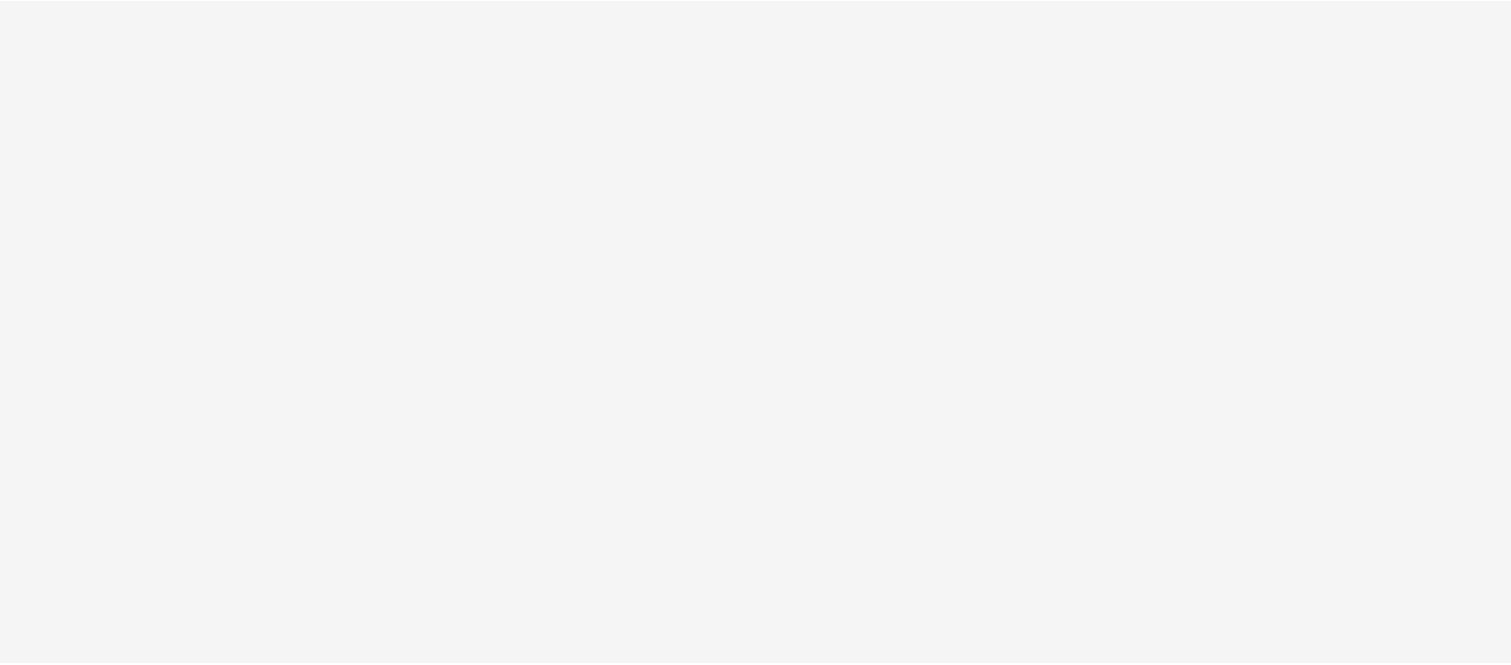 scroll, scrollTop: 0, scrollLeft: 0, axis: both 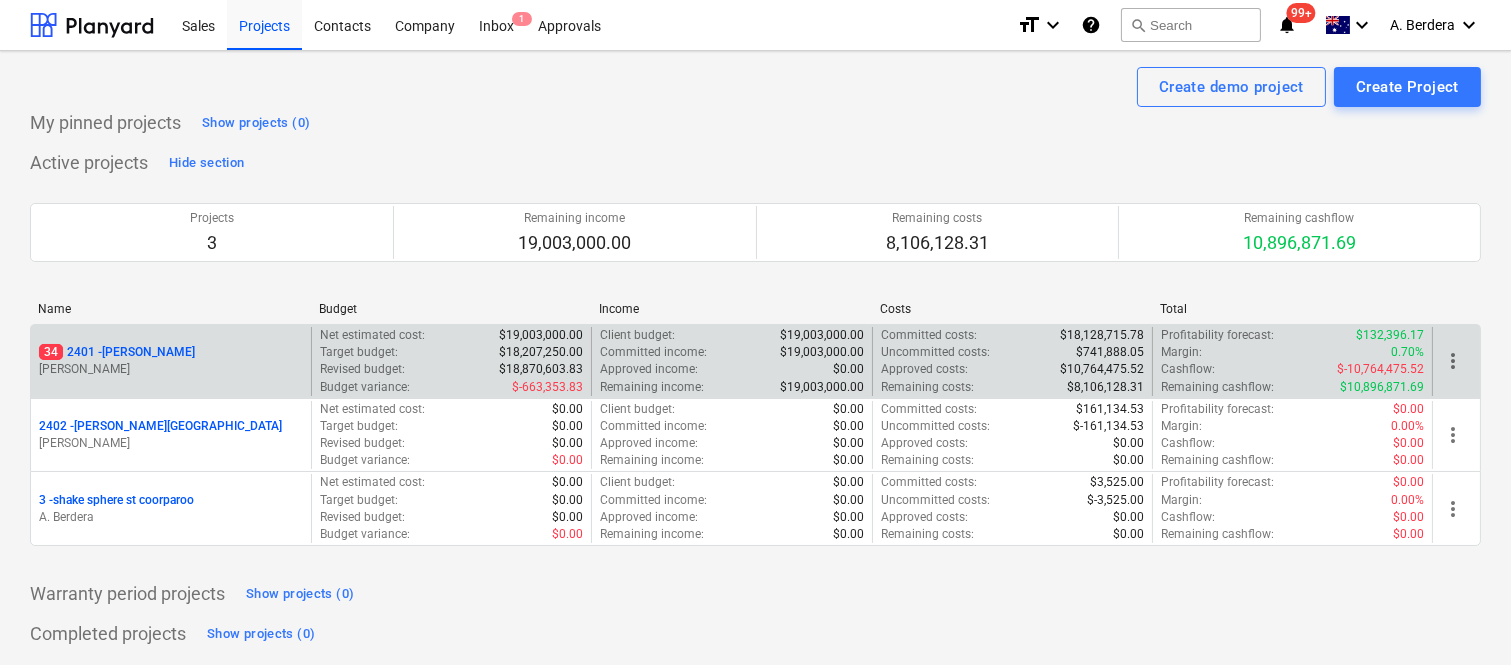 click on "34  2401 -  [PERSON_NAME]" at bounding box center (171, 352) 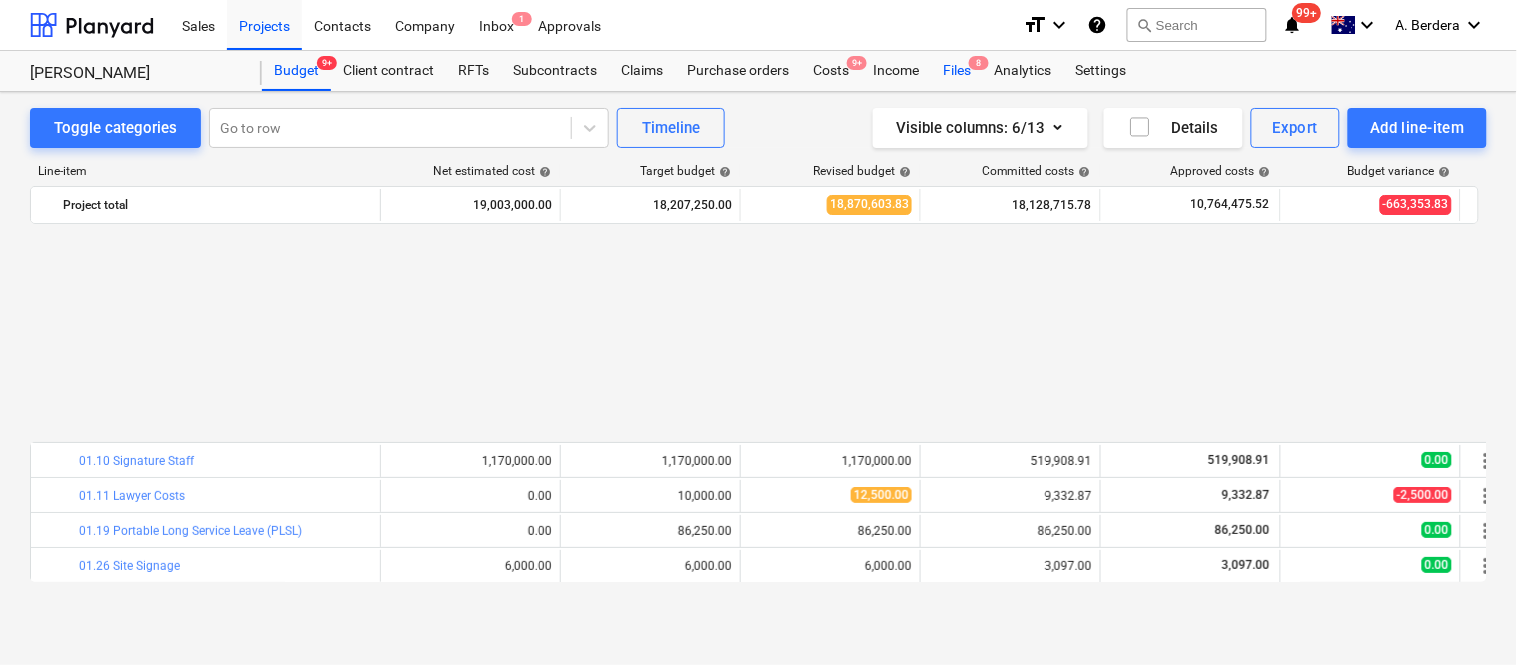 click on "Files 8" at bounding box center (957, 71) 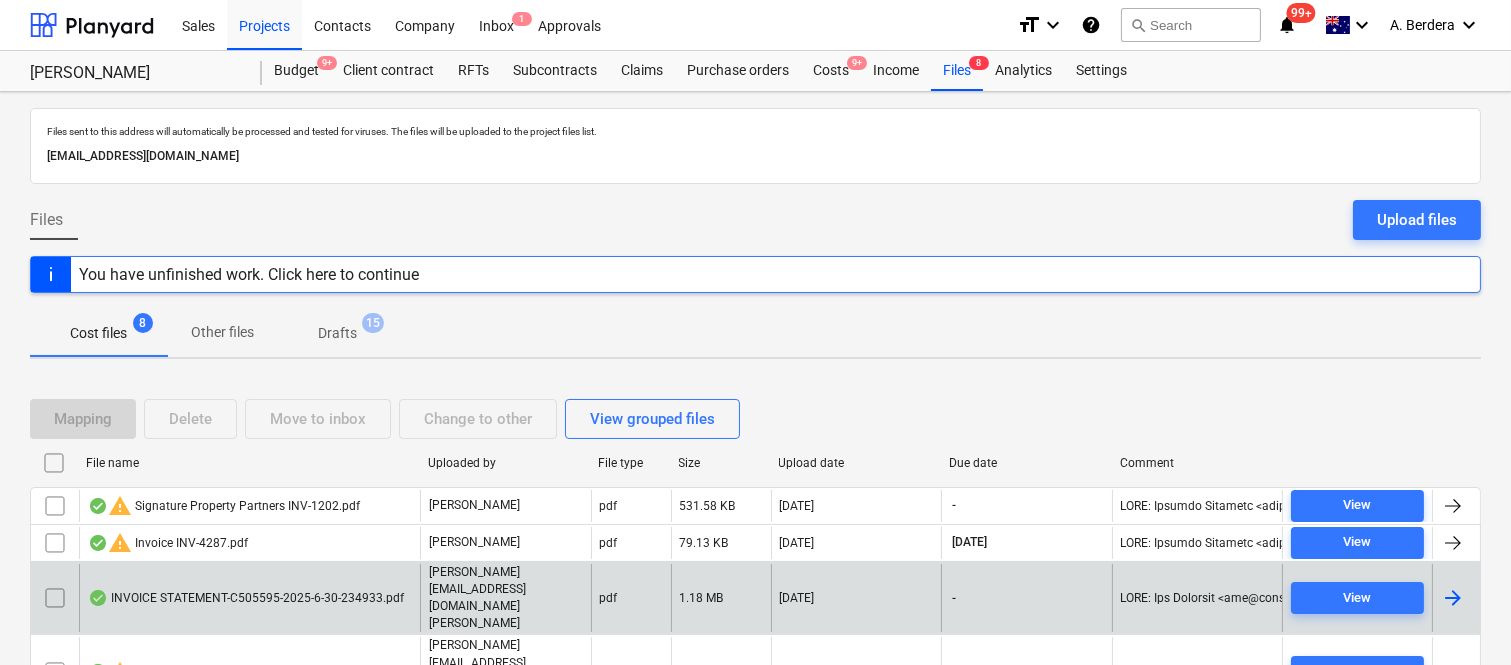 click on "INVOICE STATEMENT-C505595-2025-6-30-234933.pdf" at bounding box center [246, 598] 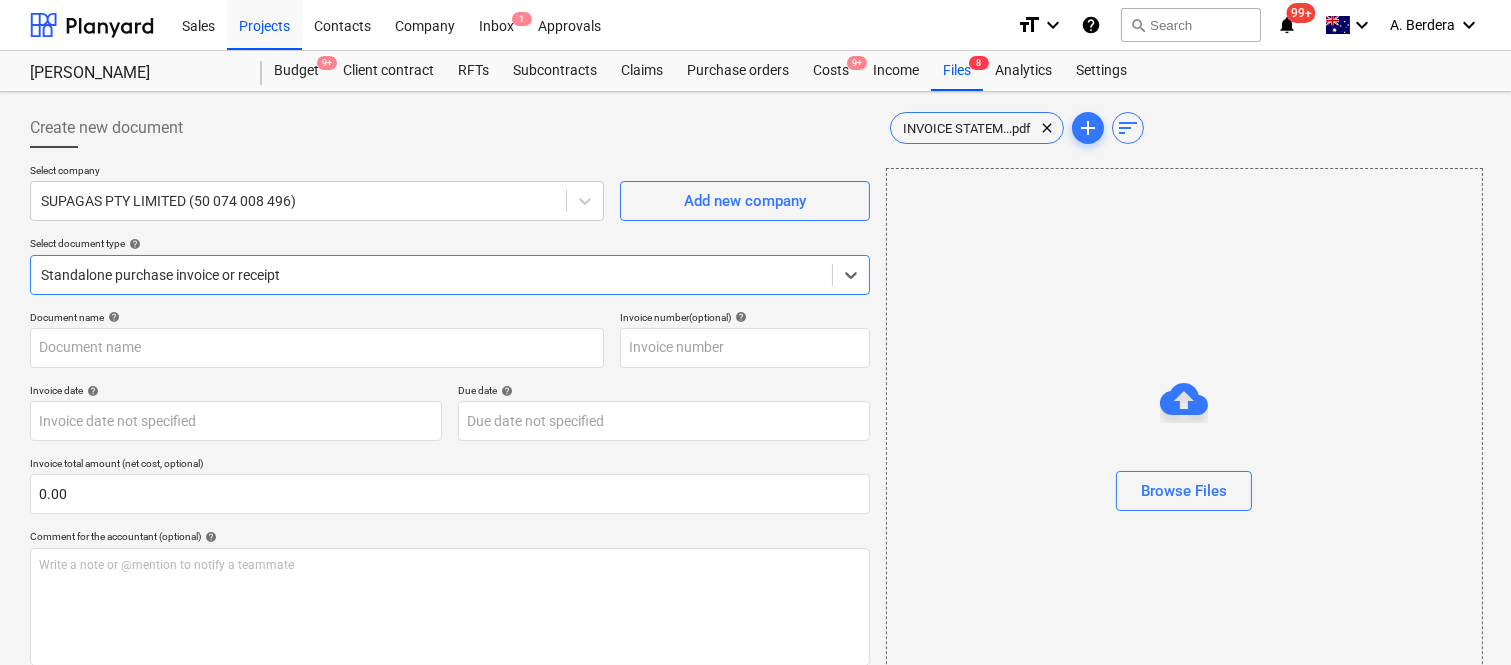 type on "C505595" 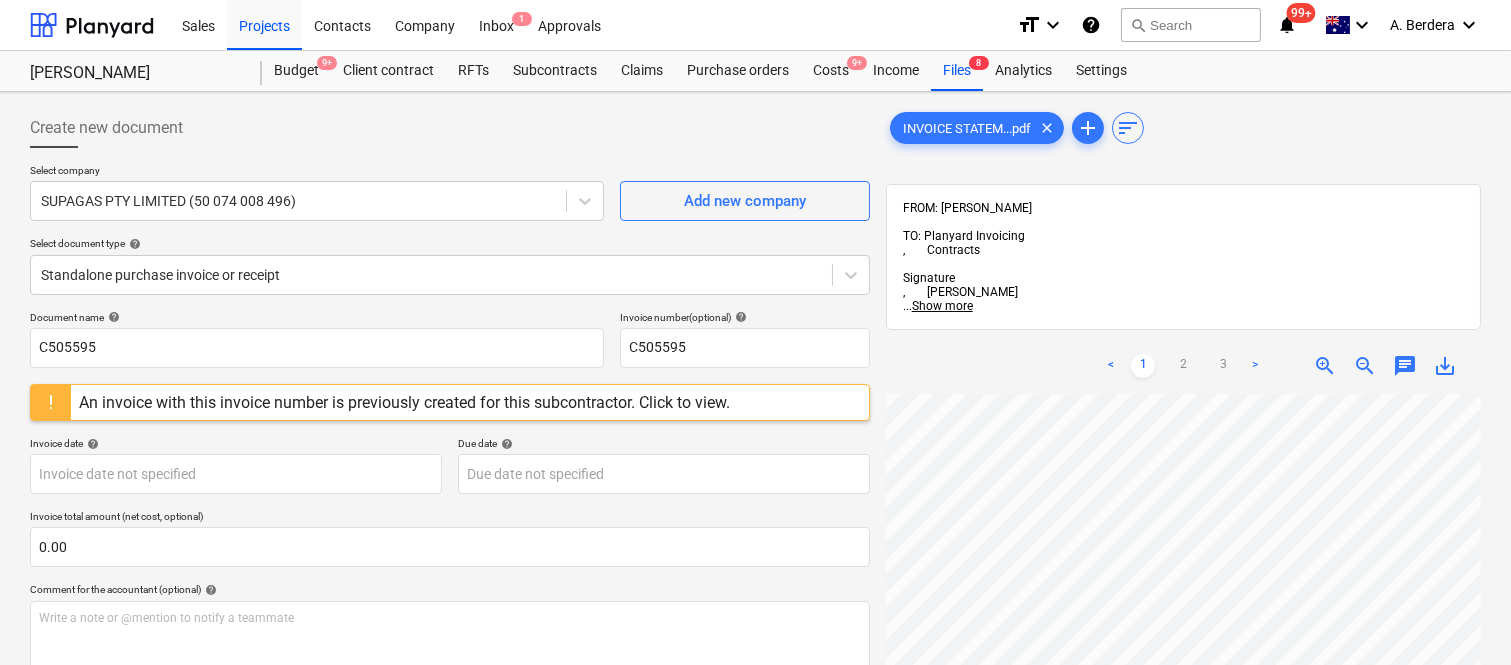 scroll, scrollTop: 0, scrollLeft: 456, axis: horizontal 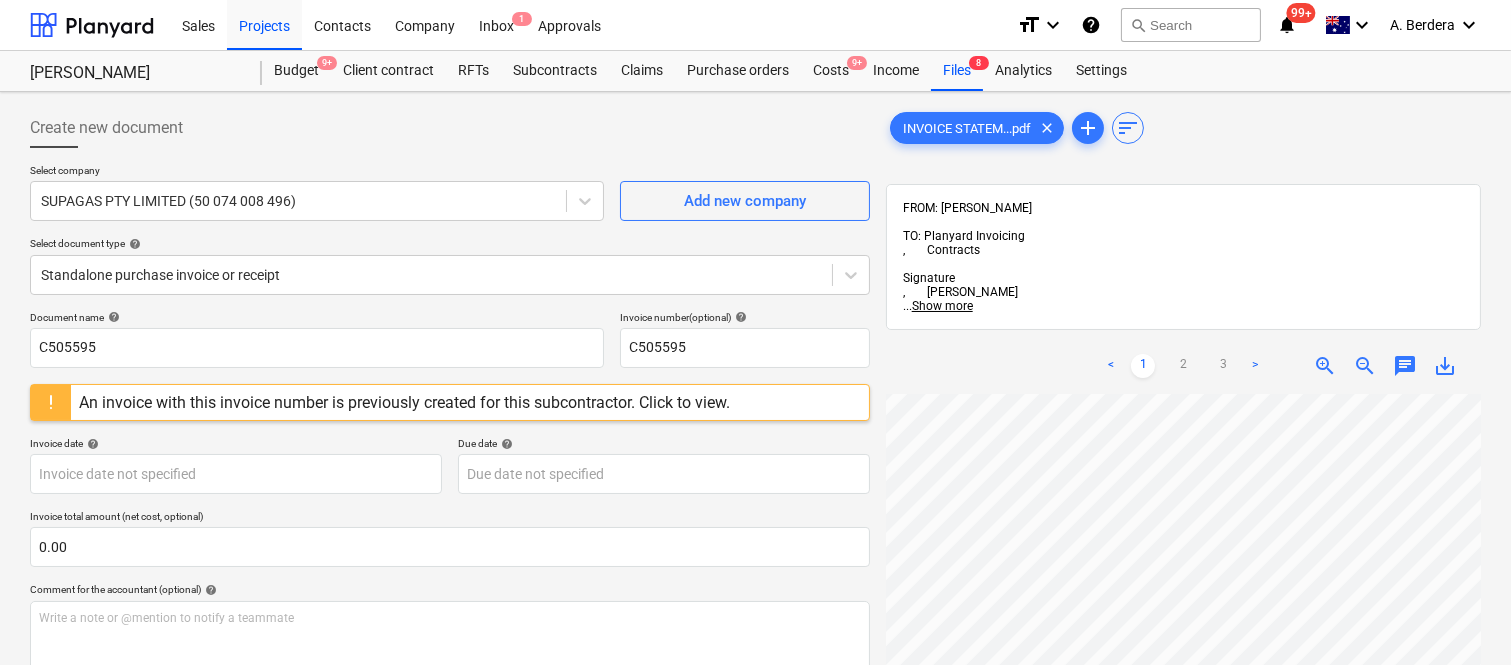 click on "< 1 2 3 > zoom_in zoom_out chat 0 save_alt" at bounding box center [1183, 670] 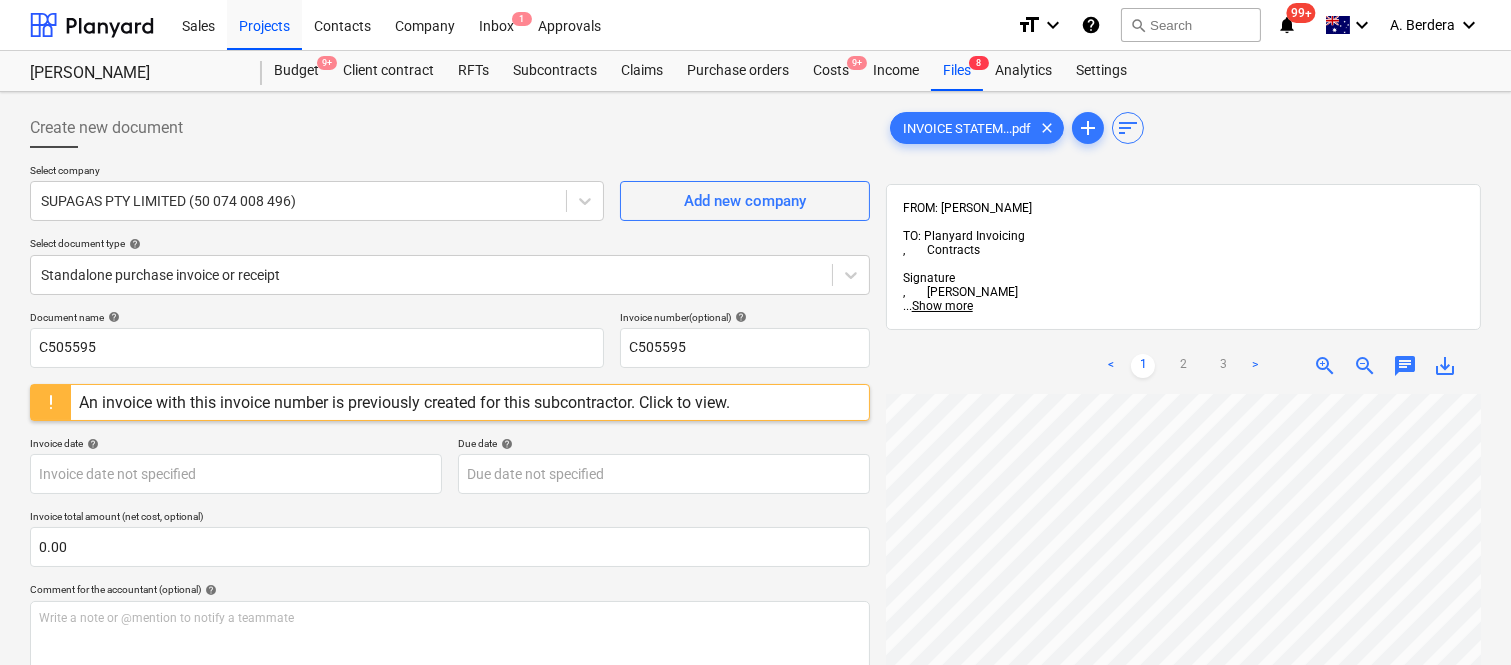 scroll, scrollTop: 238, scrollLeft: 0, axis: vertical 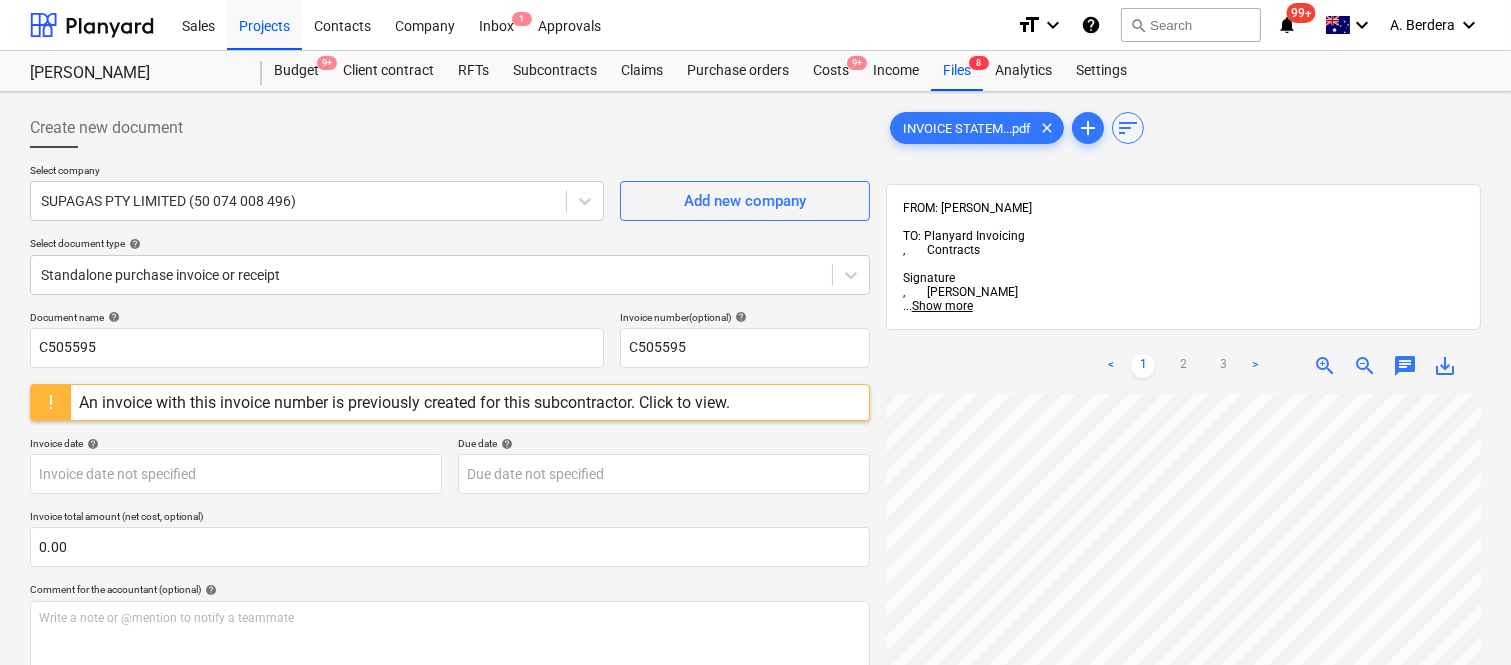 click at bounding box center [51, 402] 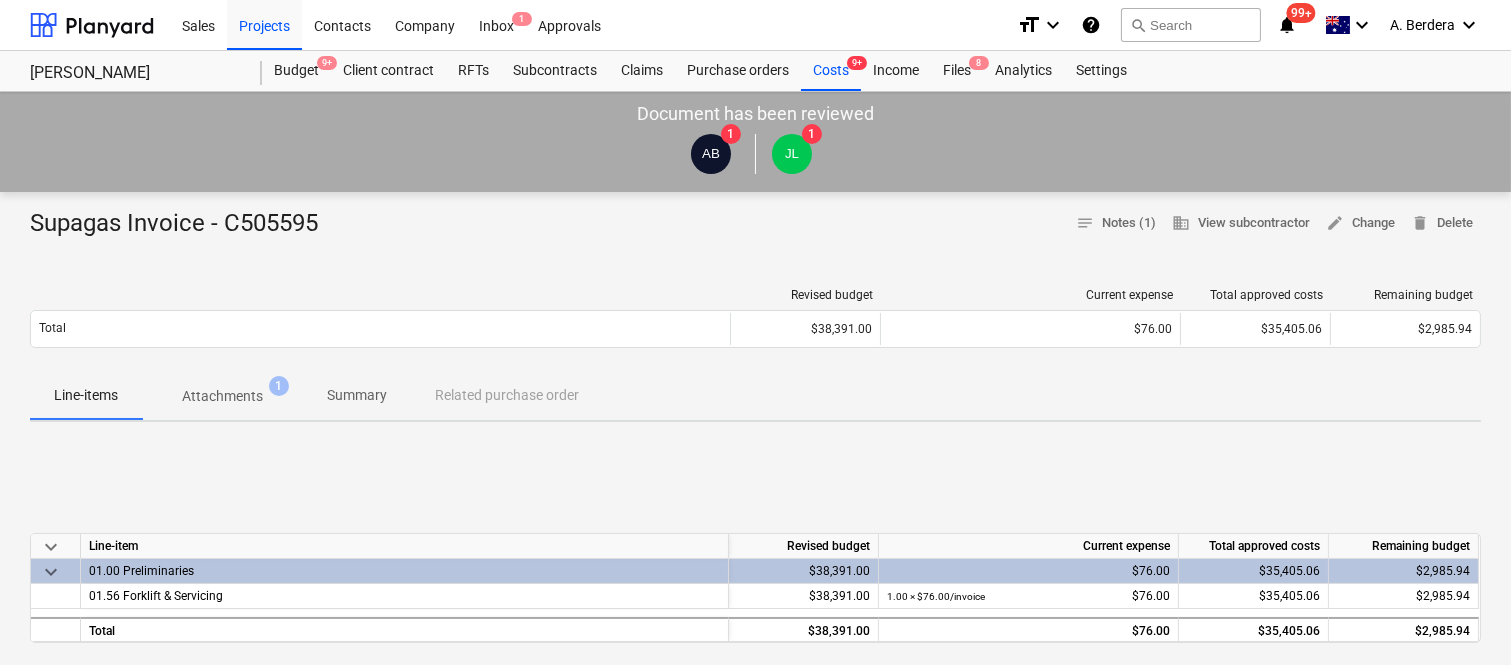 click on "Attachments" at bounding box center [222, 396] 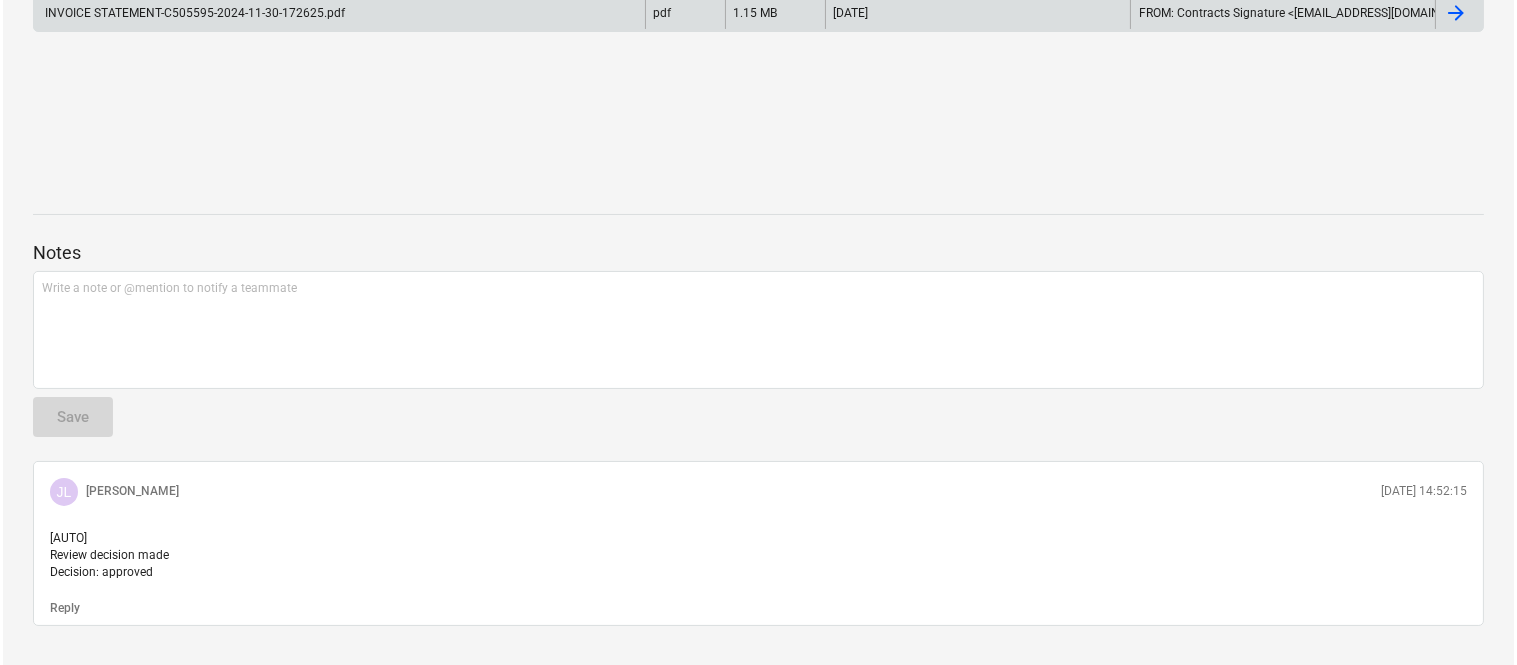 scroll, scrollTop: 0, scrollLeft: 0, axis: both 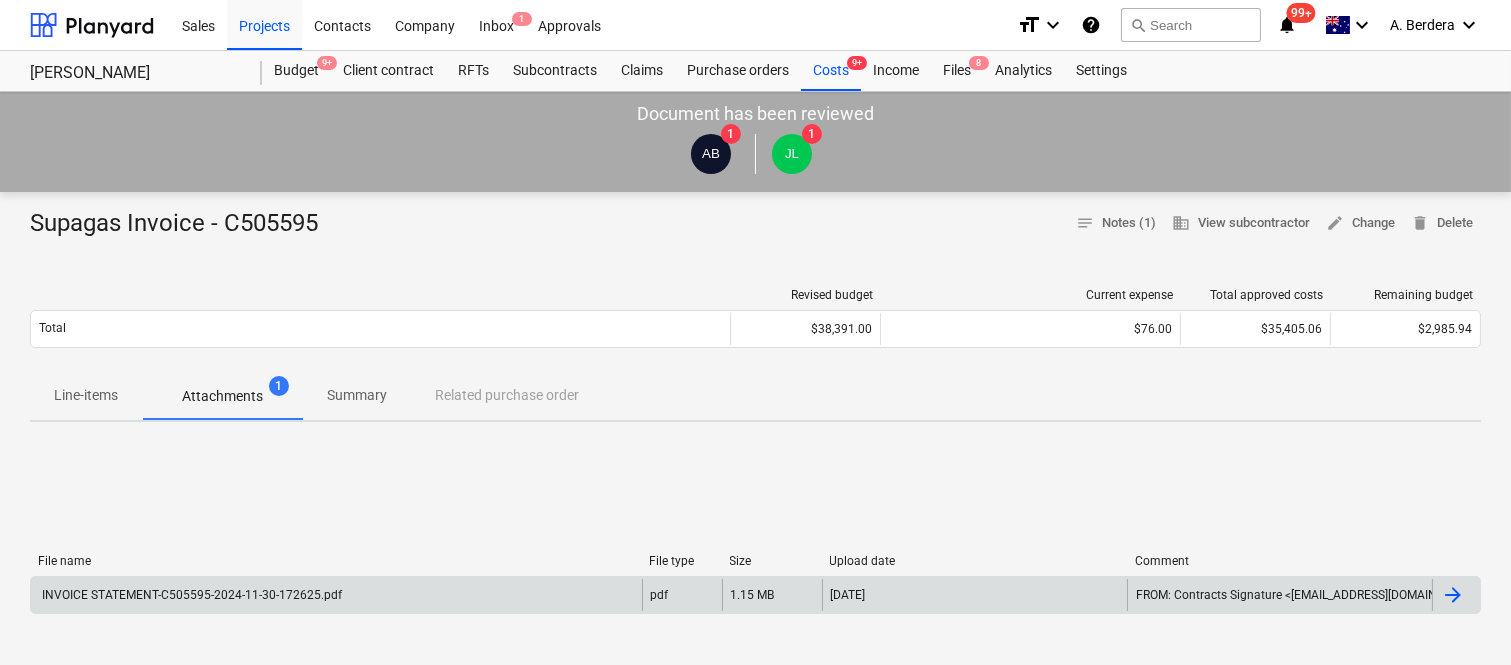 click on "INVOICE STATEMENT-C505595-2024-11-30-172625.pdf" at bounding box center (190, 595) 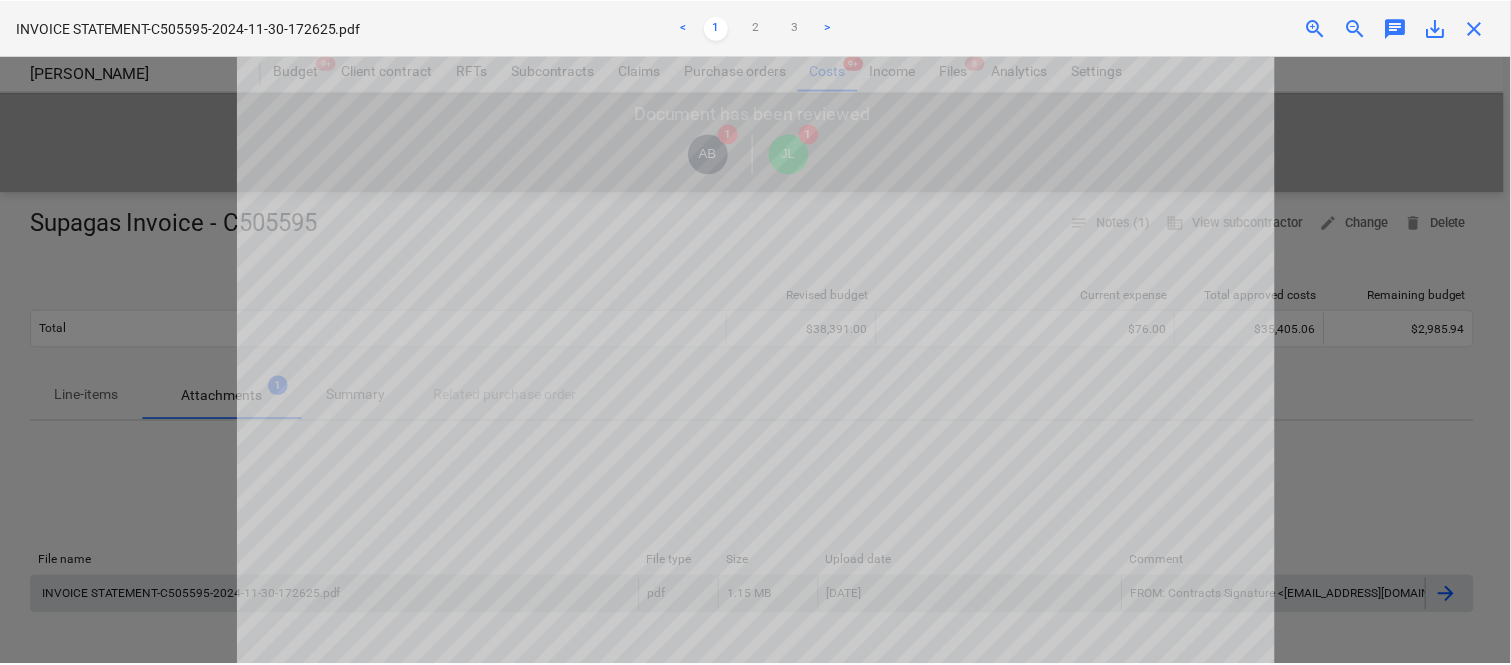 scroll, scrollTop: 0, scrollLeft: 0, axis: both 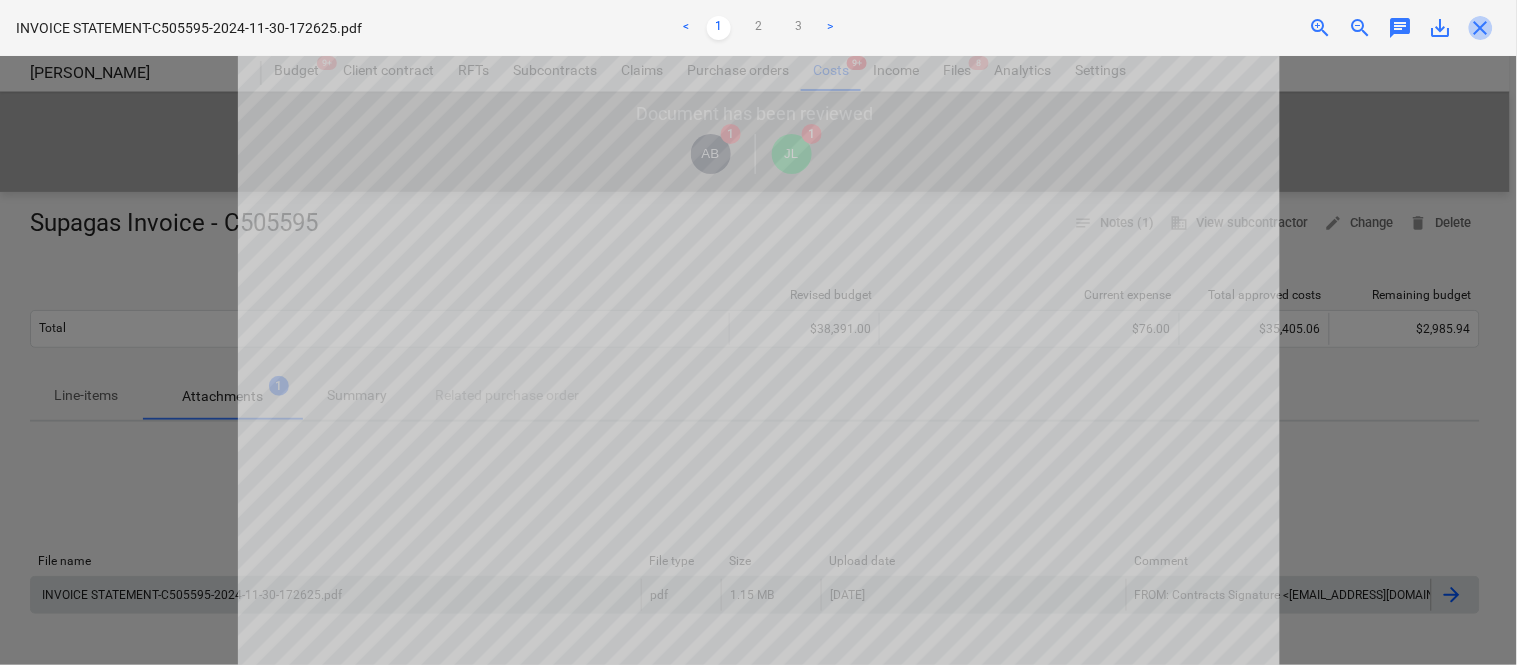 click on "close" at bounding box center (1481, 28) 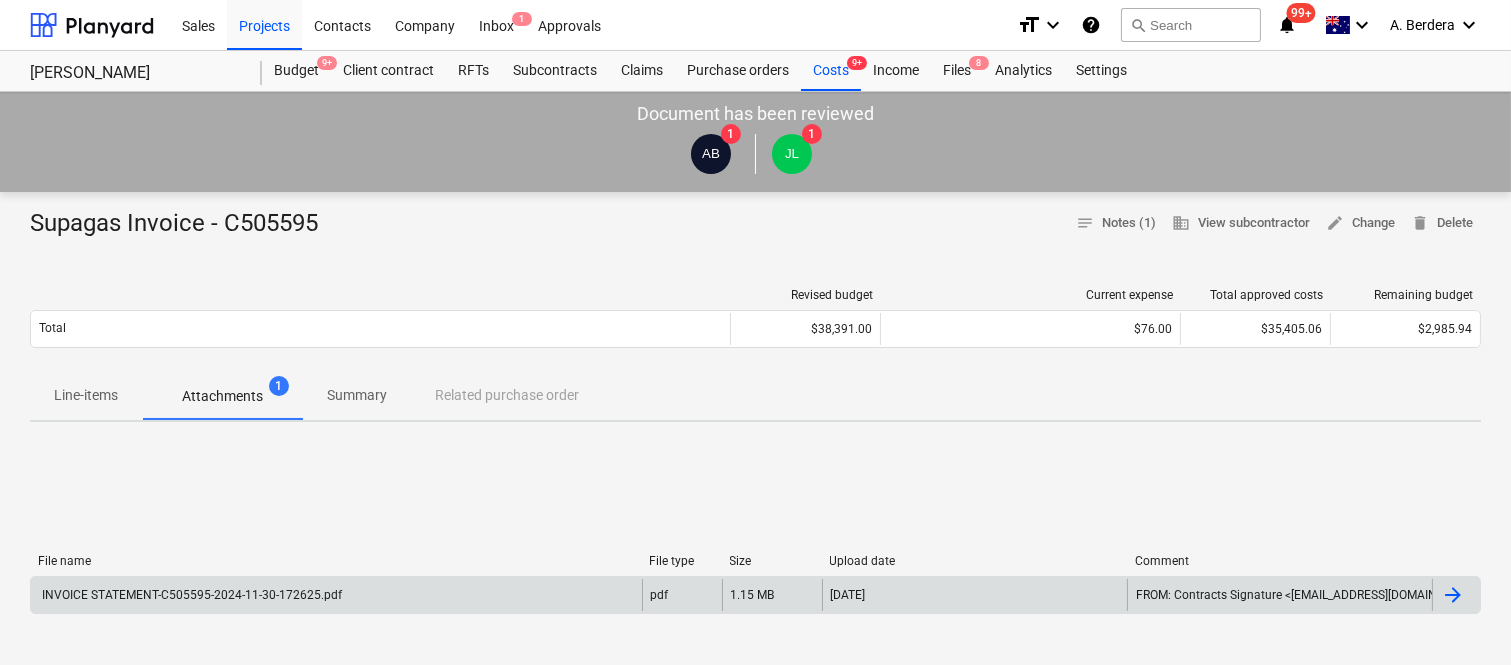 click on "Summary" at bounding box center (357, 395) 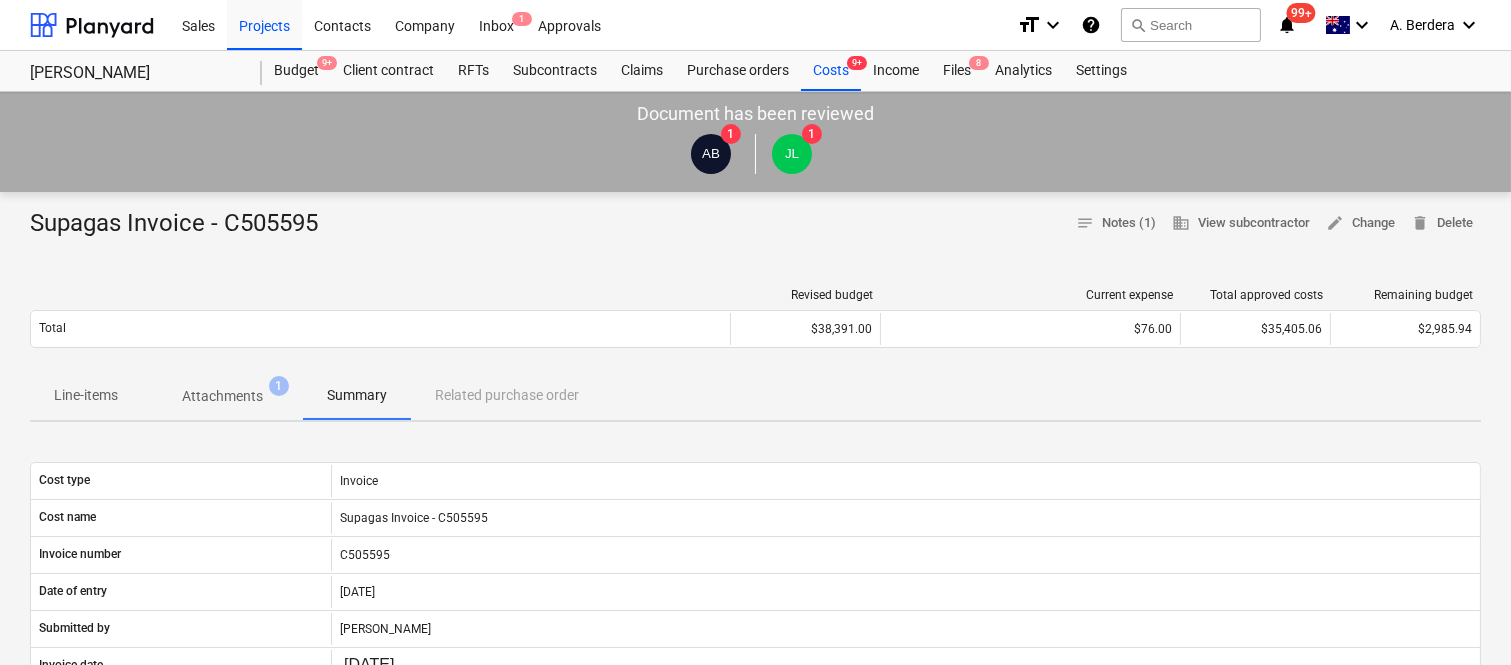 click on "Attachments" at bounding box center [222, 396] 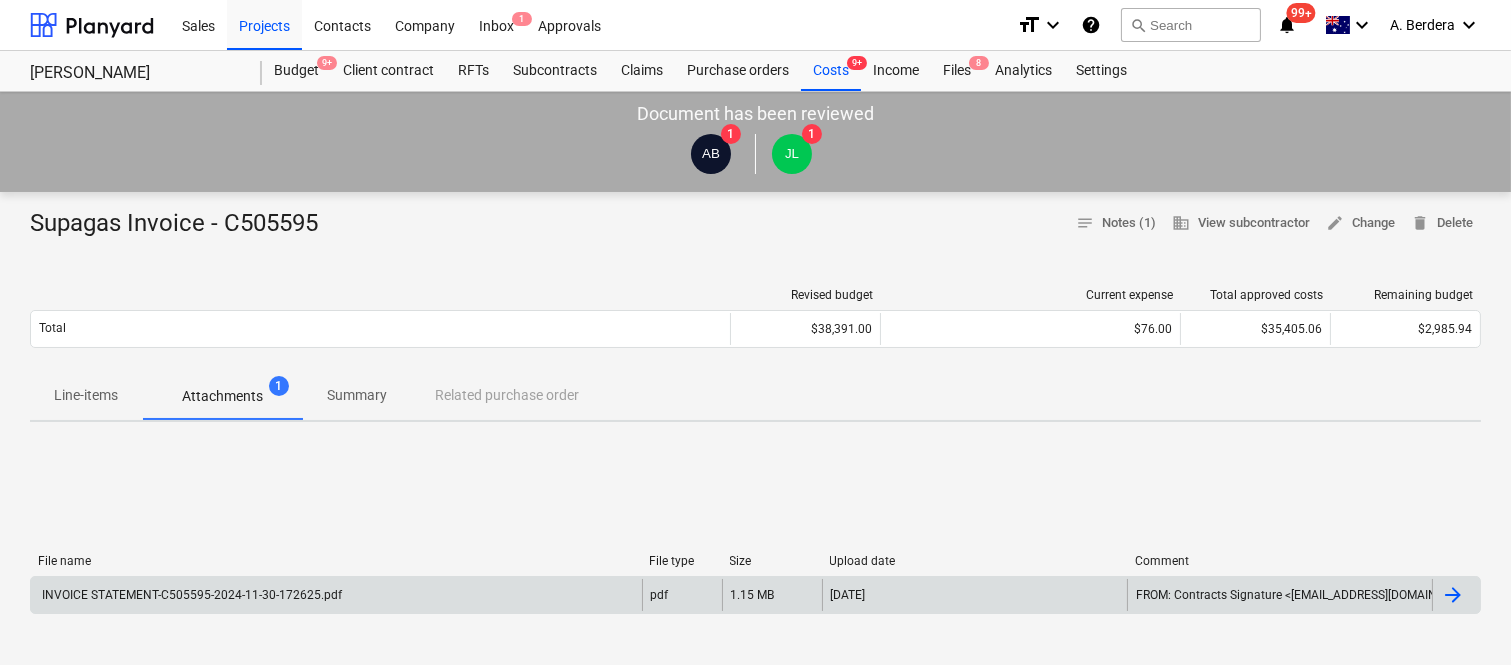 click on "INVOICE STATEMENT-C505595-2024-11-30-172625.pdf" at bounding box center (190, 595) 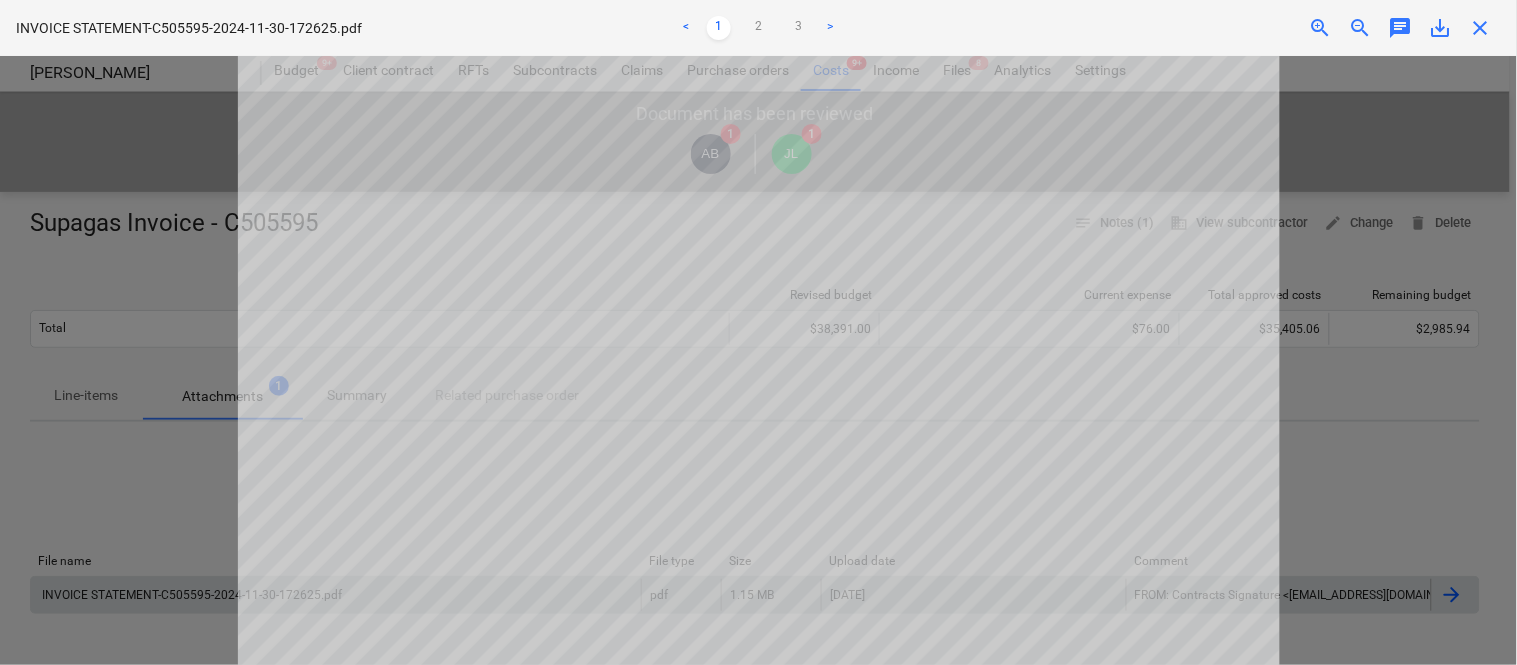 click on "close" at bounding box center (1481, 28) 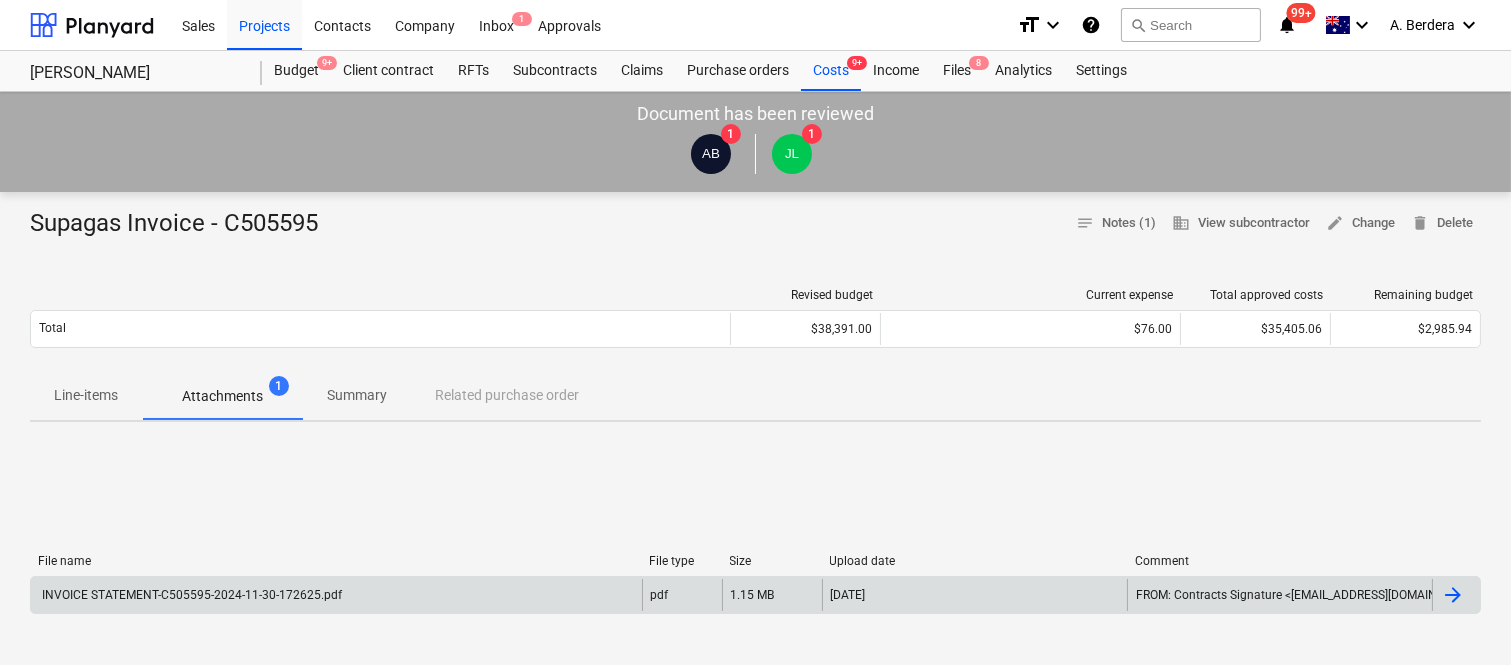 click on "Summary" at bounding box center [357, 395] 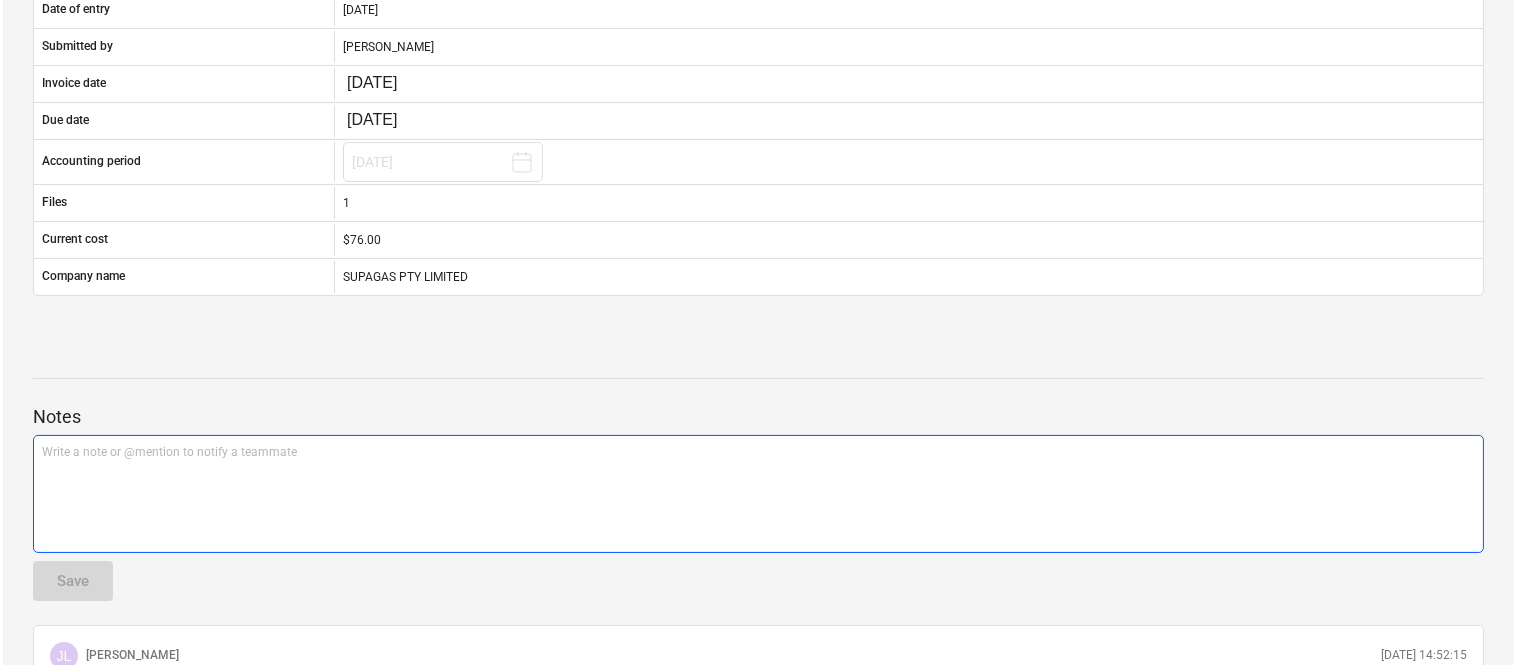 scroll, scrollTop: 0, scrollLeft: 0, axis: both 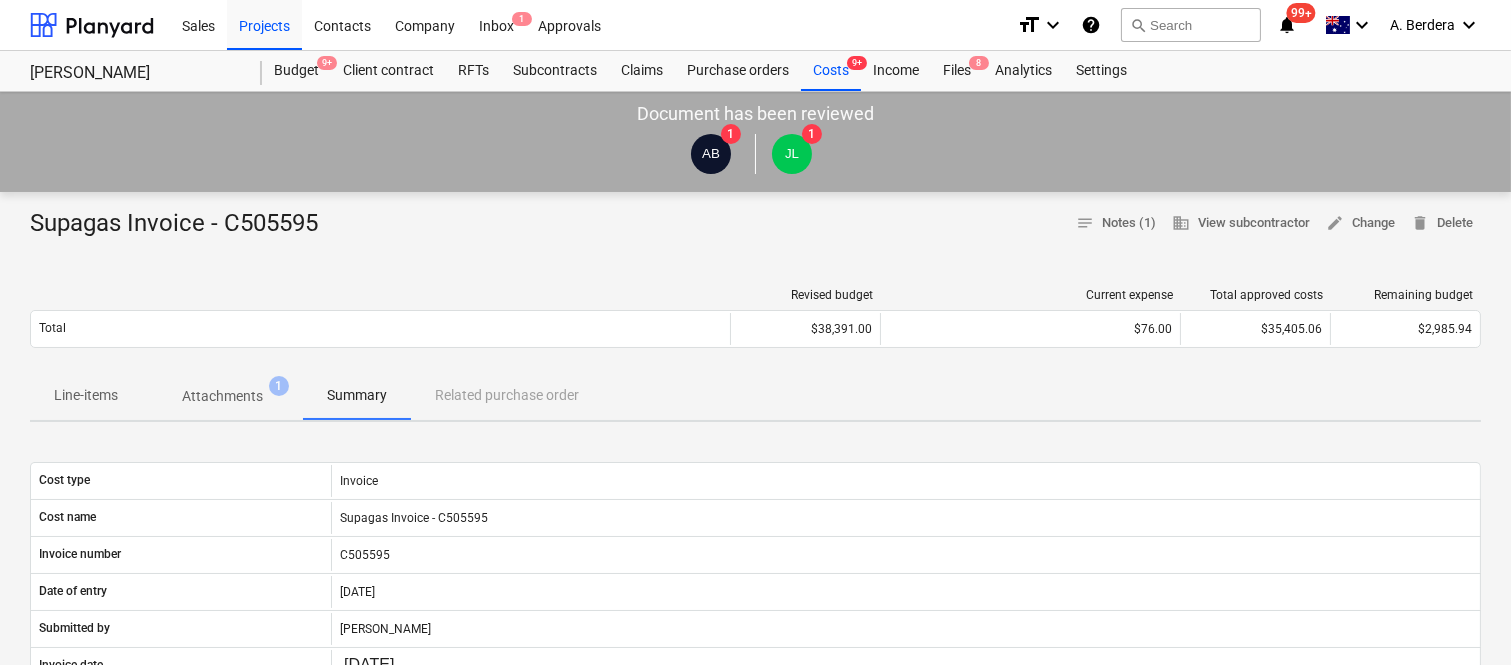 click on "Attachments" at bounding box center (222, 396) 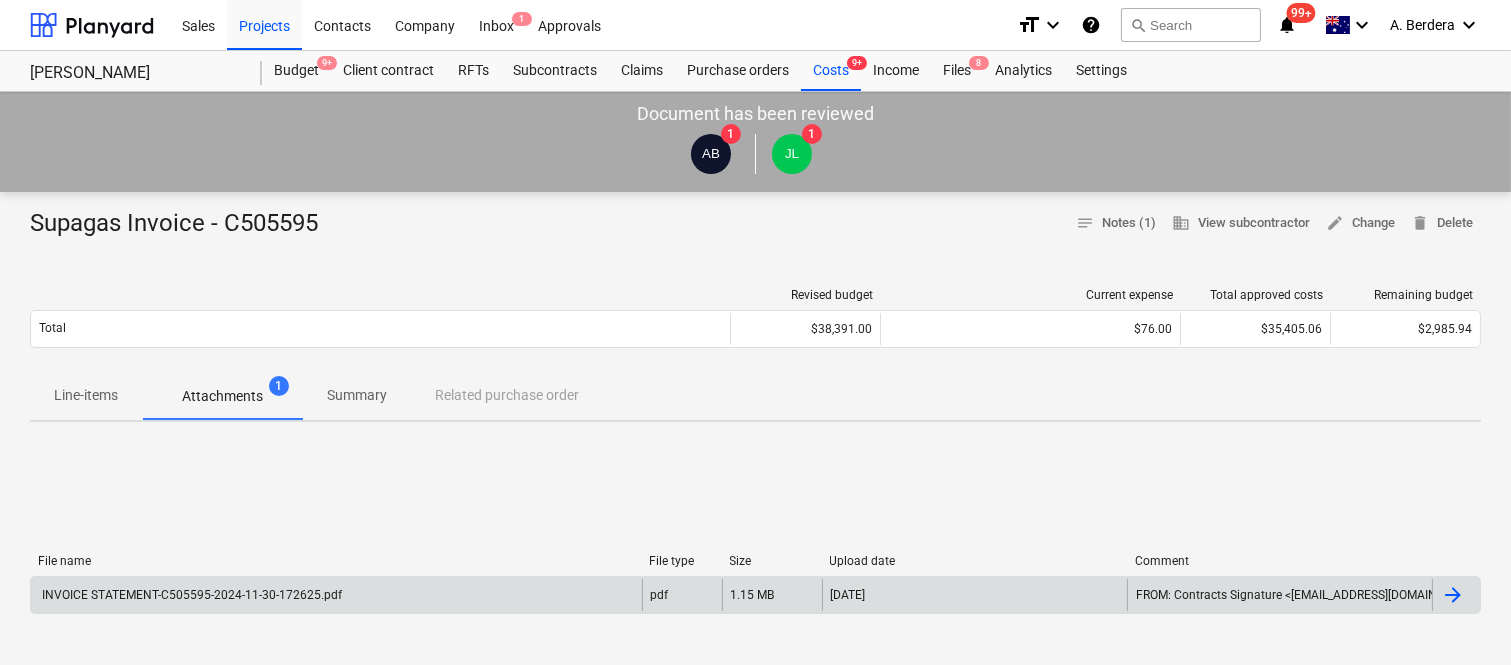 click on "INVOICE STATEMENT-C505595-2024-11-30-172625.pdf" at bounding box center (336, 595) 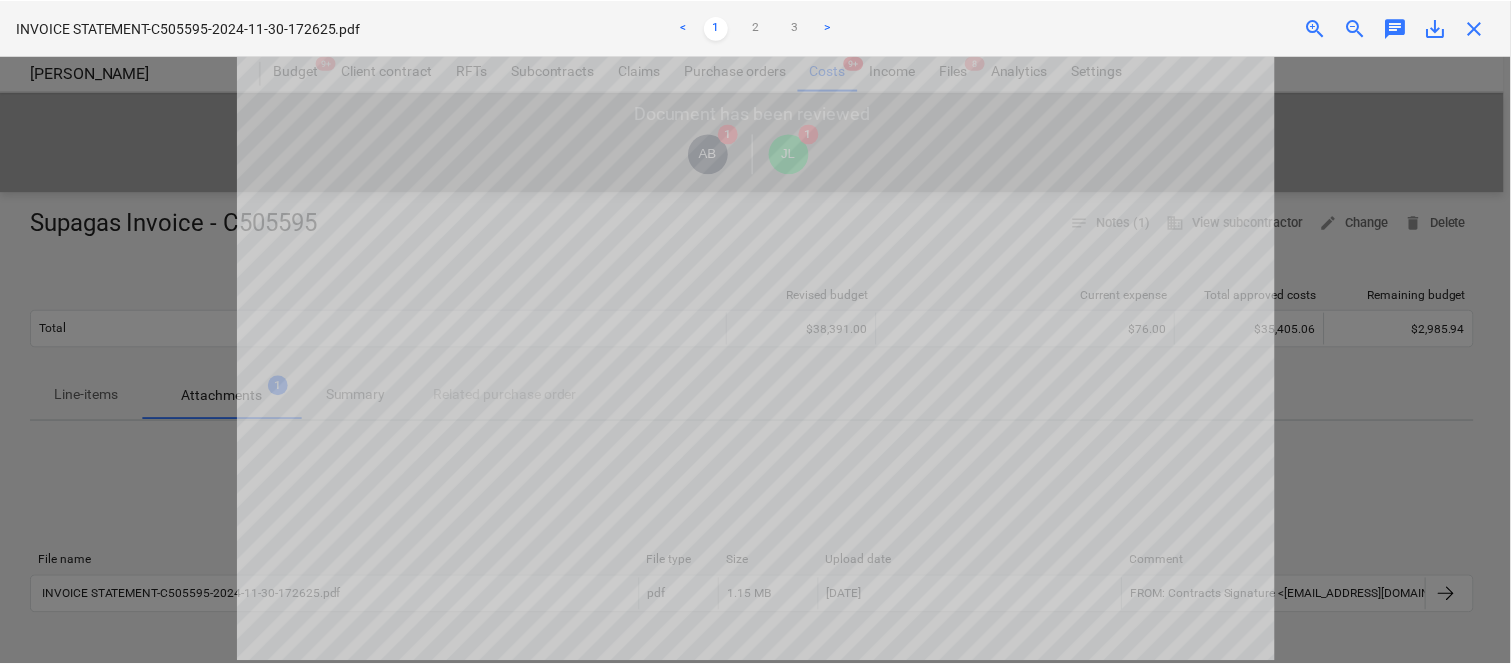 scroll, scrollTop: 334, scrollLeft: 0, axis: vertical 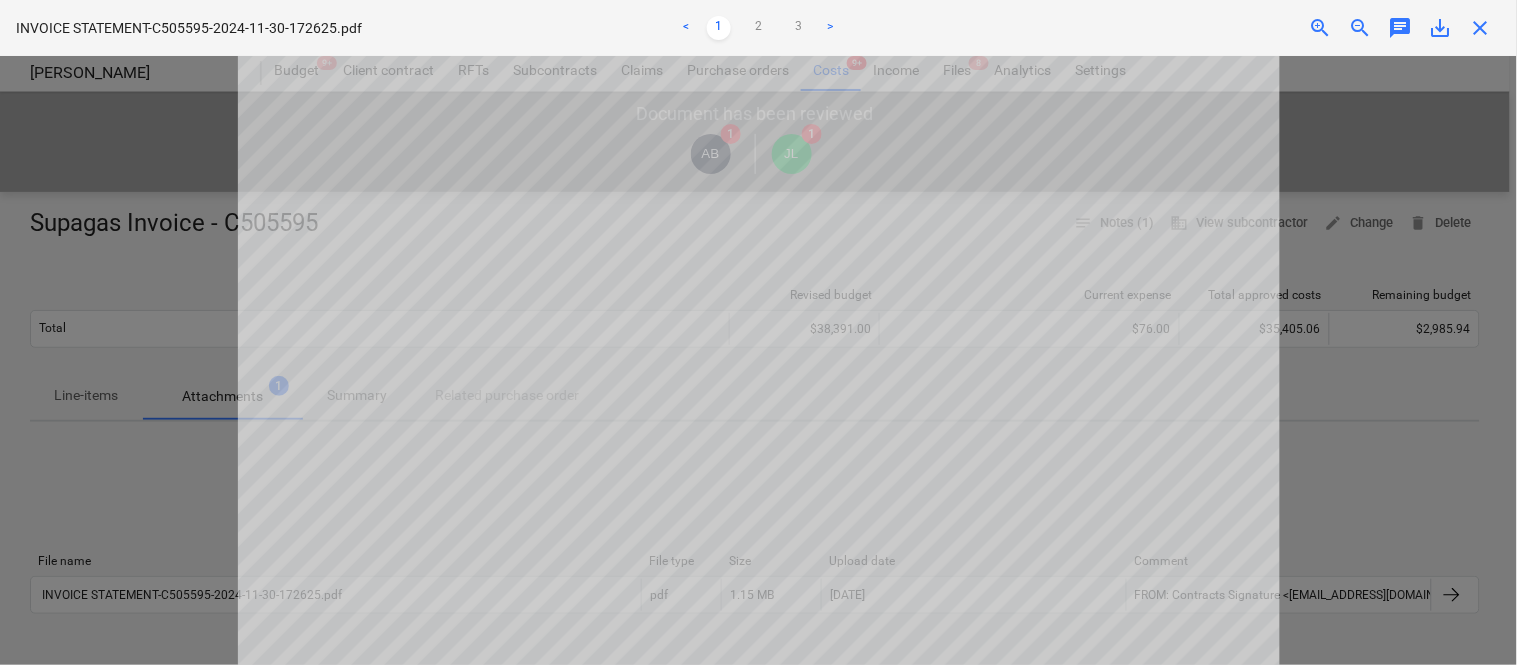 click on "close" at bounding box center (1481, 28) 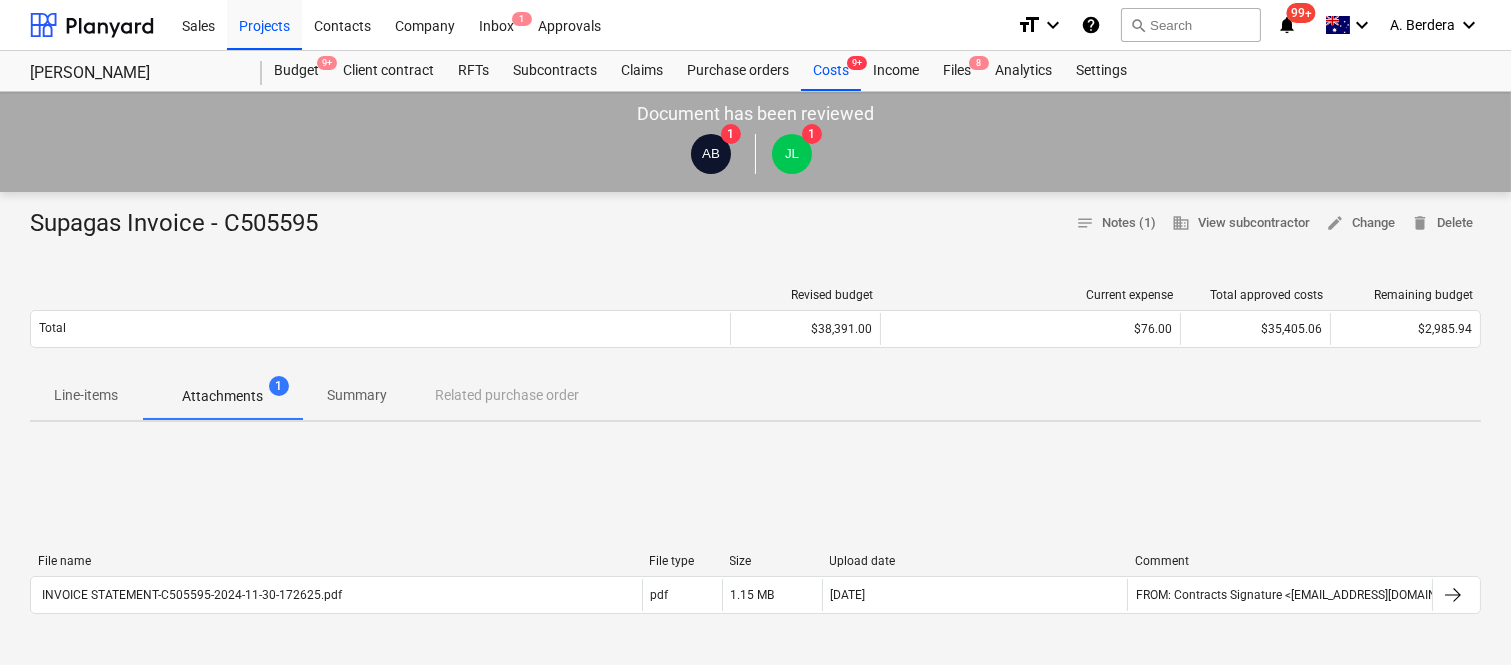 click on "Summary" at bounding box center [357, 395] 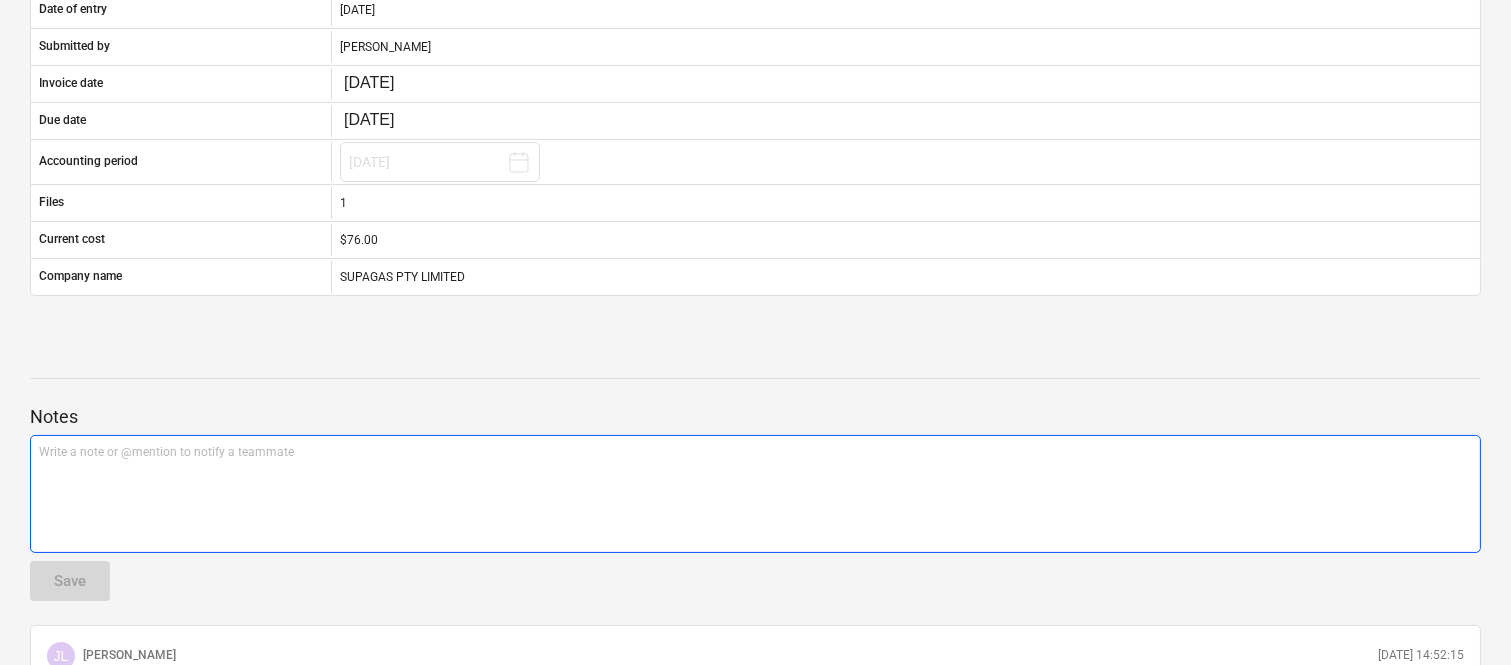 scroll, scrollTop: 0, scrollLeft: 0, axis: both 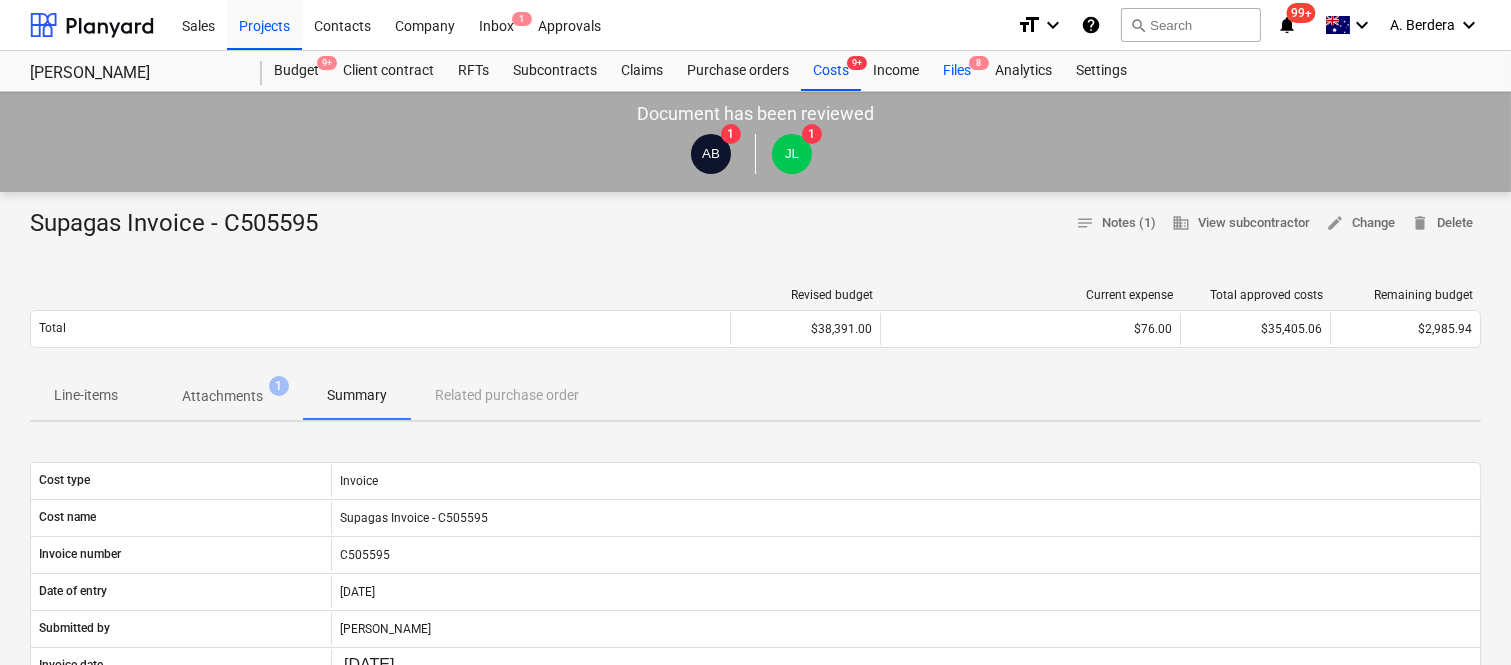 click on "Files 8" at bounding box center [957, 71] 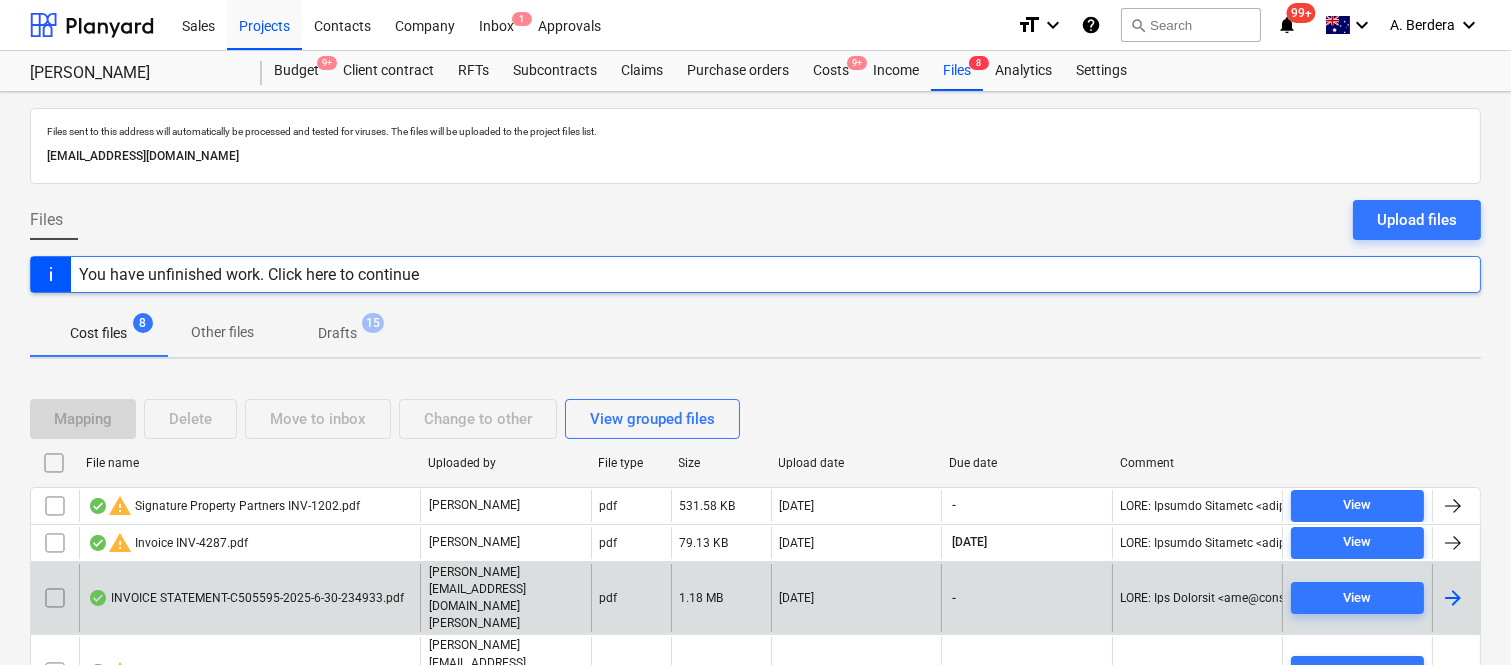 click on "INVOICE STATEMENT-C505595-2025-6-30-234933.pdf" at bounding box center [249, 598] 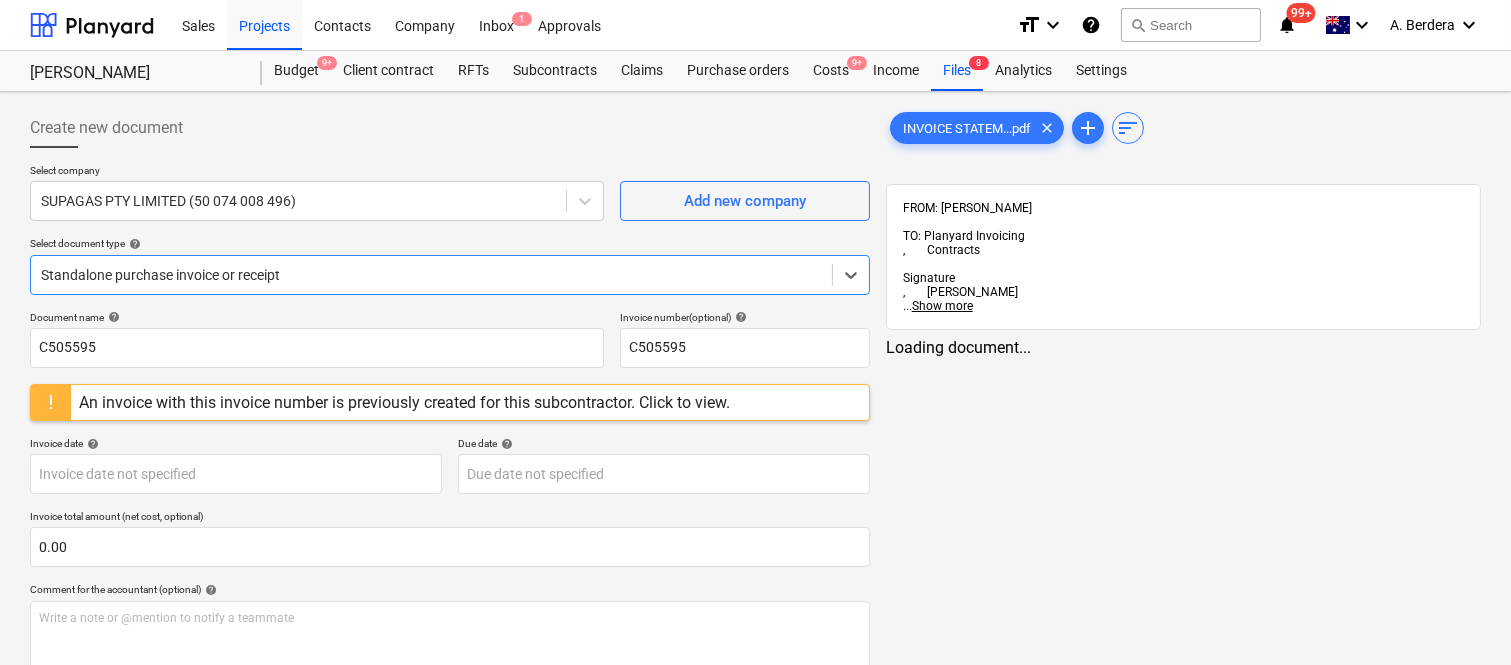click at bounding box center [431, 275] 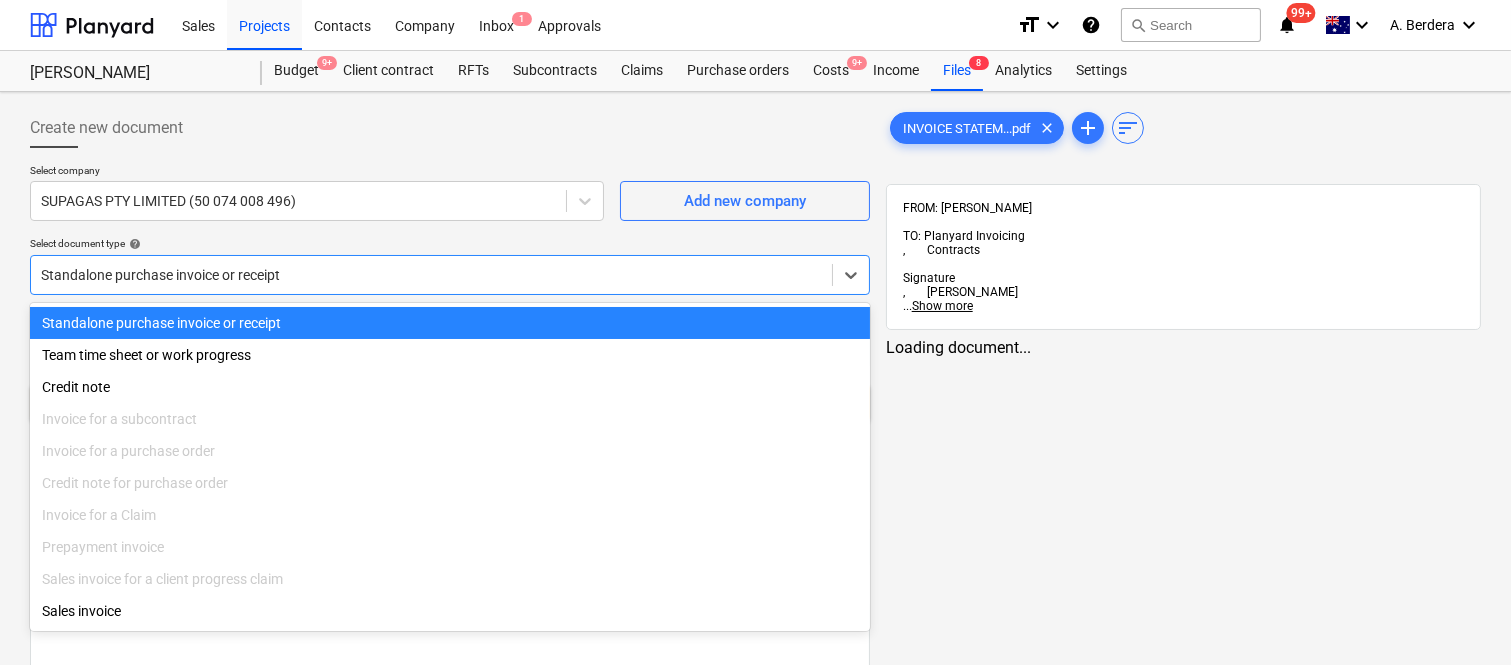 click on "Standalone purchase invoice or receipt" at bounding box center [450, 323] 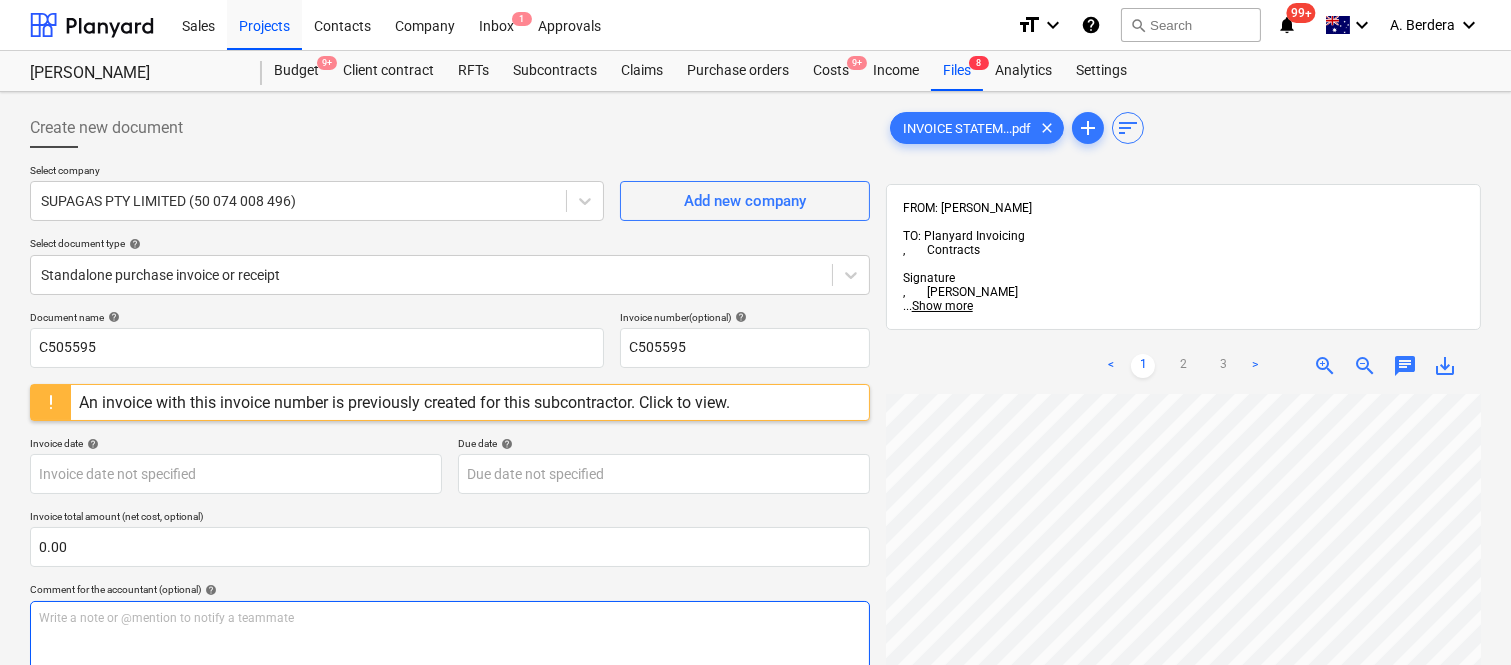 scroll, scrollTop: 185, scrollLeft: 137, axis: both 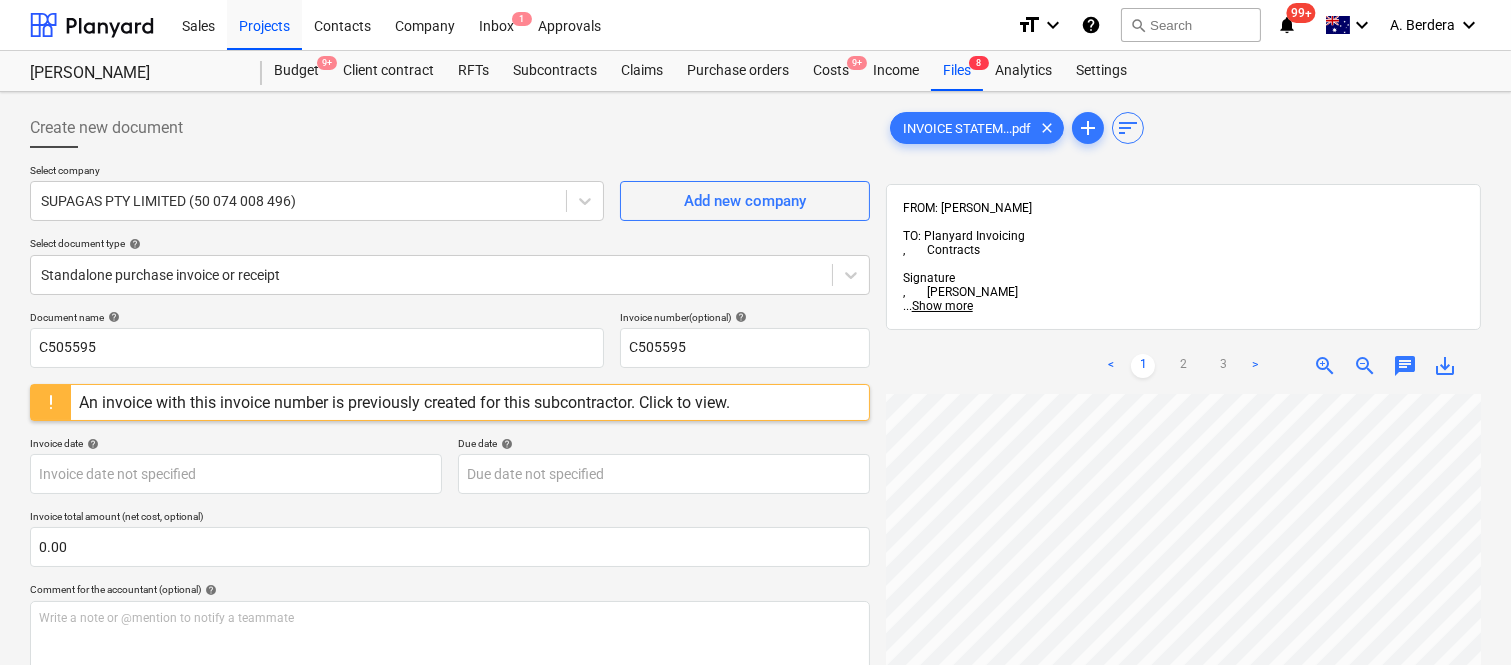click on "< 1 2 3 > zoom_in zoom_out chat 0 save_alt" at bounding box center [1183, 670] 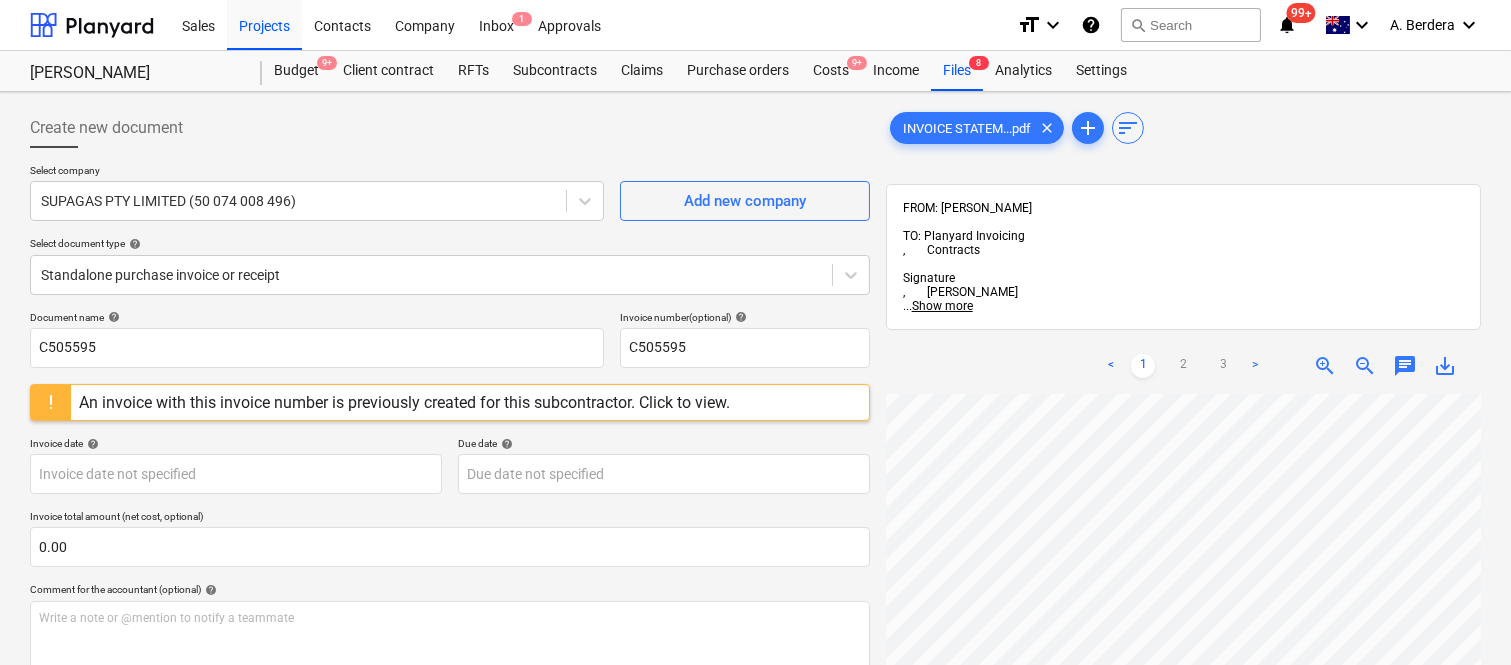 scroll, scrollTop: 285, scrollLeft: 0, axis: vertical 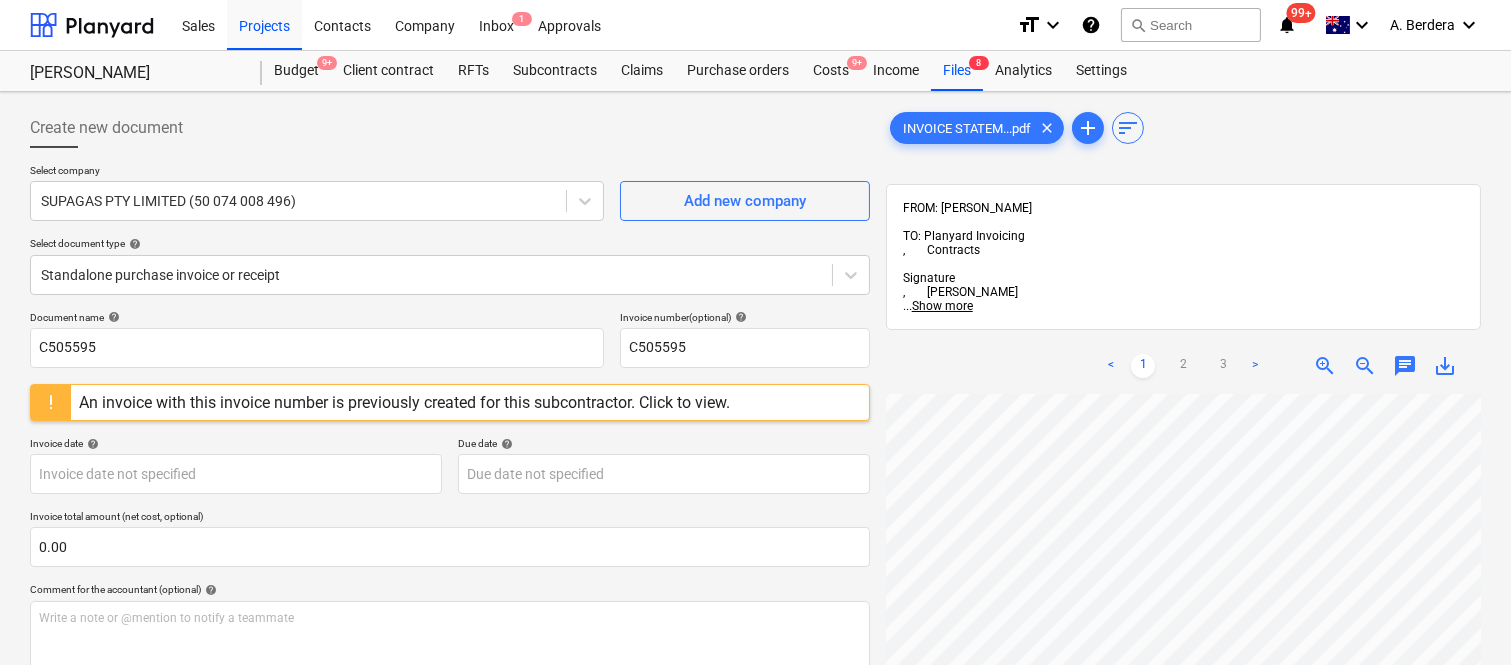 click on "Sales Projects Contacts Company Inbox 1 Approvals format_size keyboard_arrow_down help search Search notifications 99+ keyboard_arrow_down A. Berdera keyboard_arrow_down [PERSON_NAME] Budget 9+ Client contract RFTs Subcontracts Claims Purchase orders Costs 9+ Income Files 8 Analytics Settings Create new document Select company SUPAGAS PTY LIMITED (50 074 008 496)  Add new company Select document type help Standalone purchase invoice or receipt Document name help C505595 Invoice number  (optional) help C505595 An invoice with this invoice number is previously created for this subcontractor. Click to view. Invoice date help Press the down arrow key to interact with the calendar and
select a date. Press the question mark key to get the keyboard shortcuts for changing dates. Due date help Press the down arrow key to interact with the calendar and
select a date. Press the question mark key to get the keyboard shortcuts for changing dates. Invoice total amount (net cost, optional) 0.00 help ﻿ Clear <" at bounding box center (755, 332) 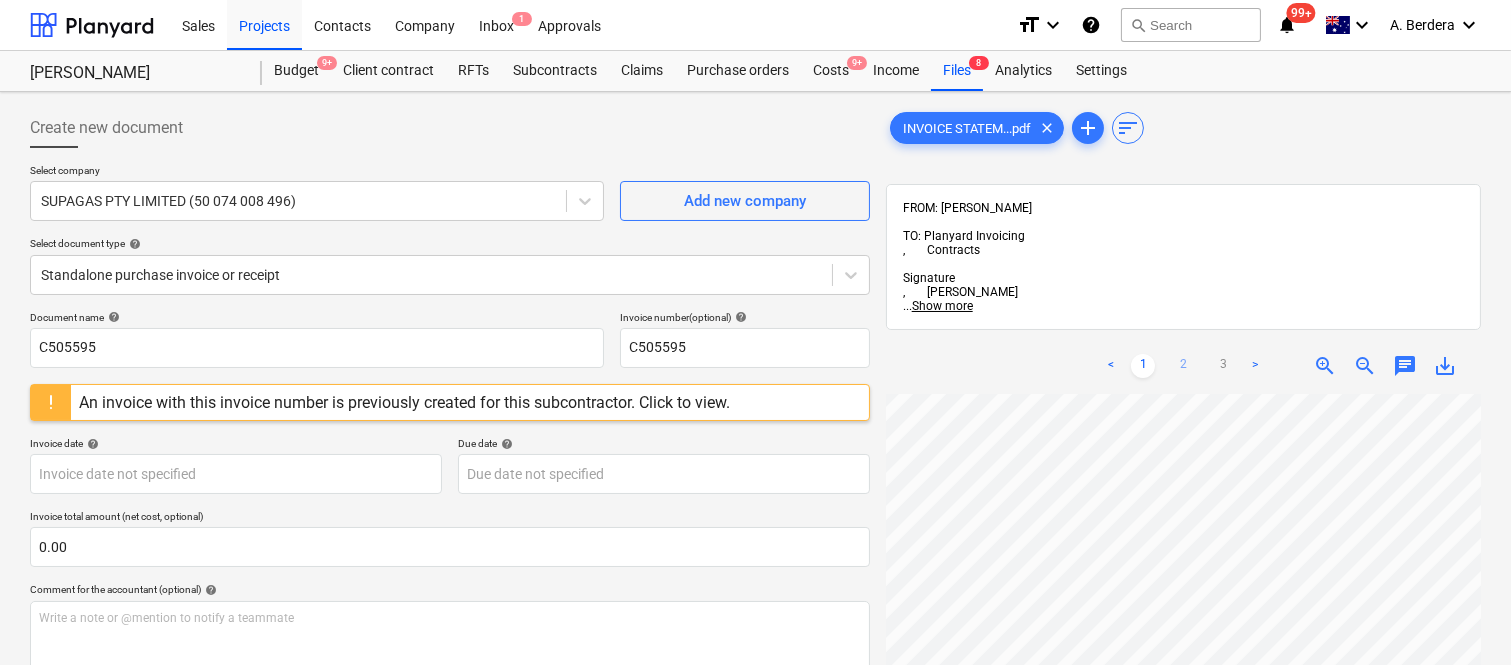 click on "2" at bounding box center (1183, 366) 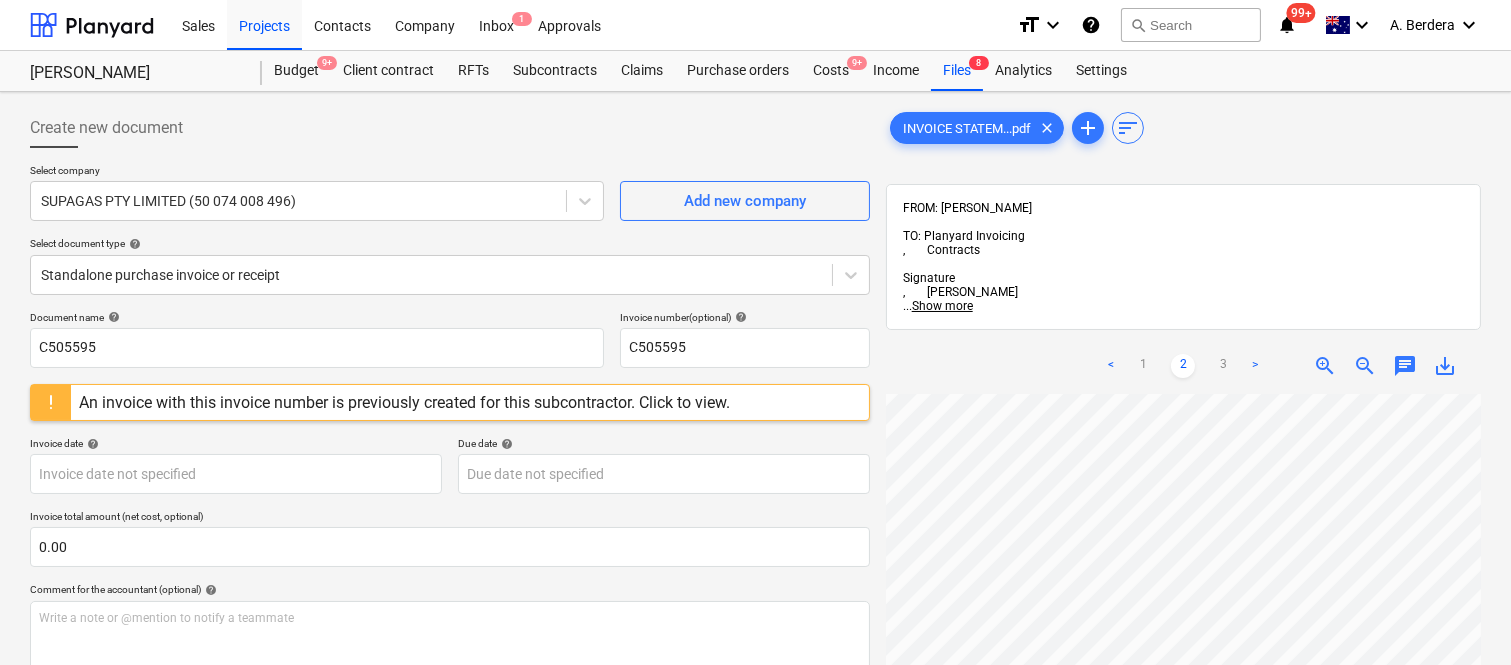scroll, scrollTop: 276, scrollLeft: 456, axis: both 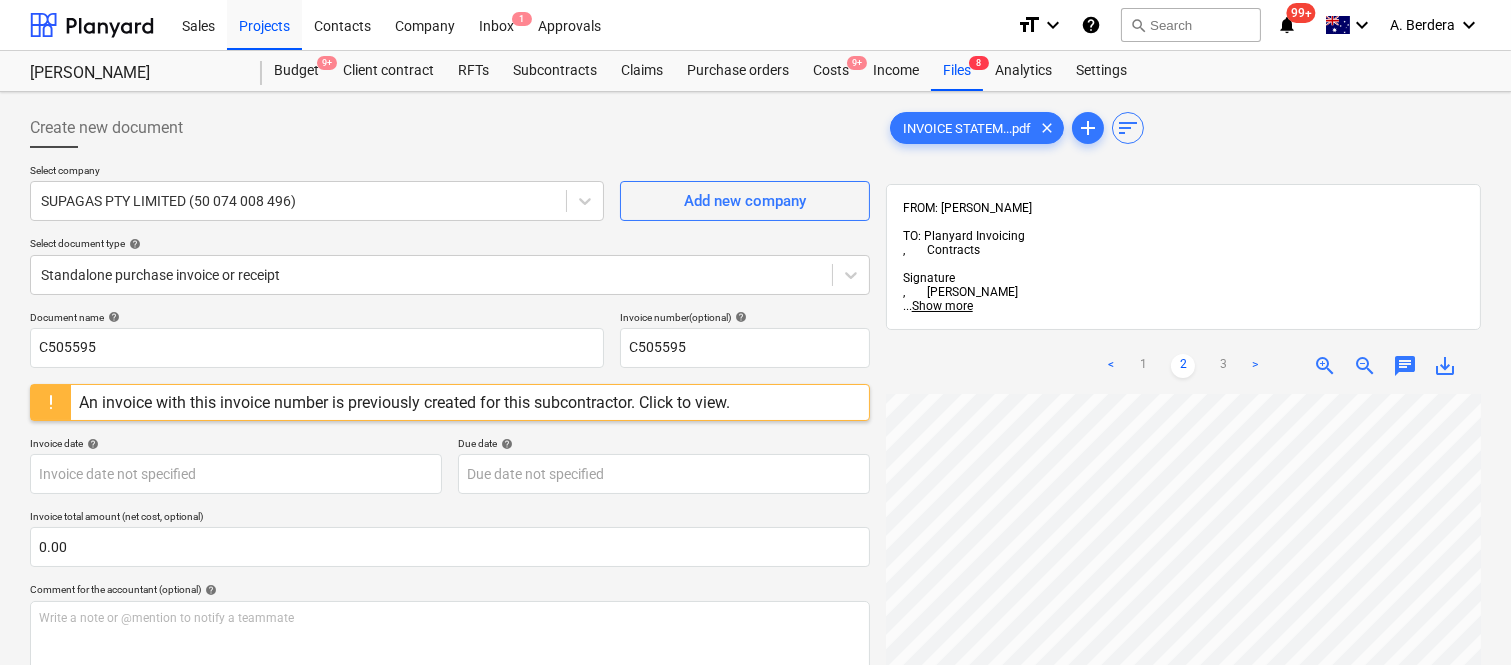 click on "Create new document Select company SUPAGAS PTY LIMITED (50 074 008 496)  Add new company Select document type help Standalone purchase invoice or receipt Document name help C505595 Invoice number  (optional) help C505595 An invoice with this invoice number is previously created for this subcontractor. Click to view. Invoice date help Press the down arrow key to interact with the calendar and
select a date. Press the question mark key to get the keyboard shortcuts for changing dates. Due date help Press the down arrow key to interact with the calendar and
select a date. Press the question mark key to get the keyboard shortcuts for changing dates. Invoice total amount (net cost, optional) 0.00 Comment for the accountant (optional) help Write a note or @mention to notify a teammate ﻿ Clear Save Submit Allocated costs (net) $0.00 Select line-items to add help Search or select a line-item Select bulk INVOICE STATEM...pdf clear add sort FROM: [PERSON_NAME]  TO: Planyard Invoicing  , 	Contracts Signature  ..." at bounding box center (755, 555) 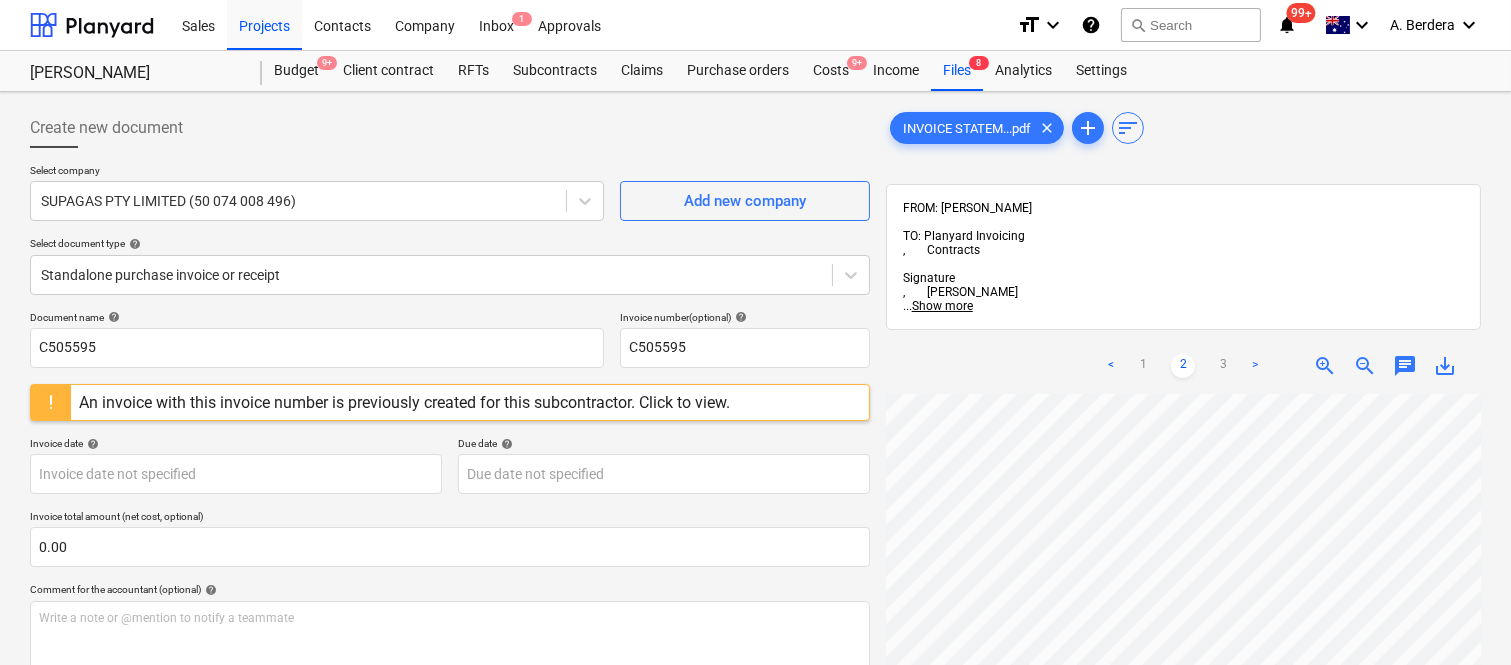 scroll, scrollTop: 877, scrollLeft: 391, axis: both 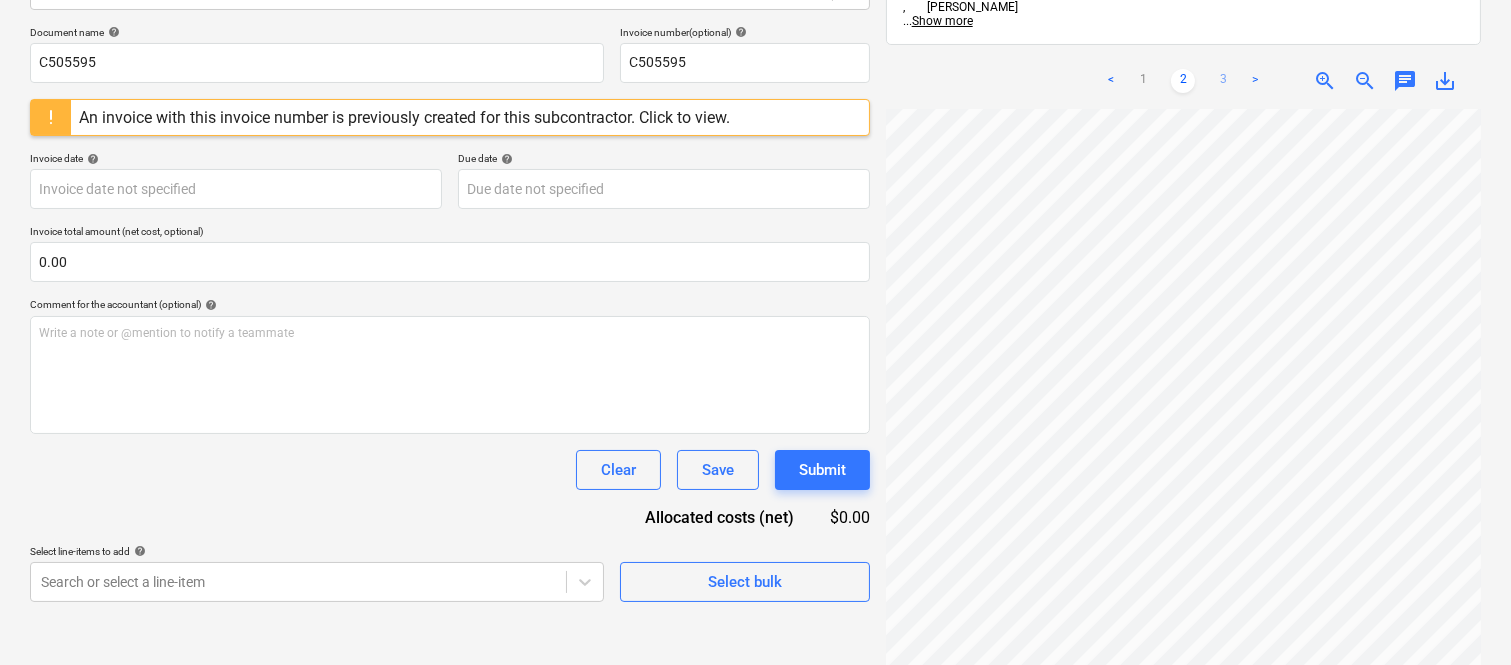 click on "3" at bounding box center (1223, 81) 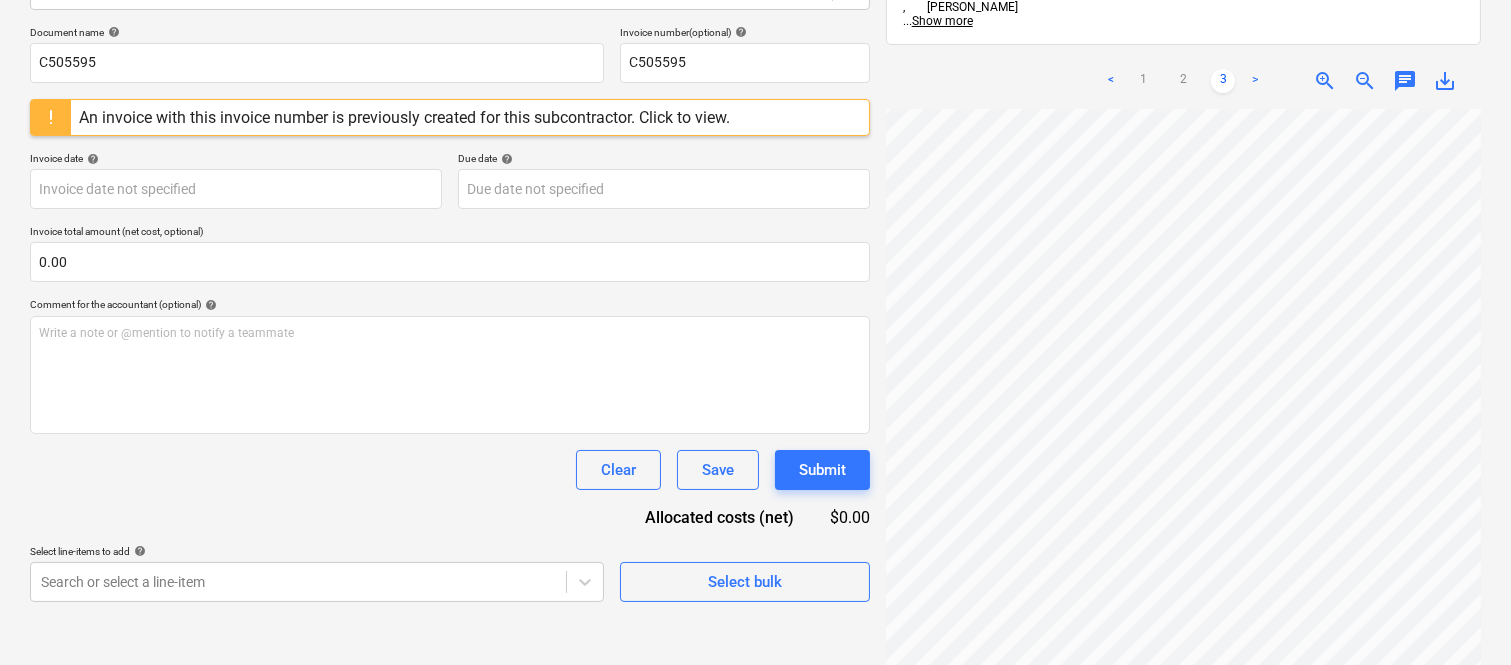 scroll, scrollTop: 353, scrollLeft: 447, axis: both 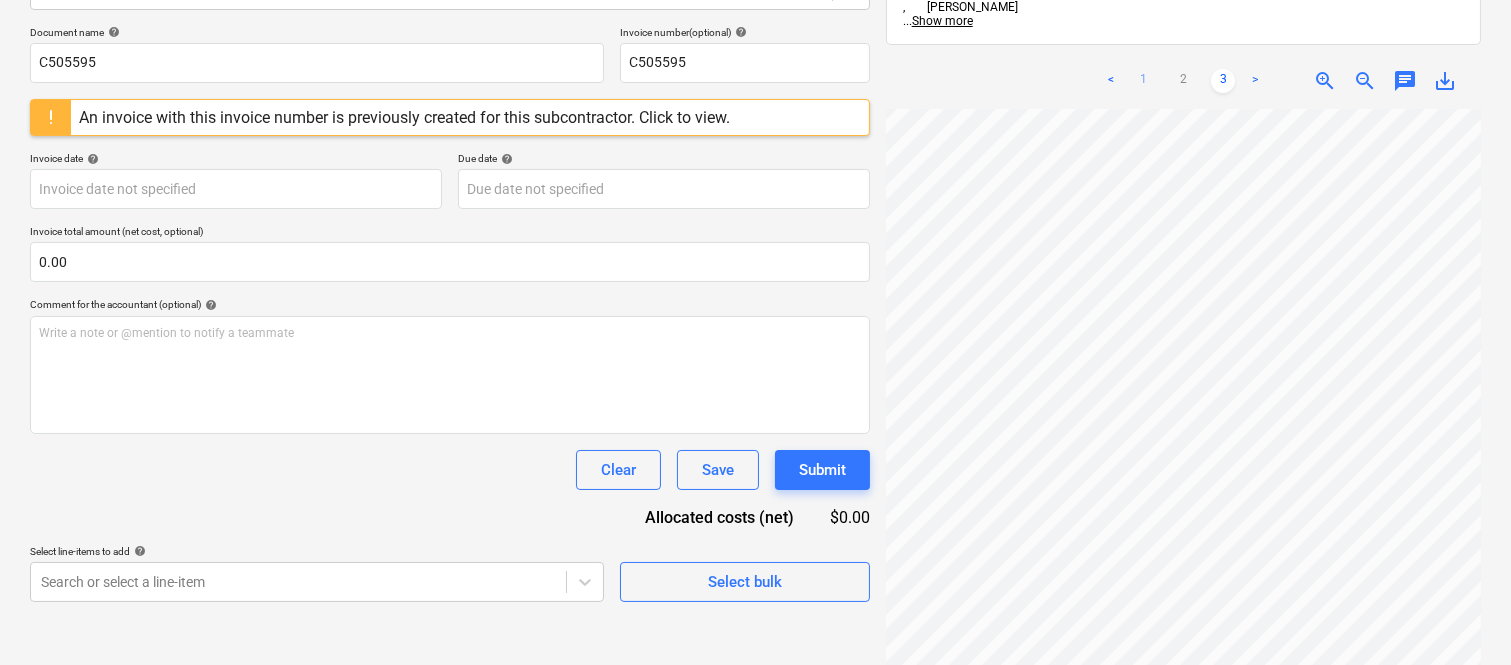 click on "1" at bounding box center [1143, 81] 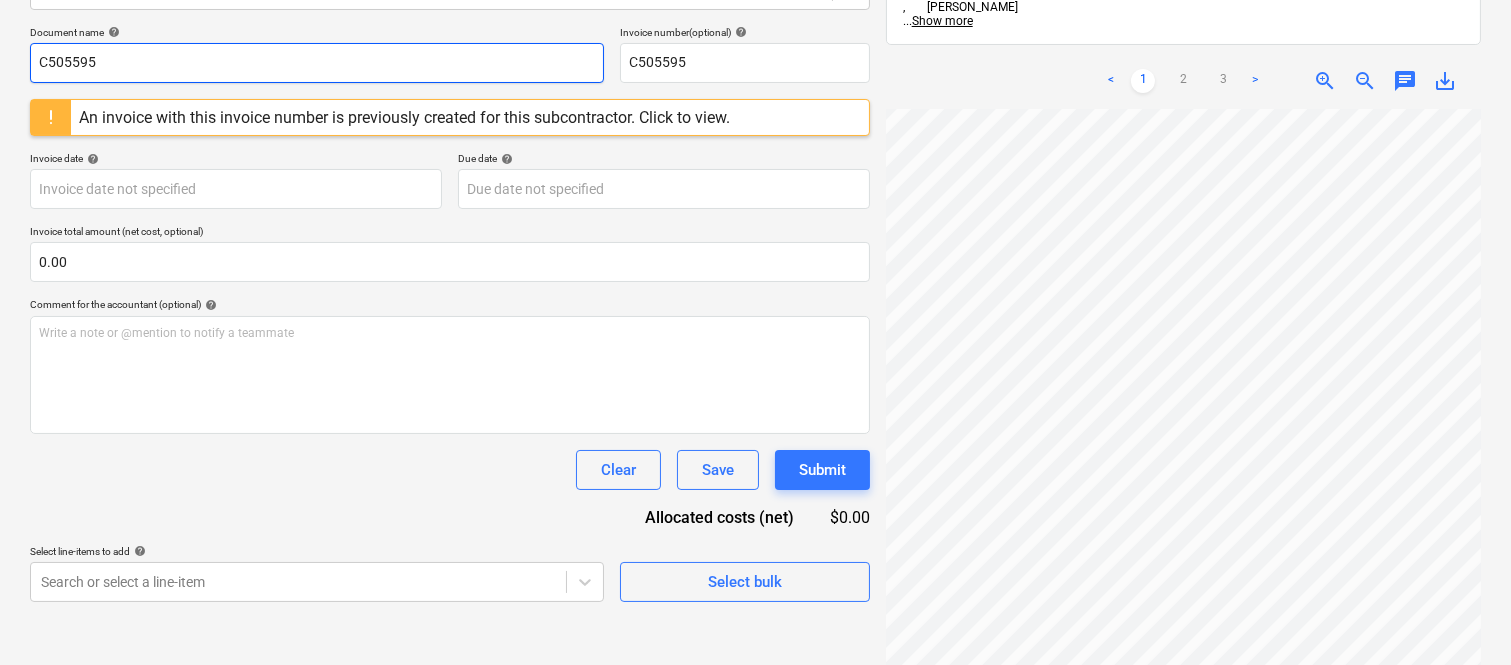 click on "C505595" at bounding box center (317, 63) 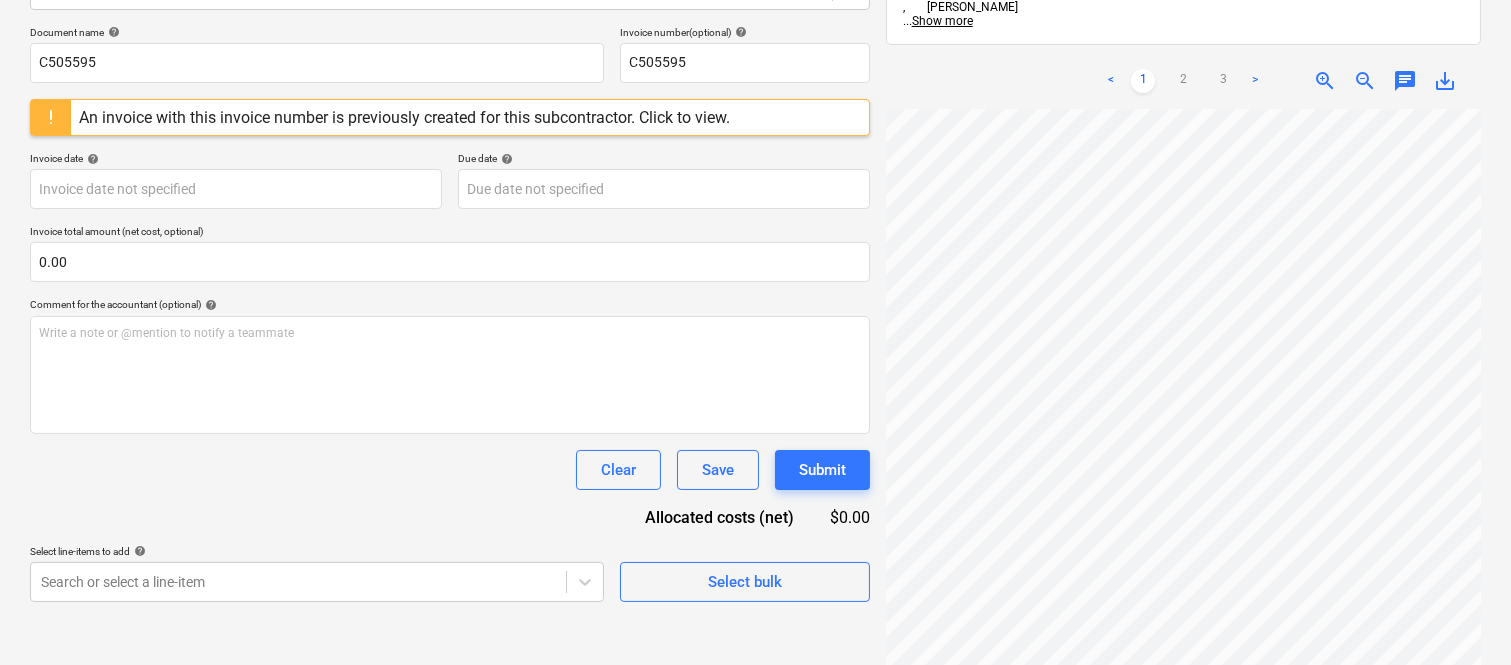 scroll, scrollTop: 66, scrollLeft: 0, axis: vertical 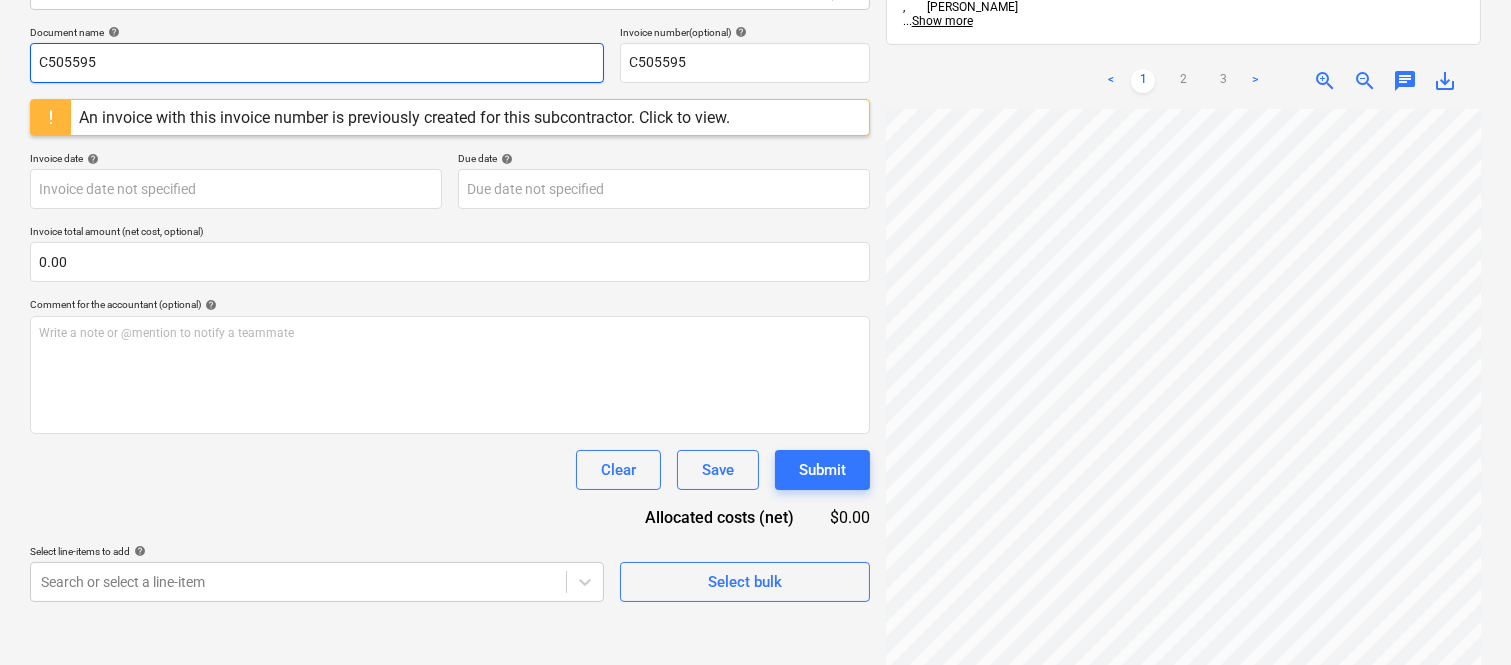 click on "C505595" at bounding box center (317, 63) 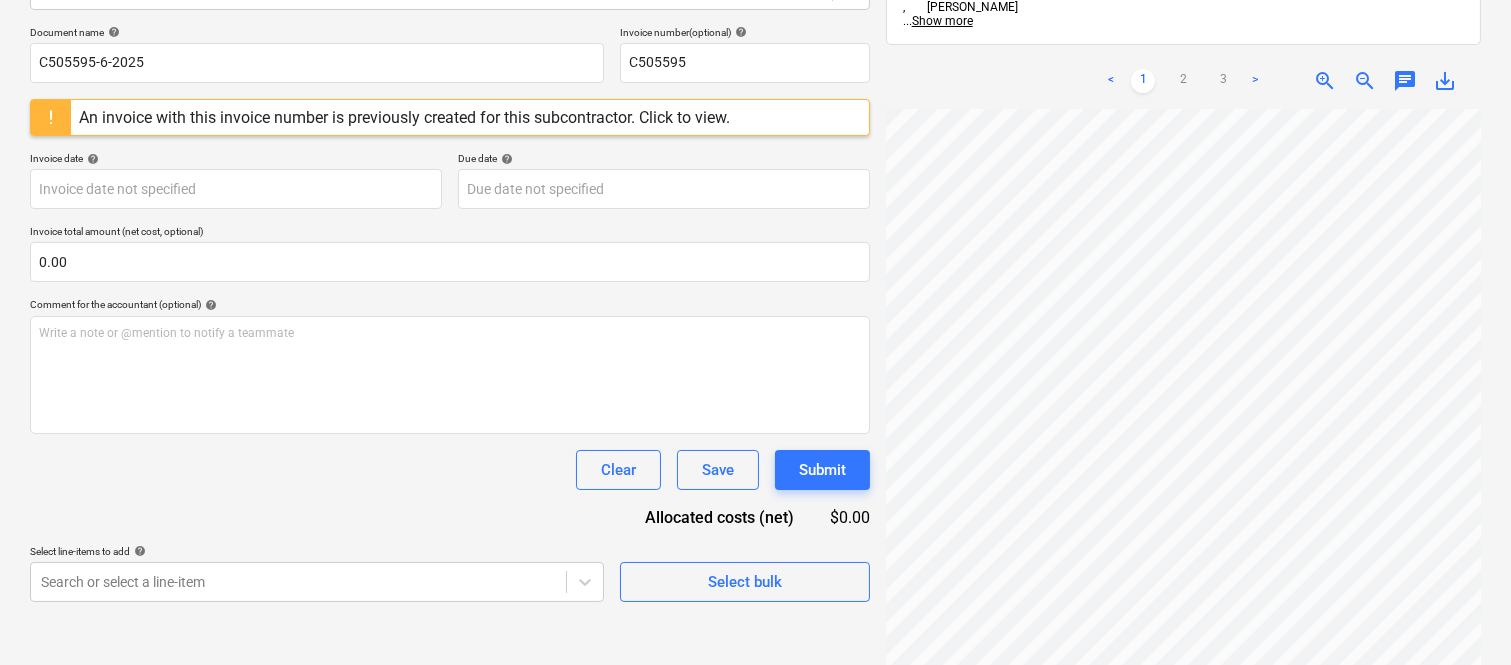 click on "Clear Save Submit" at bounding box center [450, 470] 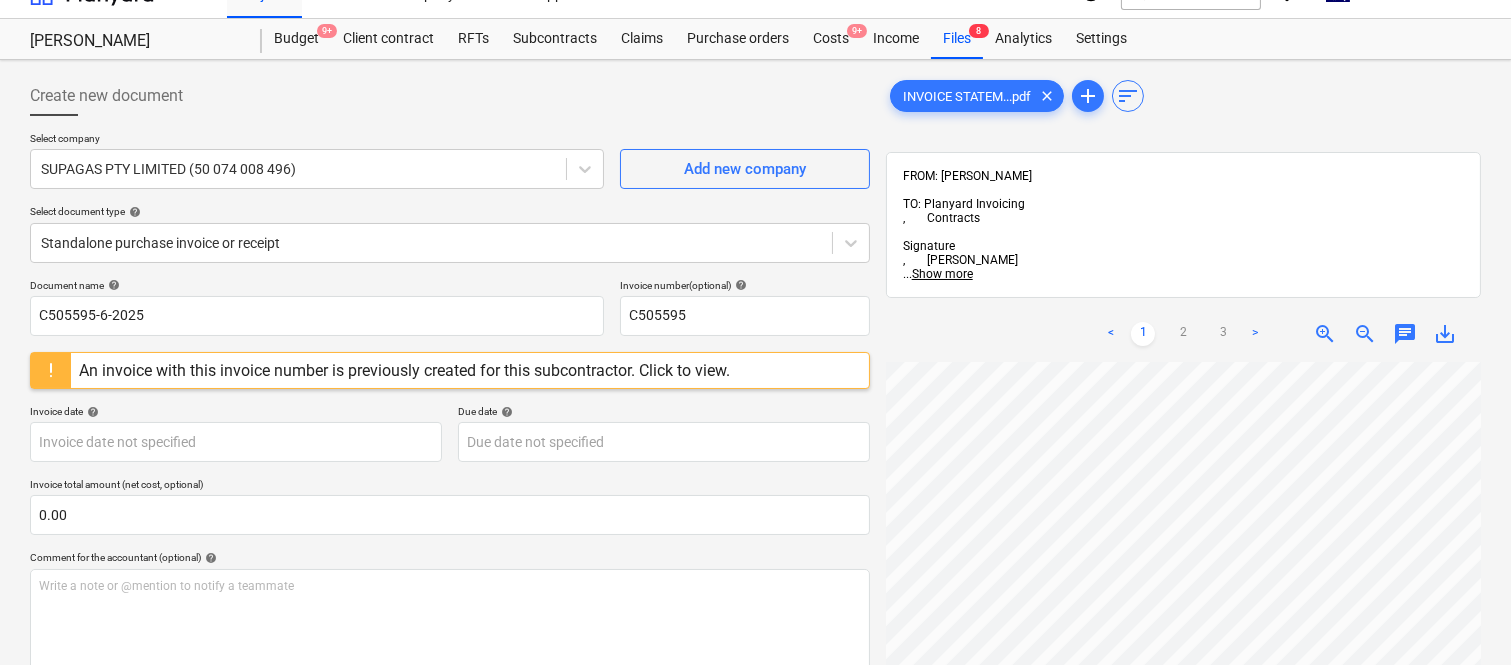 scroll, scrollTop: 0, scrollLeft: 0, axis: both 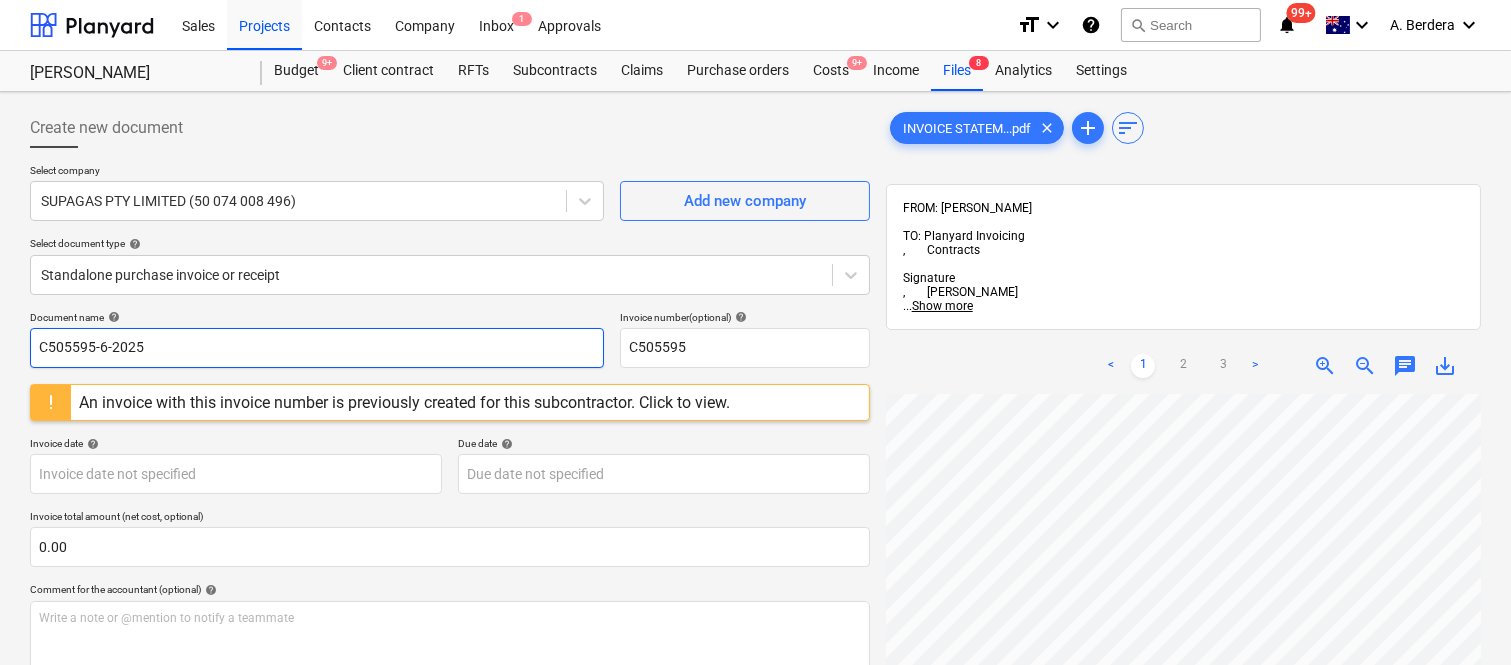 click on "C505595-6-2025" at bounding box center [317, 348] 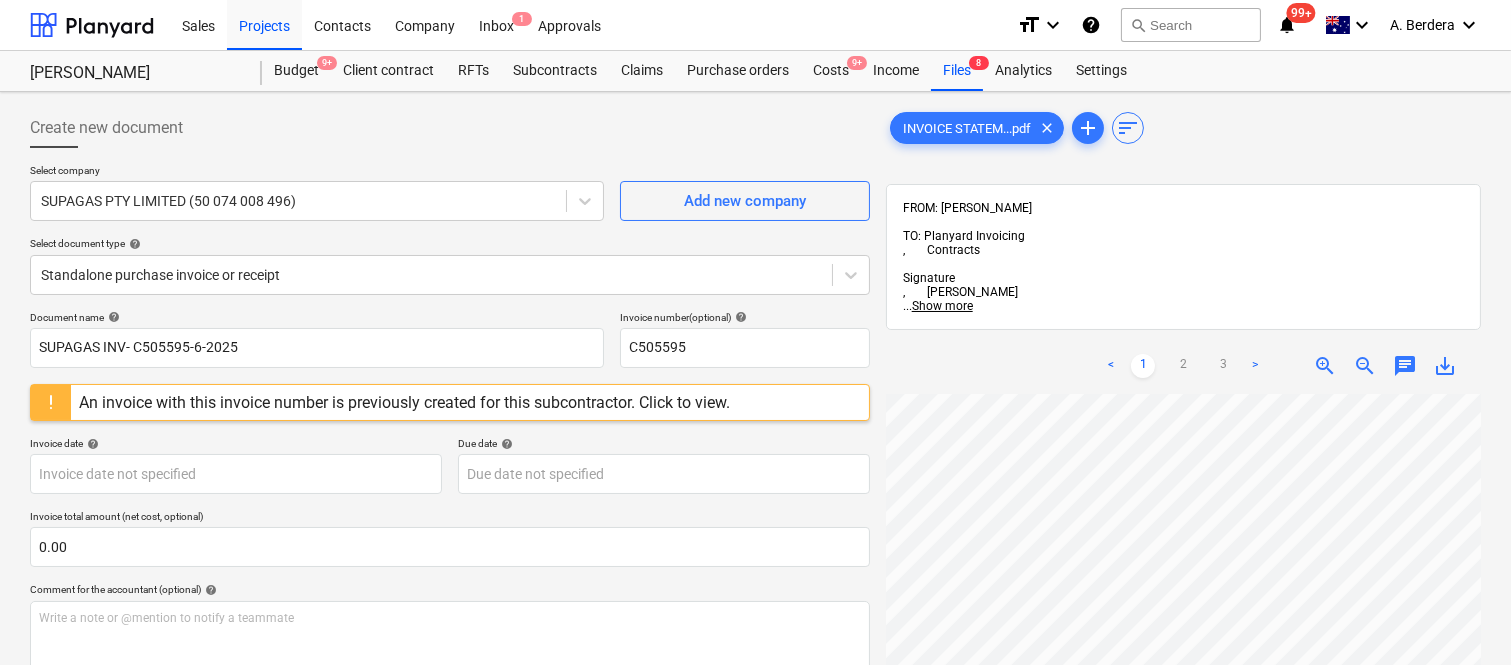 click on "Invoice date help" at bounding box center [236, 443] 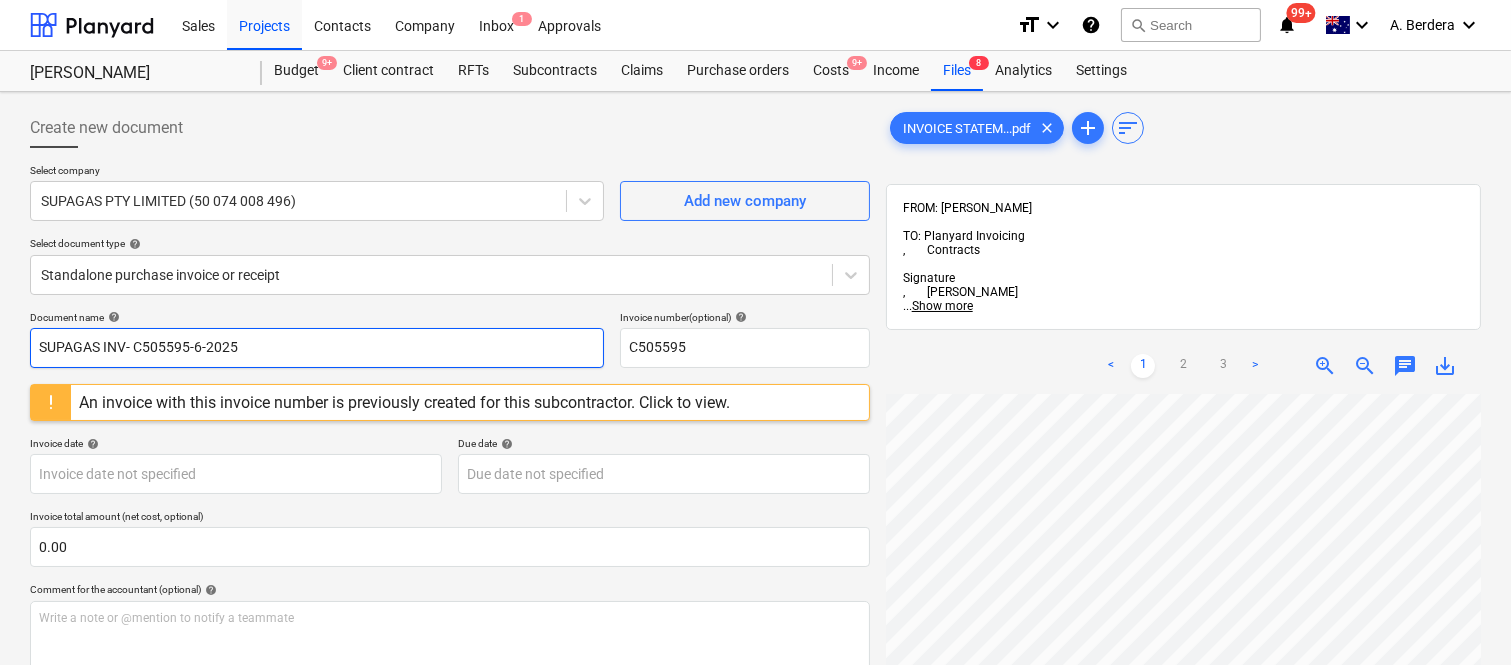 click on "SUPAGAS INV- C505595-6-2025" at bounding box center (317, 348) 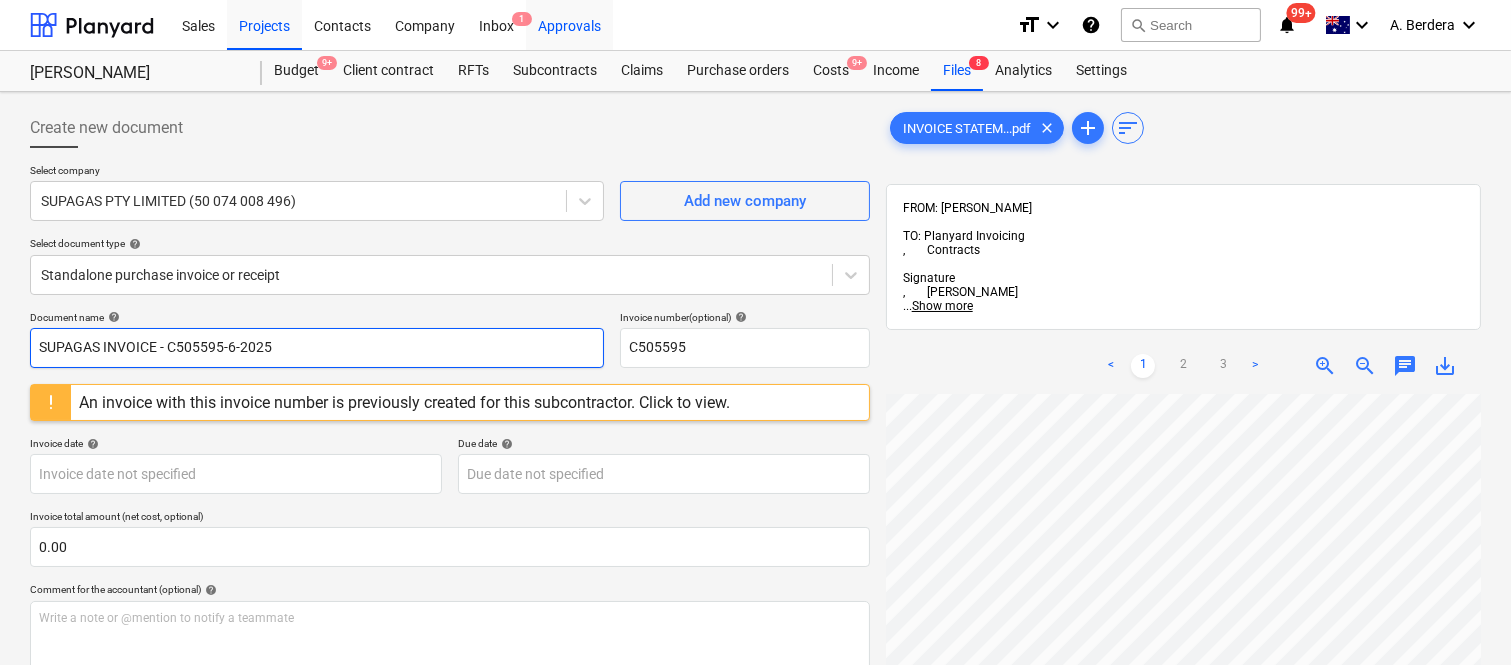 type on "SUPAGAS INVOICE - C505595-6-2025" 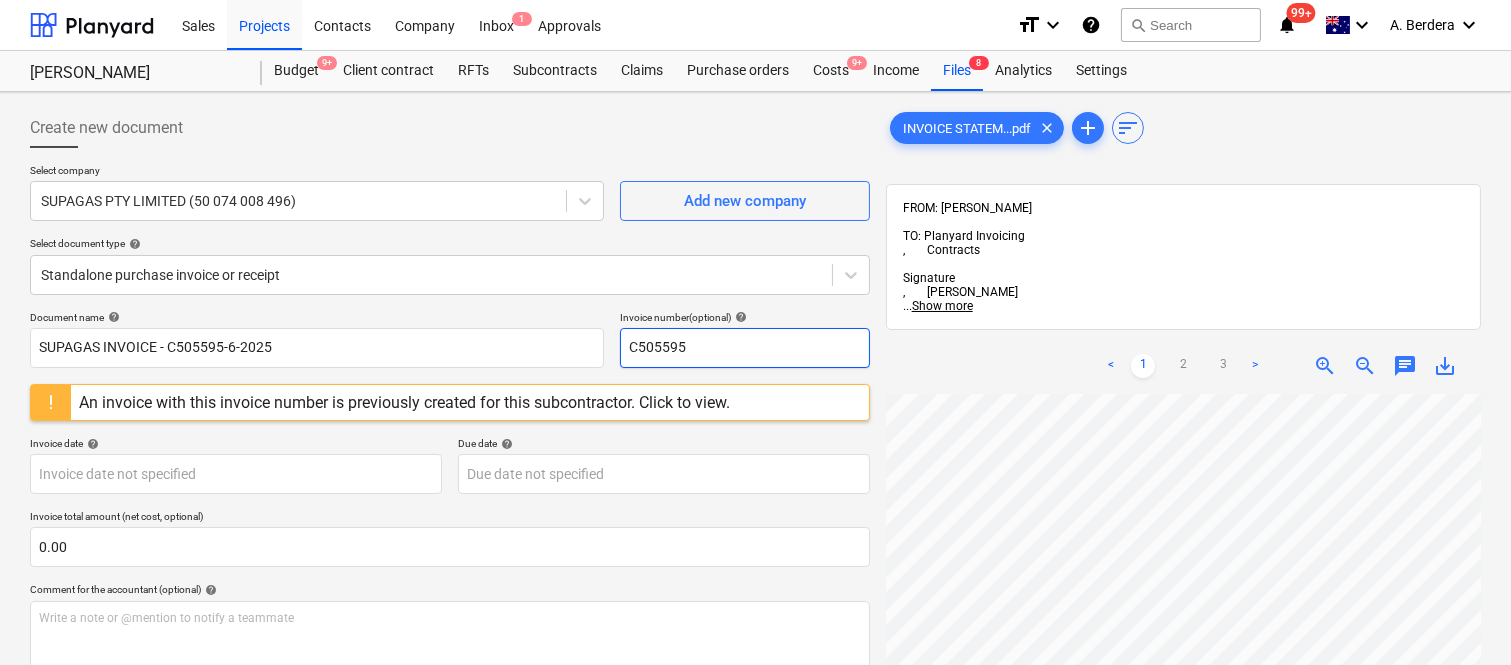 click on "C505595" at bounding box center (745, 348) 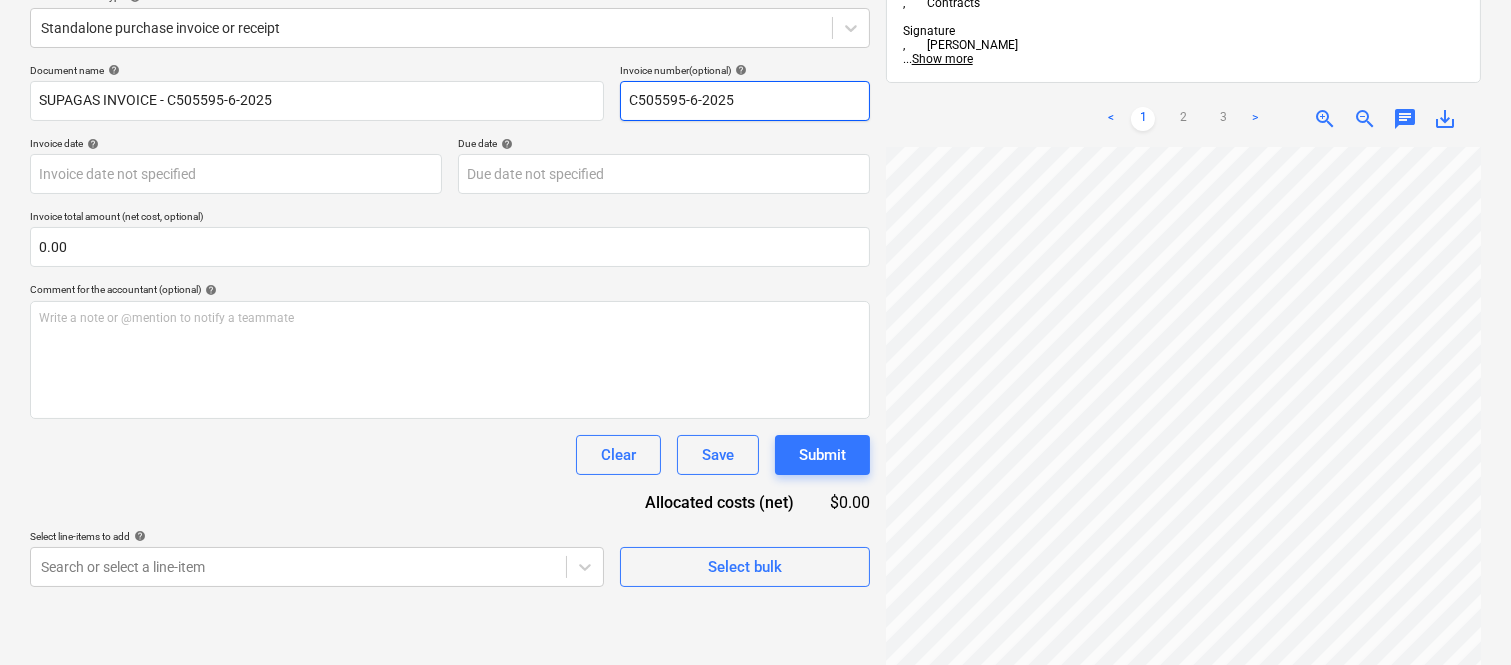 scroll, scrollTop: 285, scrollLeft: 0, axis: vertical 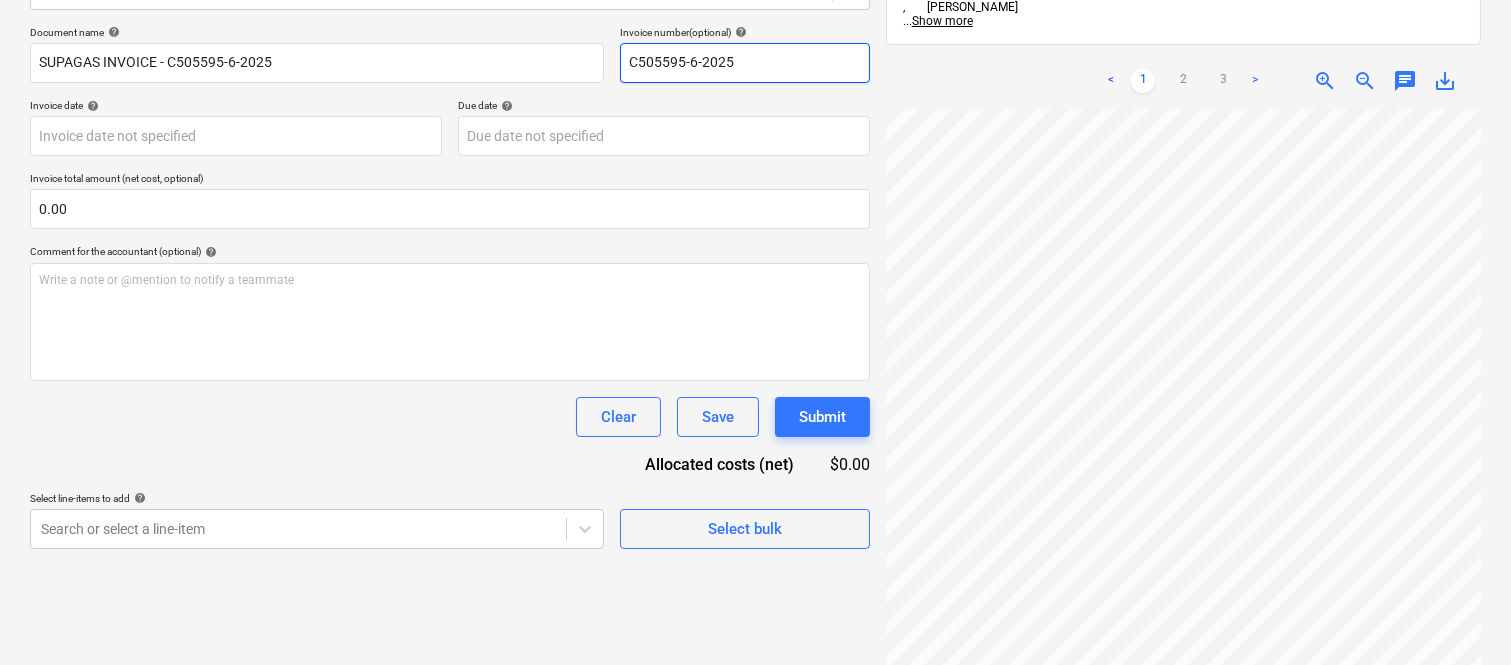 type on "C505595-6-2025" 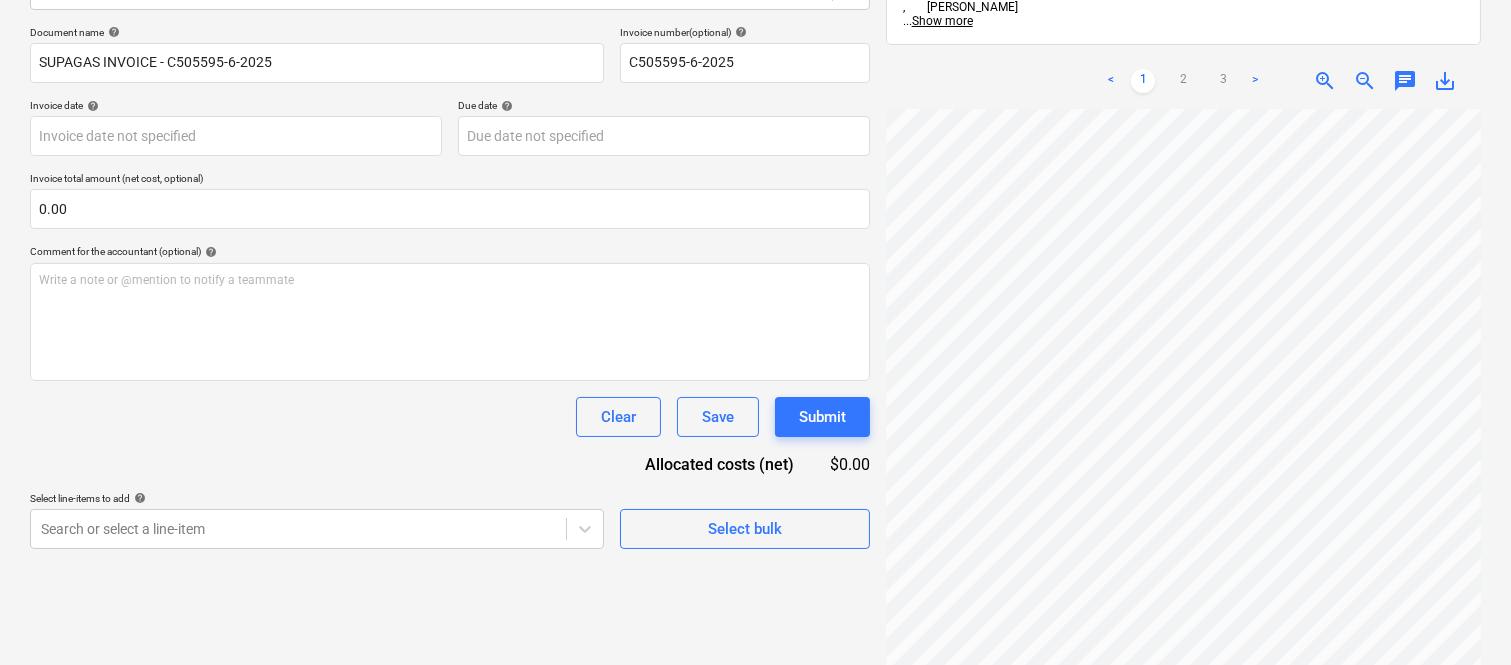 scroll, scrollTop: 42, scrollLeft: 456, axis: both 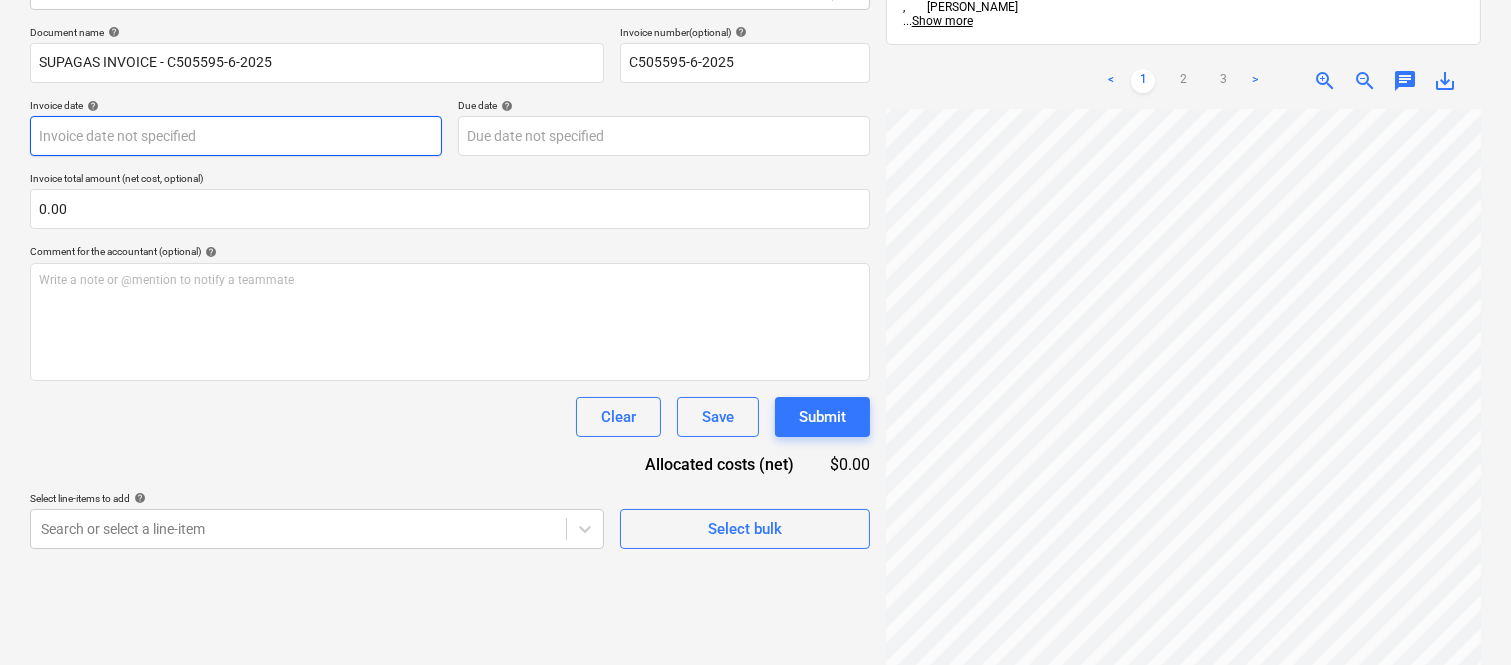 click on "Sales Projects Contacts Company Inbox 1 Approvals format_size keyboard_arrow_down help search Search notifications 99+ keyboard_arrow_down A. Berdera keyboard_arrow_down [PERSON_NAME] Budget 9+ Client contract RFTs Subcontracts Claims Purchase orders Costs 9+ Income Files 8 Analytics Settings Create new document Select company SUPAGAS PTY LIMITED (50 074 008 496)  Add new company Select document type help Standalone purchase invoice or receipt Document name help SUPAGAS INVOICE - C505595-6-2025 Invoice number  (optional) help C505595-6-2025 Invoice date help Press the down arrow key to interact with the calendar and
select a date. Press the question mark key to get the keyboard shortcuts for changing dates. Due date help Press the down arrow key to interact with the calendar and
select a date. Press the question mark key to get the keyboard shortcuts for changing dates. Invoice total amount (net cost, optional) 0.00 Comment for the accountant (optional) help ﻿ Clear Save Submit Allocated costs (net)" at bounding box center (755, 47) 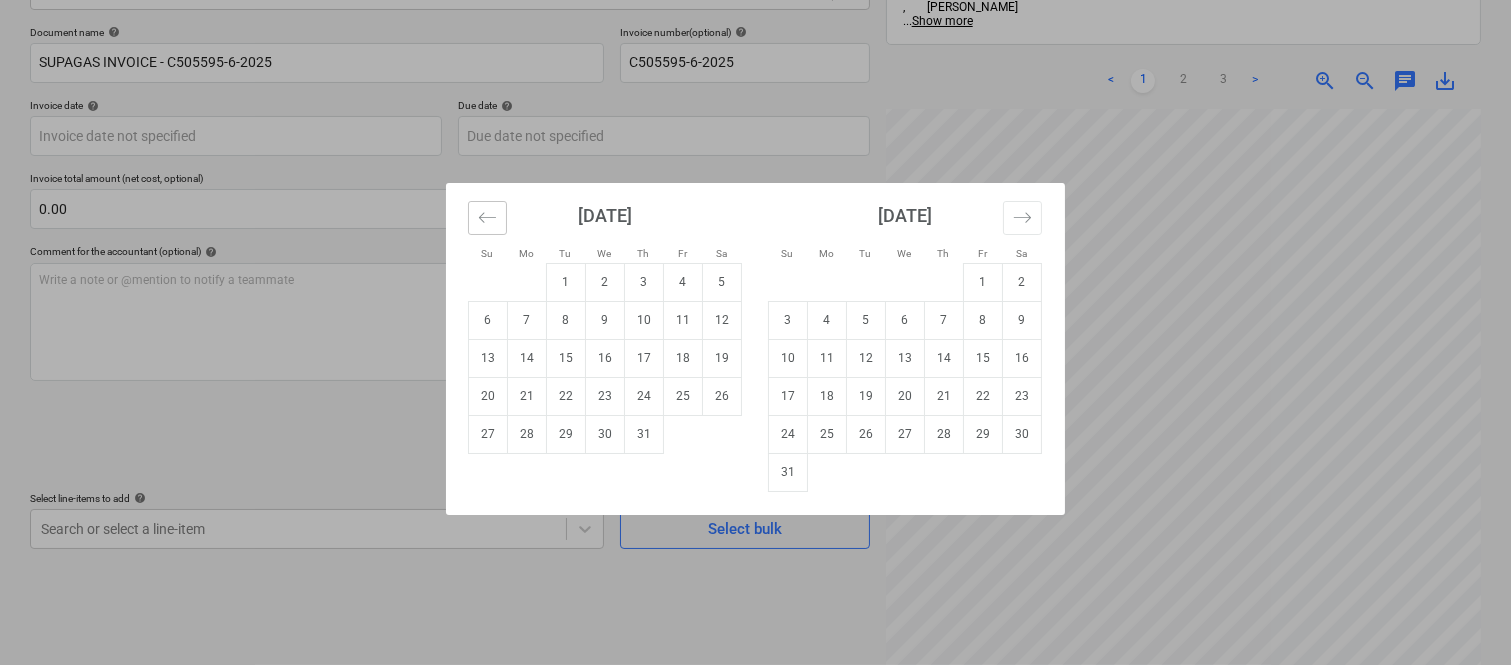 click 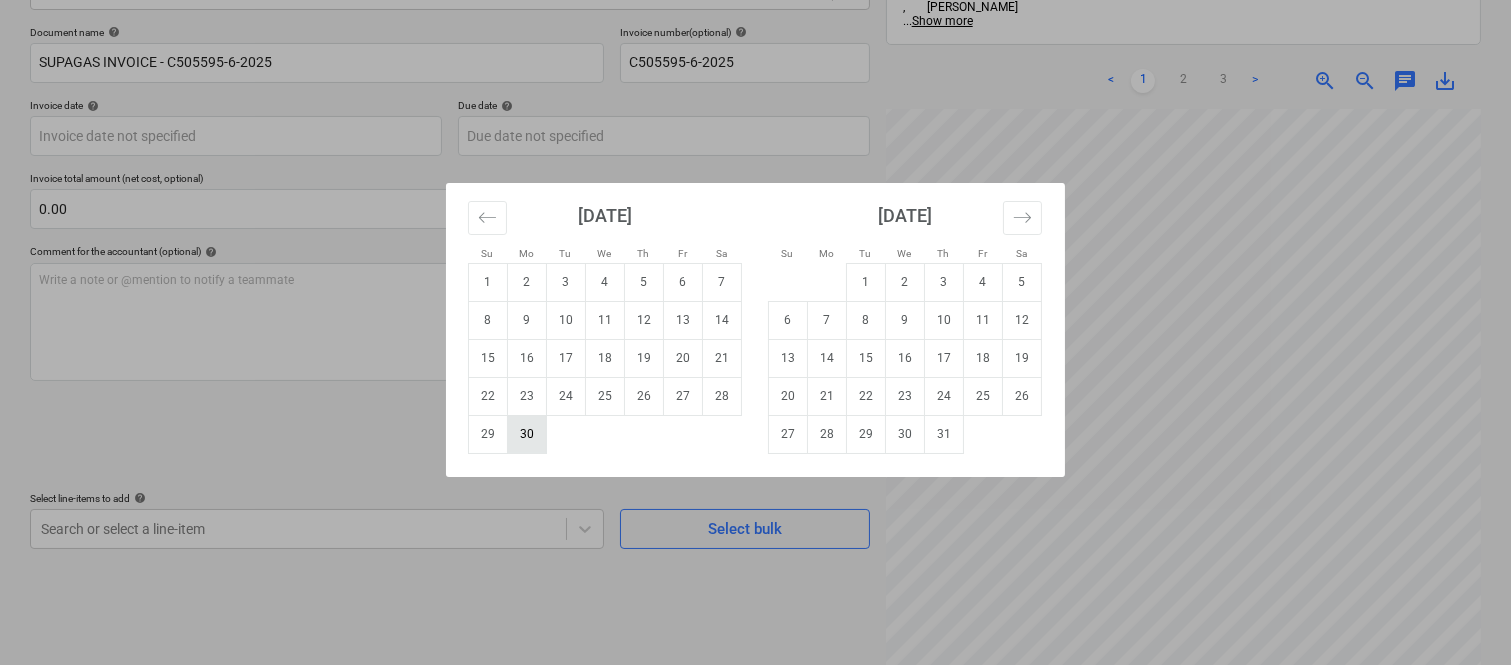 click on "30" at bounding box center (527, 434) 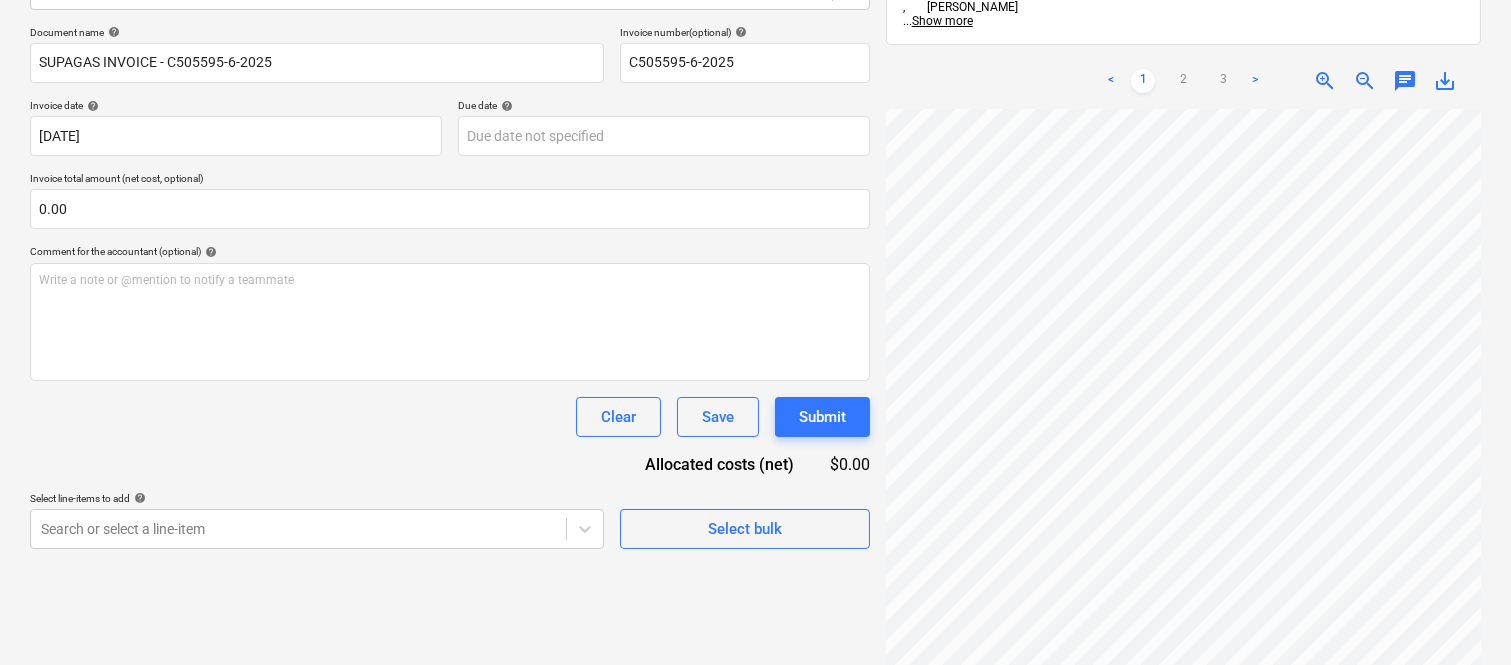 scroll, scrollTop: 273, scrollLeft: 451, axis: both 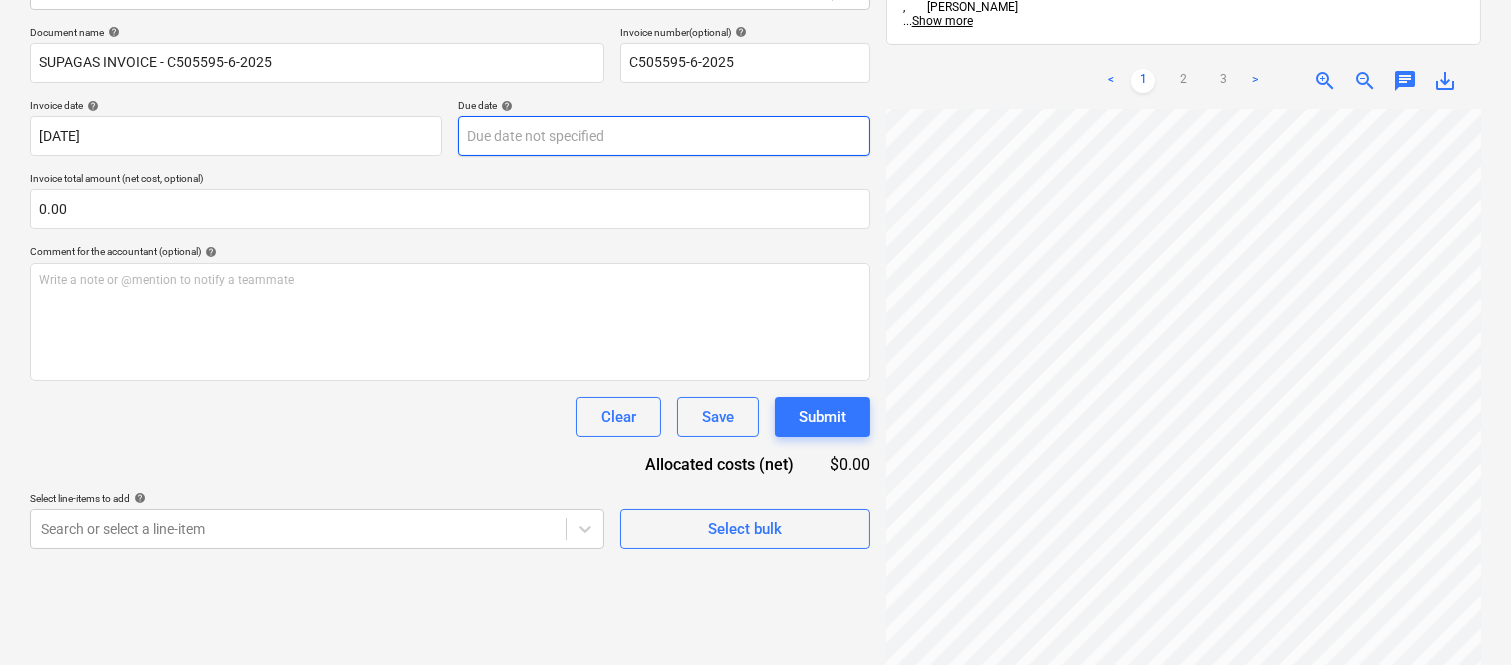 click on "Sales Projects Contacts Company Inbox 1 Approvals format_size keyboard_arrow_down help search Search notifications 99+ keyboard_arrow_down A. Berdera keyboard_arrow_down [PERSON_NAME] Budget 9+ Client contract RFTs Subcontracts Claims Purchase orders Costs 9+ Income Files 8 Analytics Settings Create new document Select company SUPAGAS PTY LIMITED (50 074 008 496)  Add new company Select document type help Standalone purchase invoice or receipt Document name help SUPAGAS INVOICE - C505595-6-2025 Invoice number  (optional) help C505595-6-2025 Invoice date help [DATE] [DATE] Press the down arrow key to interact with the calendar and
select a date. Press the question mark key to get the keyboard shortcuts for changing dates. Due date help Press the down arrow key to interact with the calendar and
select a date. Press the question mark key to get the keyboard shortcuts for changing dates. Invoice total amount (net cost, optional) 0.00 Comment for the accountant (optional) help ﻿ Clear Save Submit" at bounding box center [755, 47] 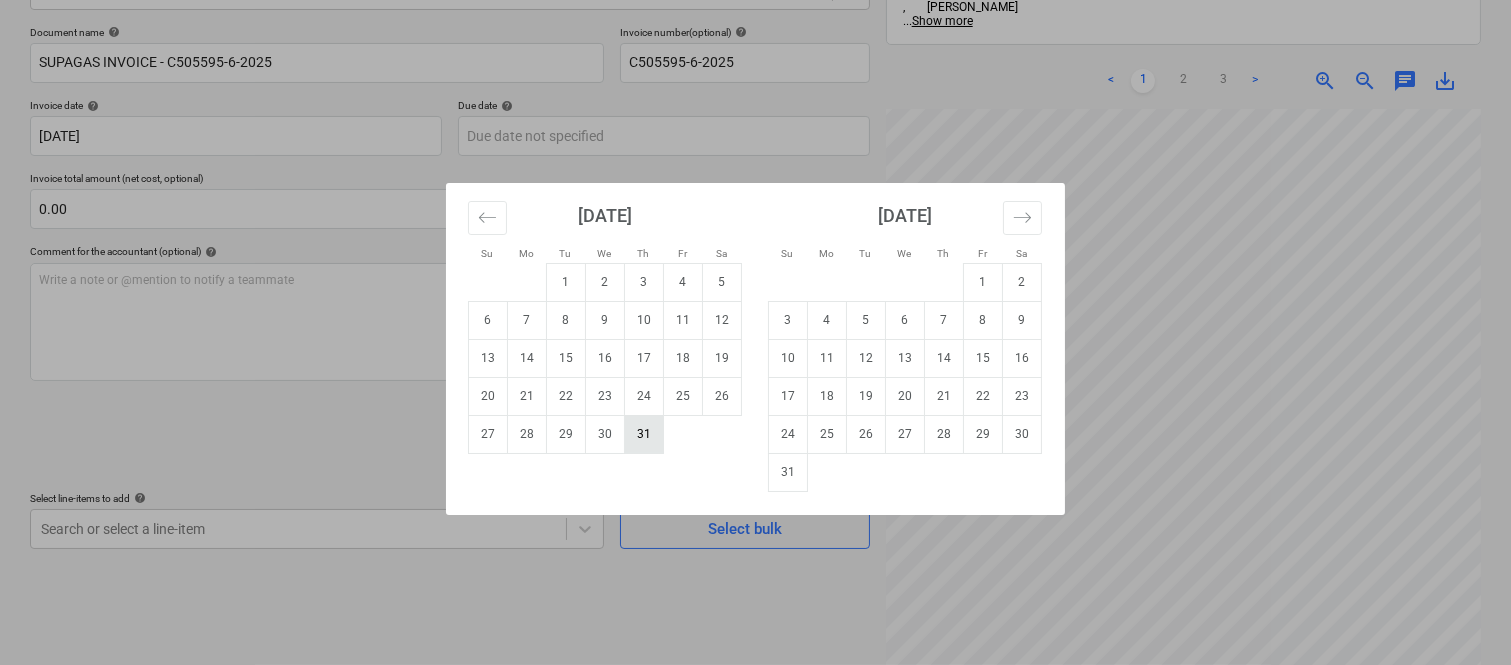 click on "31" at bounding box center (644, 434) 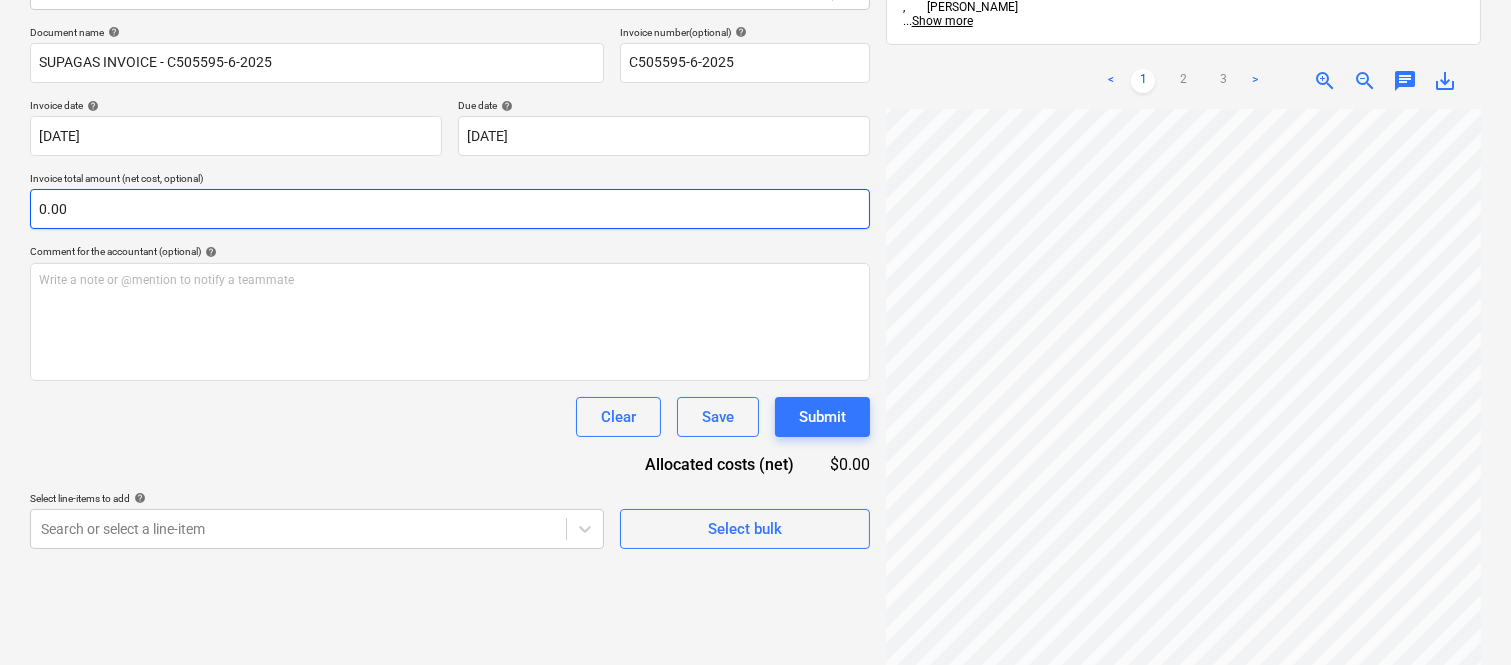 click on "0.00" at bounding box center (450, 209) 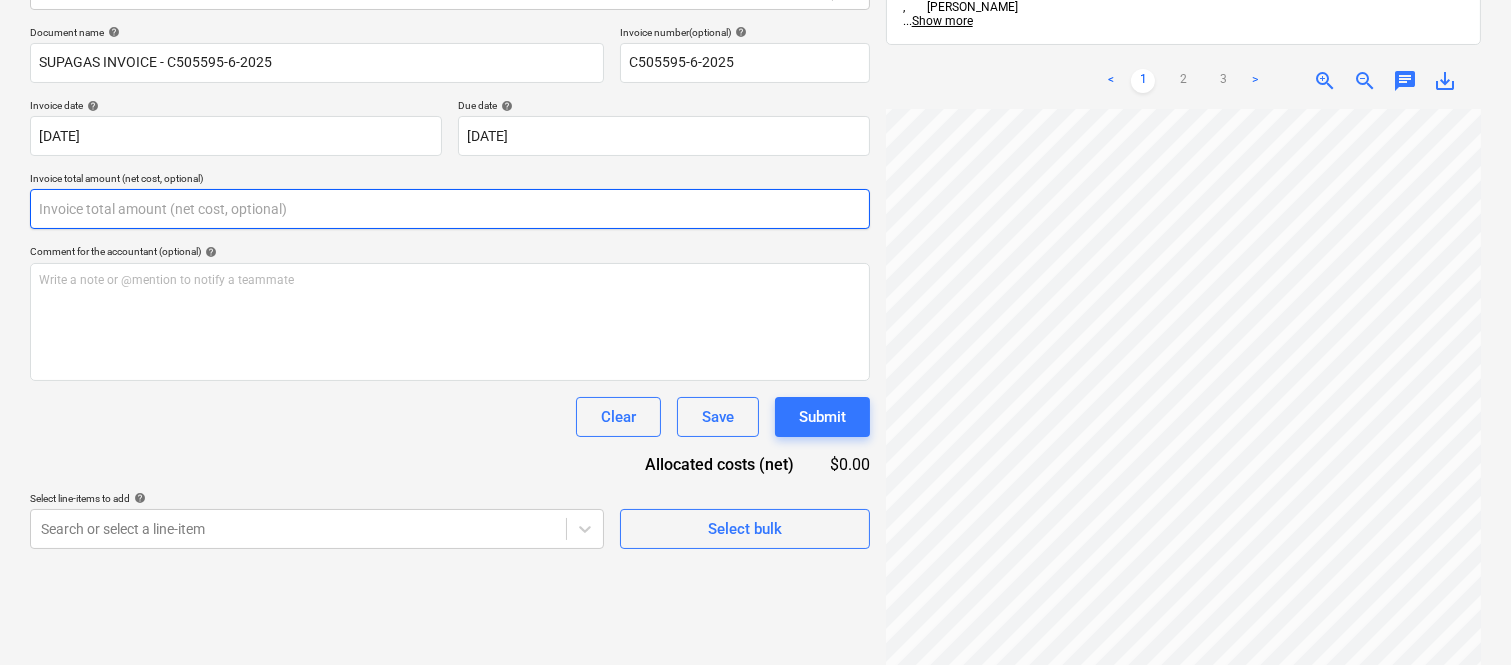 paste on "162.50" 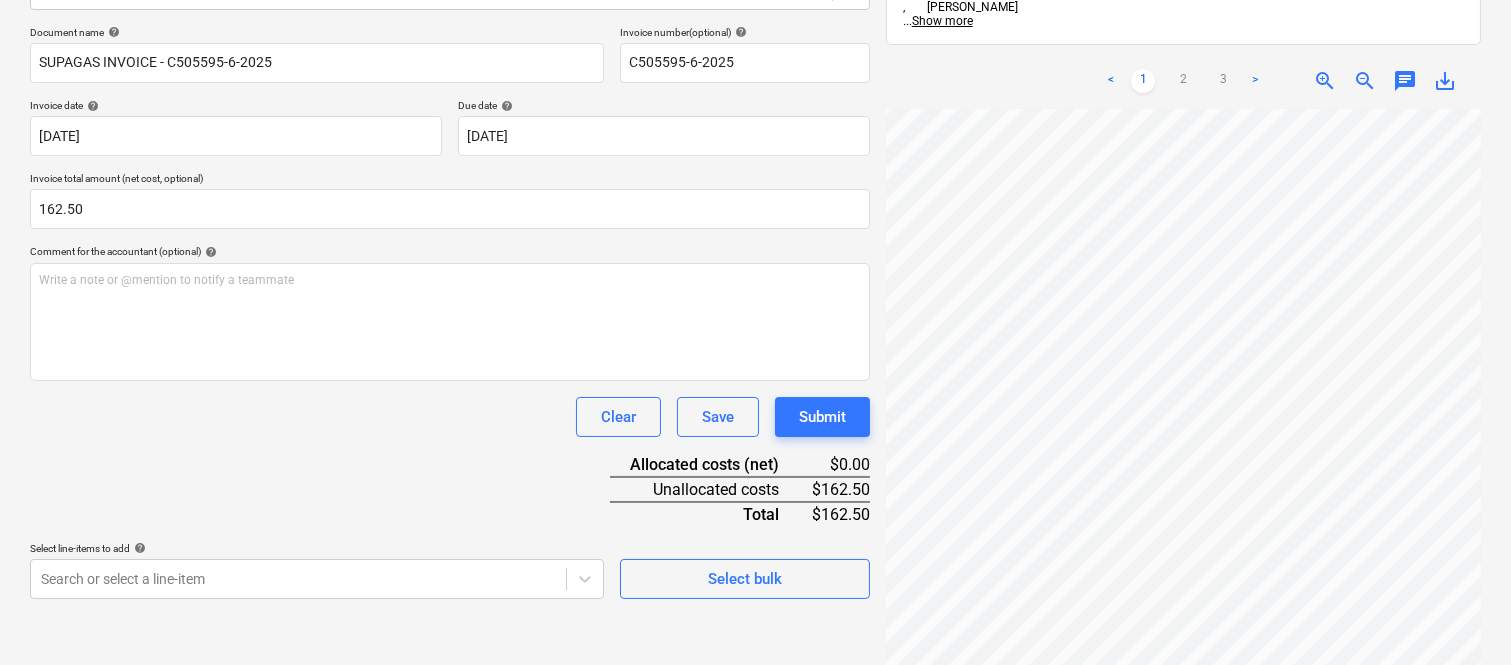 click on "Clear Save Submit" at bounding box center [450, 417] 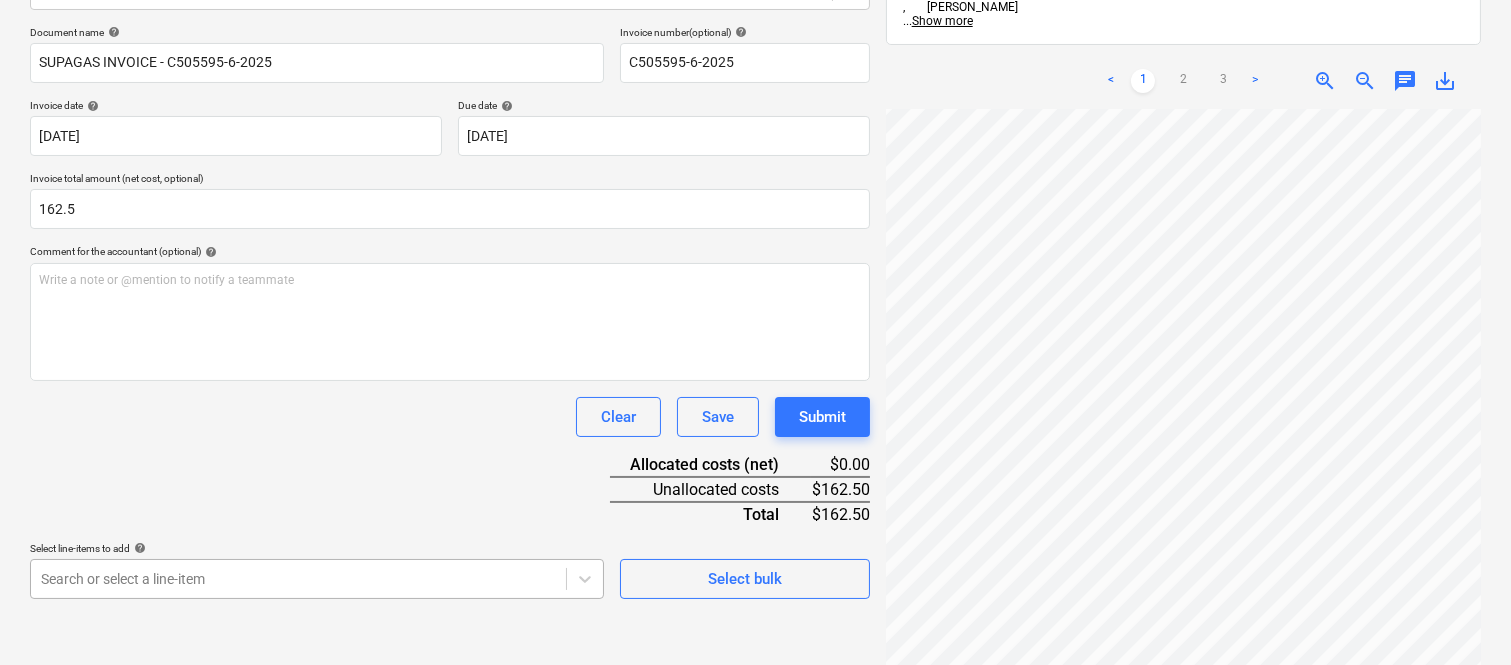 click on "Sales Projects Contacts Company Inbox 1 Approvals format_size keyboard_arrow_down help search Search notifications 99+ keyboard_arrow_down A. Berdera keyboard_arrow_down [PERSON_NAME] Budget 9+ Client contract RFTs Subcontracts Claims Purchase orders Costs 9+ Income Files 8 Analytics Settings Create new document Select company SUPAGAS PTY LIMITED (50 074 008 496)  Add new company Select document type help Standalone purchase invoice or receipt Document name help SUPAGAS INVOICE - C505595-6-2025 Invoice number  (optional) help C505595-6-2025 Invoice date help [DATE] [DATE] Press the down arrow key to interact with the calendar and
select a date. Press the question mark key to get the keyboard shortcuts for changing dates. Due date help [DATE] [DATE] Press the down arrow key to interact with the calendar and
select a date. Press the question mark key to get the keyboard shortcuts for changing dates. Invoice total amount (net cost, optional) 162.5 Comment for the accountant (optional) <" at bounding box center [755, 47] 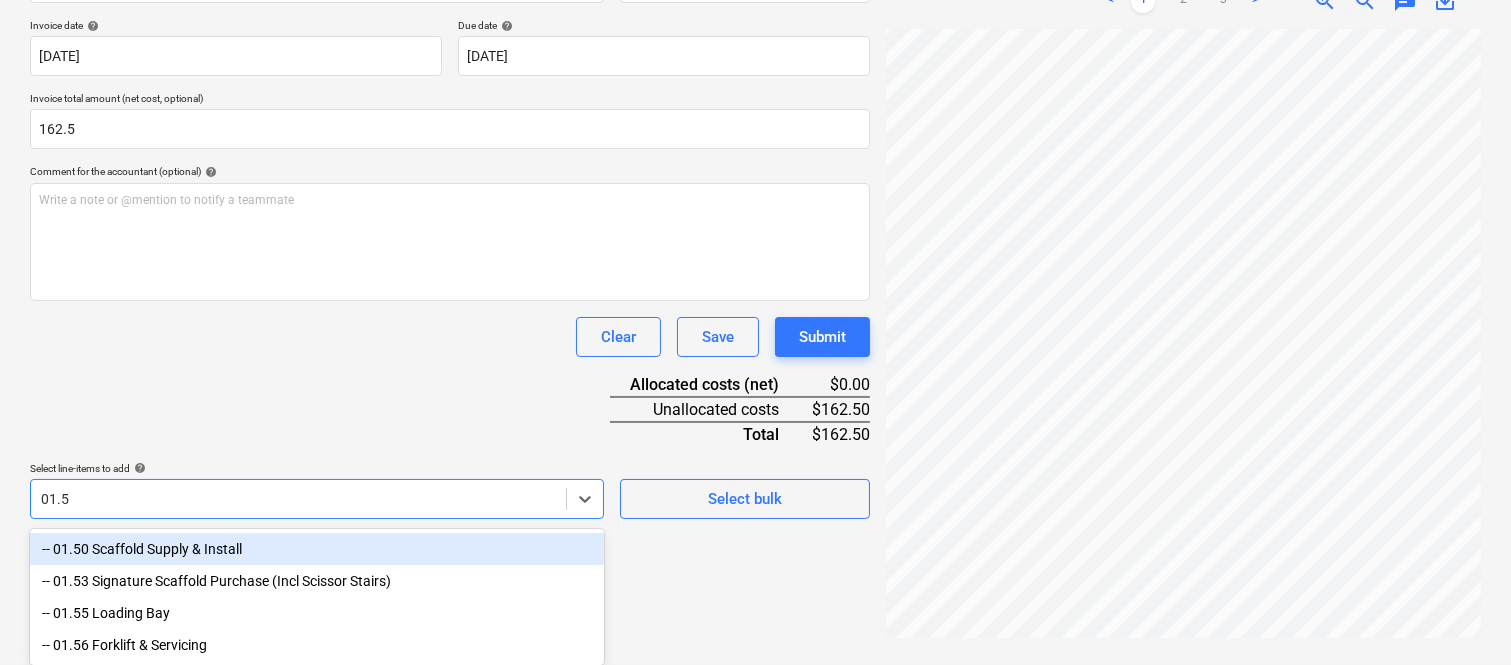 scroll, scrollTop: 285, scrollLeft: 0, axis: vertical 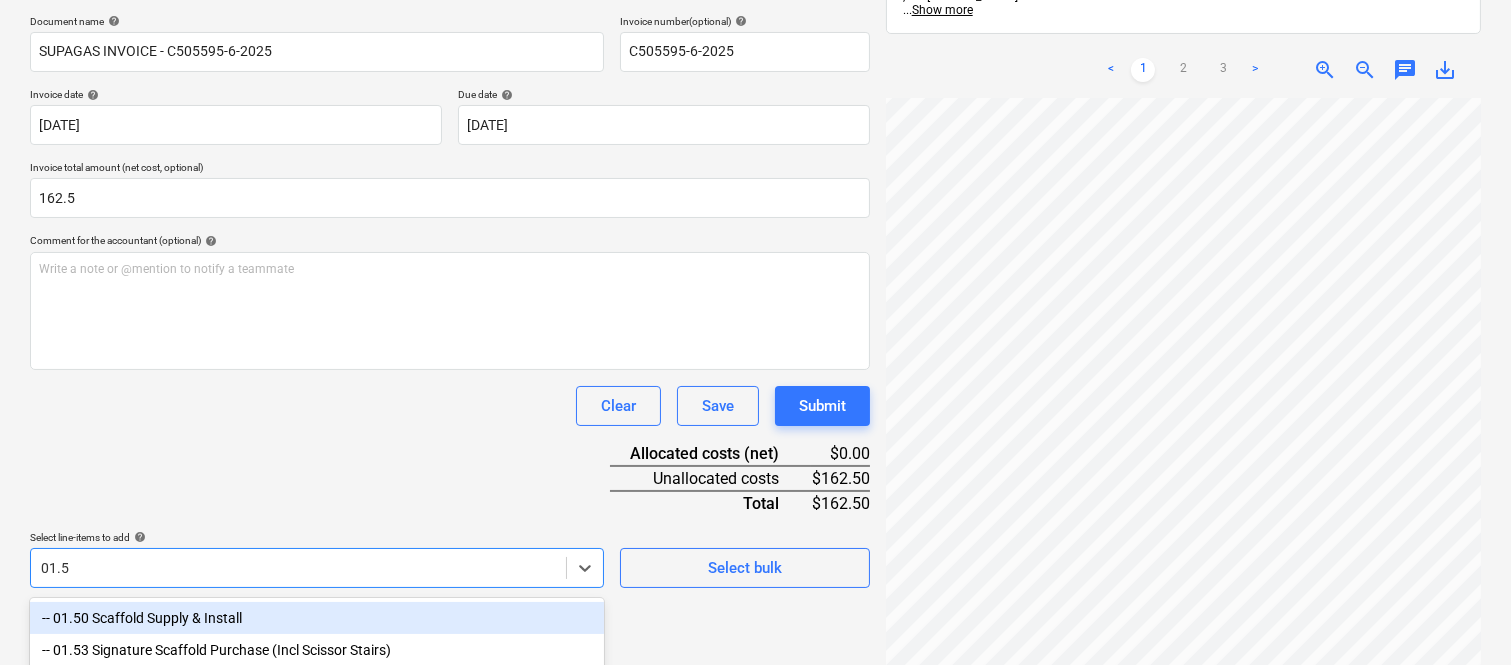 type on "01.56" 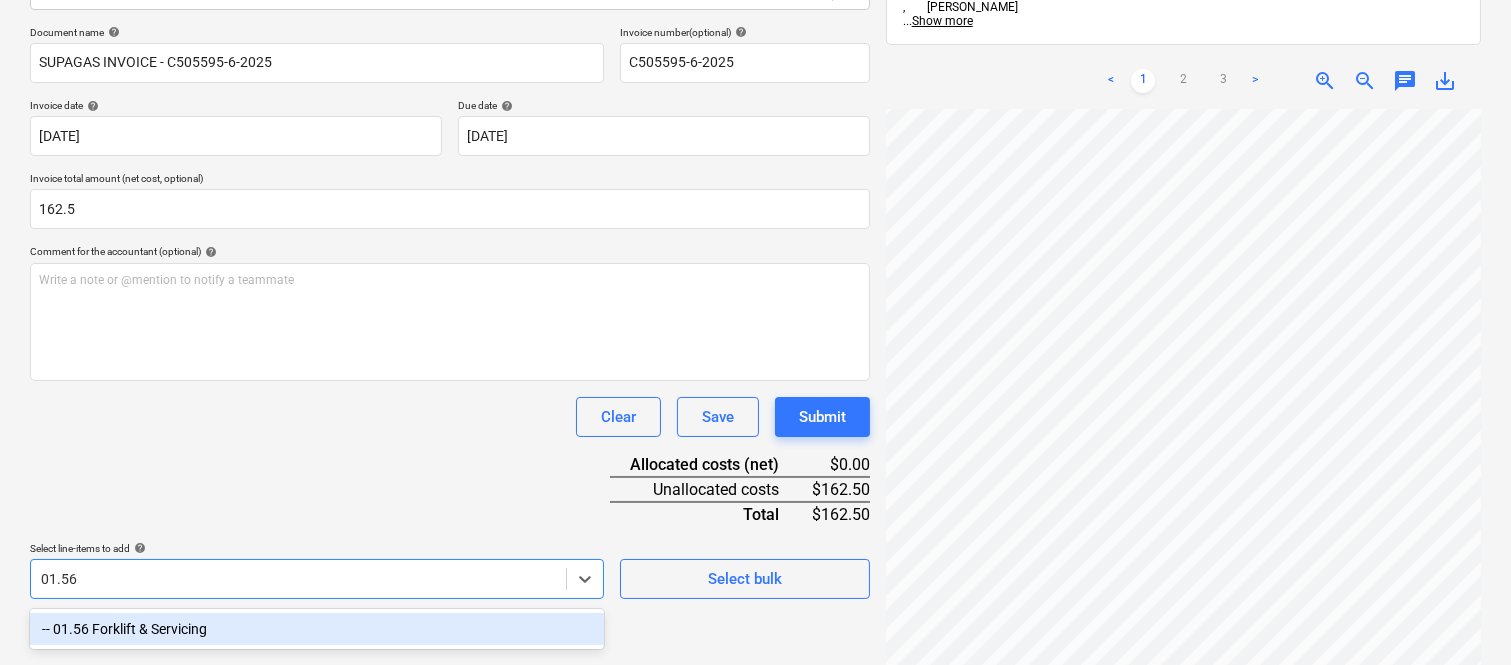 click on "--  01.56 Forklift & Servicing" at bounding box center [317, 629] 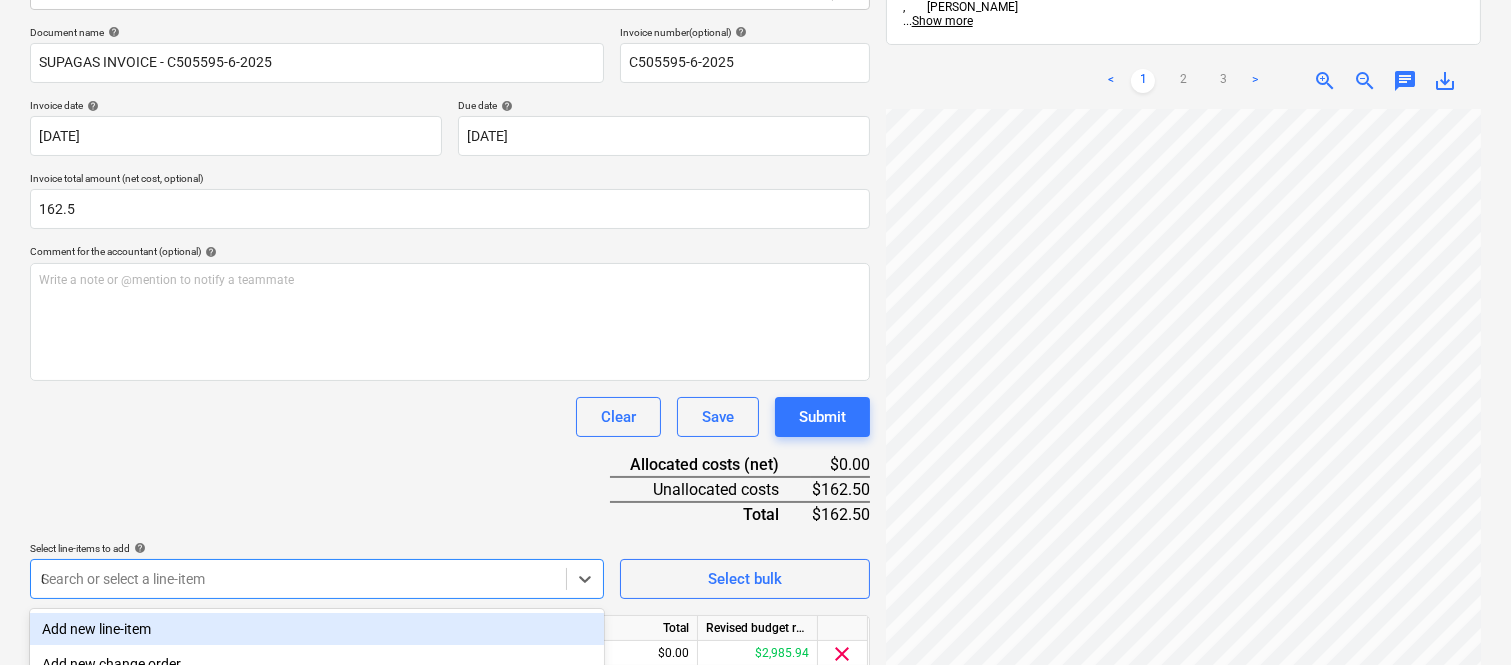 type 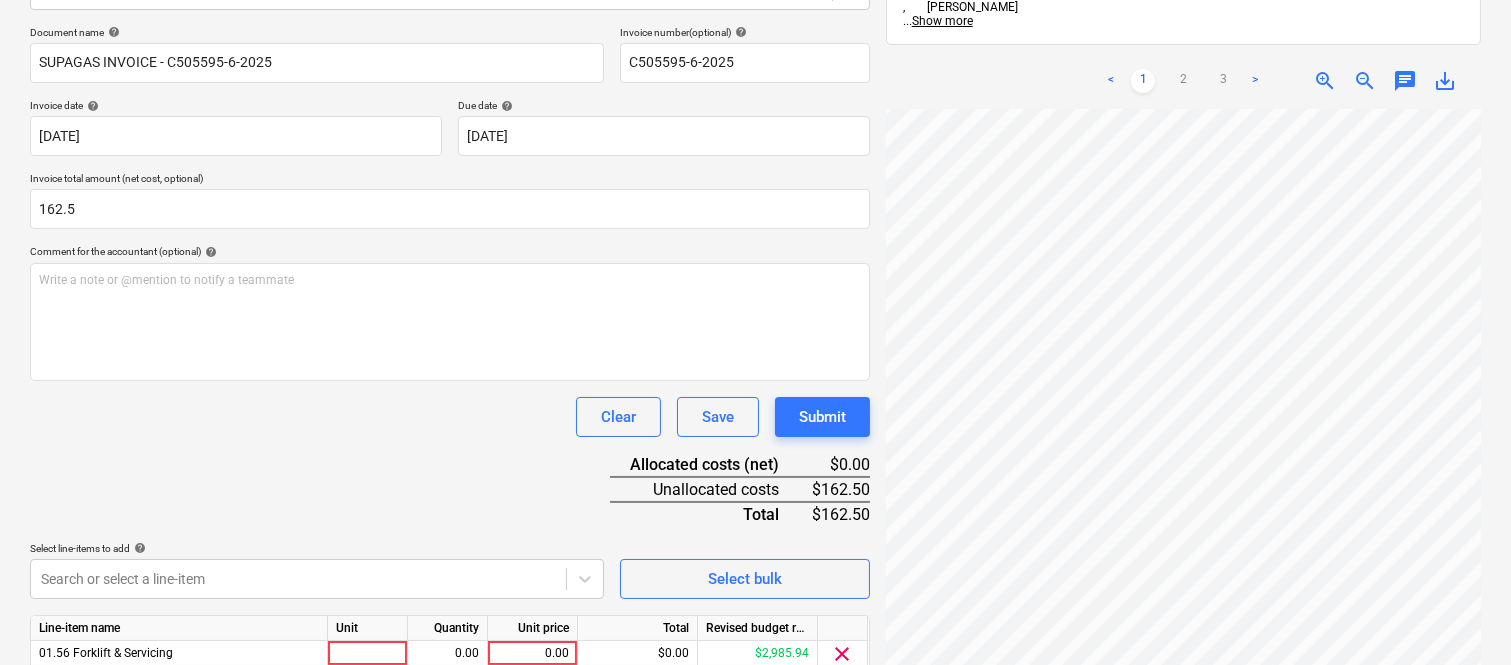 click on "Document name help SUPAGAS INVOICE - C505595-6-2025 Invoice number  (optional) help C505595-6-2025 Invoice date help [DATE] [DATE] Press the down arrow key to interact with the calendar and
select a date. Press the question mark key to get the keyboard shortcuts for changing dates. Due date help [DATE] [DATE] Press the down arrow key to interact with the calendar and
select a date. Press the question mark key to get the keyboard shortcuts for changing dates. Invoice total amount (net cost, optional) 162.5 Comment for the accountant (optional) help Write a note or @mention to notify a teammate ﻿ Clear Save Submit Allocated costs (net) $0.00 Unallocated costs $162.50 Total $162.50 Select line-items to add help Search or select a line-item Select bulk Line-item name Unit Quantity Unit price Total Revised budget remaining 01.56 Forklift & Servicing 0.00 0.00 $0.00 $2,985.94 clear Clear Save Submit" at bounding box center [450, 378] 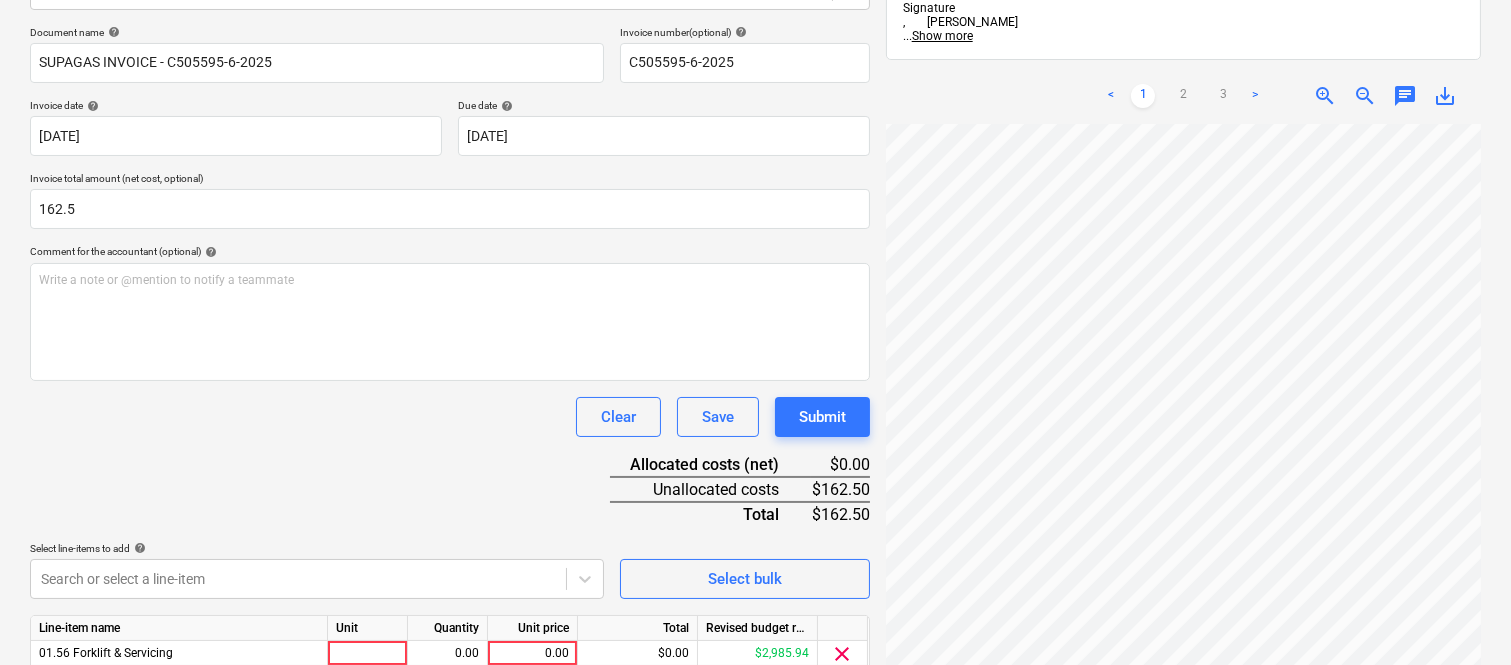 scroll, scrollTop: 367, scrollLeft: 0, axis: vertical 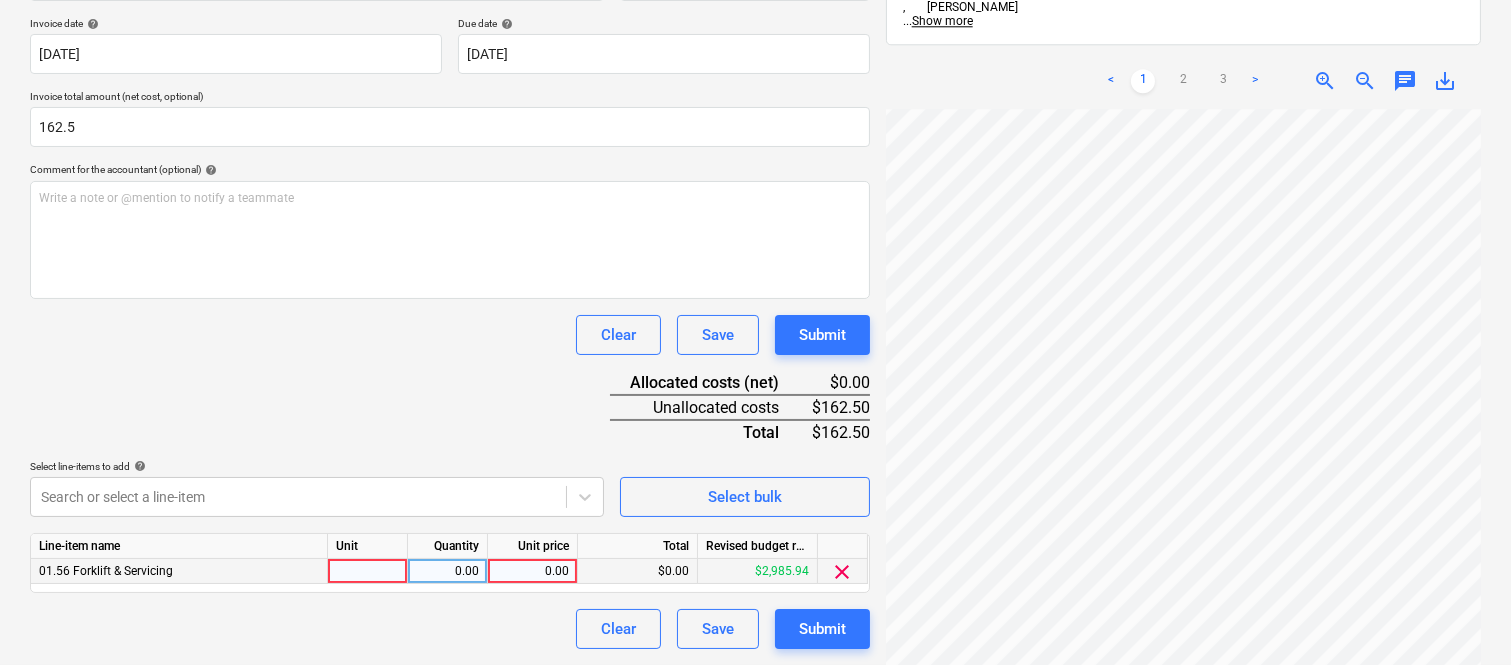 click at bounding box center (368, 571) 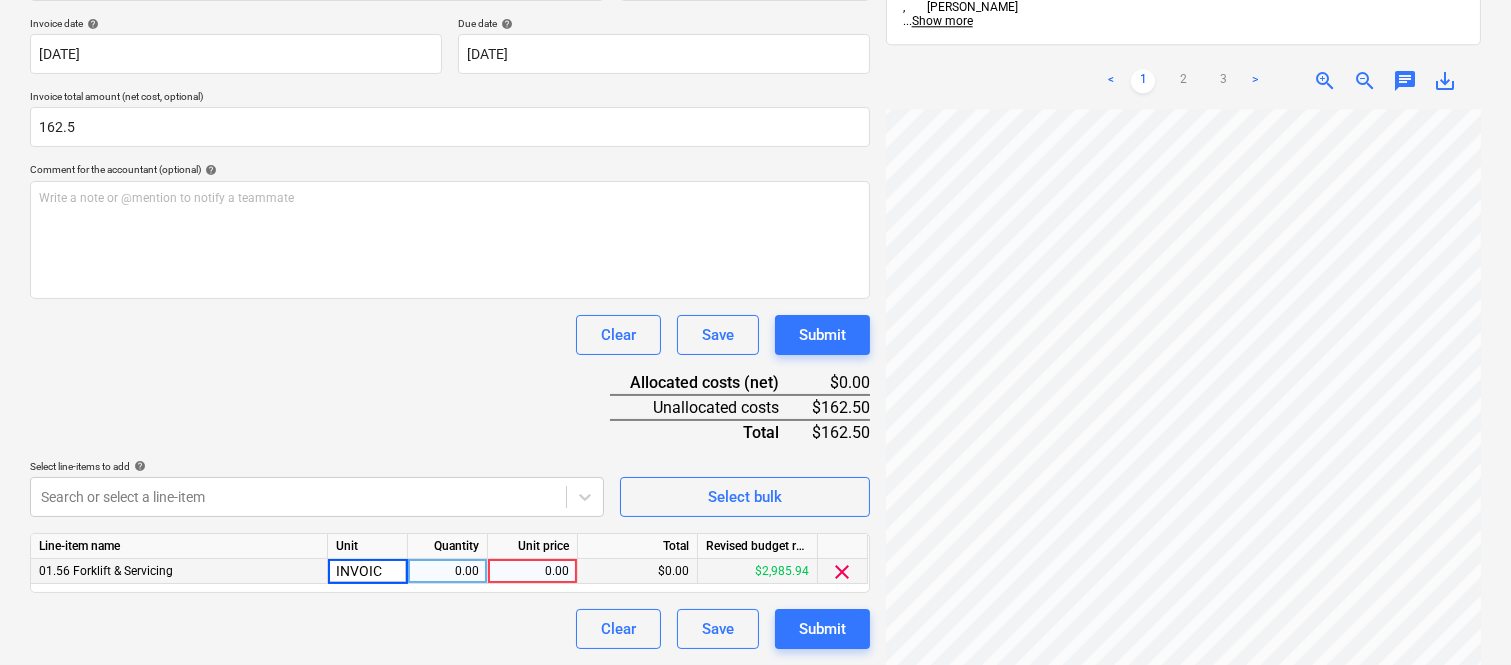 type on "INVOICE" 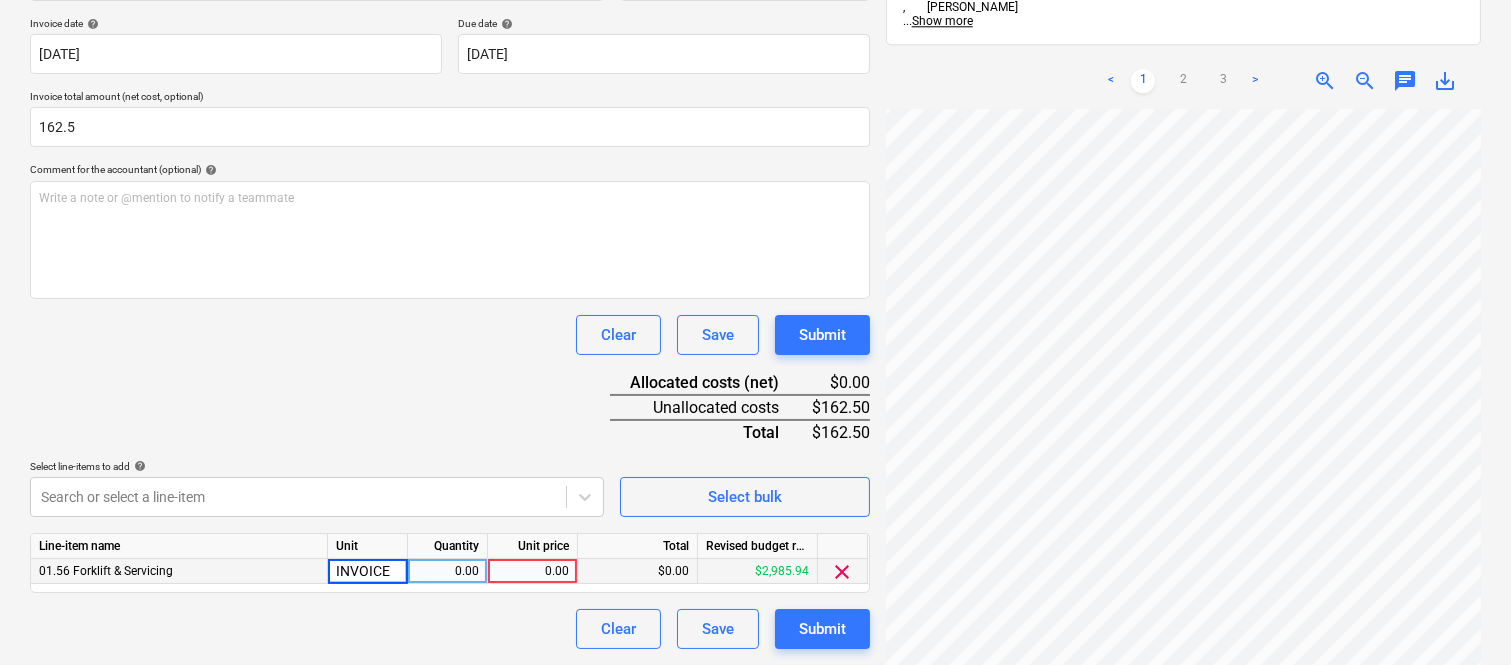 click on "0.00" at bounding box center (447, 571) 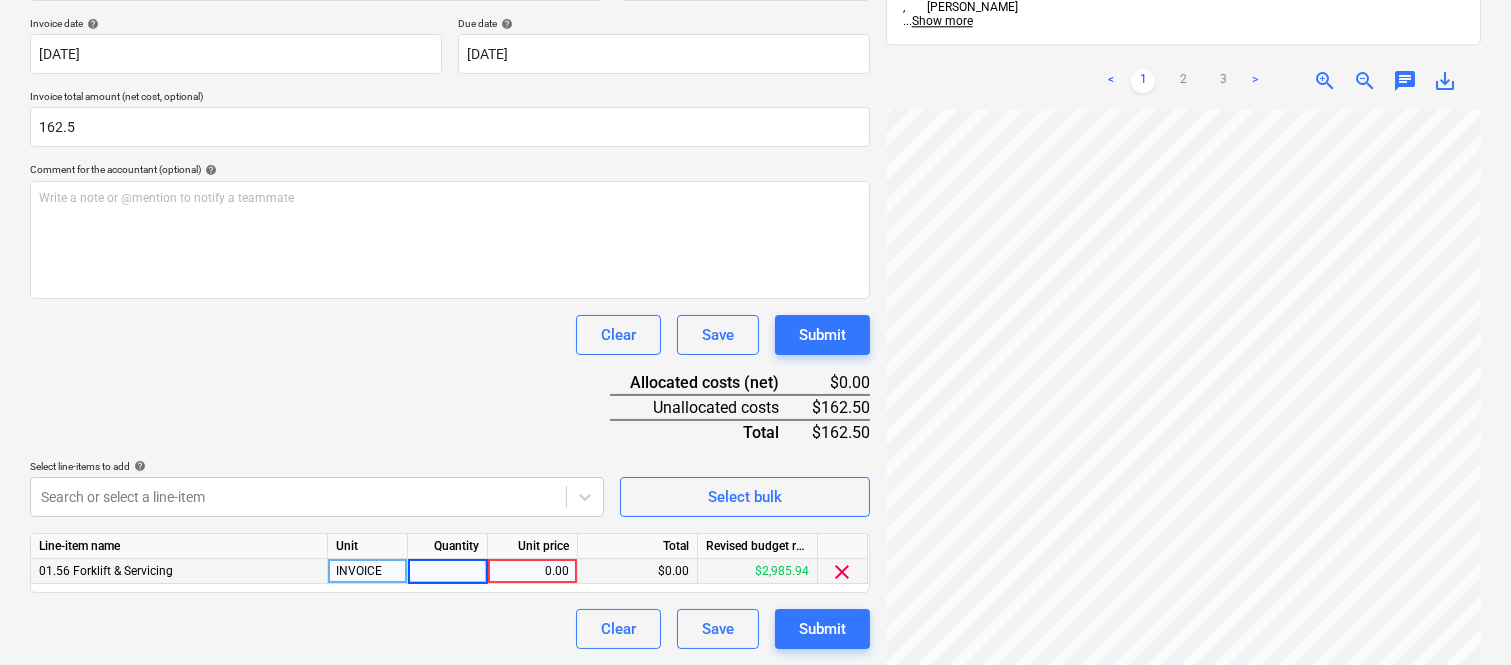 type on "1" 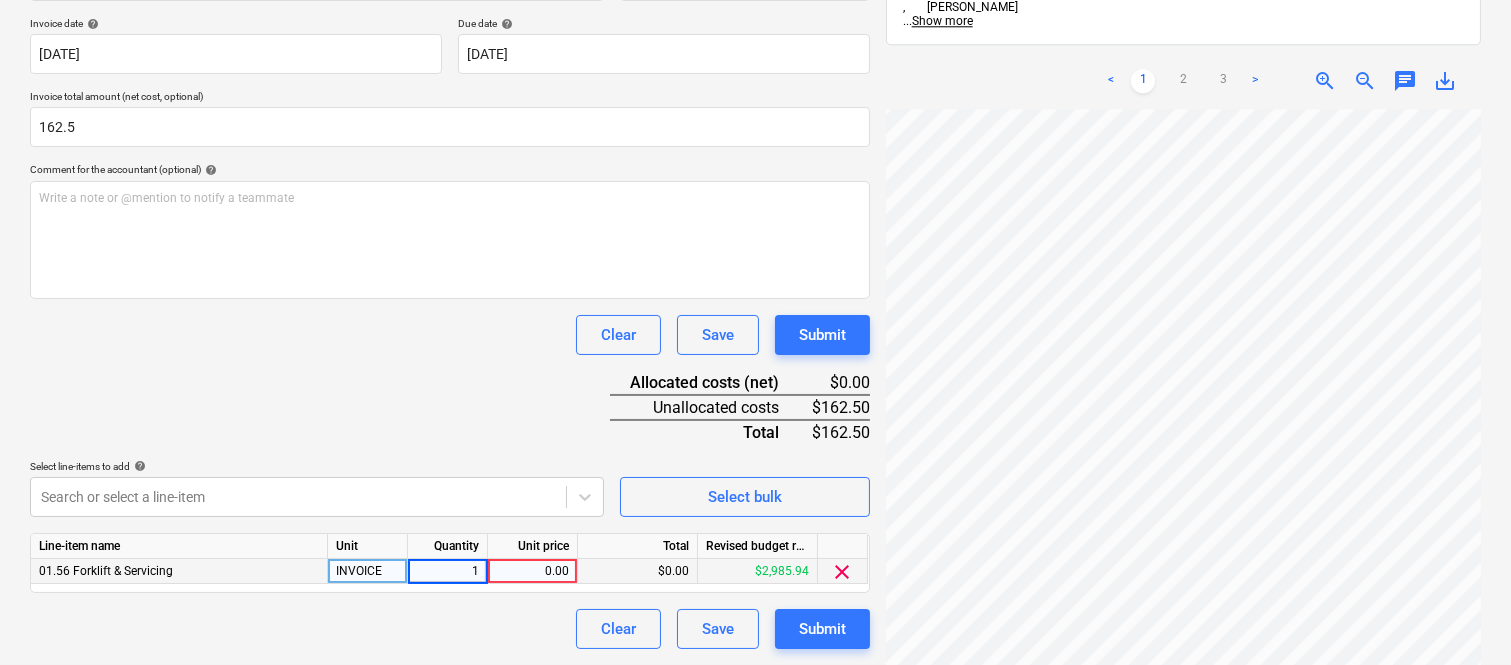 click on "0.00" at bounding box center [532, 571] 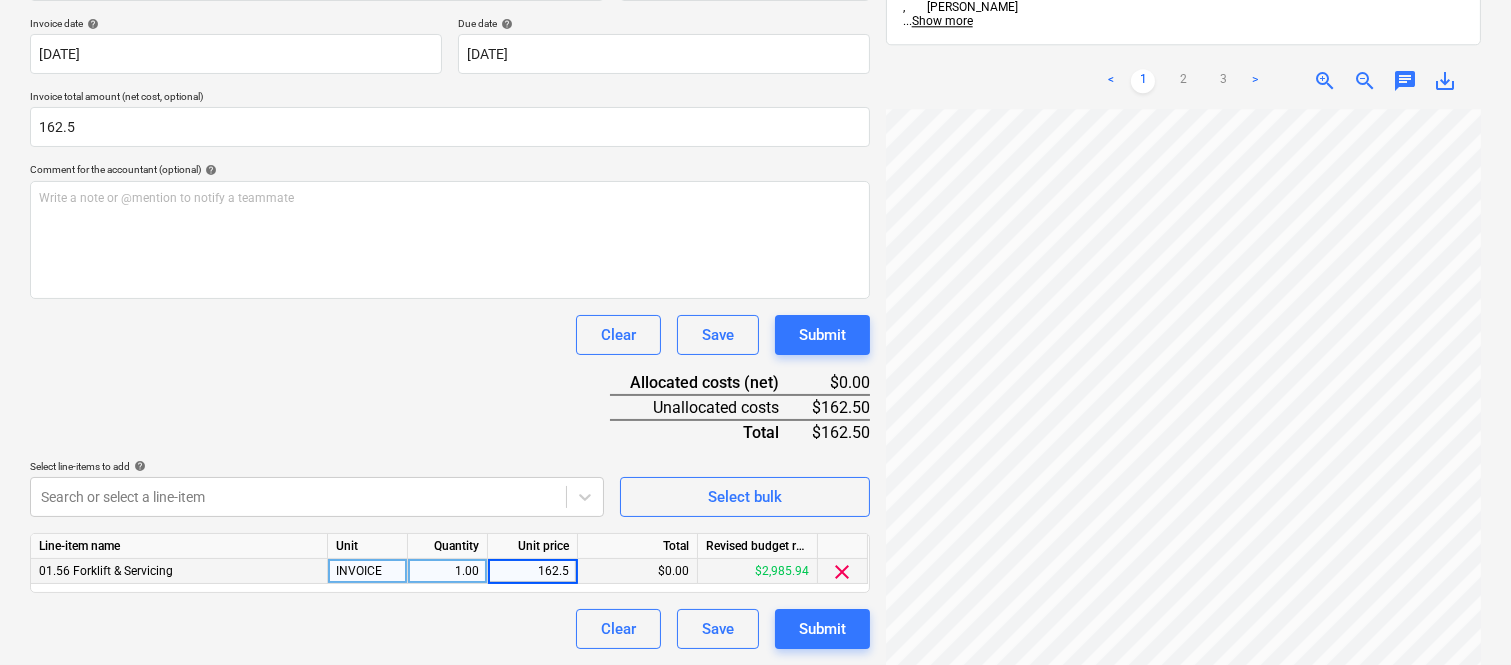 type on "162.50" 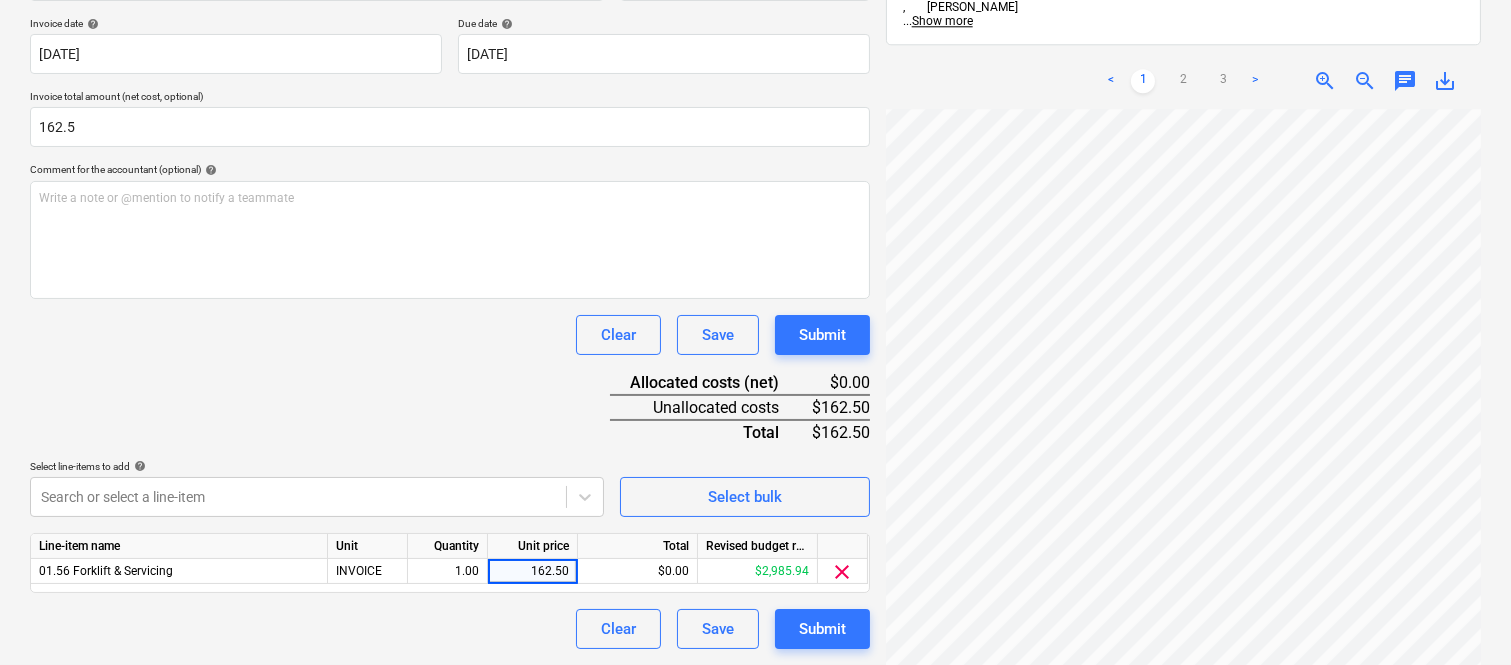 click on "Clear Save Submit" at bounding box center [450, 629] 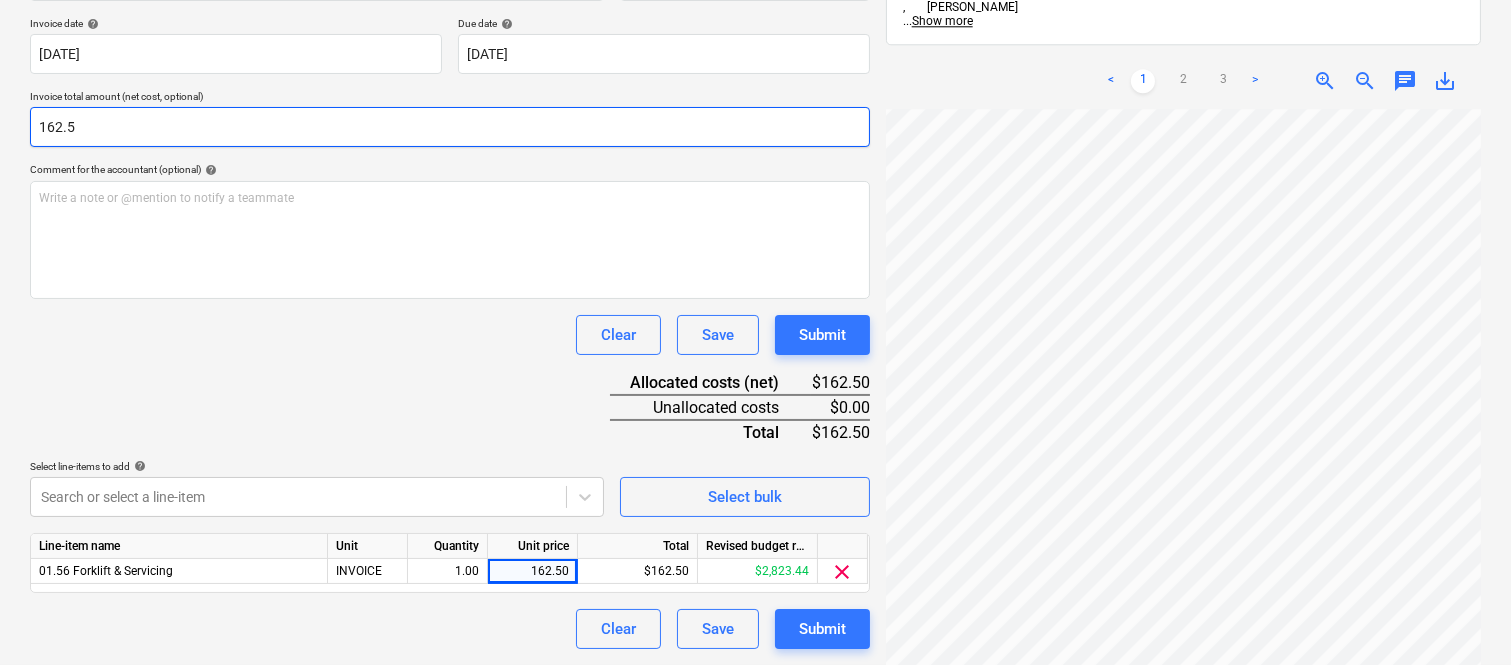 click on "162.5" at bounding box center (450, 127) 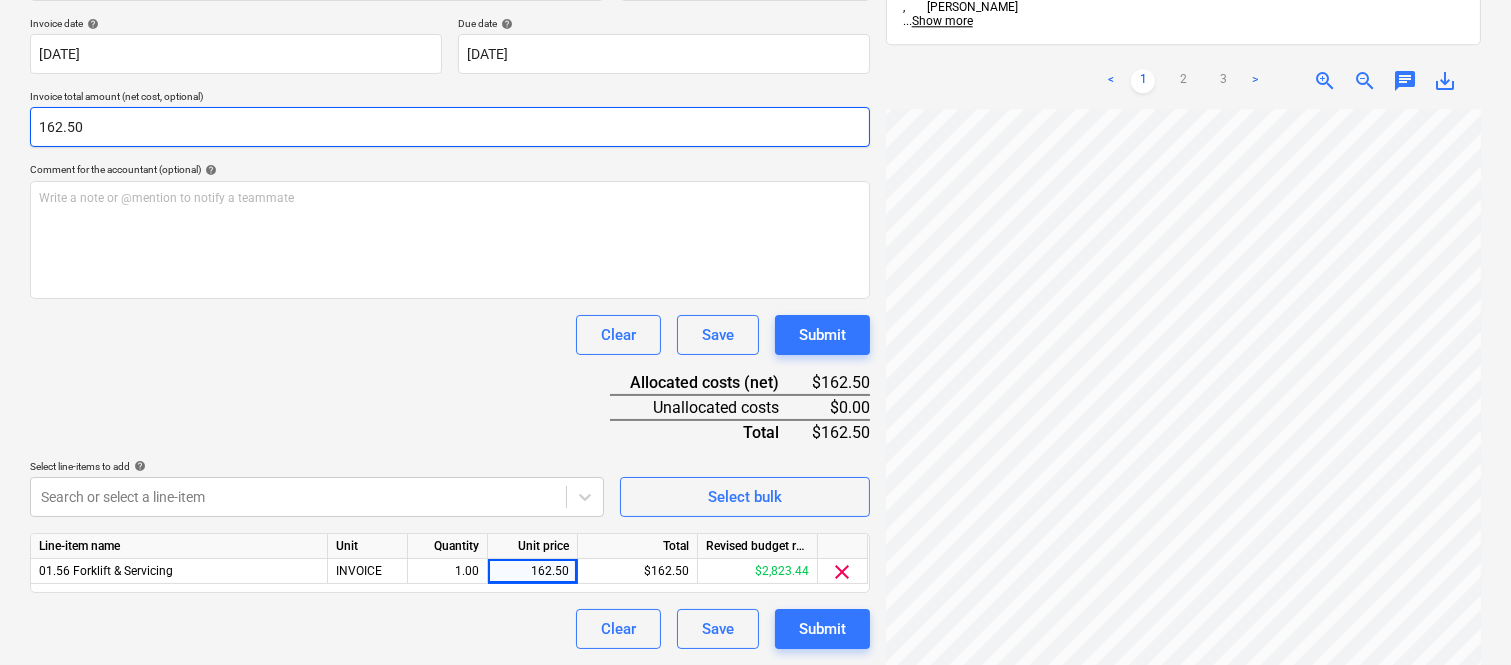 type on "162.50" 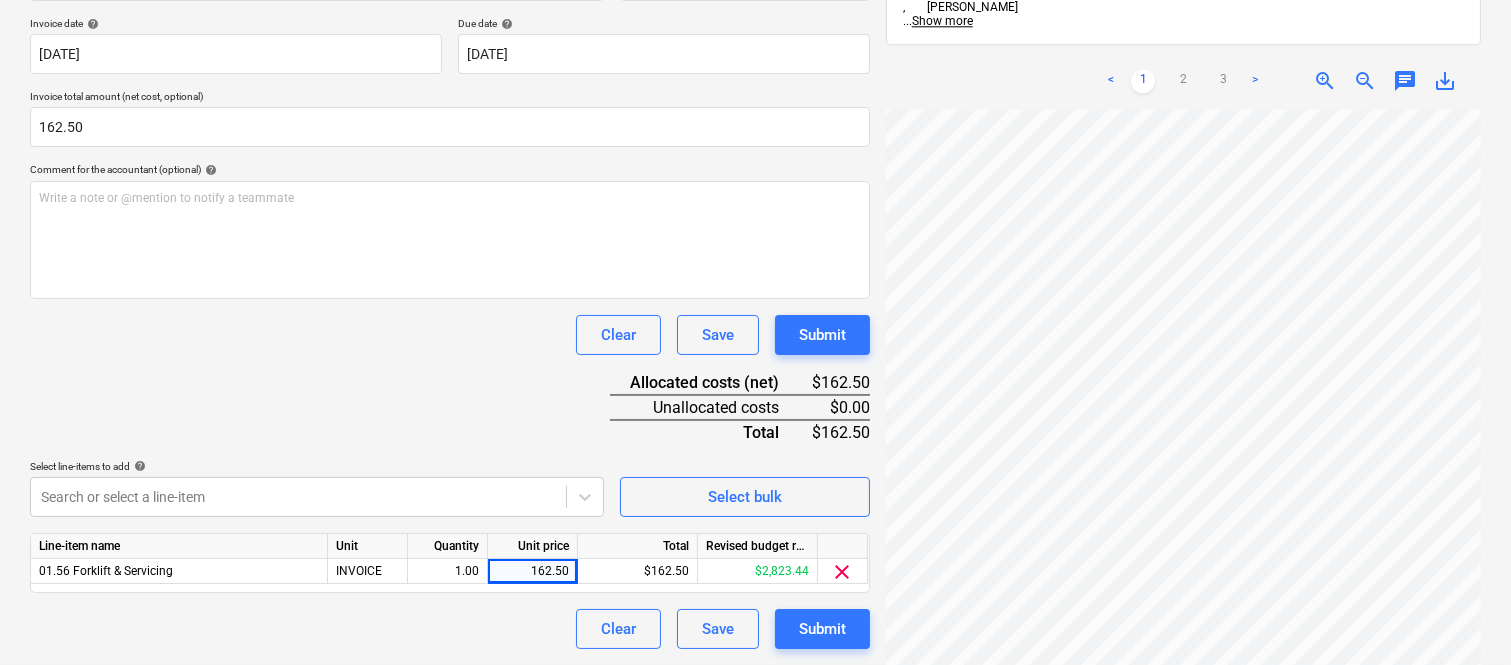 click on "Document name help SUPAGAS INVOICE - C505595-6-2025 Invoice number  (optional) help C505595-6-2025 Invoice date help [DATE] [DATE] Press the down arrow key to interact with the calendar and
select a date. Press the question mark key to get the keyboard shortcuts for changing dates. Due date help [DATE] [DATE] Press the down arrow key to interact with the calendar and
select a date. Press the question mark key to get the keyboard shortcuts for changing dates. Invoice total amount (net cost, optional) 162.50 Comment for the accountant (optional) help Write a note or @mention to notify a teammate ﻿ Clear Save Submit Allocated costs (net) $162.50 Unallocated costs $0.00 Total $162.50 Select line-items to add help Search or select a line-item Select bulk Line-item name Unit Quantity Unit price Total Revised budget remaining 01.56 Forklift & Servicing INVOICE 1.00 162.50 $162.50 $2,823.44 clear Clear Save Submit" at bounding box center [450, 296] 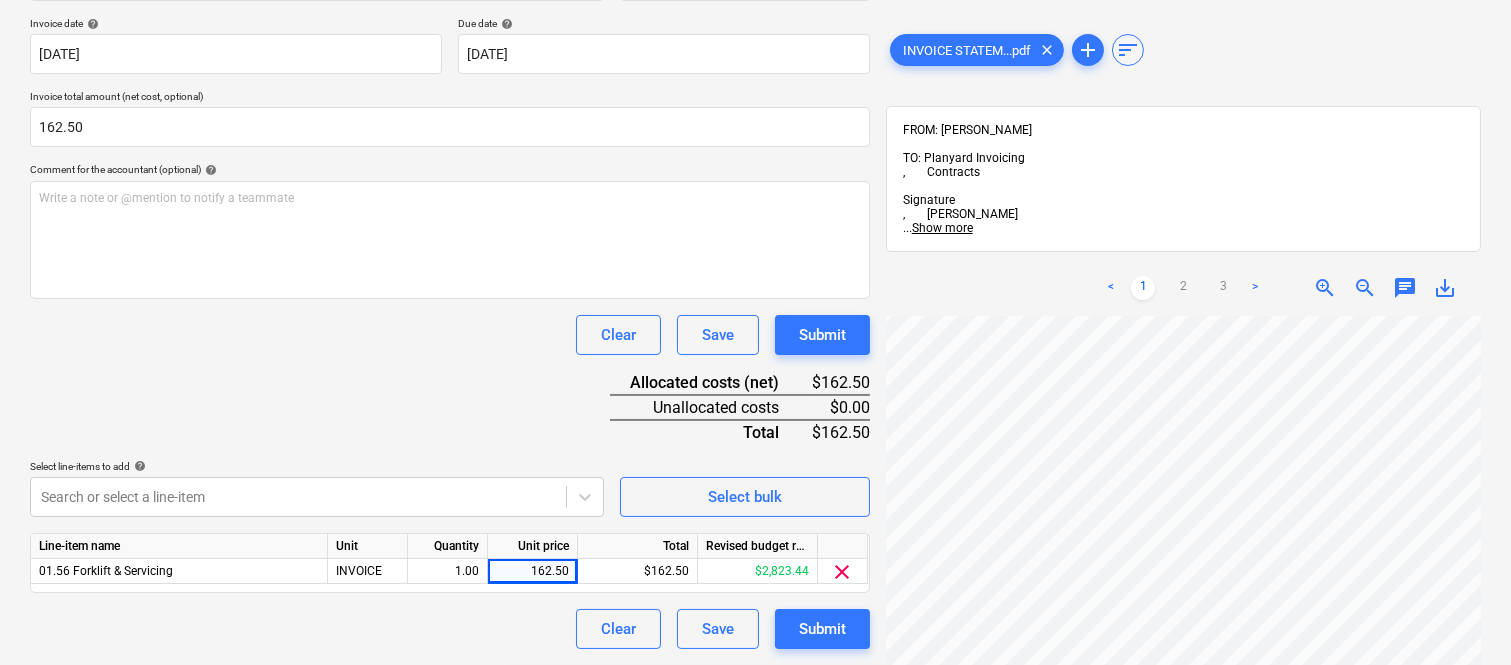 scroll, scrollTop: 0, scrollLeft: 0, axis: both 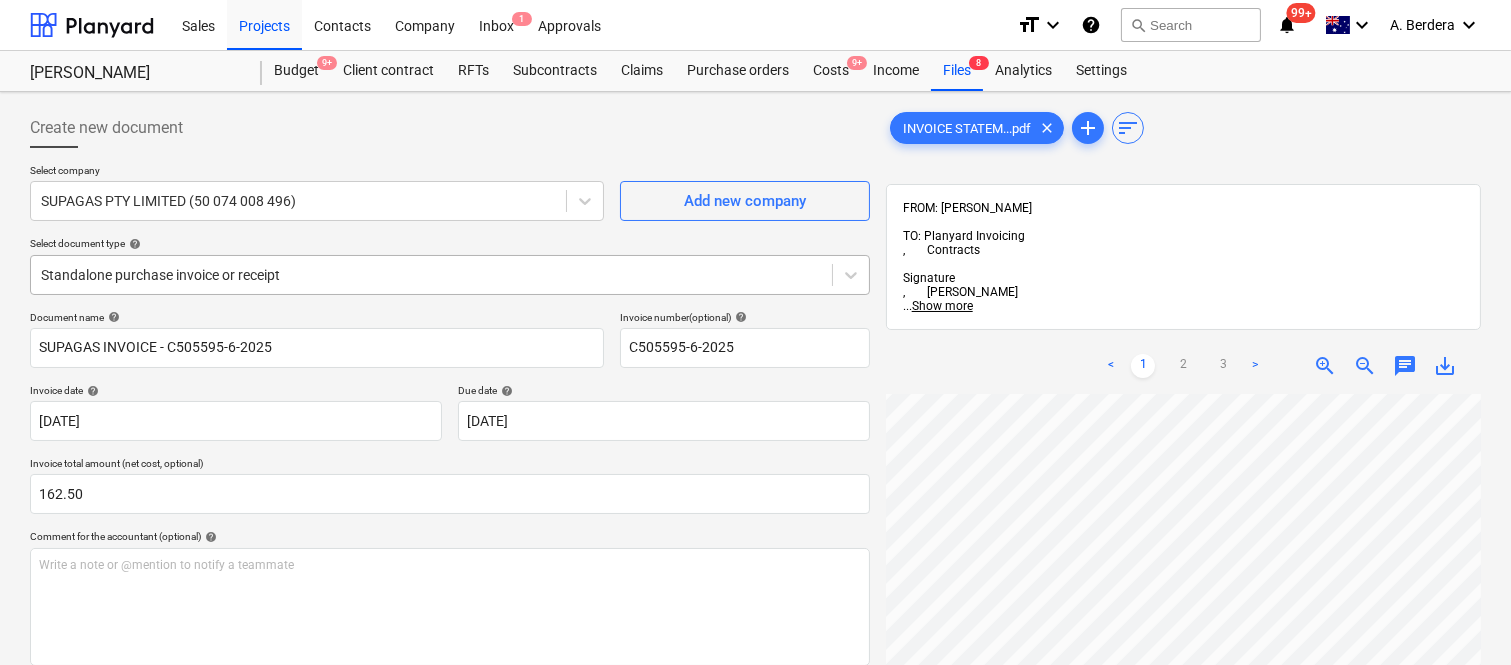 click at bounding box center [431, 275] 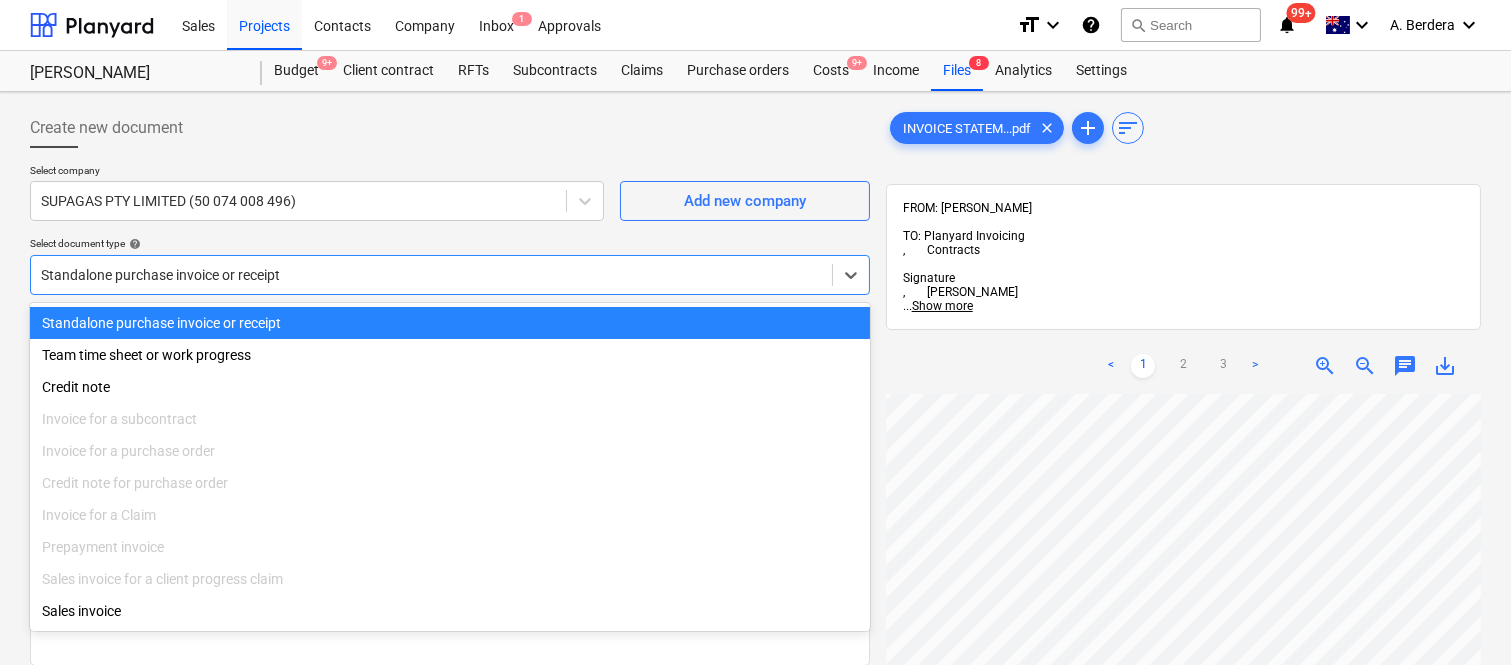 click on "Standalone purchase invoice or receipt" at bounding box center [450, 323] 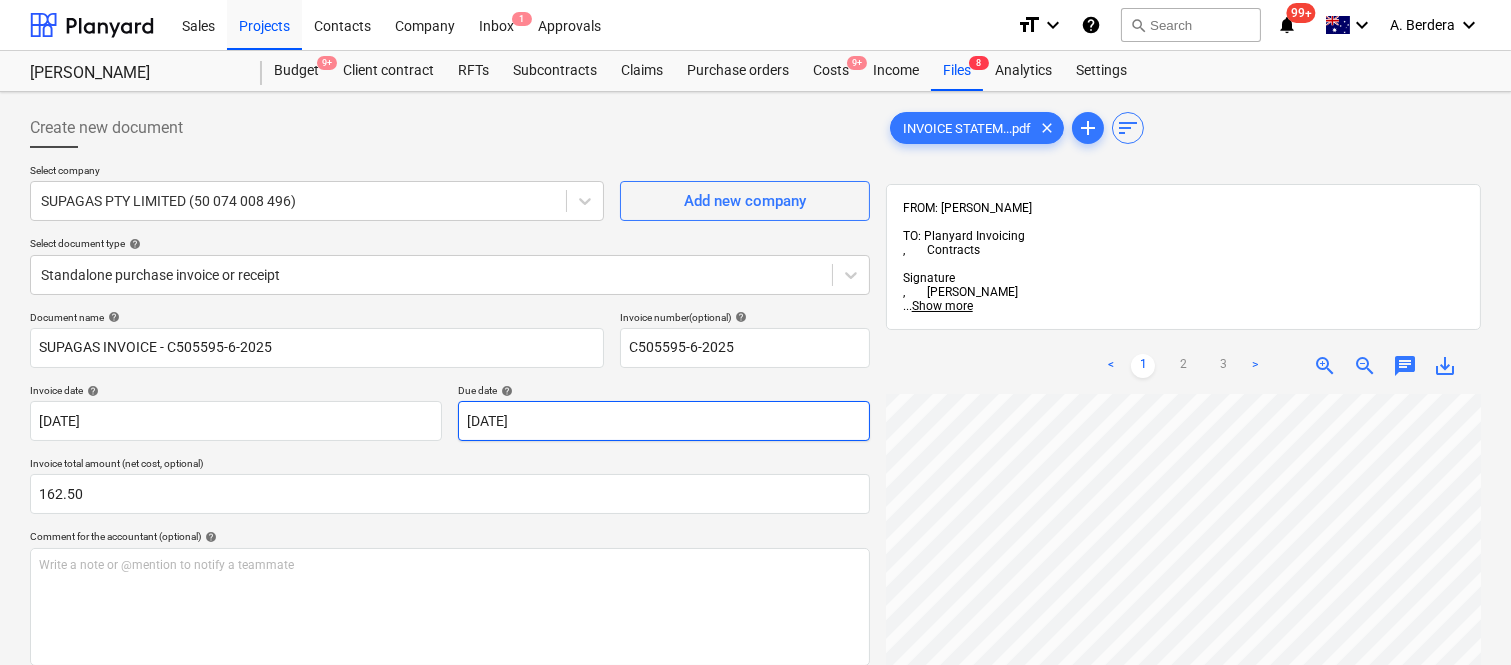 scroll, scrollTop: 220, scrollLeft: 0, axis: vertical 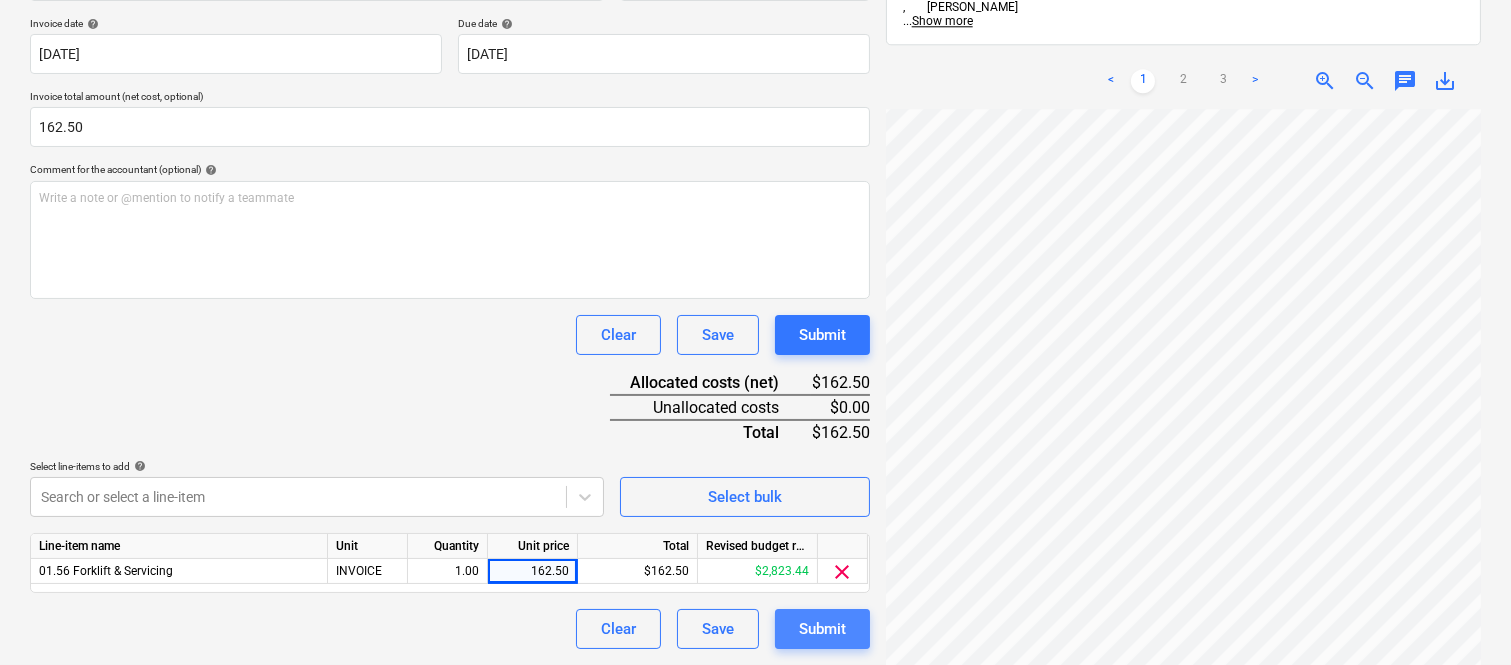 click on "Submit" at bounding box center [822, 629] 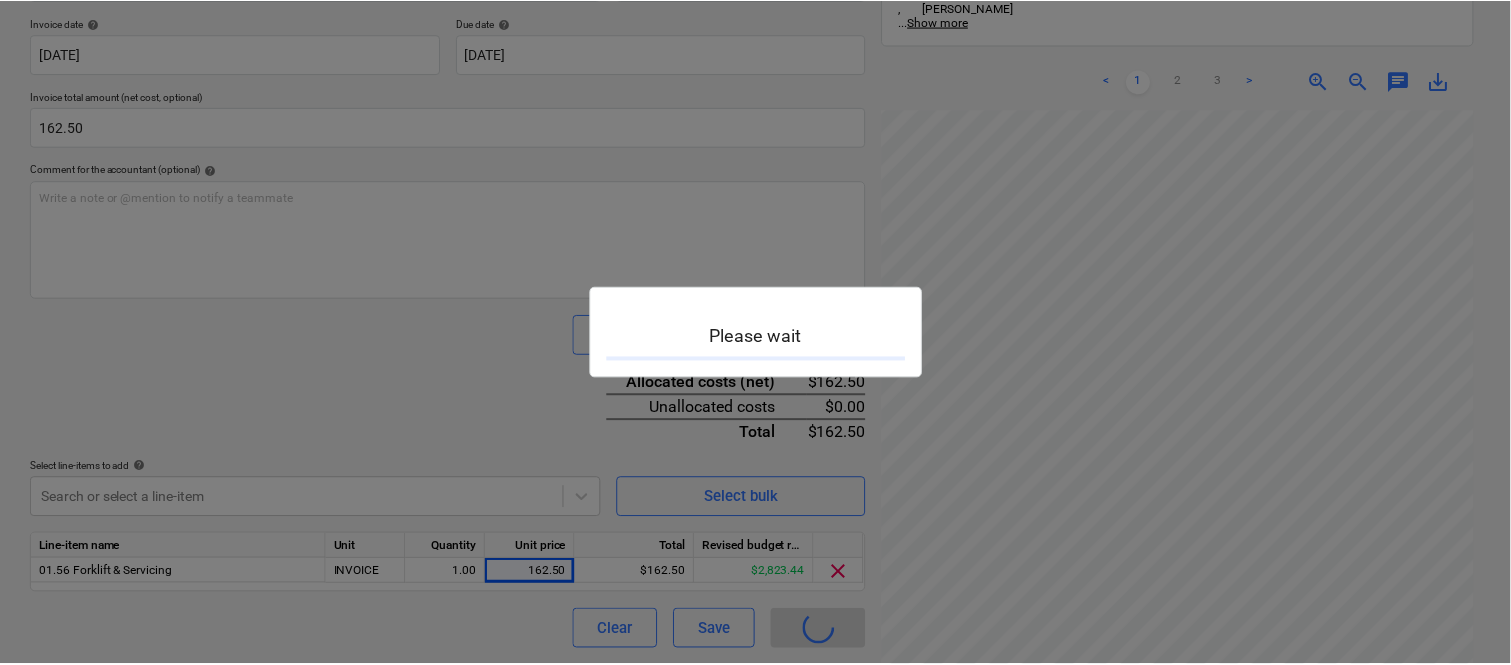 scroll, scrollTop: 0, scrollLeft: 0, axis: both 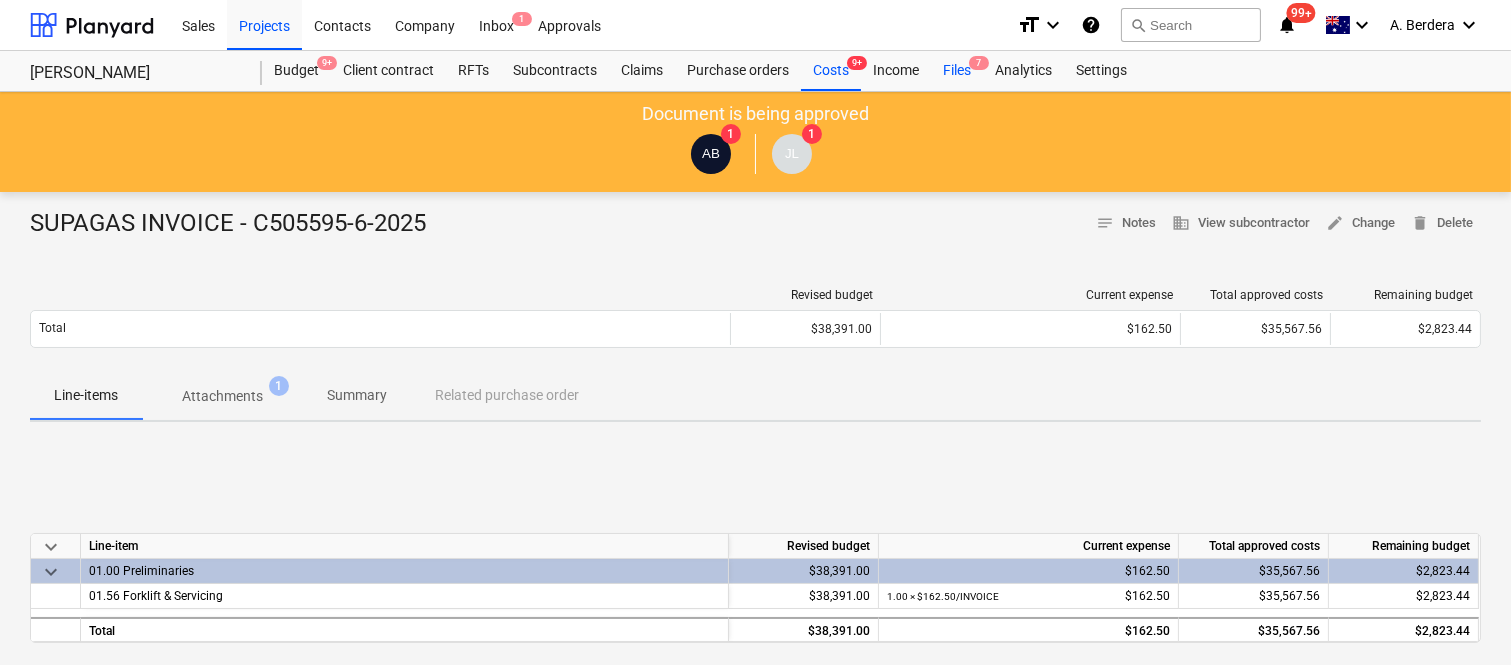 click on "Files 7" at bounding box center (957, 71) 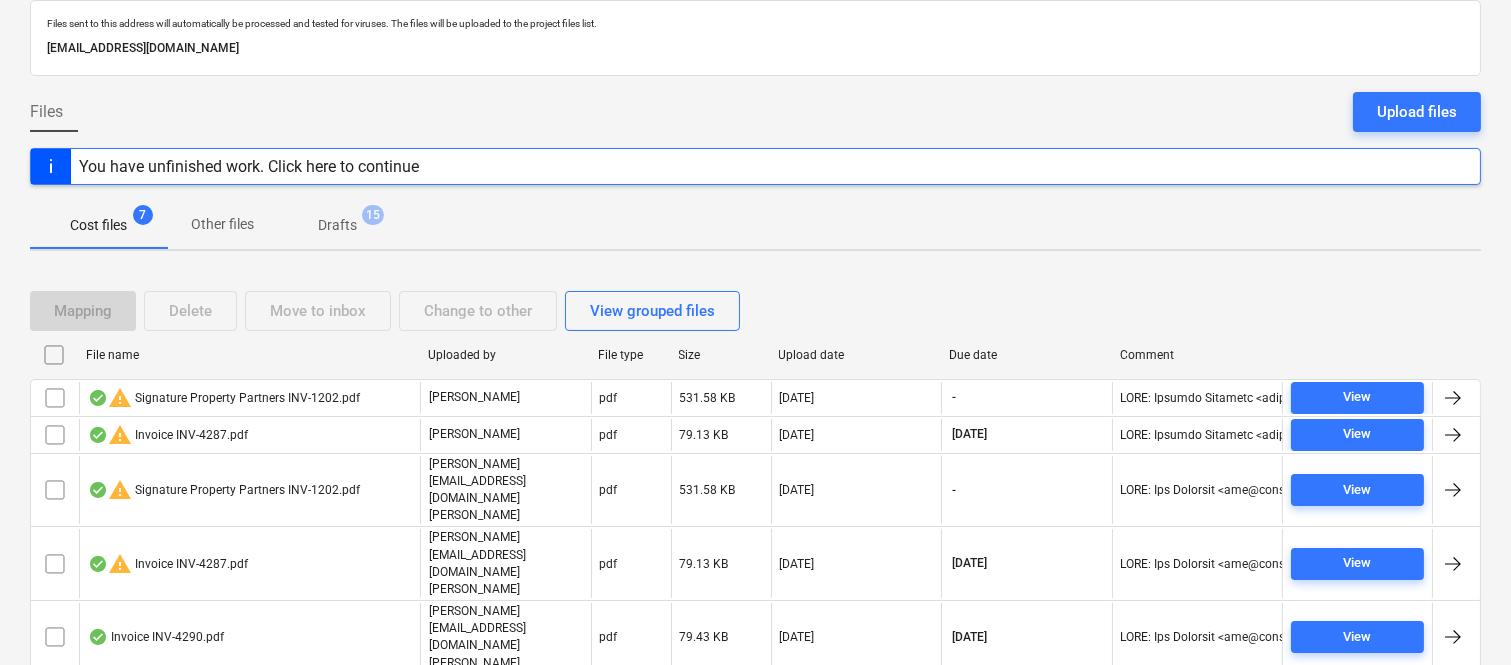 scroll, scrollTop: 154, scrollLeft: 0, axis: vertical 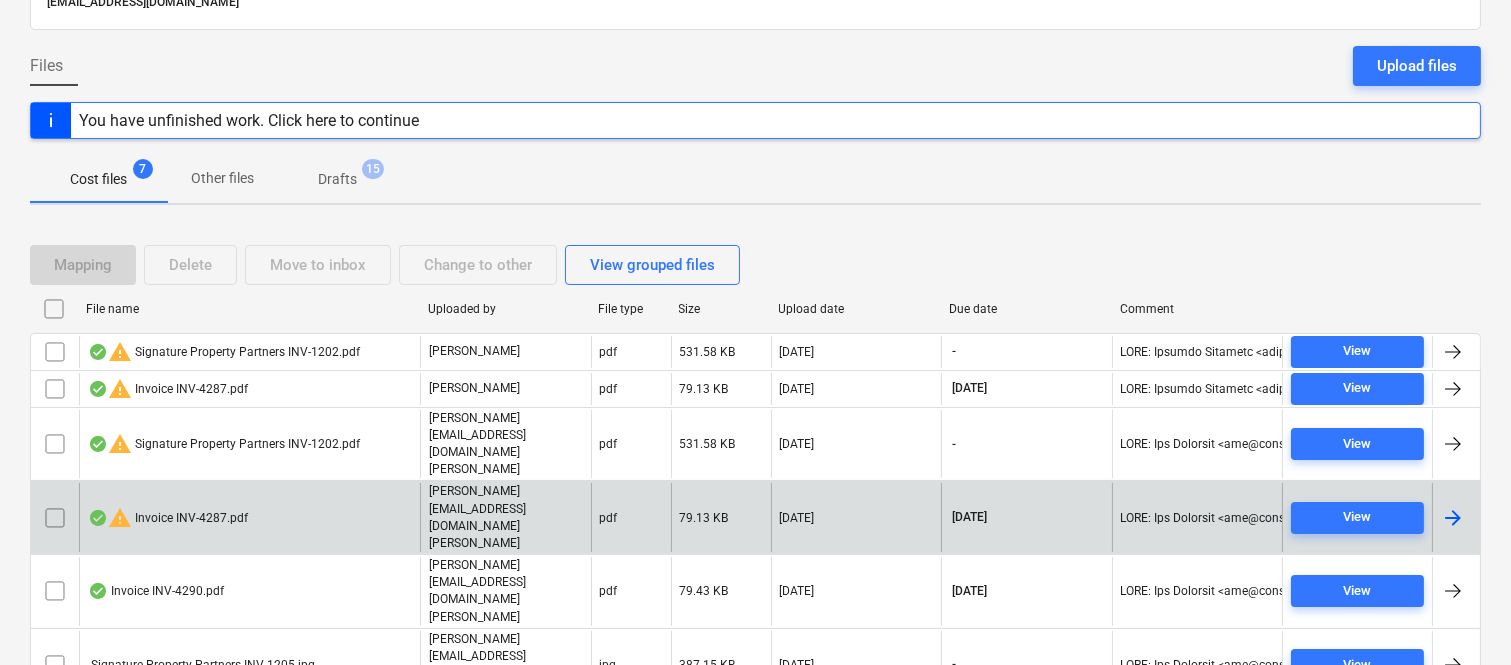 click on "warning   Invoice INV-4287.pdf" at bounding box center (249, 517) 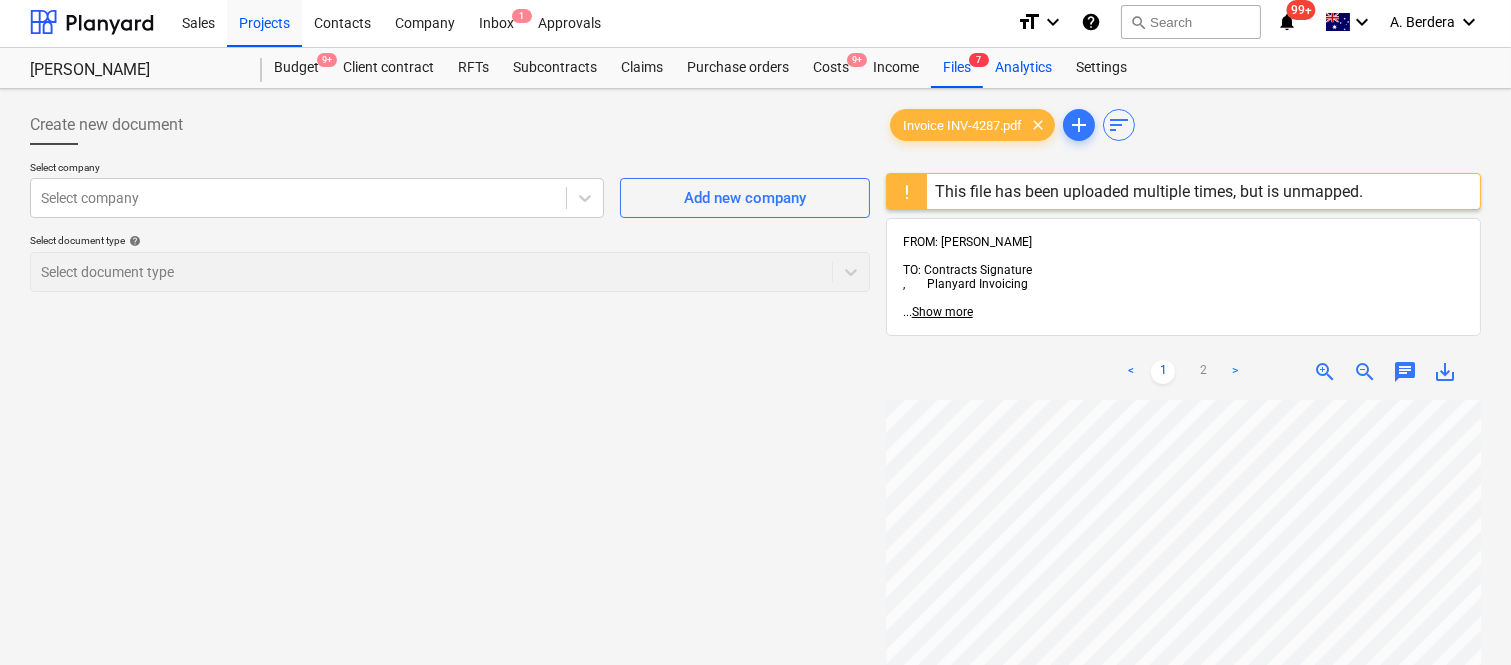 scroll, scrollTop: 0, scrollLeft: 0, axis: both 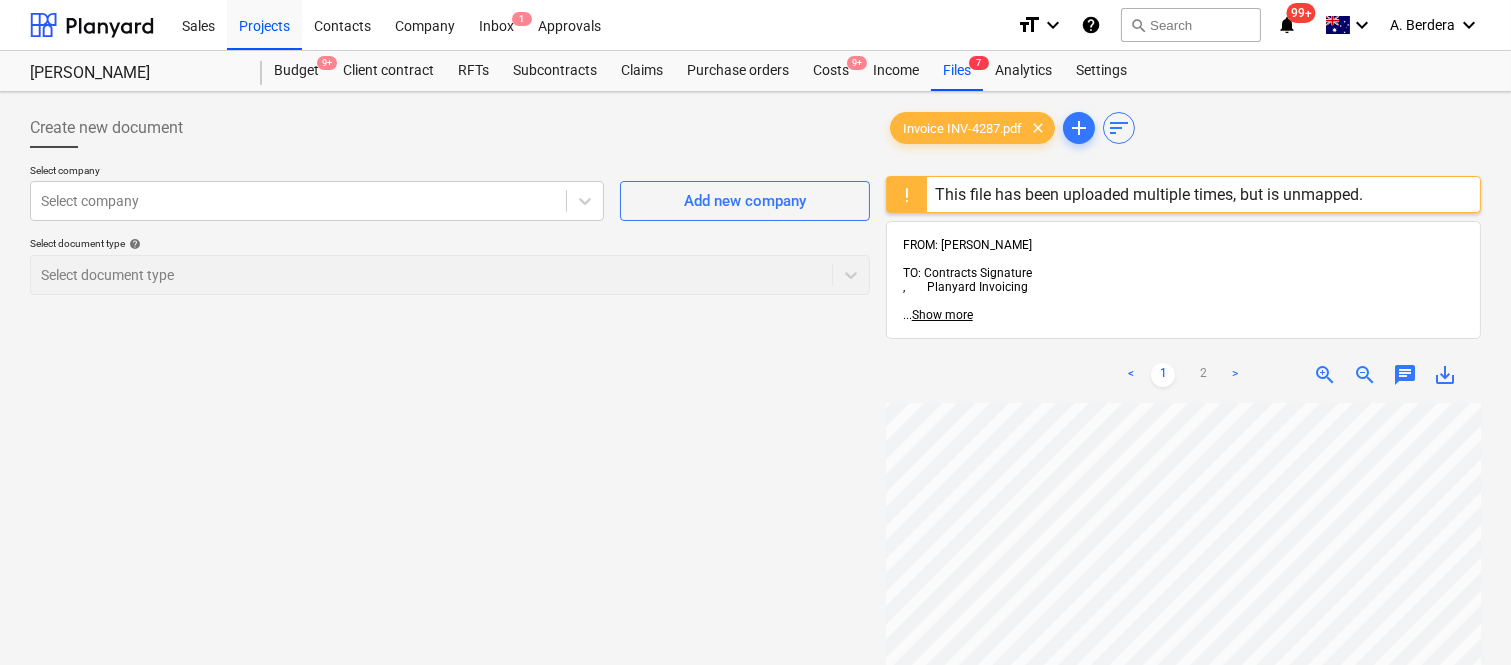 click on "Create new document Select company Select company Add new company Select document type help Select document type Invoice INV-4287.pdf clear add sort This file has been uploaded multiple times, but is unmapped. FROM: [PERSON_NAME]  TO: Contracts Signature  , 	Planyard Invoicing ...  Show more ...  Show more < 1 2 > zoom_in zoom_out chat 0 save_alt" at bounding box center [755, 560] 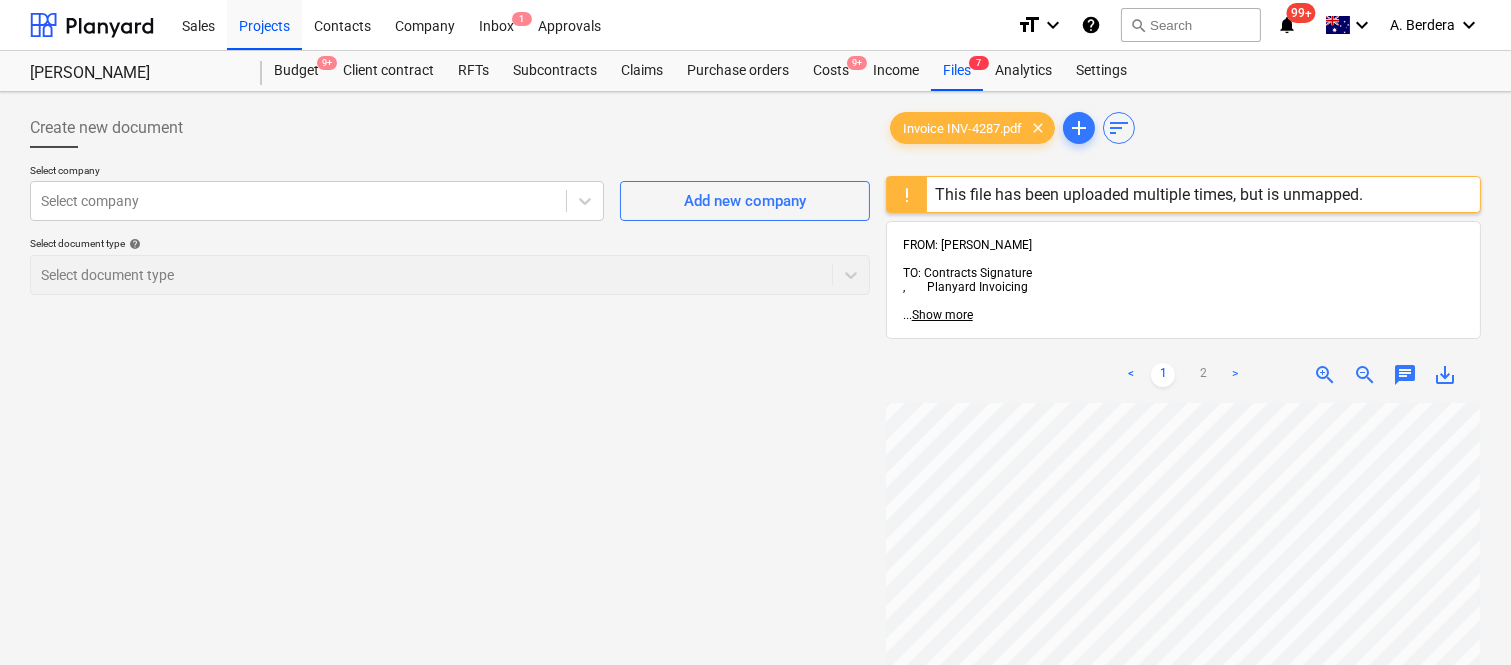 scroll, scrollTop: 130, scrollLeft: 455, axis: both 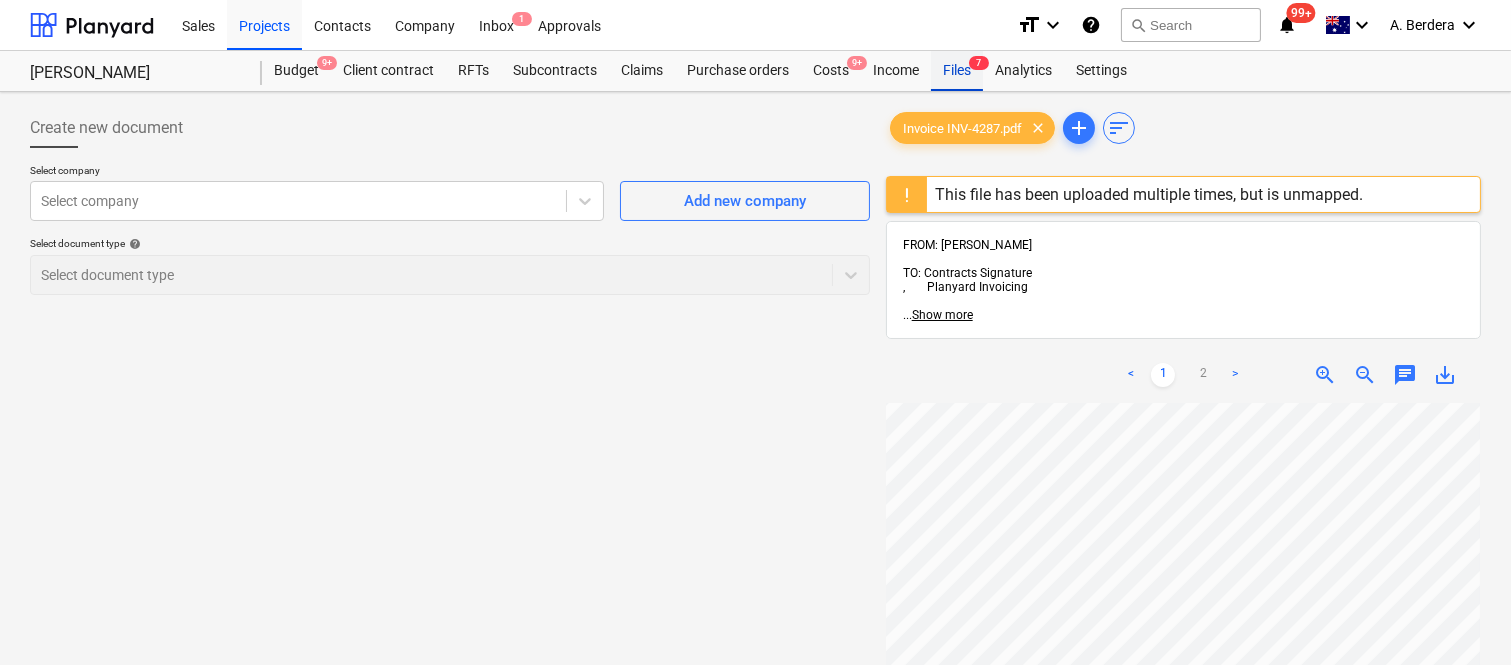 click on "Files 7" at bounding box center (957, 71) 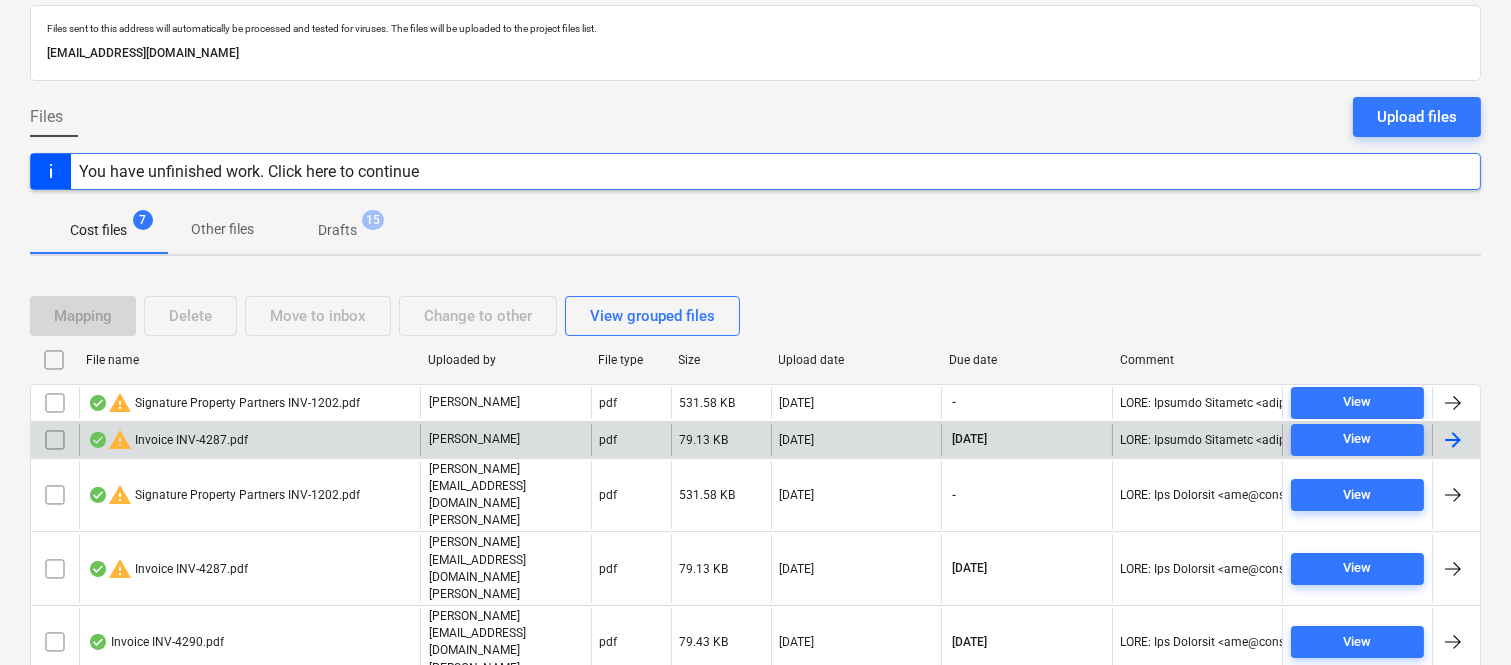 scroll, scrollTop: 154, scrollLeft: 0, axis: vertical 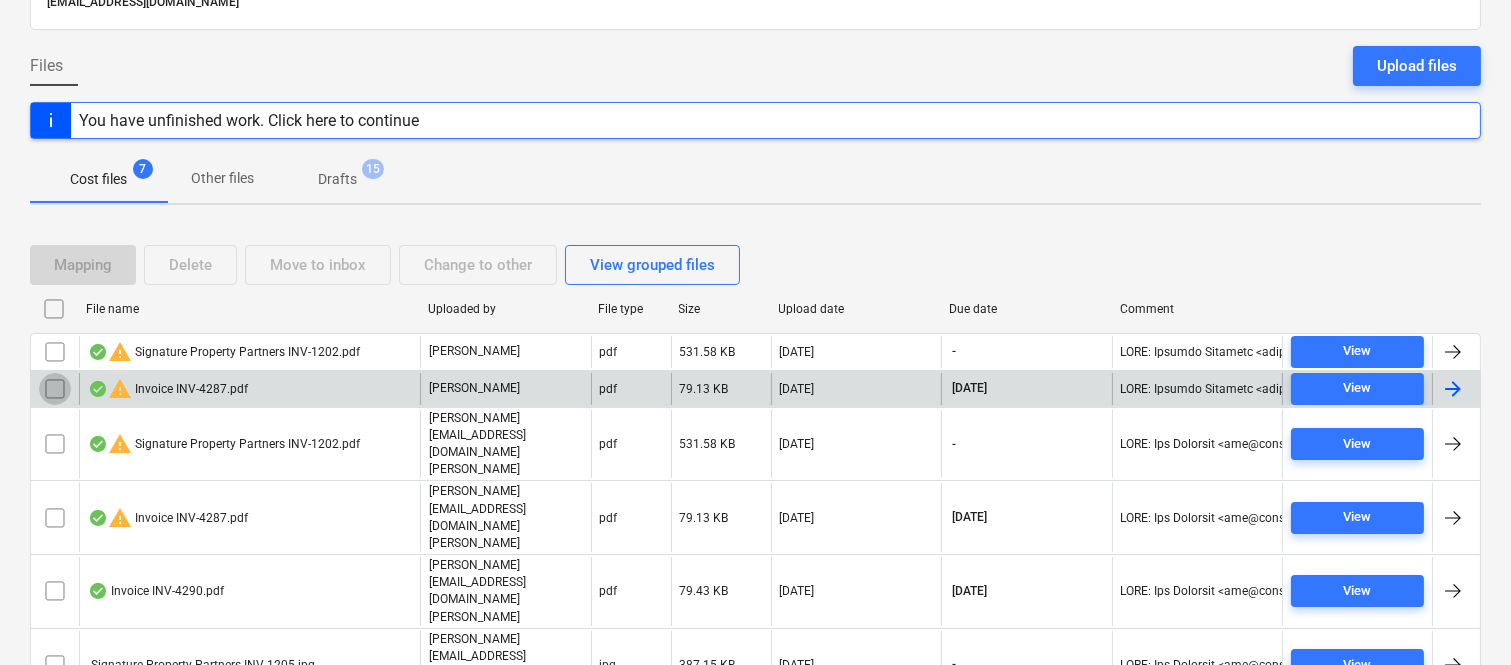 click at bounding box center (55, 389) 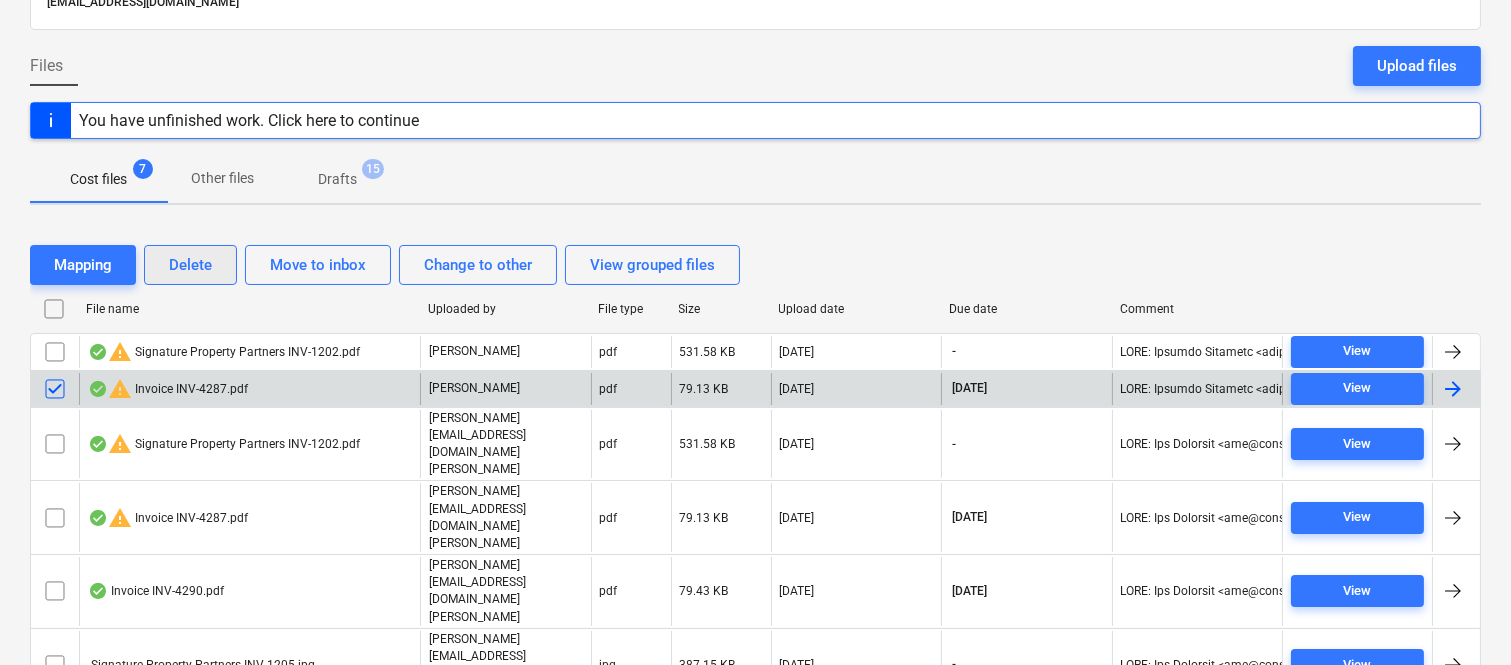 click on "Delete" at bounding box center (190, 265) 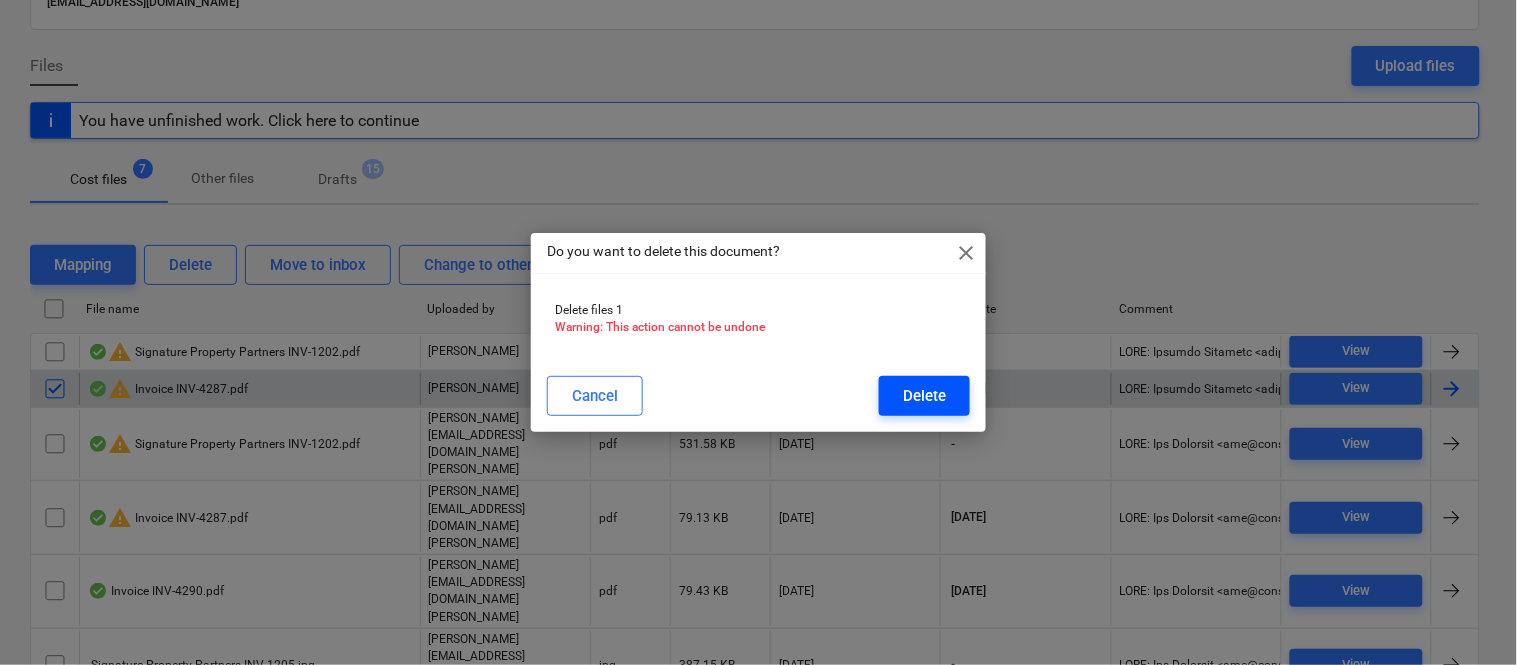 click on "Delete" at bounding box center (924, 396) 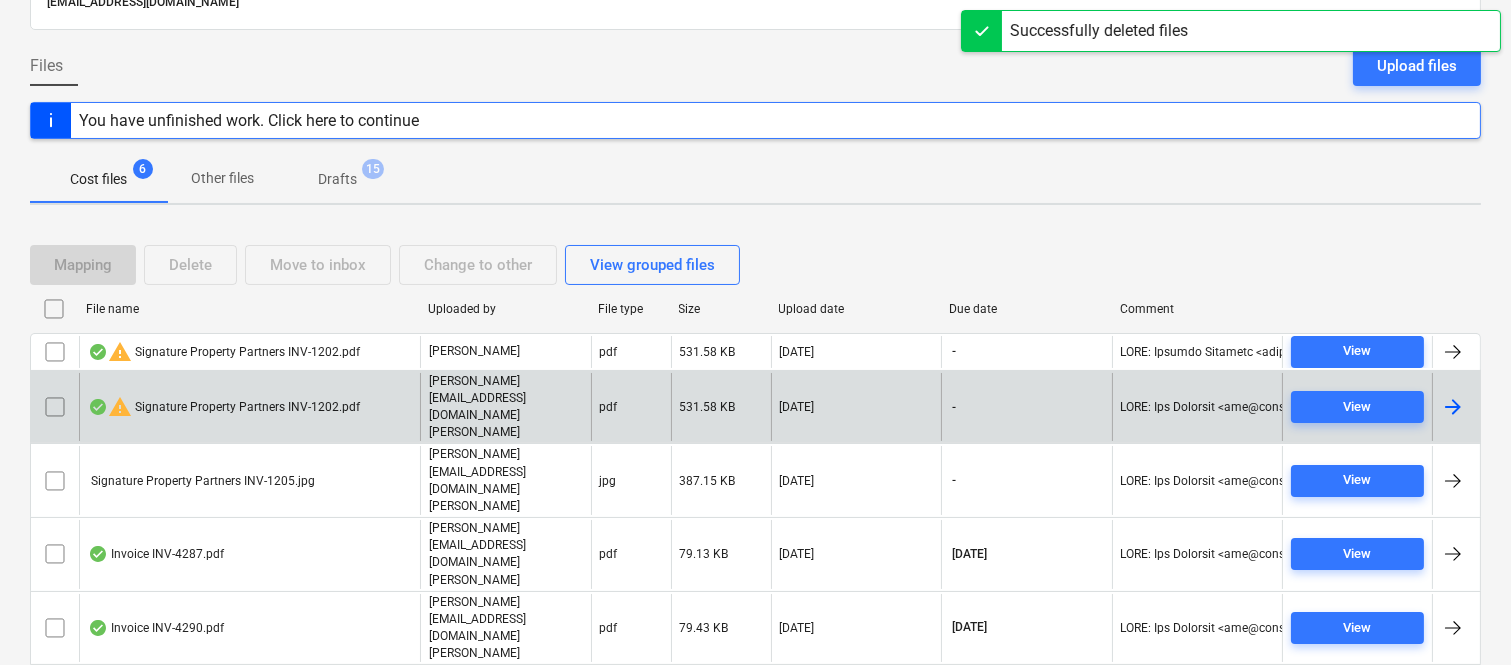 scroll, scrollTop: 117, scrollLeft: 0, axis: vertical 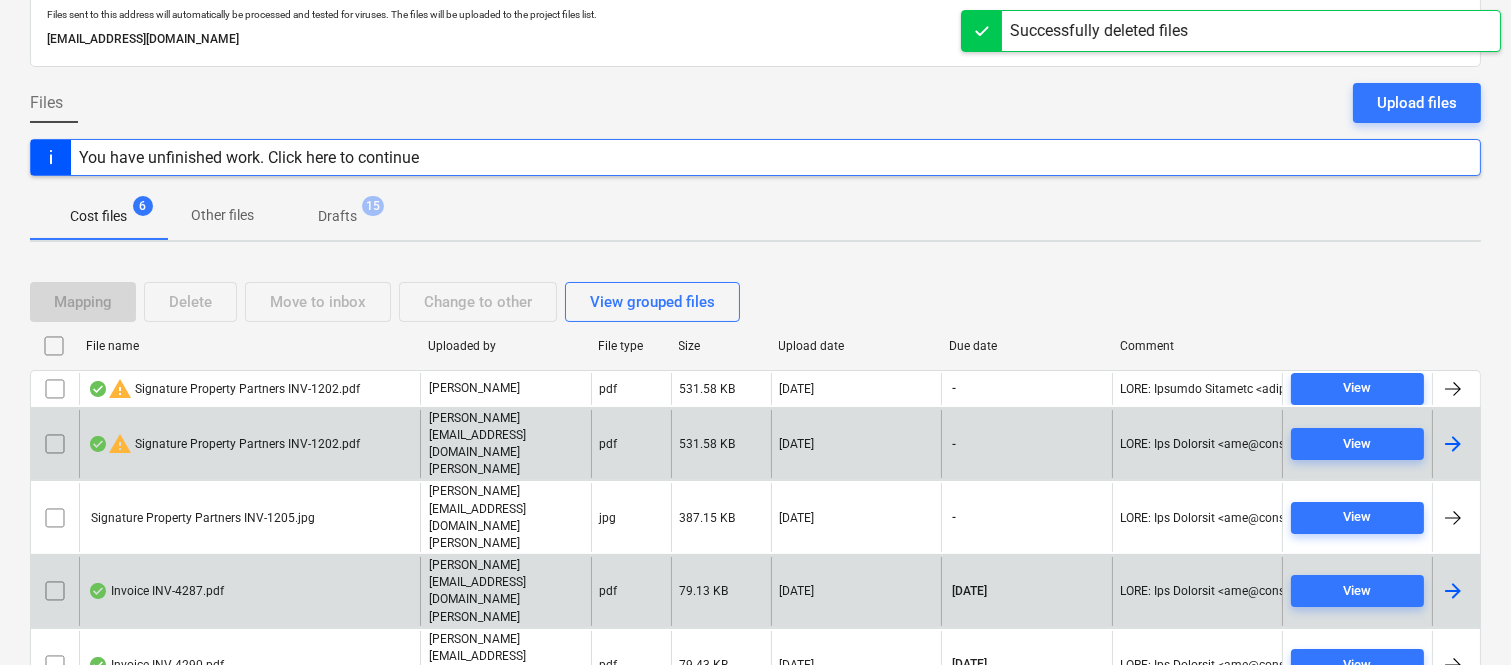 click on "Invoice INV-4287.pdf" at bounding box center (249, 591) 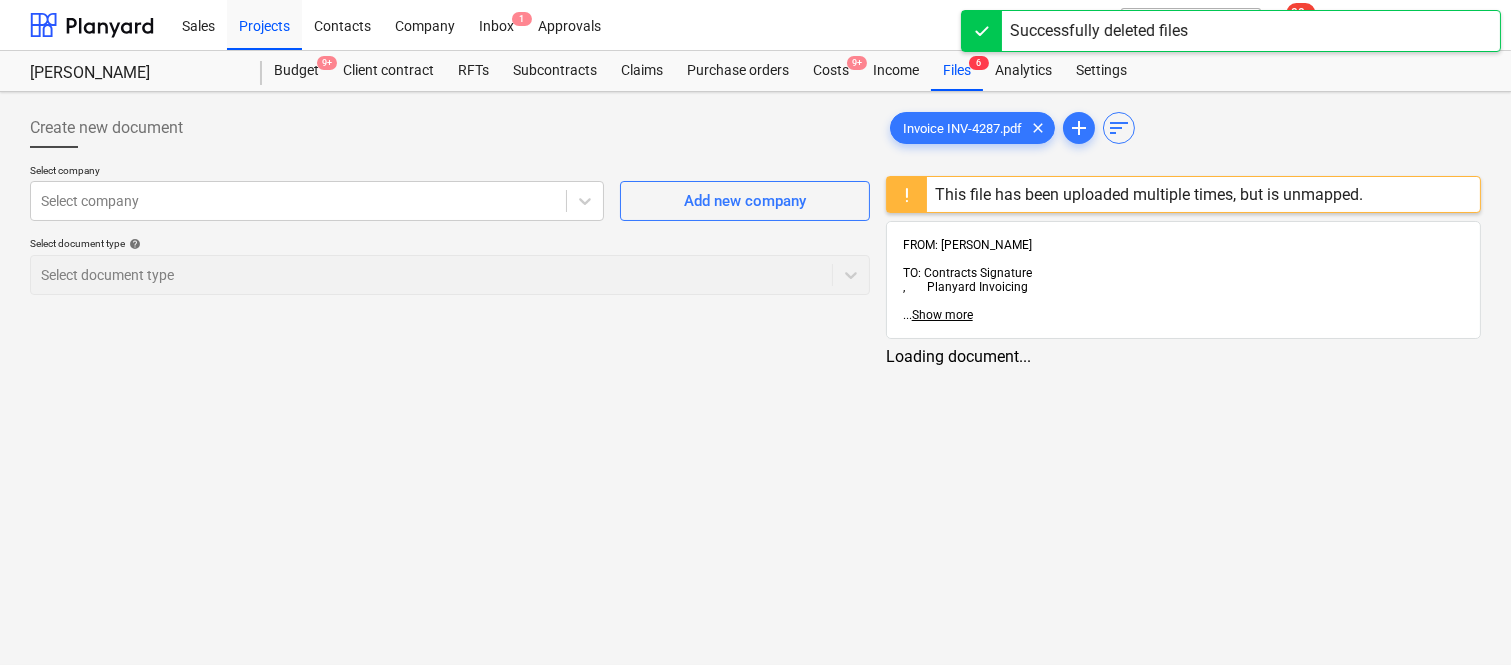 scroll, scrollTop: 0, scrollLeft: 0, axis: both 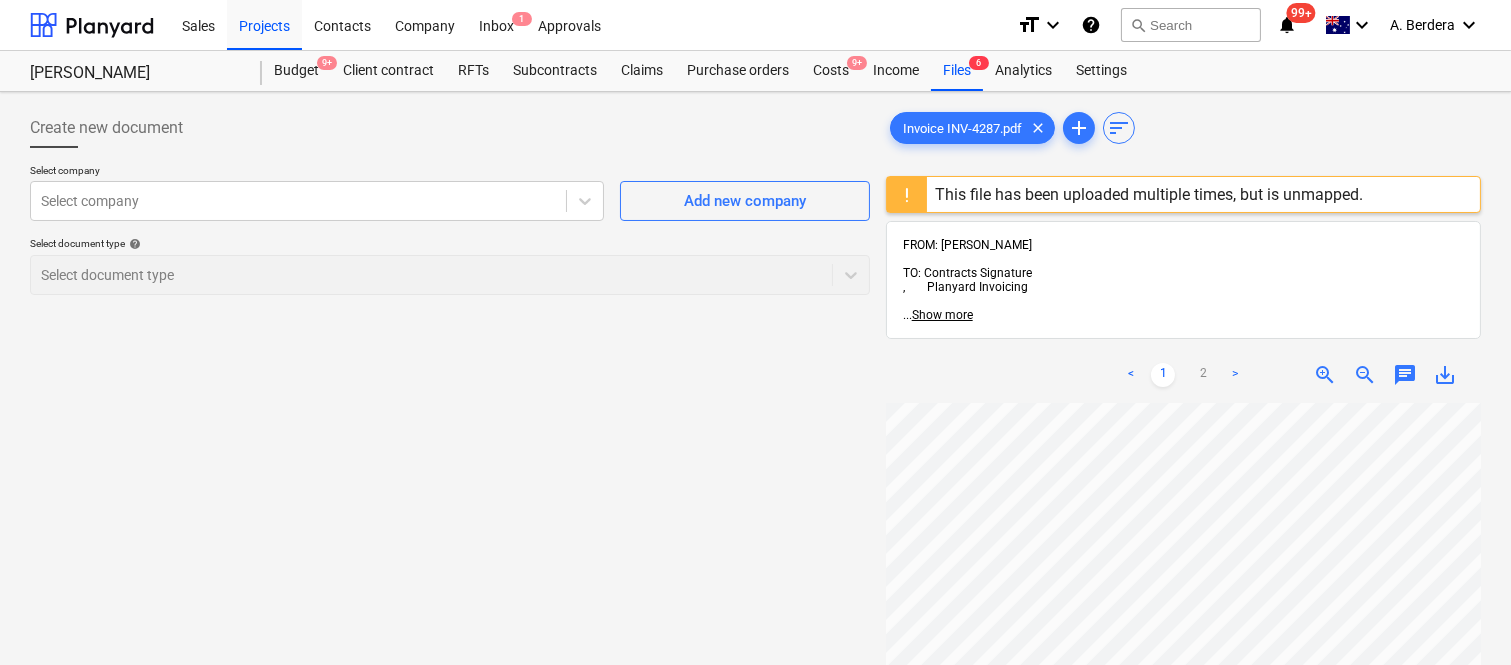 click on "< 1 2 > zoom_in zoom_out chat 0 save_alt" at bounding box center [1183, 679] 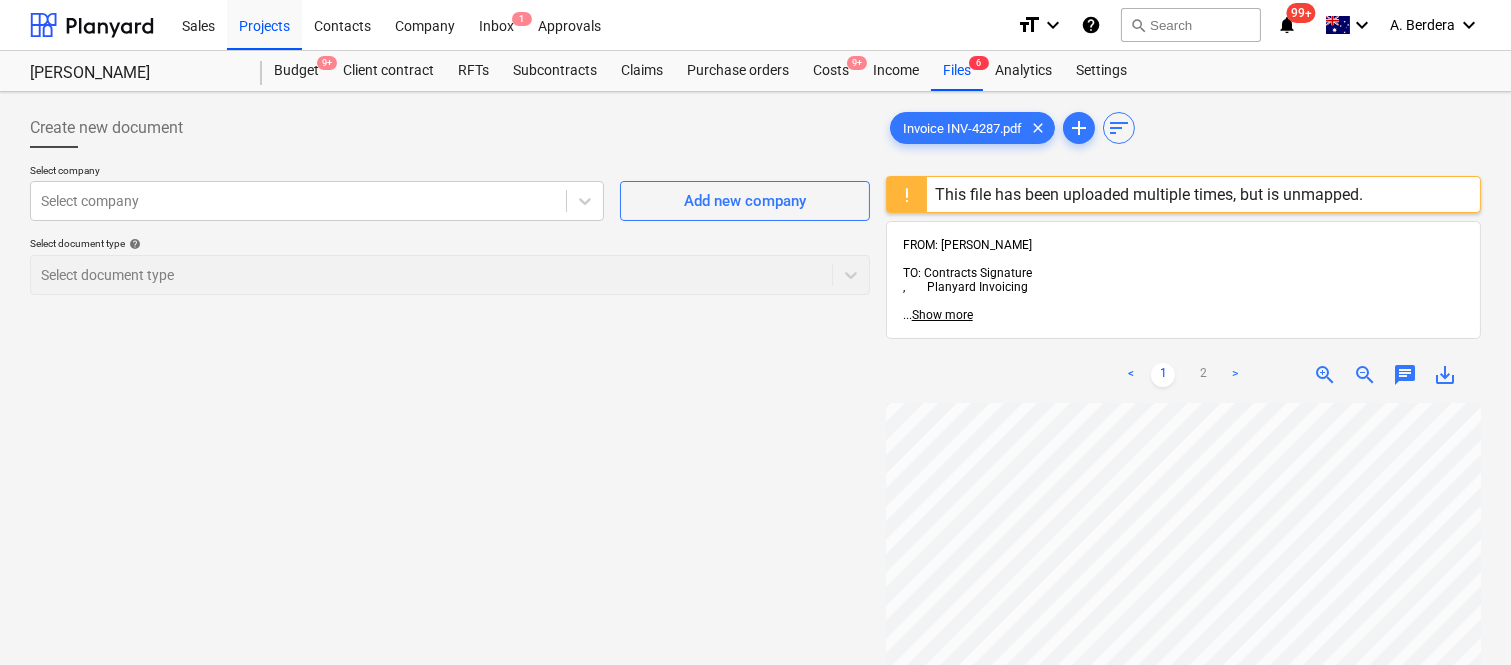 click on "Sales Projects Contacts Company Inbox 1 Approvals format_size keyboard_arrow_down help search Search notifications 99+ keyboard_arrow_down A. Berdera keyboard_arrow_down [PERSON_NAME] Budget 9+ Client contract RFTs Subcontracts Claims Purchase orders Costs 9+ Income Files 6 Analytics Settings Create new document Select company Select company Add new company Select document type help Select document type Invoice INV-4287.pdf clear add sort This file has been uploaded multiple times, but is unmapped. FROM: [PERSON_NAME]  TO: Contracts Signature  , 	Planyard Invoicing ...  Show more ...  Show more < 1 2 > zoom_in zoom_out chat 0 save_alt" at bounding box center [755, 332] 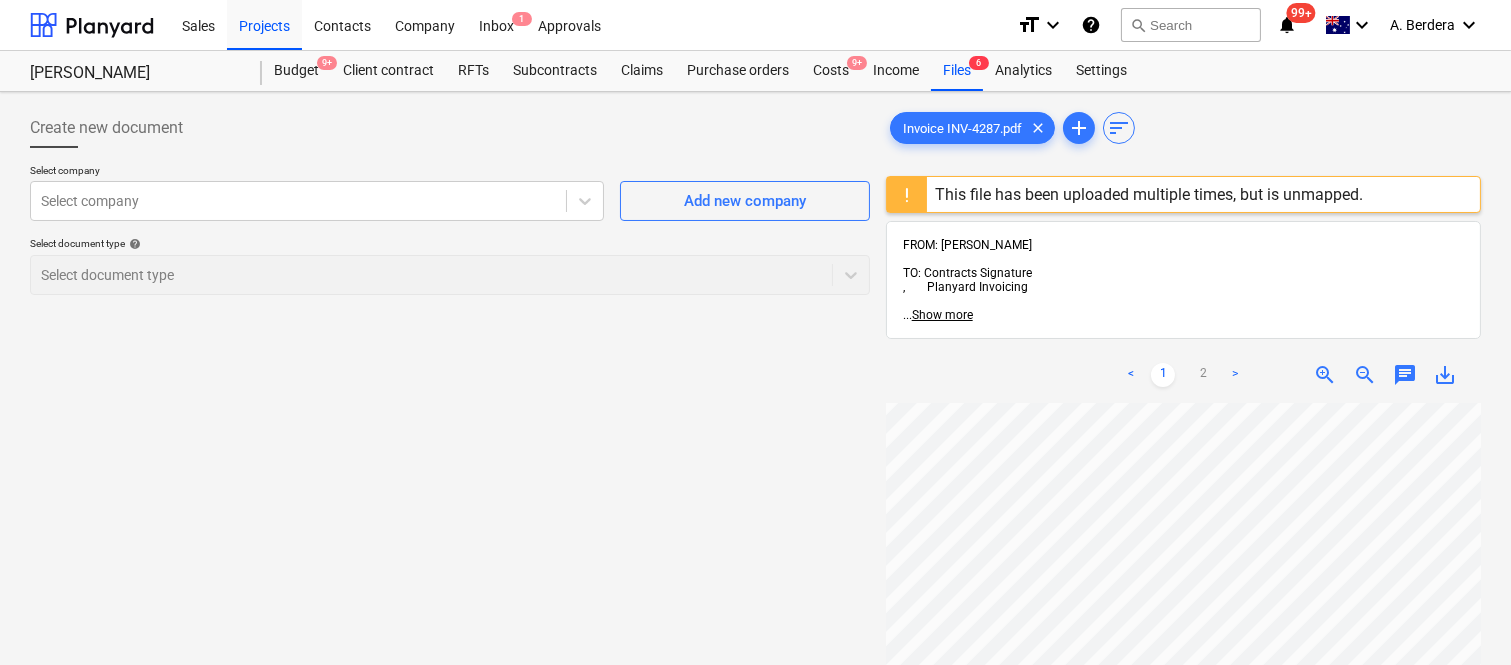 scroll, scrollTop: 156, scrollLeft: 313, axis: both 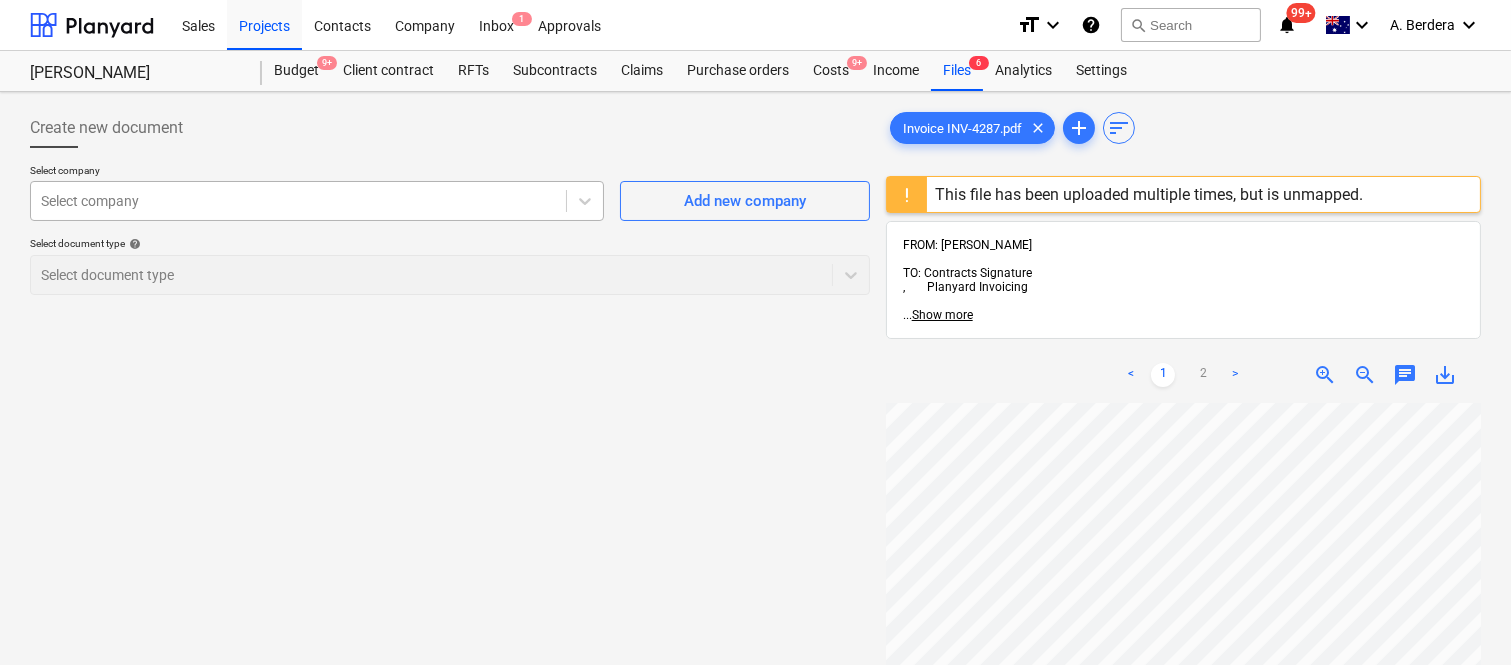 click at bounding box center [298, 201] 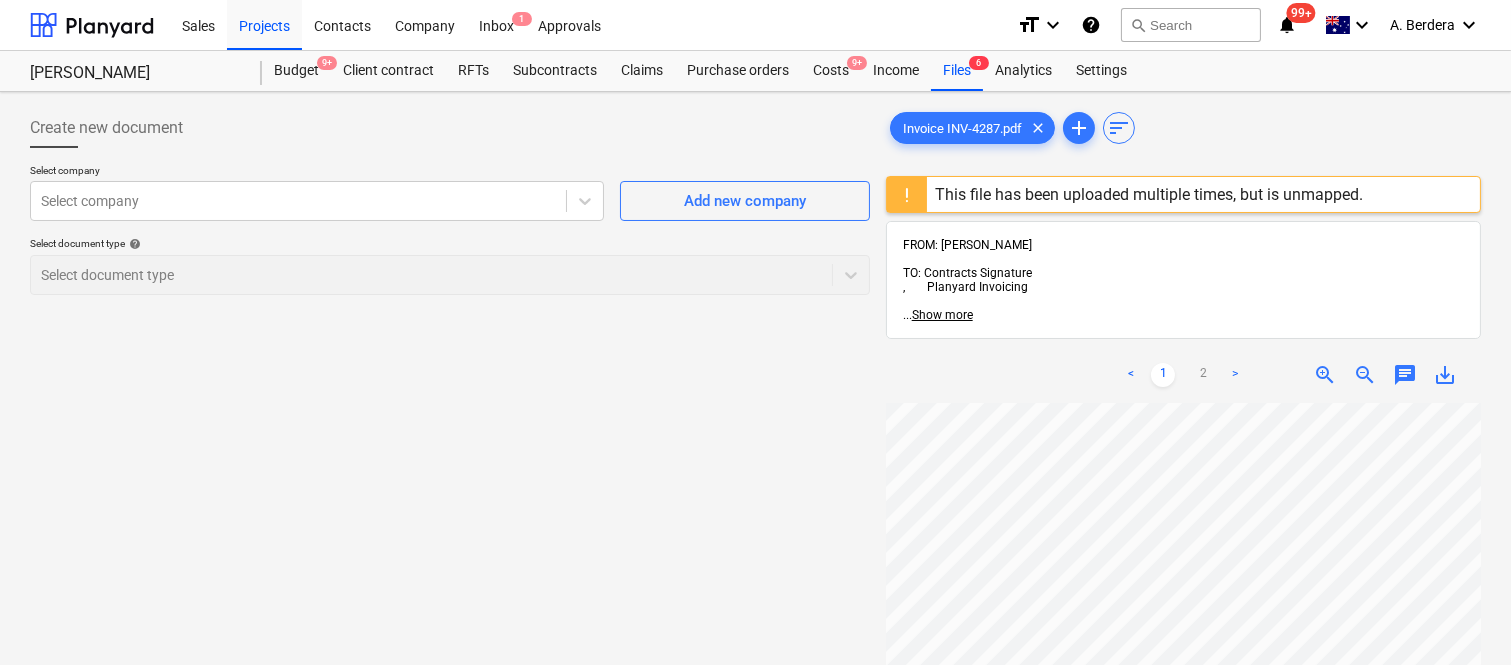scroll, scrollTop: 23, scrollLeft: 337, axis: both 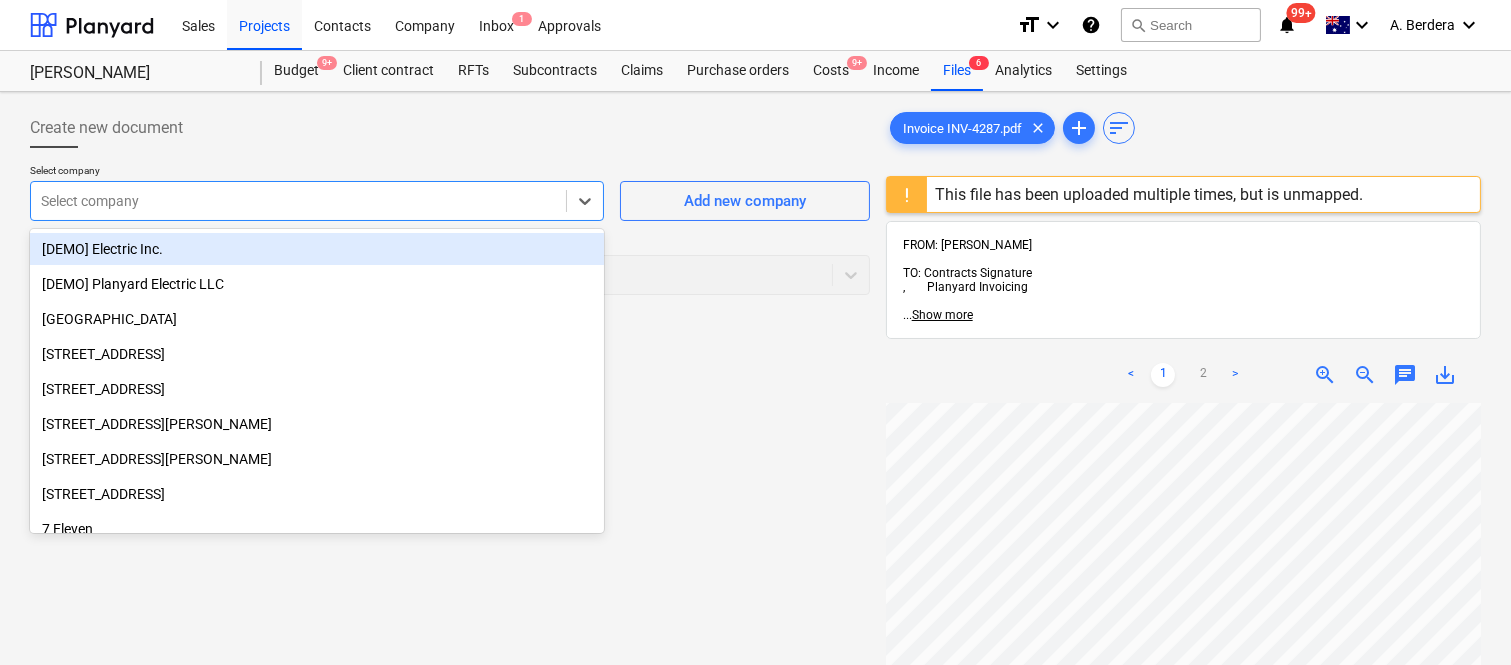 click at bounding box center [298, 201] 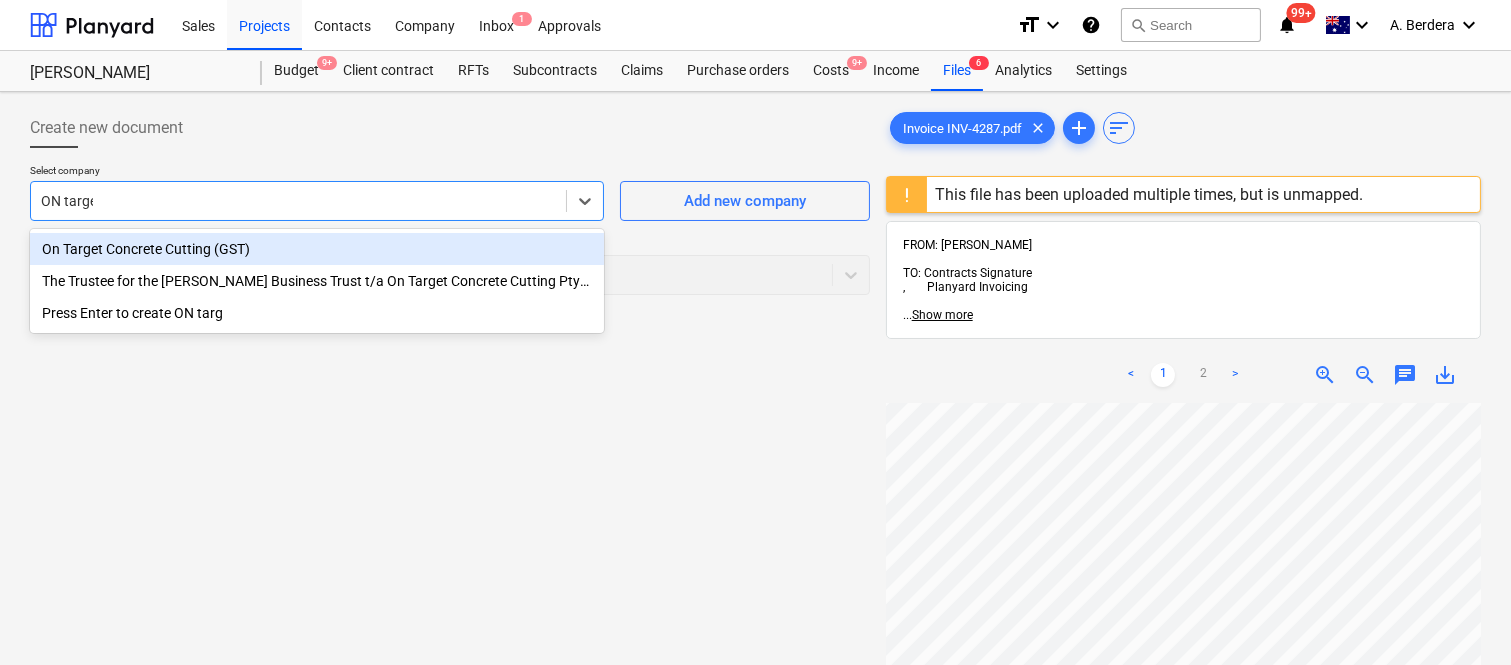 type on "ON target" 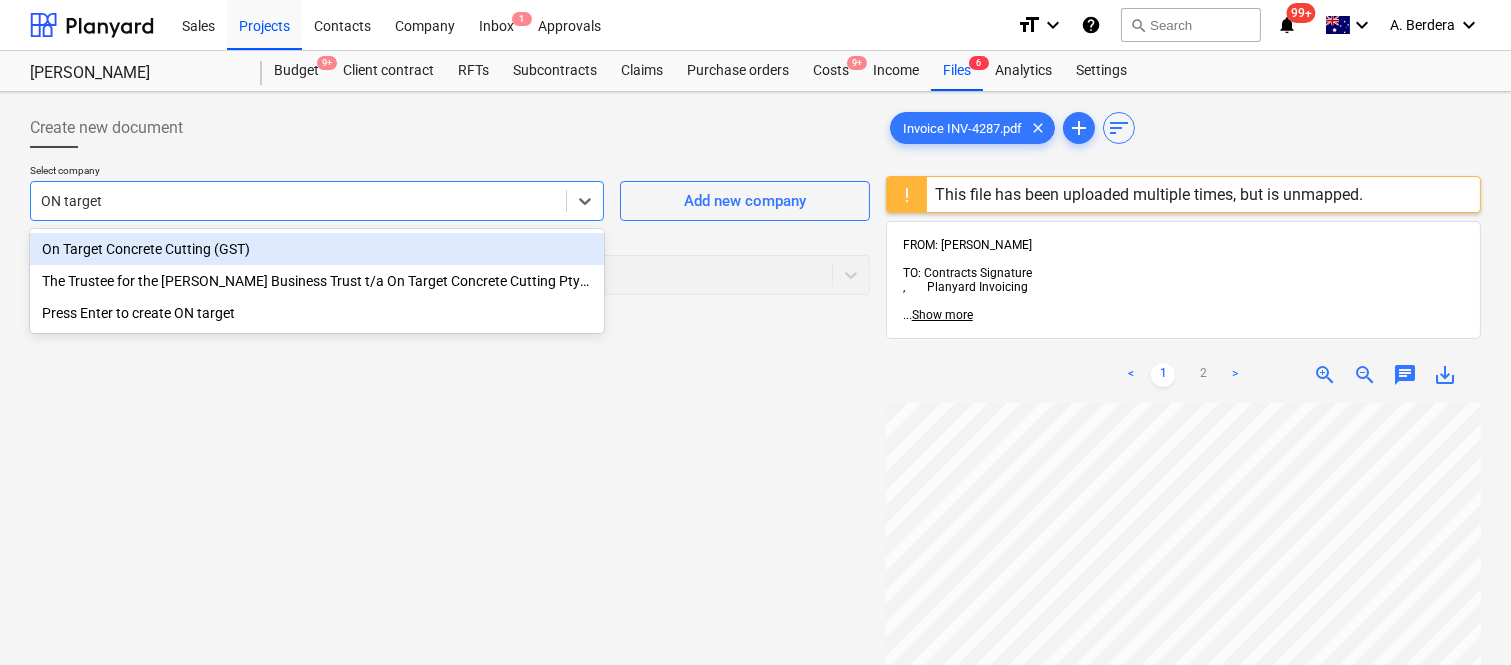 click on "On Target Concrete Cutting (GST)" at bounding box center (317, 249) 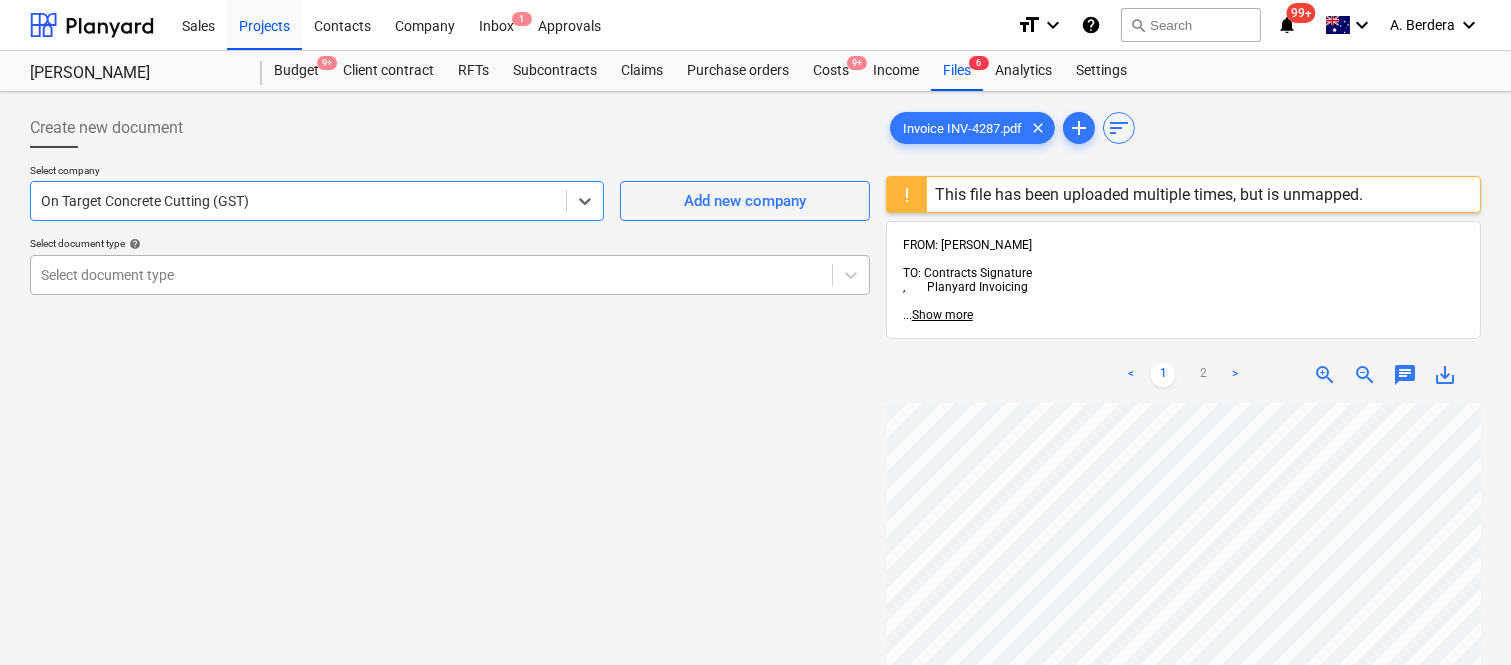 click at bounding box center [431, 275] 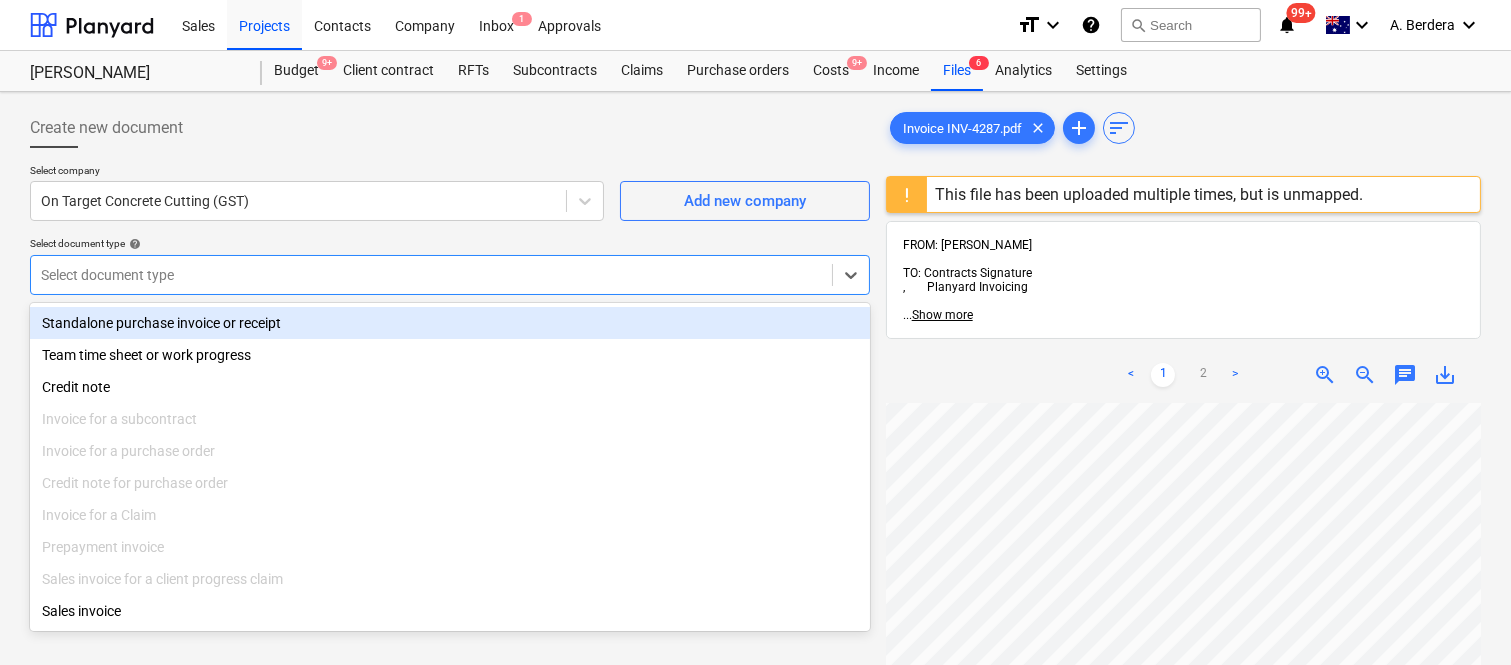 click on "Standalone purchase invoice or receipt" at bounding box center [450, 323] 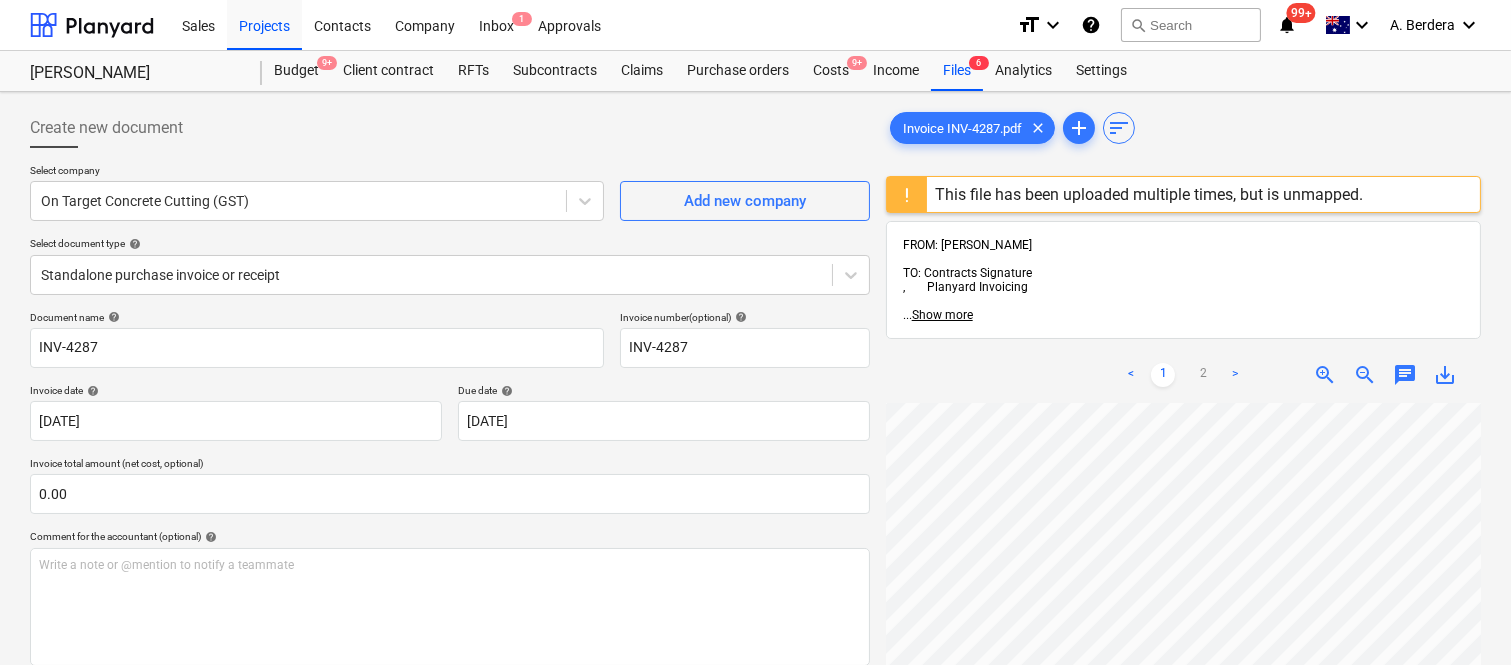 scroll, scrollTop: 138, scrollLeft: 368, axis: both 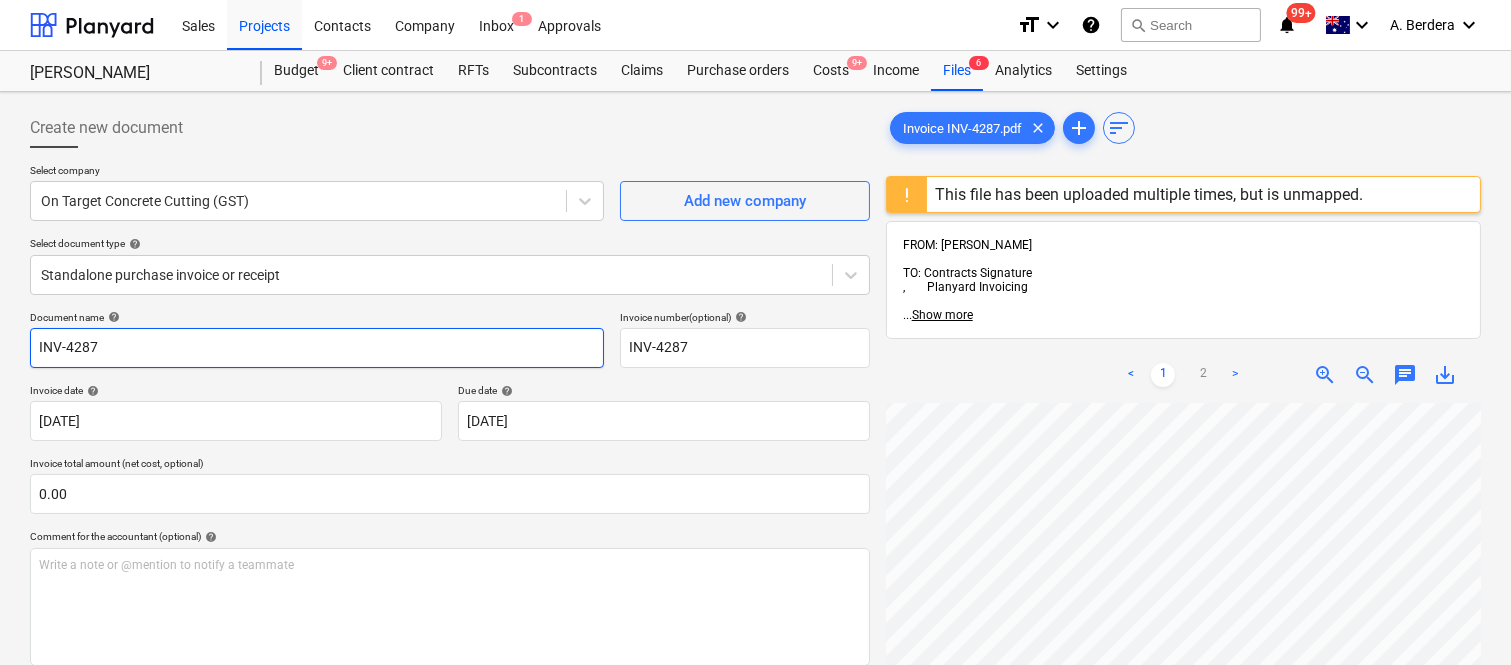 click on "INV-4287" at bounding box center (317, 348) 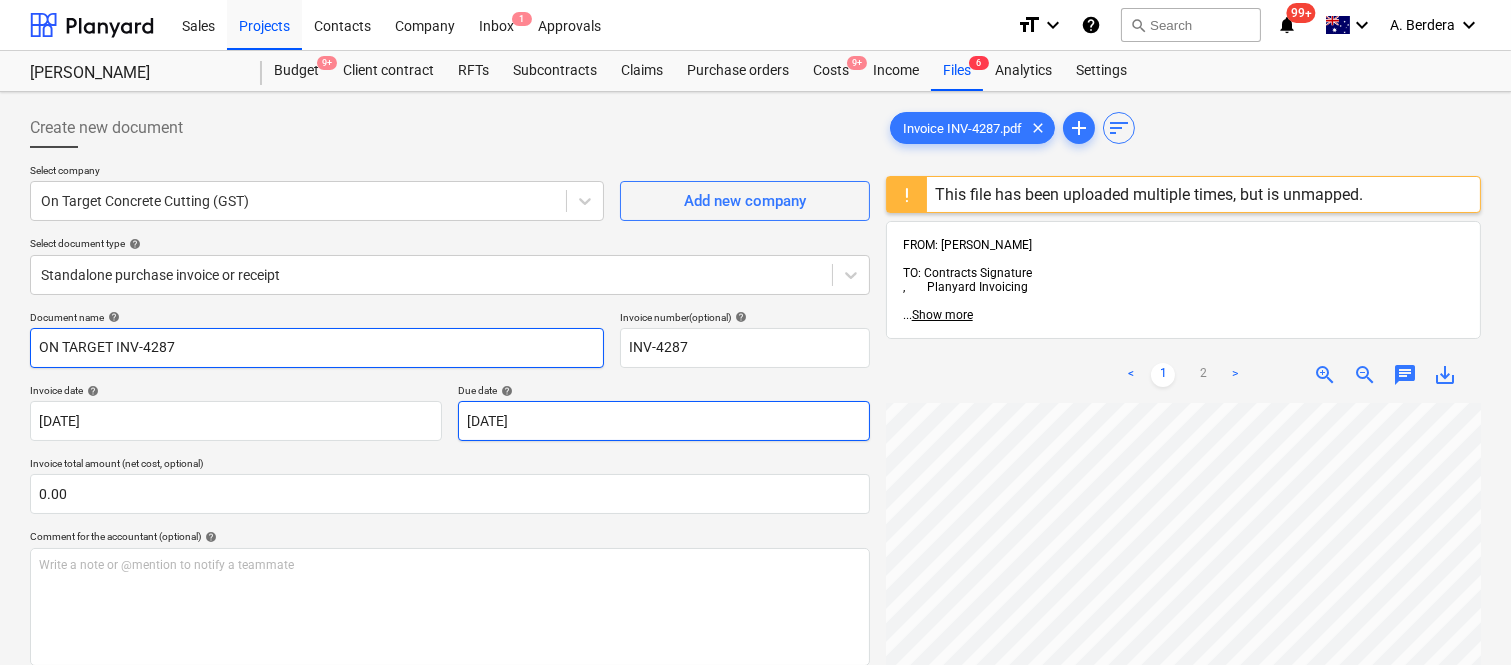 type on "ON TARGET INV-4287" 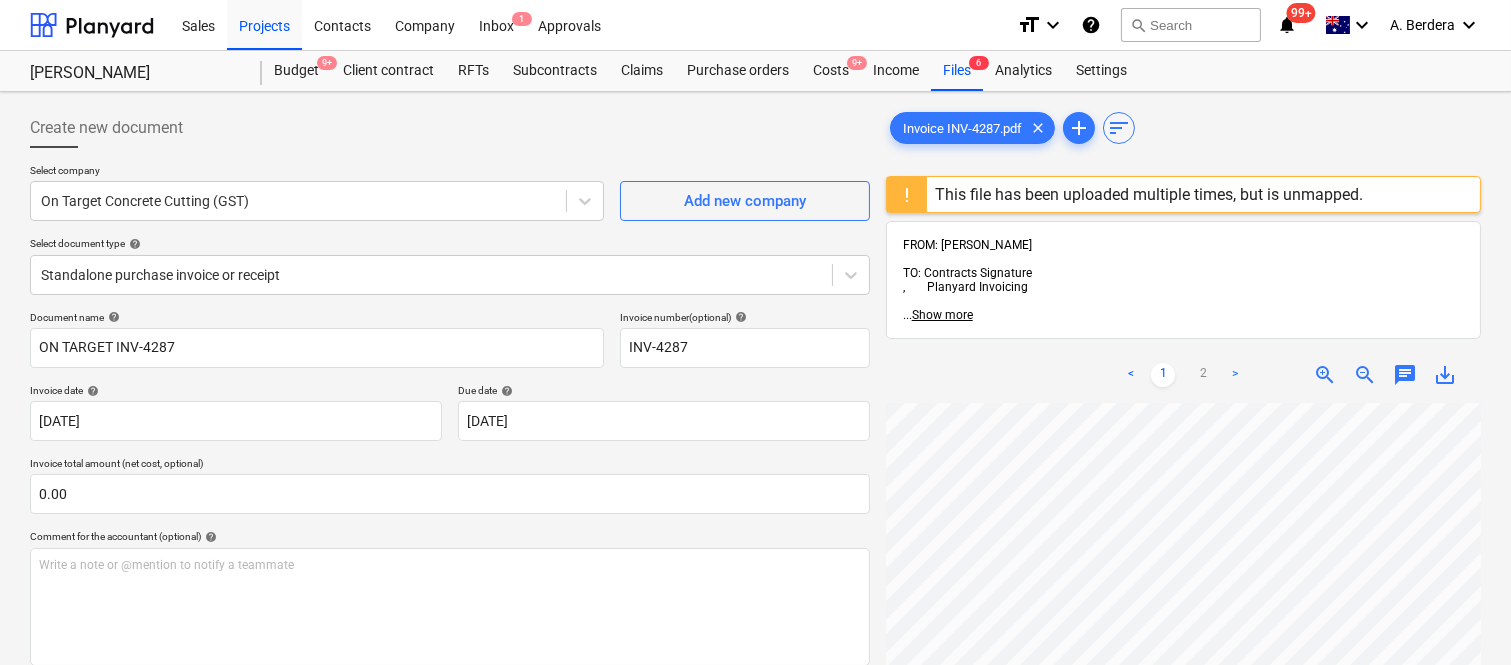 click on "Sales Projects Contacts Company Inbox 1 Approvals format_size keyboard_arrow_down help search Search notifications 99+ keyboard_arrow_down A. Berdera keyboard_arrow_down [PERSON_NAME] Budget 9+ Client contract RFTs Subcontracts Claims Purchase orders Costs 9+ Income Files 6 Analytics Settings Create new document Select company On Target Concrete Cutting (GST)   Add new company Select document type help Standalone purchase invoice or receipt Document name help ON TARGET INV-4287 Invoice number  (optional) help INV-4287 Invoice date help [DATE] [DATE] Press the down arrow key to interact with the calendar and
select a date. Press the question mark key to get the keyboard shortcuts for changing dates. Due date help [DATE] [DATE] Press the down arrow key to interact with the calendar and
select a date. Press the question mark key to get the keyboard shortcuts for changing dates. Invoice total amount (net cost, optional) 0.00 Comment for the accountant (optional) help ﻿ Clear Save <" at bounding box center [755, 332] 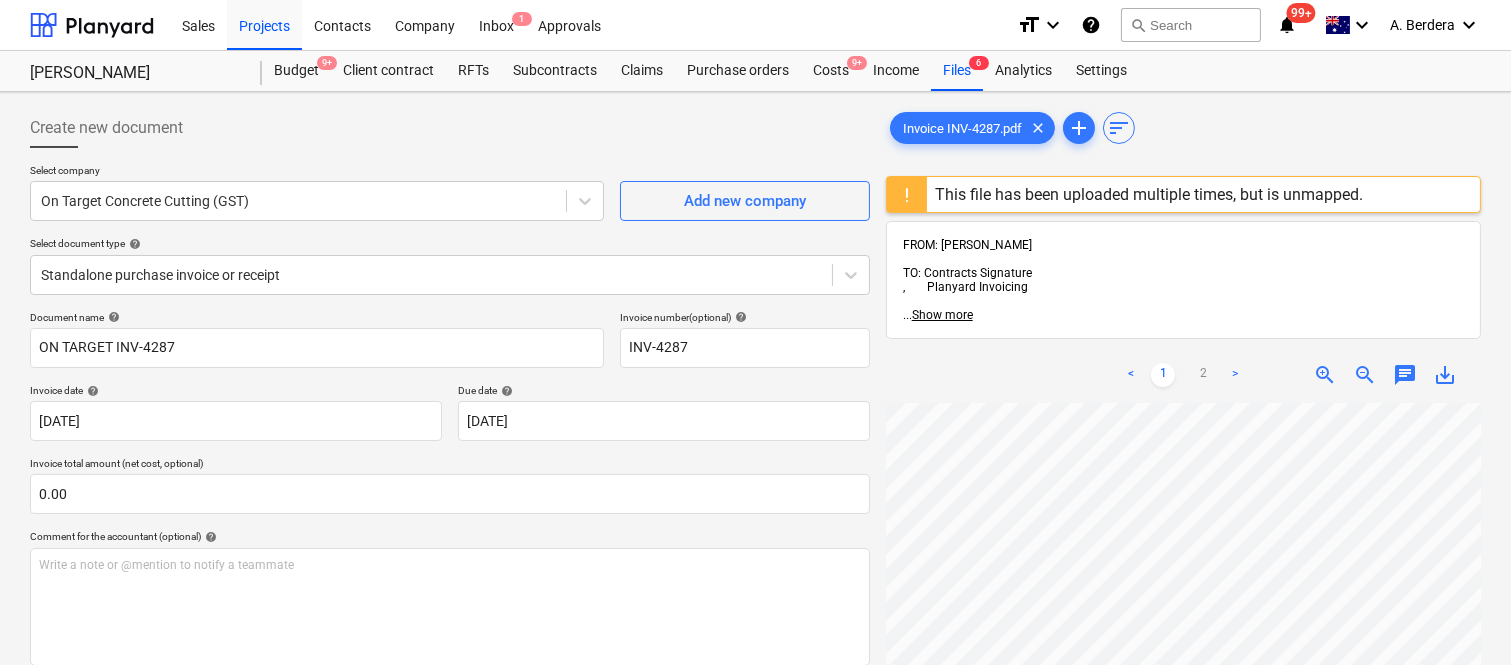 click on "Sales Projects Contacts Company Inbox 1 Approvals format_size keyboard_arrow_down help search Search notifications 99+ keyboard_arrow_down A. Berdera keyboard_arrow_down [PERSON_NAME] Budget 9+ Client contract RFTs Subcontracts Claims Purchase orders Costs 9+ Income Files 6 Analytics Settings Create new document Select company On Target Concrete Cutting (GST)   Add new company Select document type help Standalone purchase invoice or receipt Document name help ON TARGET INV-4287 Invoice number  (optional) help INV-4287 Invoice date help [DATE] [DATE] Press the down arrow key to interact with the calendar and
select a date. Press the question mark key to get the keyboard shortcuts for changing dates. Due date help [DATE] [DATE] Press the down arrow key to interact with the calendar and
select a date. Press the question mark key to get the keyboard shortcuts for changing dates. Invoice total amount (net cost, optional) 0.00 Comment for the accountant (optional) help ﻿ Clear Save <" at bounding box center [755, 332] 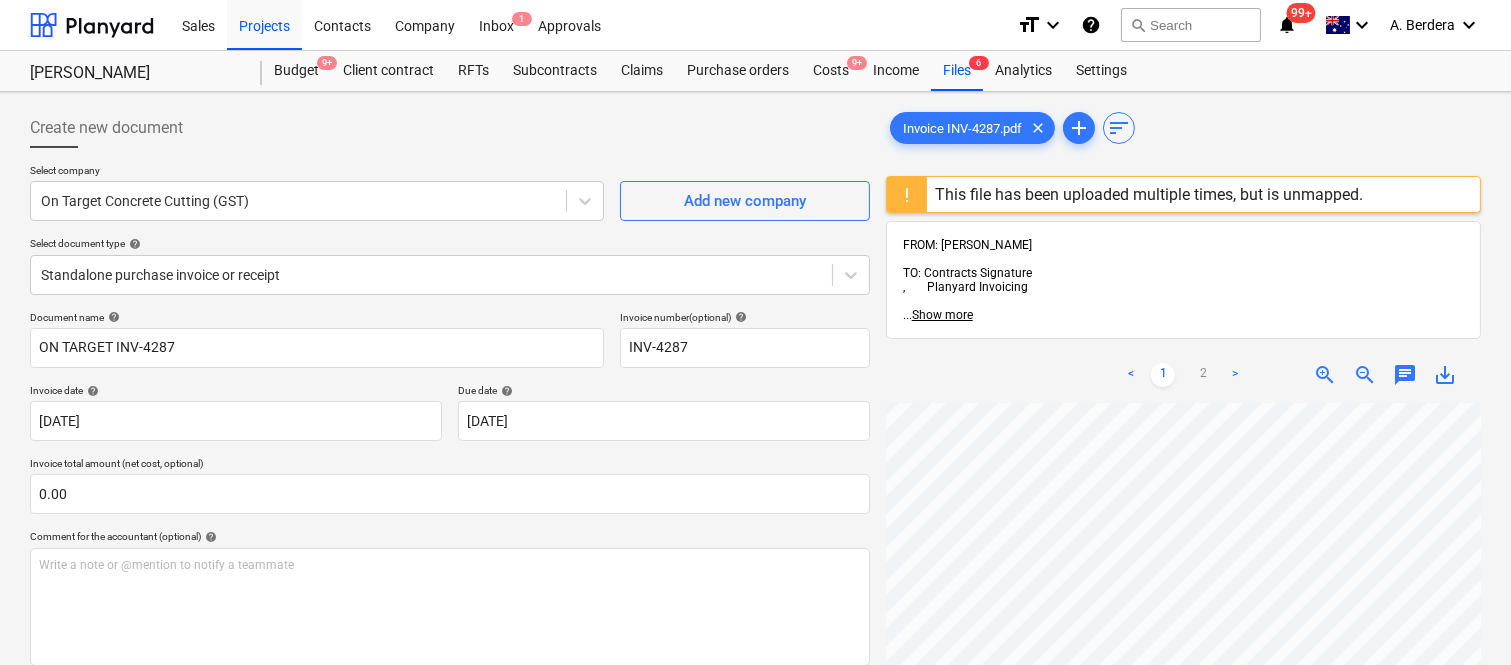 scroll, scrollTop: 137, scrollLeft: 421, axis: both 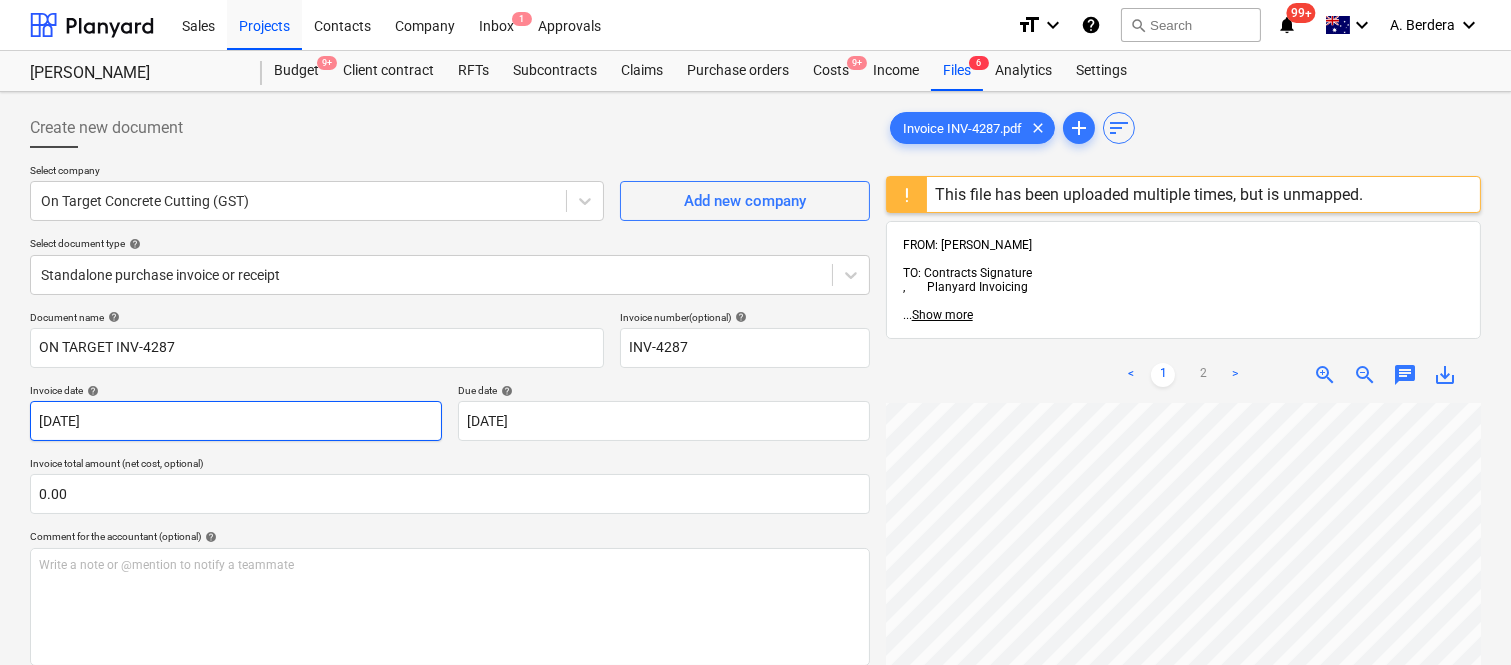 click on "Sales Projects Contacts Company Inbox 1 Approvals format_size keyboard_arrow_down help search Search notifications 99+ keyboard_arrow_down A. Berdera keyboard_arrow_down [PERSON_NAME] Budget 9+ Client contract RFTs Subcontracts Claims Purchase orders Costs 9+ Income Files 6 Analytics Settings Create new document Select company On Target Concrete Cutting (GST)   Add new company Select document type help Standalone purchase invoice or receipt Document name help ON TARGET INV-4287 Invoice number  (optional) help INV-4287 Invoice date help [DATE] [DATE] Press the down arrow key to interact with the calendar and
select a date. Press the question mark key to get the keyboard shortcuts for changing dates. Due date help [DATE] [DATE] Press the down arrow key to interact with the calendar and
select a date. Press the question mark key to get the keyboard shortcuts for changing dates. Invoice total amount (net cost, optional) 0.00 Comment for the accountant (optional) help ﻿ Clear Save Submit" at bounding box center [755, 332] 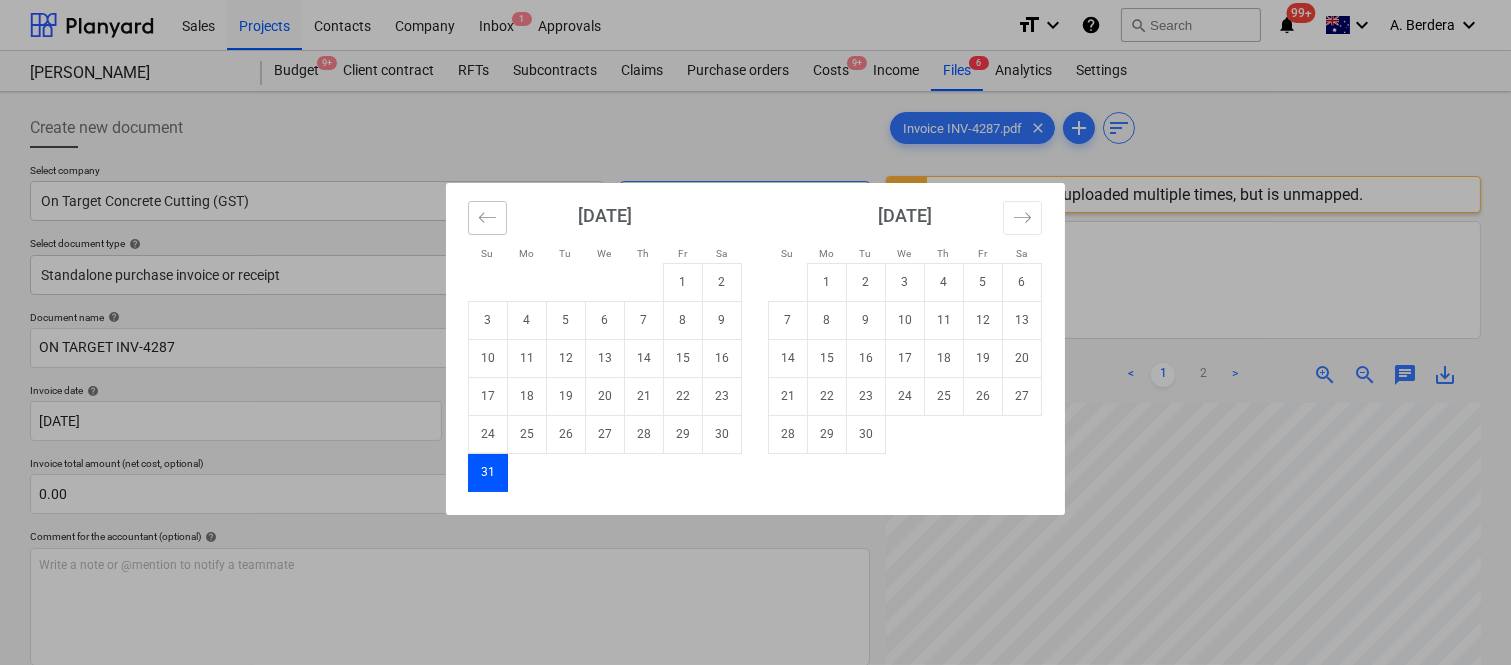 click 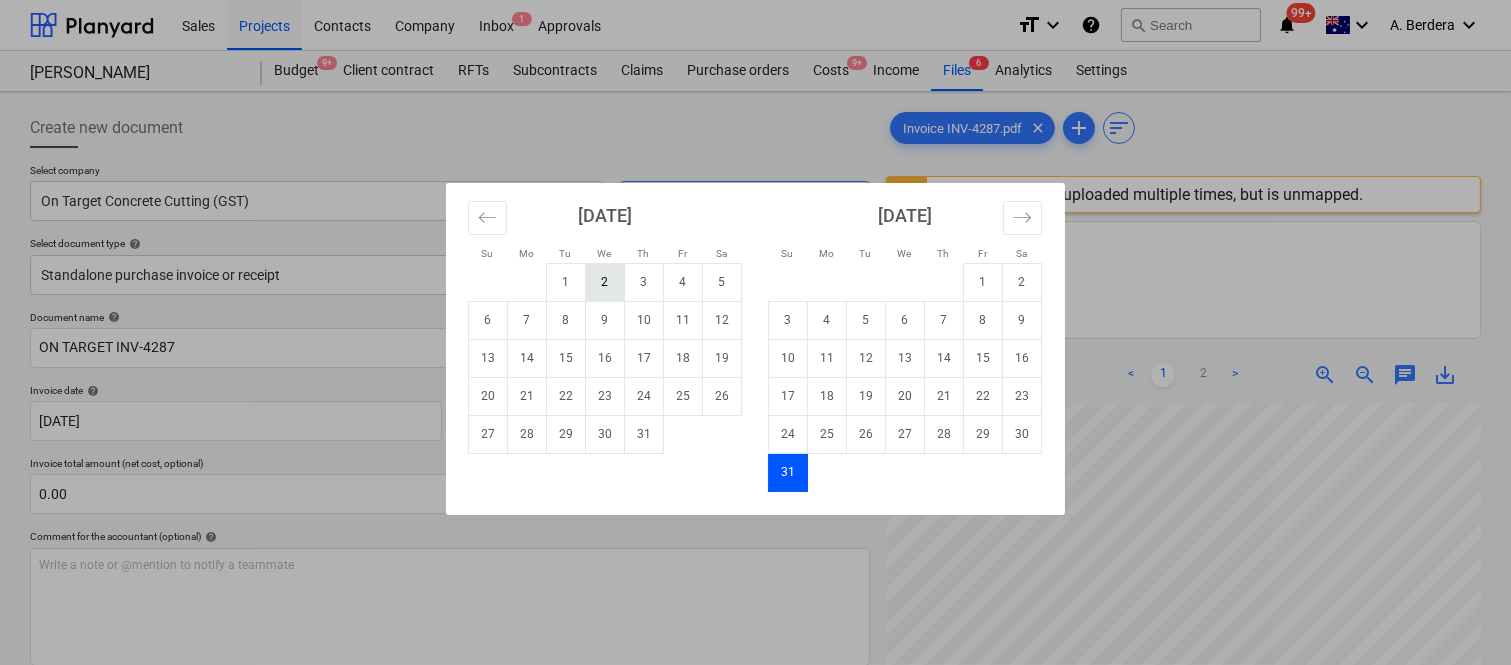 click on "2" at bounding box center [605, 282] 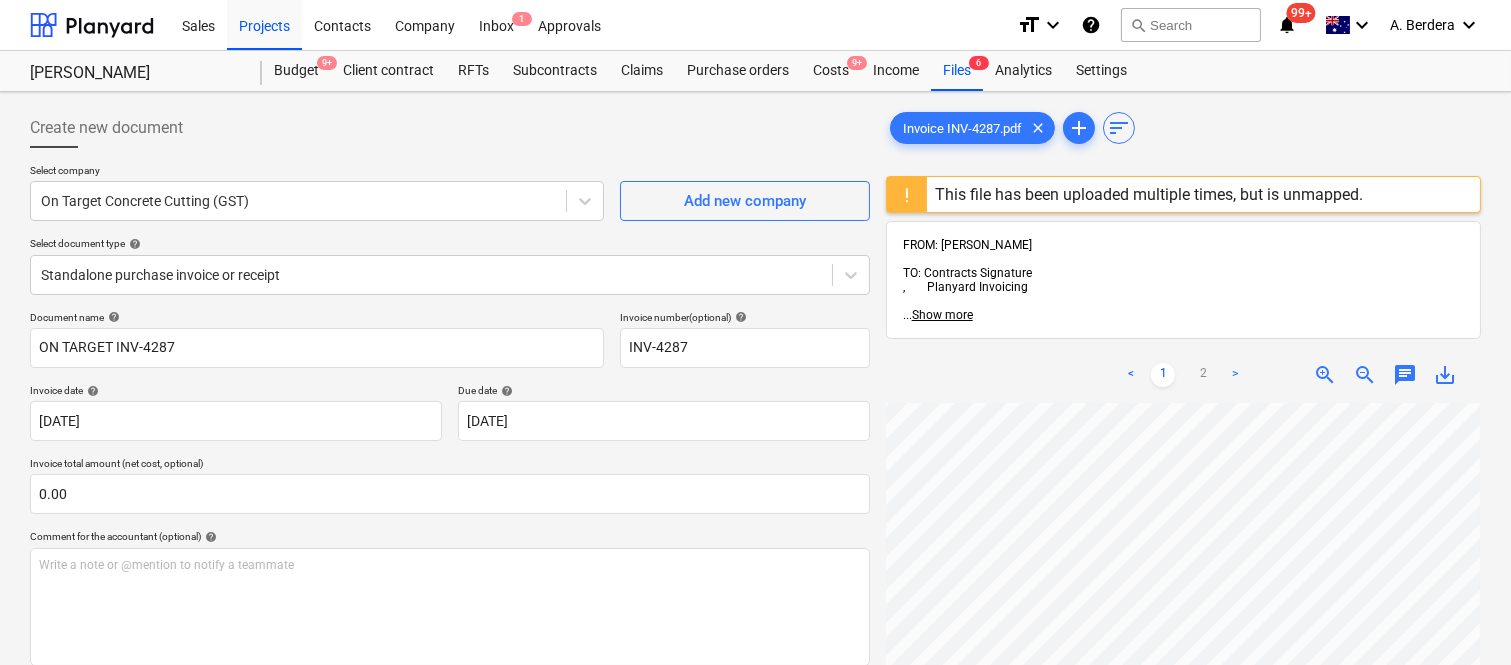 scroll, scrollTop: 596, scrollLeft: 455, axis: both 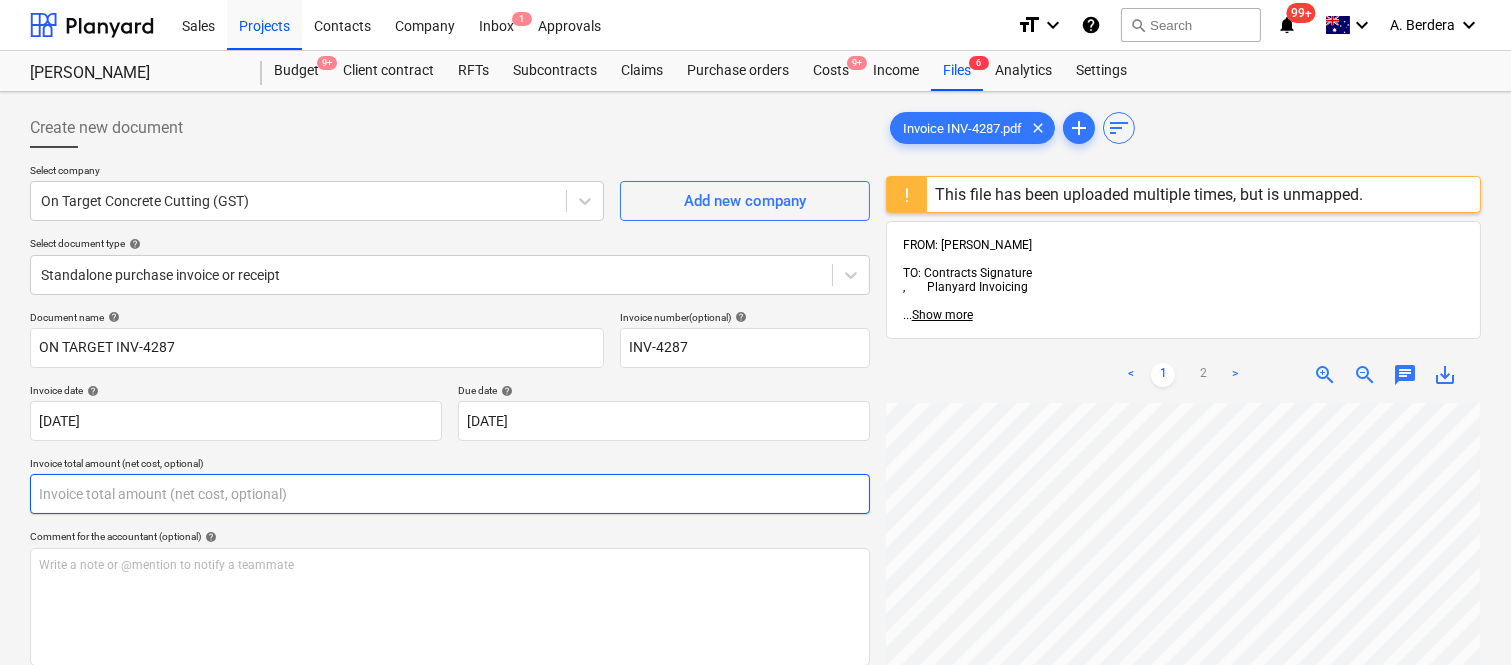 click at bounding box center [450, 494] 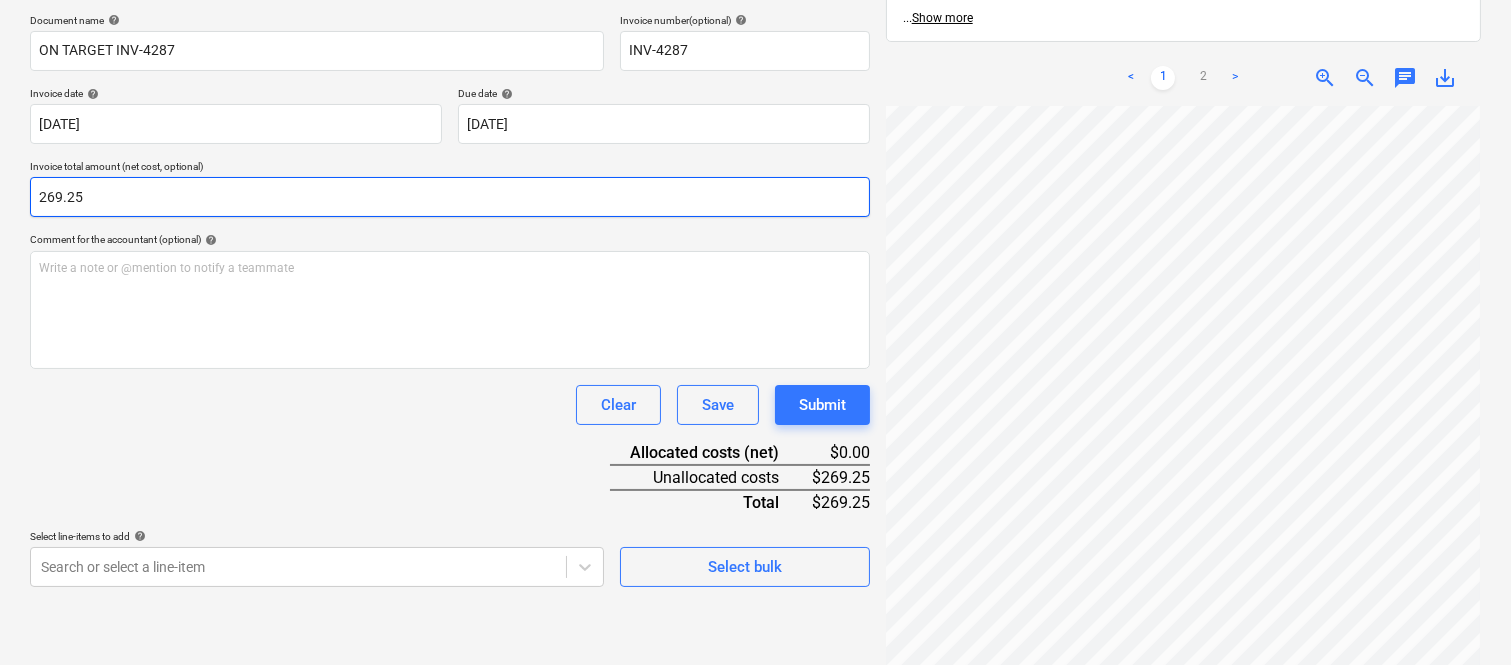 scroll, scrollTop: 323, scrollLeft: 0, axis: vertical 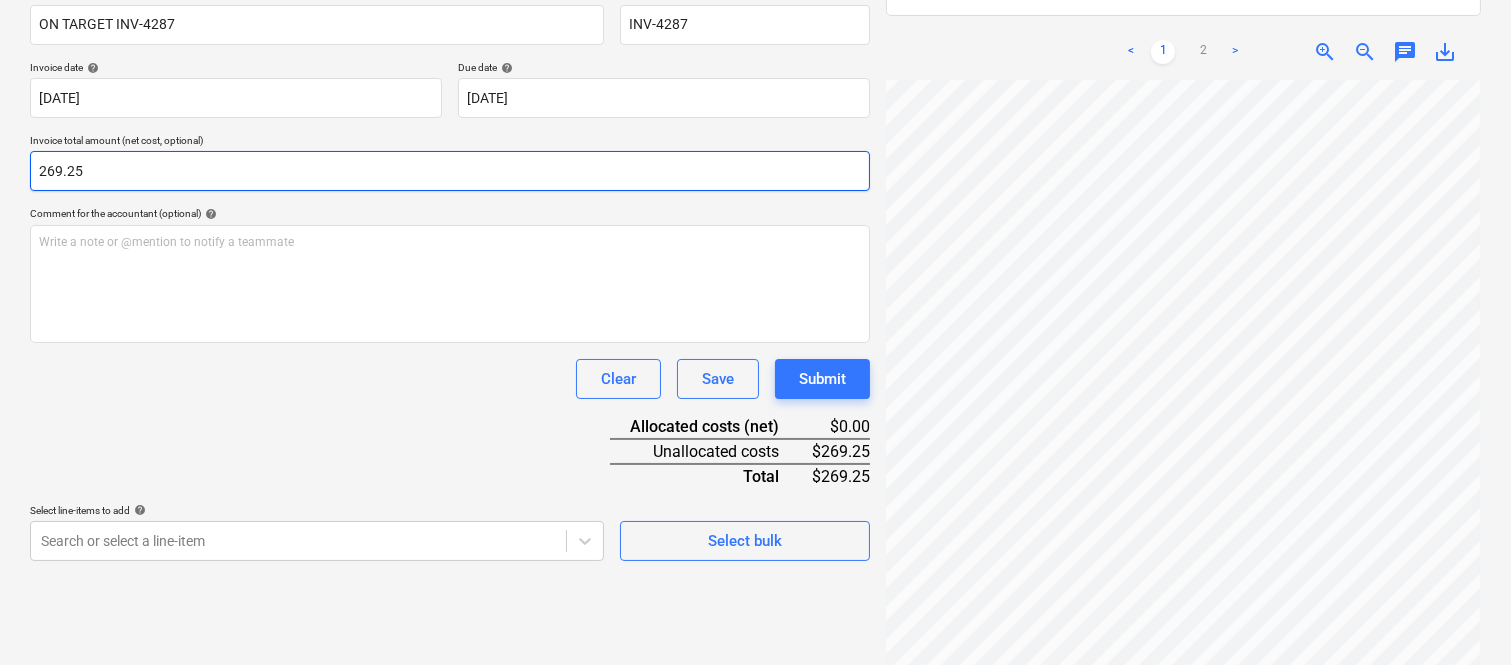 type on "269.25" 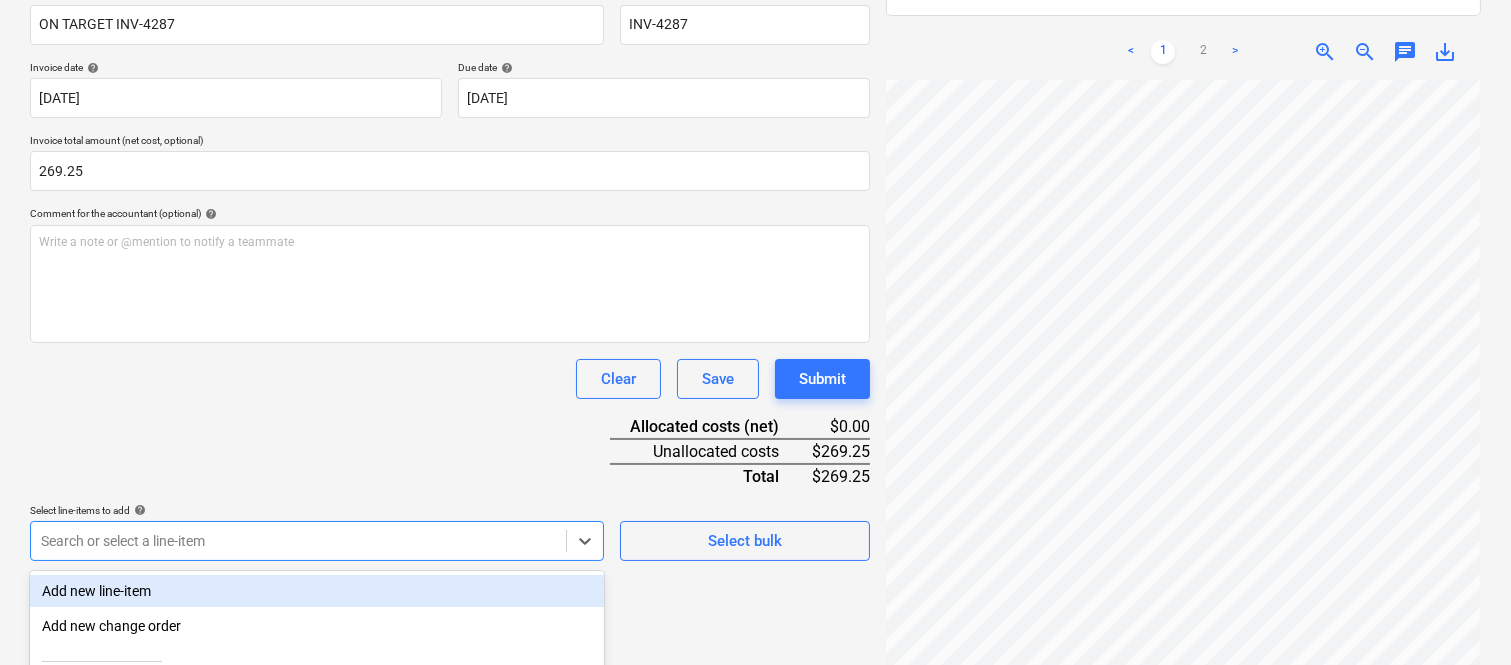 click on "Sales Projects Contacts Company Inbox 1 Approvals format_size keyboard_arrow_down help search Search notifications 99+ keyboard_arrow_down A. Berdera keyboard_arrow_down [PERSON_NAME] Budget 9+ Client contract RFTs Subcontracts Claims Purchase orders Costs 9+ Income Files 6 Analytics Settings Create new document Select company On Target Concrete Cutting (GST)   Add new company Select document type help Standalone purchase invoice or receipt Document name help ON TARGET INV-4287 Invoice number  (optional) help INV-4287 Invoice date help [DATE] 02.07.2025 Press the down arrow key to interact with the calendar and
select a date. Press the question mark key to get the keyboard shortcuts for changing dates. Due date help [DATE] [DATE] Press the down arrow key to interact with the calendar and
select a date. Press the question mark key to get the keyboard shortcuts for changing dates. Invoice total amount (net cost, optional) 269.25 Comment for the accountant (optional) help ﻿ Clear Save help" at bounding box center [755, 9] 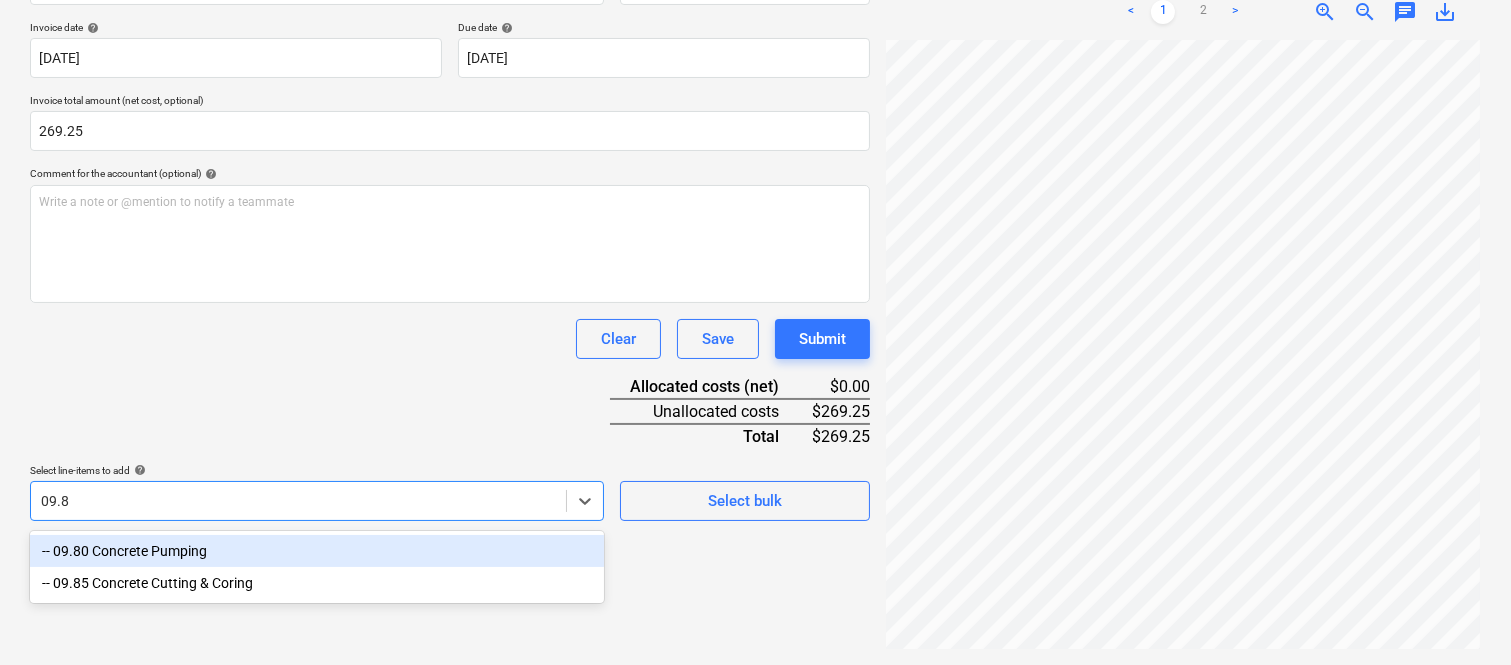 scroll, scrollTop: 323, scrollLeft: 0, axis: vertical 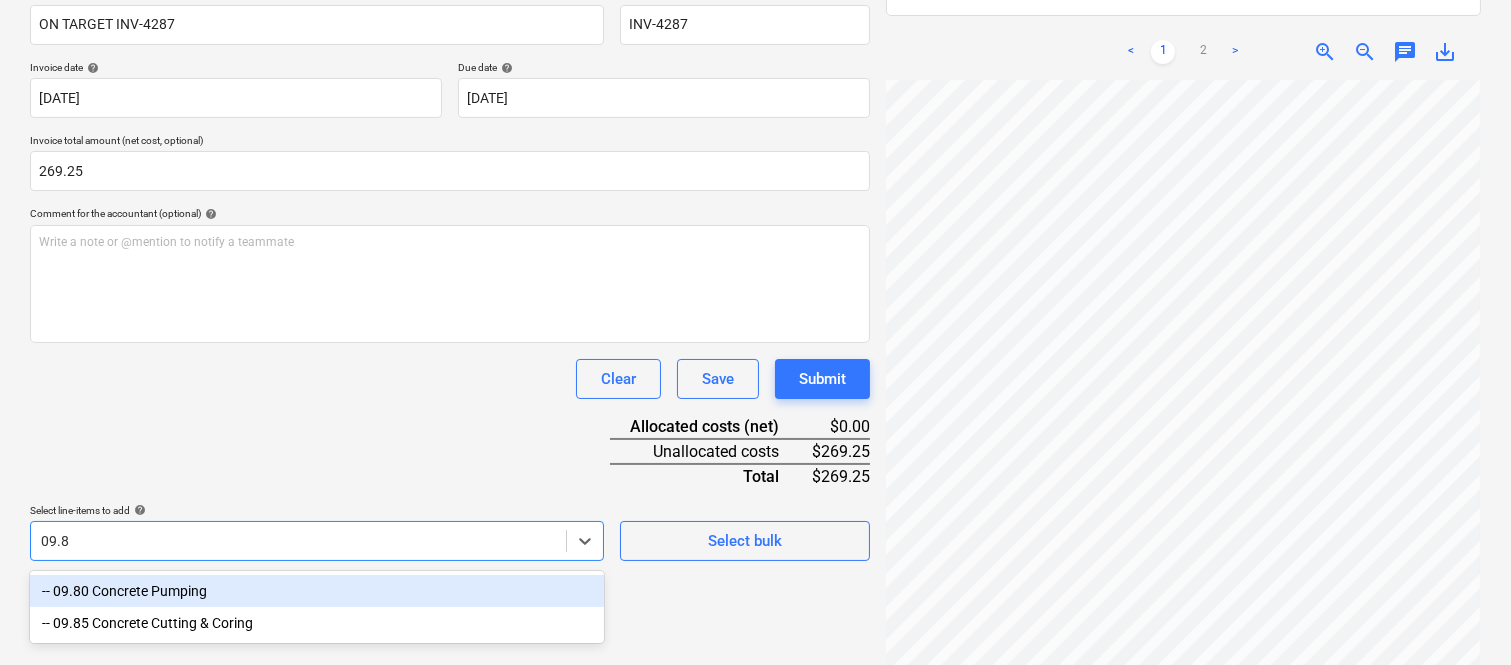 type on "09.85" 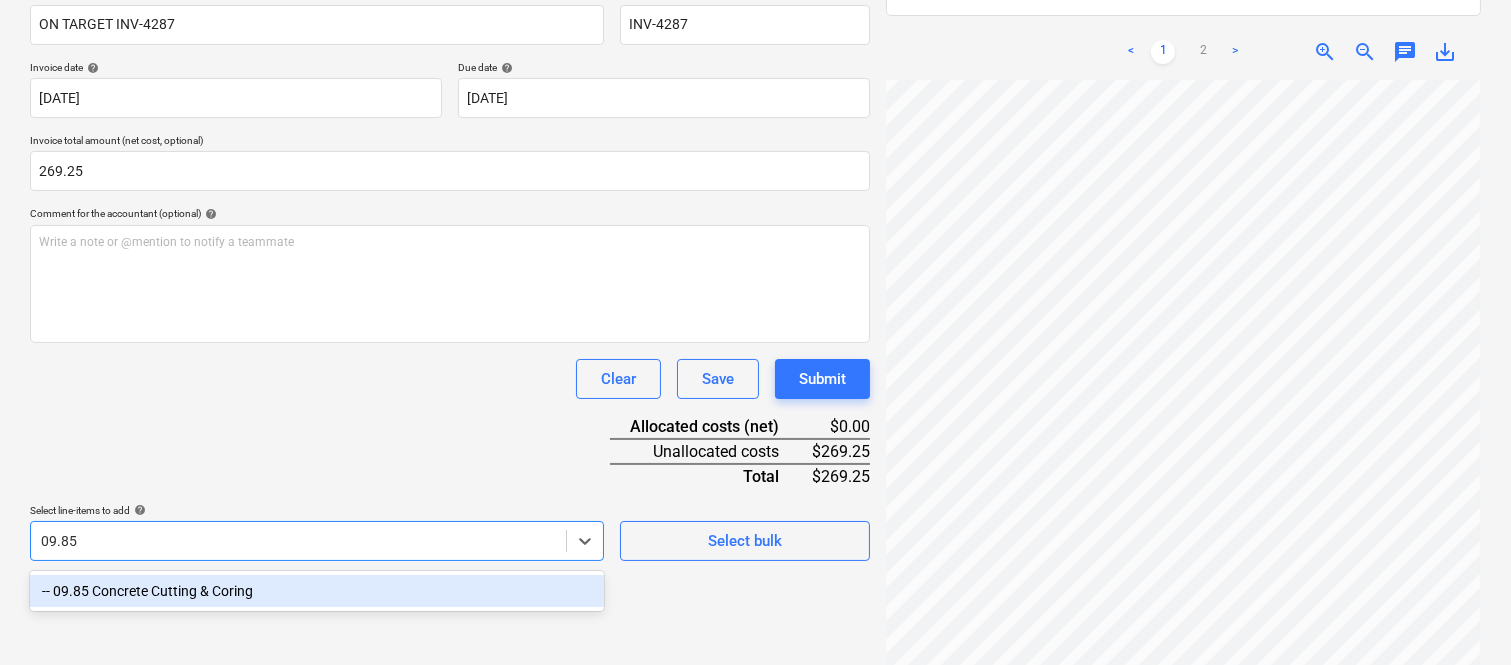 click on "--  09.85 Concrete Cutting & Coring" at bounding box center [317, 591] 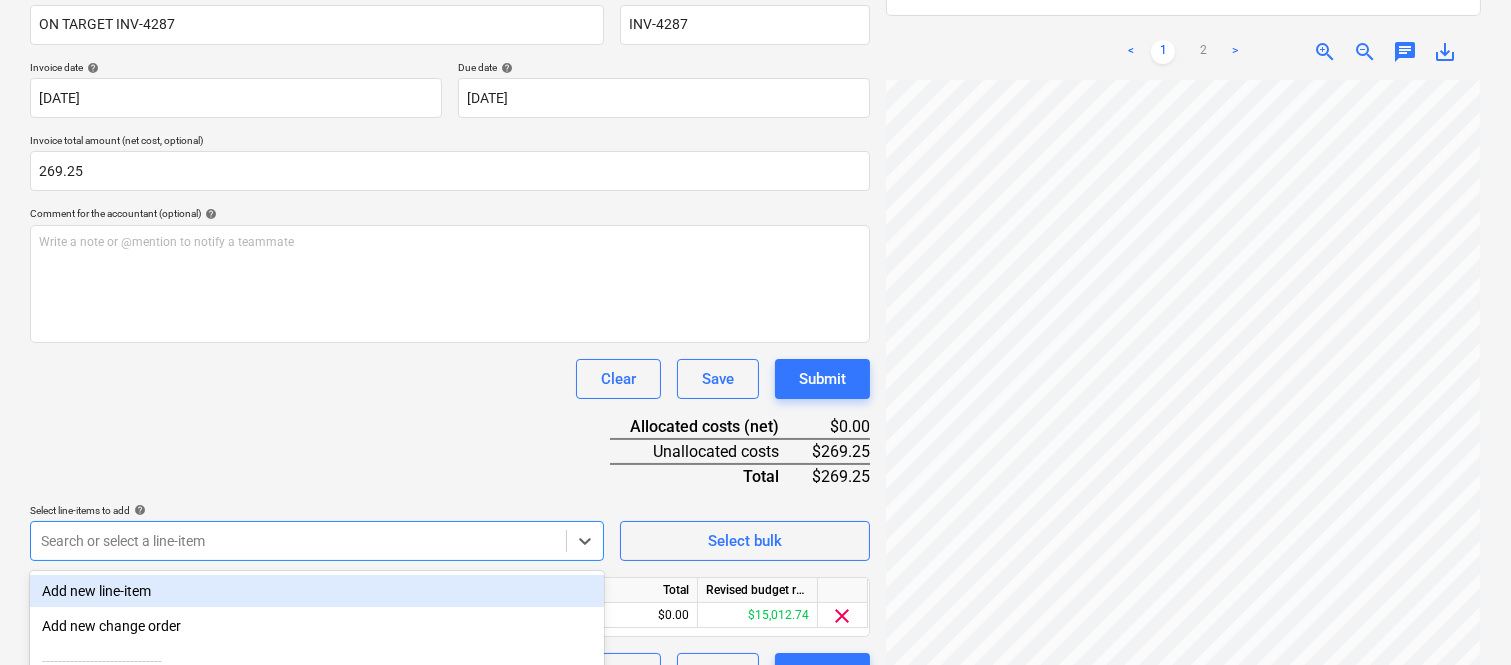click on "Document name help ON TARGET INV-4287 Invoice number  (optional) help INV-4287 Invoice date help [DATE] 02.07.2025 Press the down arrow key to interact with the calendar and
select a date. Press the question mark key to get the keyboard shortcuts for changing dates. Due date help [DATE] [DATE] Press the down arrow key to interact with the calendar and
select a date. Press the question mark key to get the keyboard shortcuts for changing dates. Invoice total amount (net cost, optional) 269.25 Comment for the accountant (optional) help Write a note or @mention to notify a teammate ﻿ Clear Save Submit Allocated costs (net) $0.00 Unallocated costs $269.25 Total $269.25 Select line-items to add help option --  09.85 Concrete Cutting & Coring, selected. option Add new line-item focused, 1 of 182. 182 results available. Use Up and Down to choose options, press Enter to select the currently focused option, press Escape to exit the menu, press Tab to select the option and exit the menu. Select bulk" at bounding box center [450, 340] 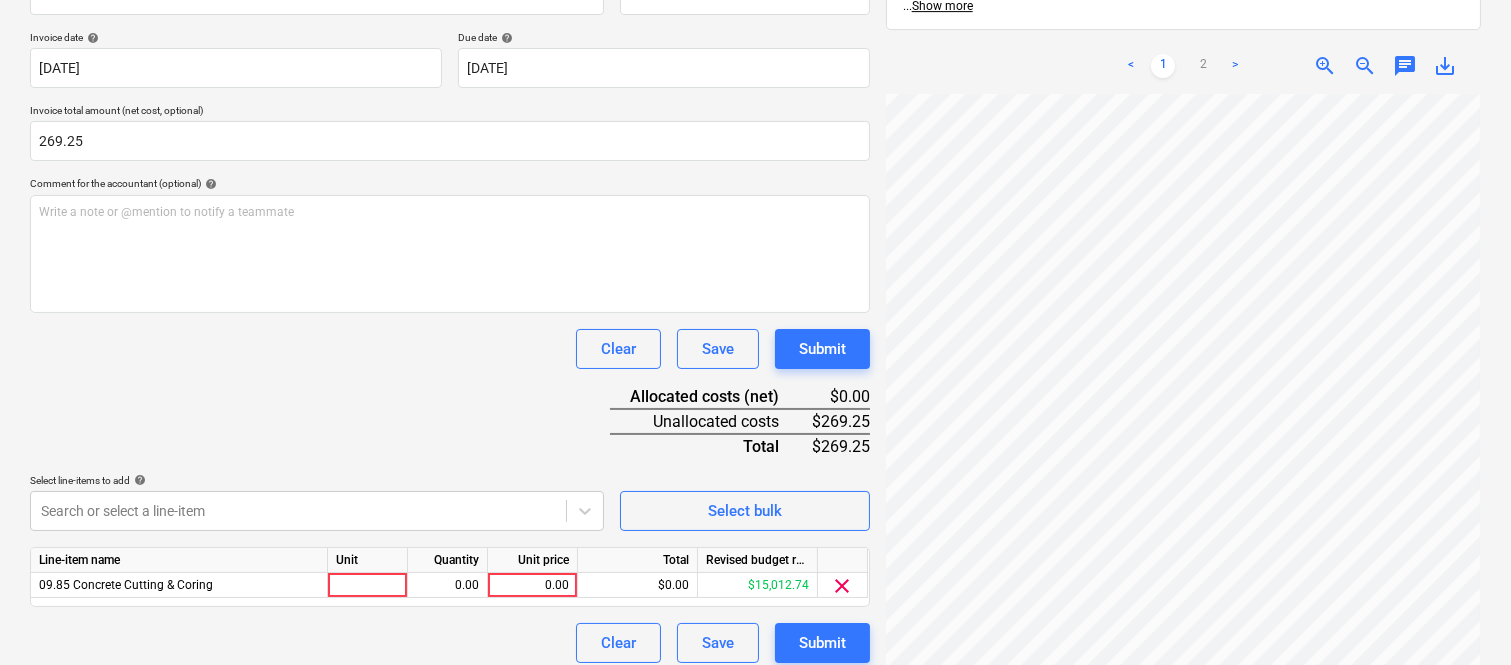 scroll, scrollTop: 367, scrollLeft: 0, axis: vertical 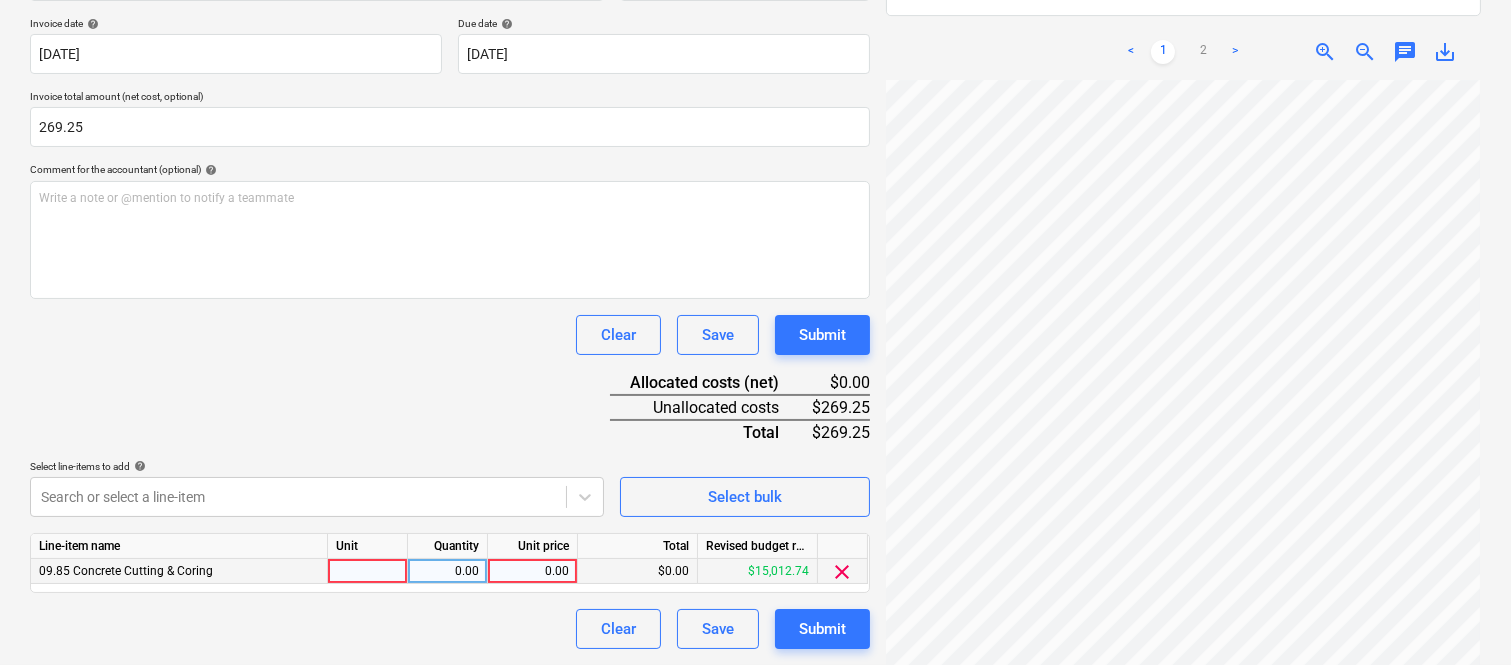 click at bounding box center (368, 571) 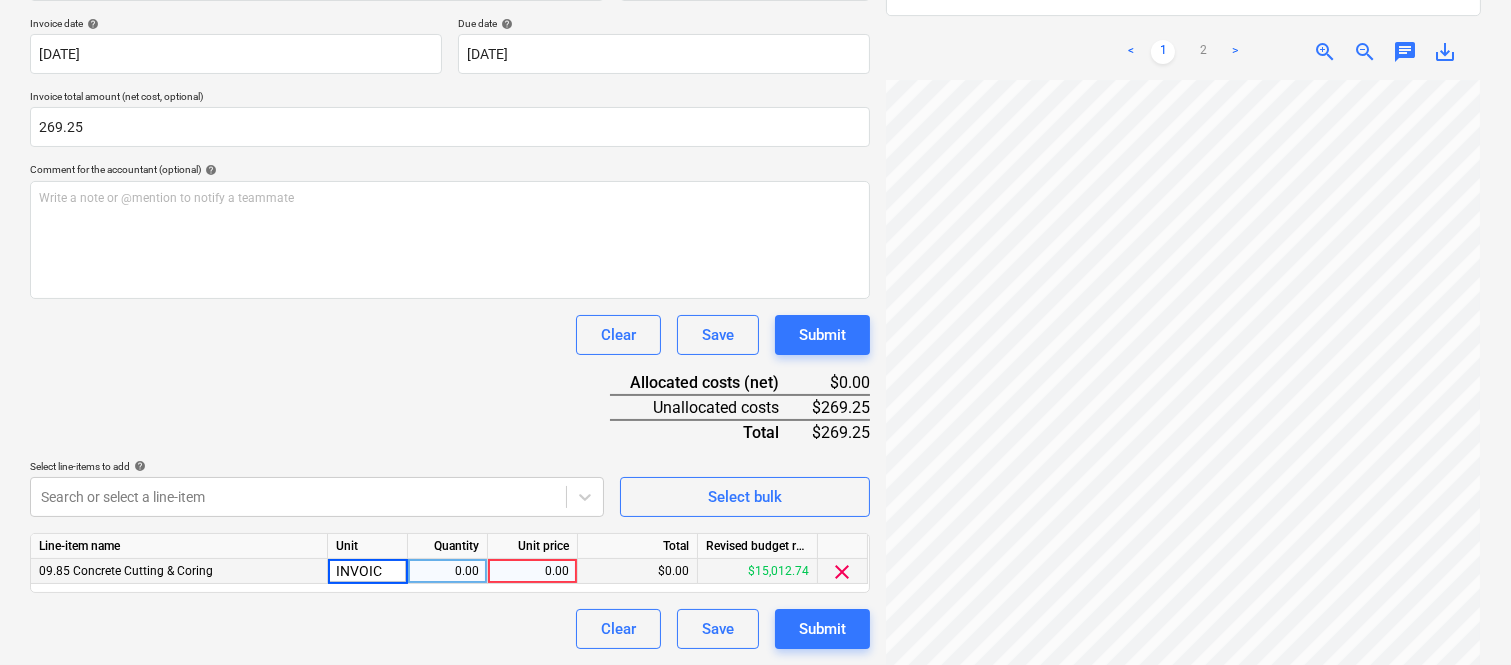 type on "INVOICE" 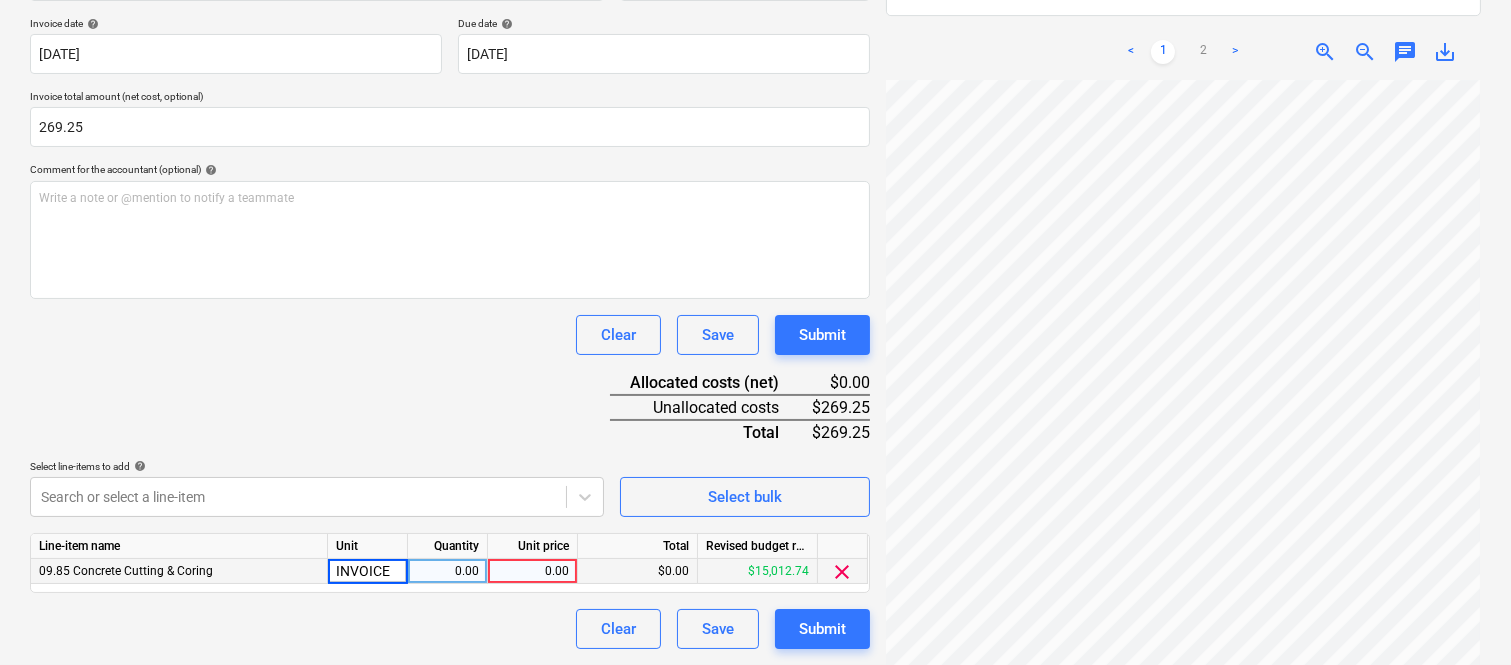 click on "0.00" at bounding box center (447, 571) 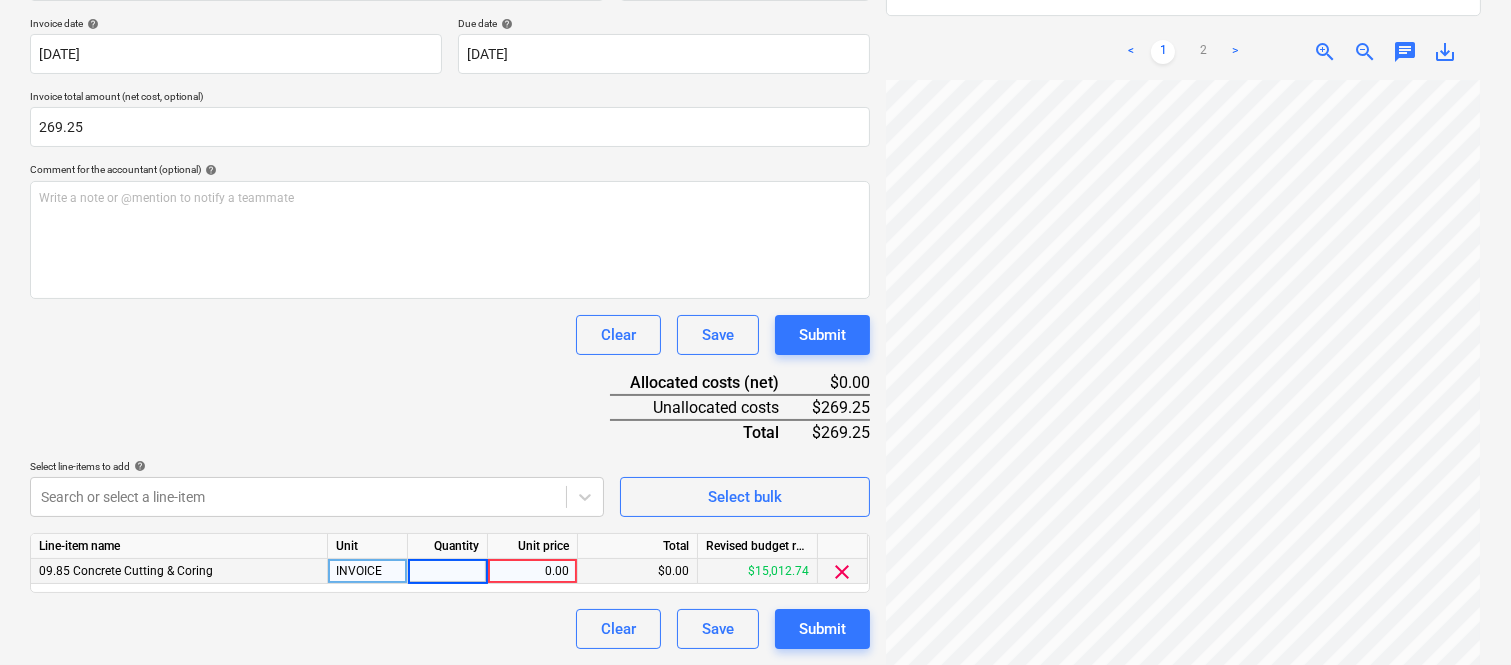 type on "1" 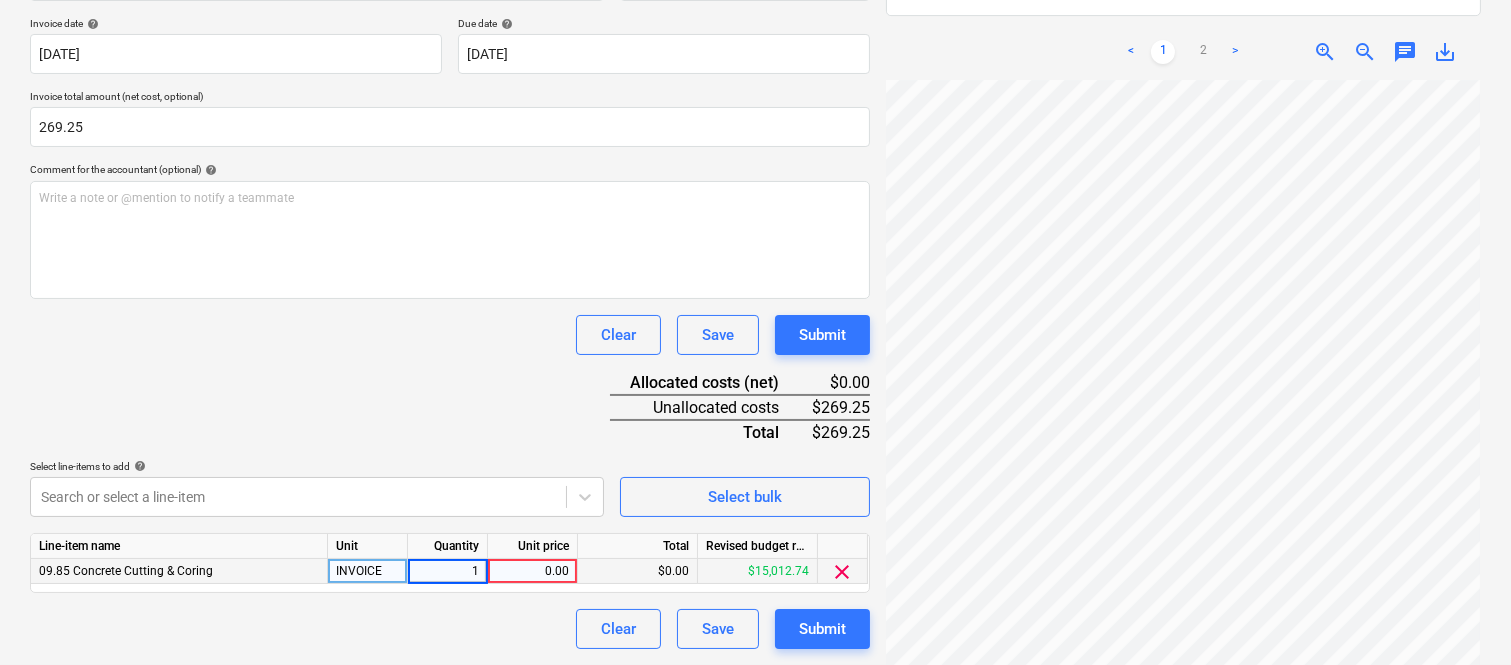 click on "0.00" at bounding box center (532, 571) 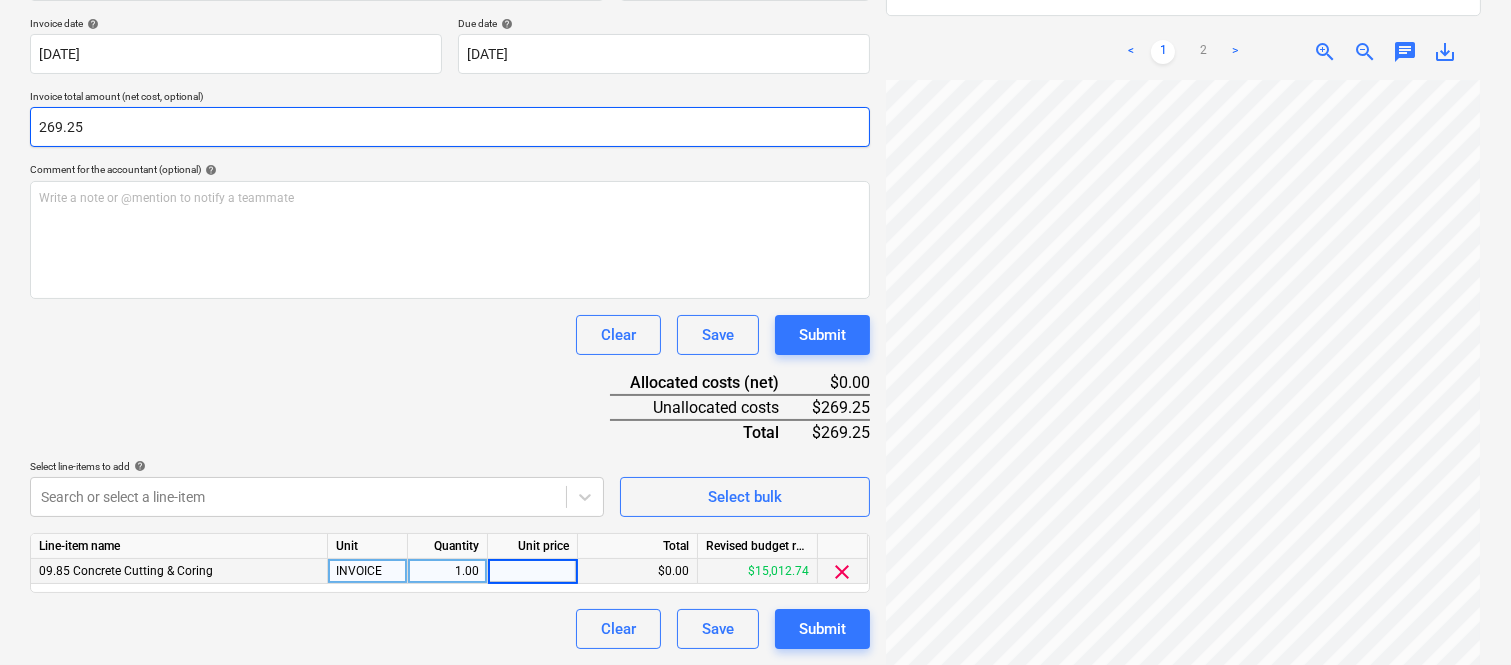 click on "269.25" at bounding box center (450, 127) 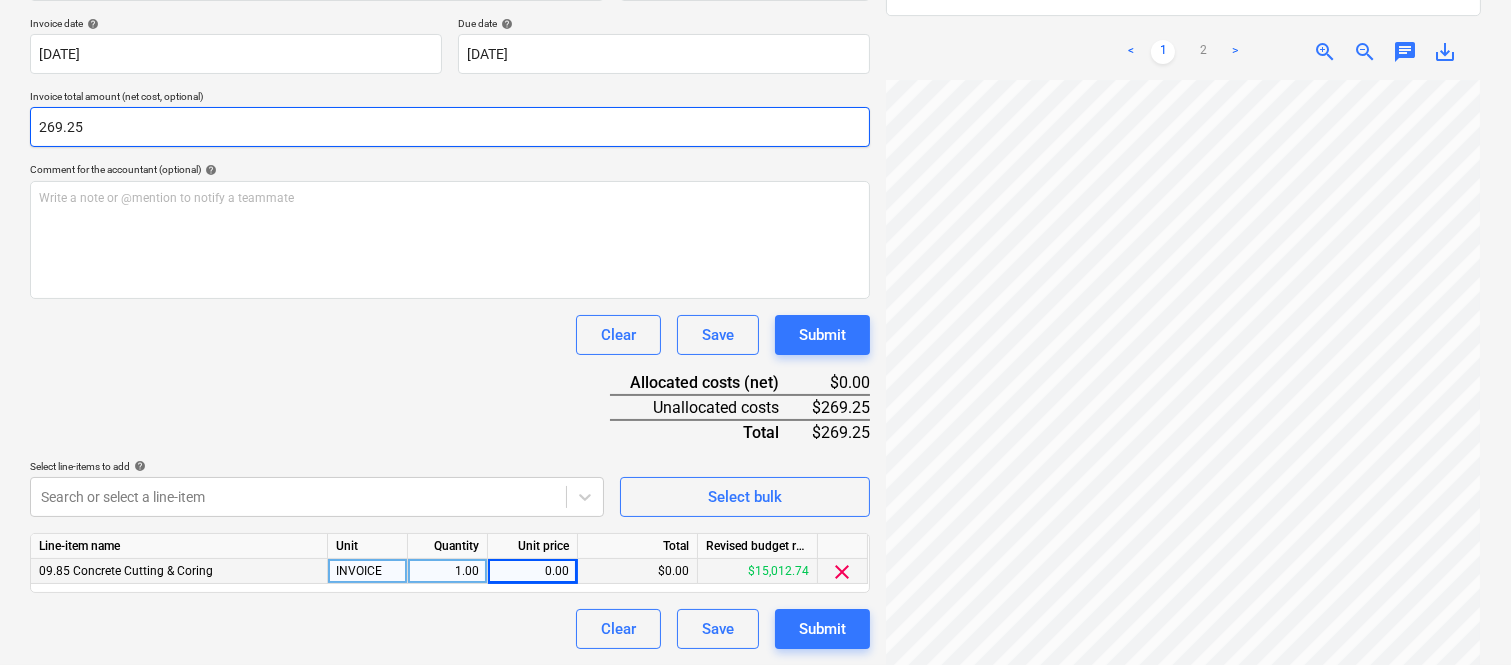 click on "269.25" at bounding box center [450, 127] 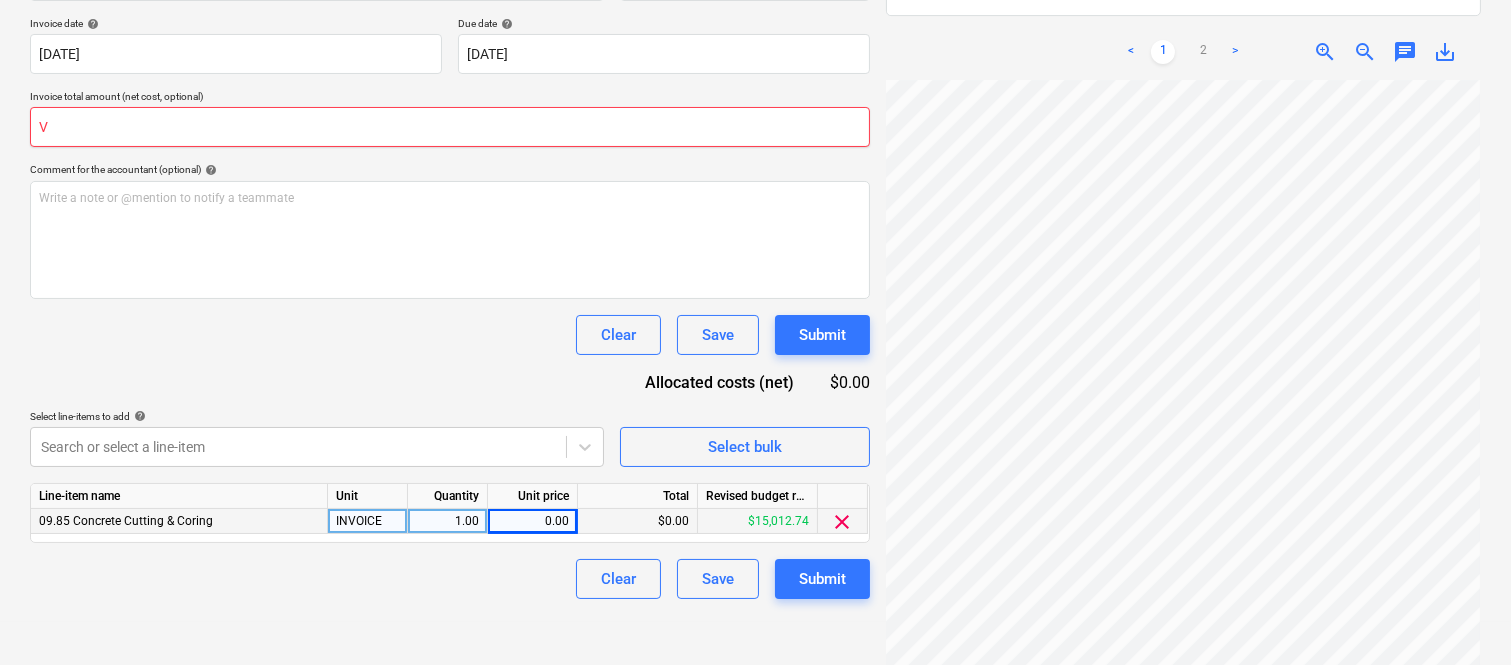 scroll, scrollTop: 352, scrollLeft: 0, axis: vertical 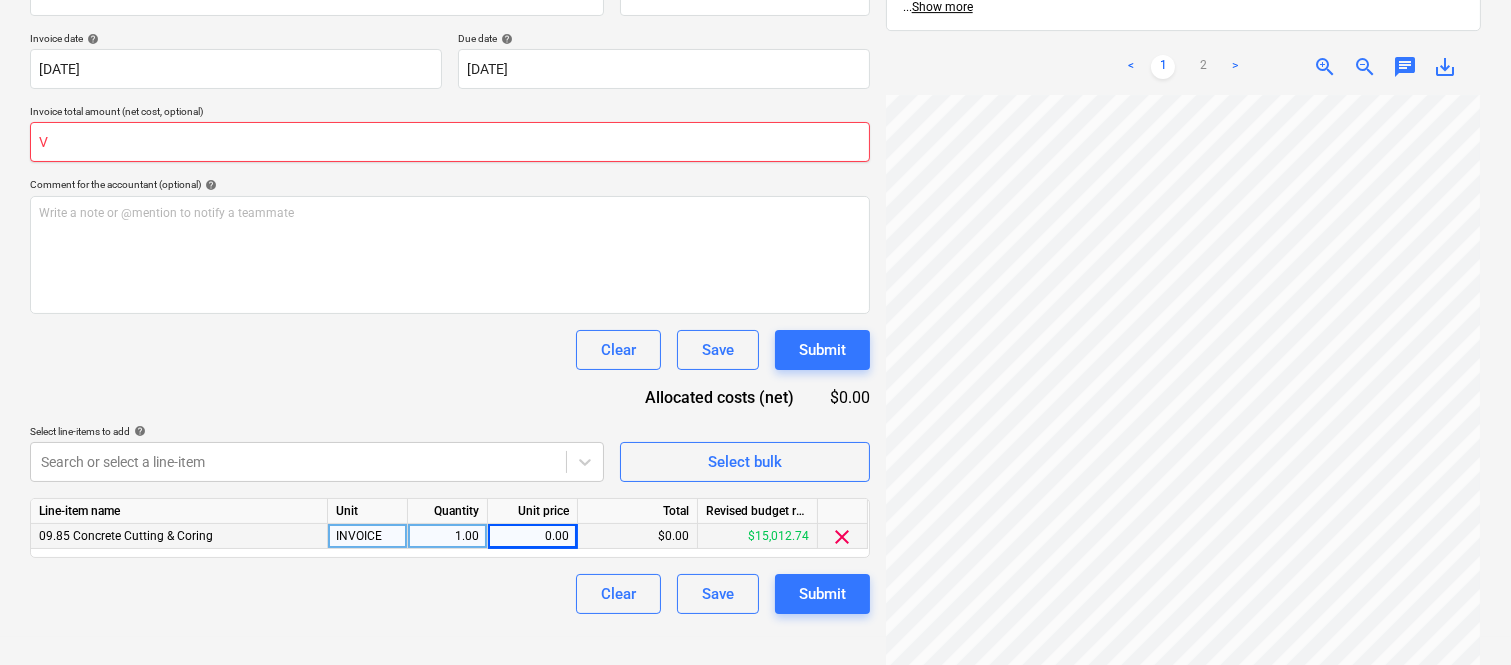 type on "V" 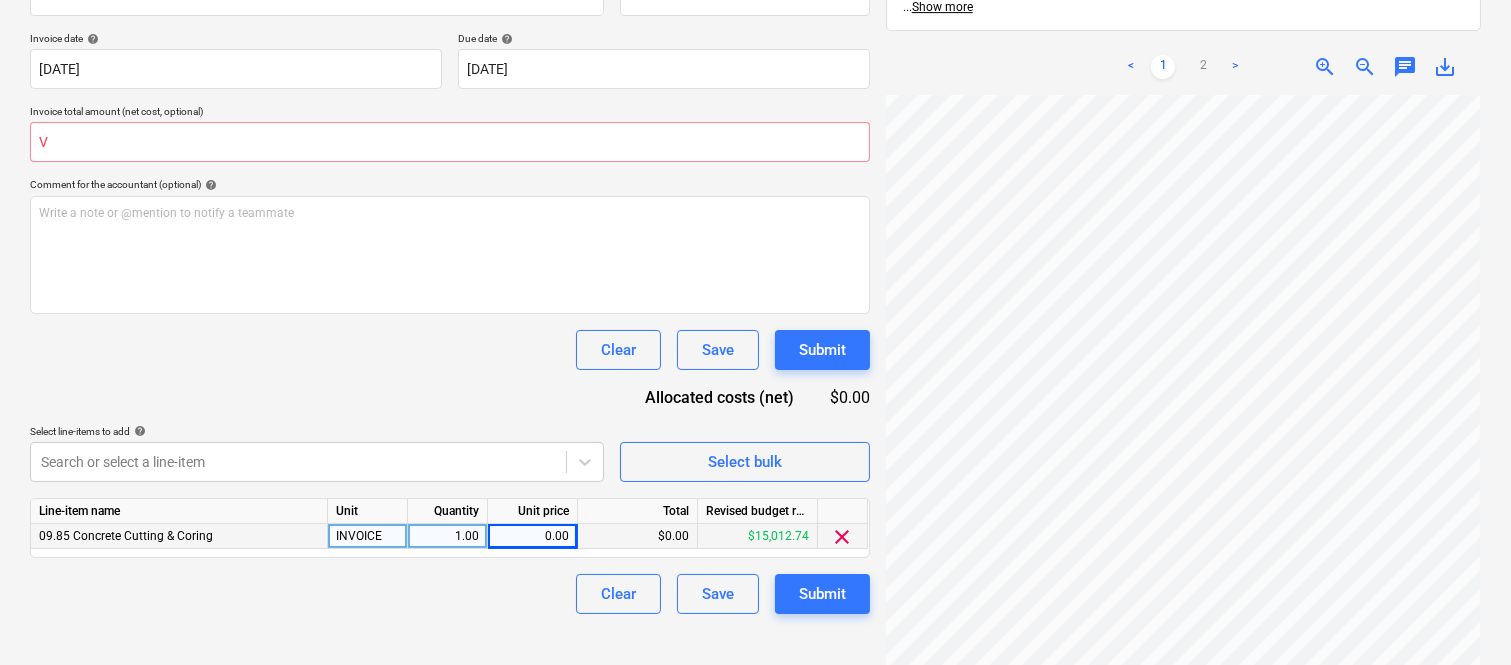 click on "0.00" at bounding box center (532, 536) 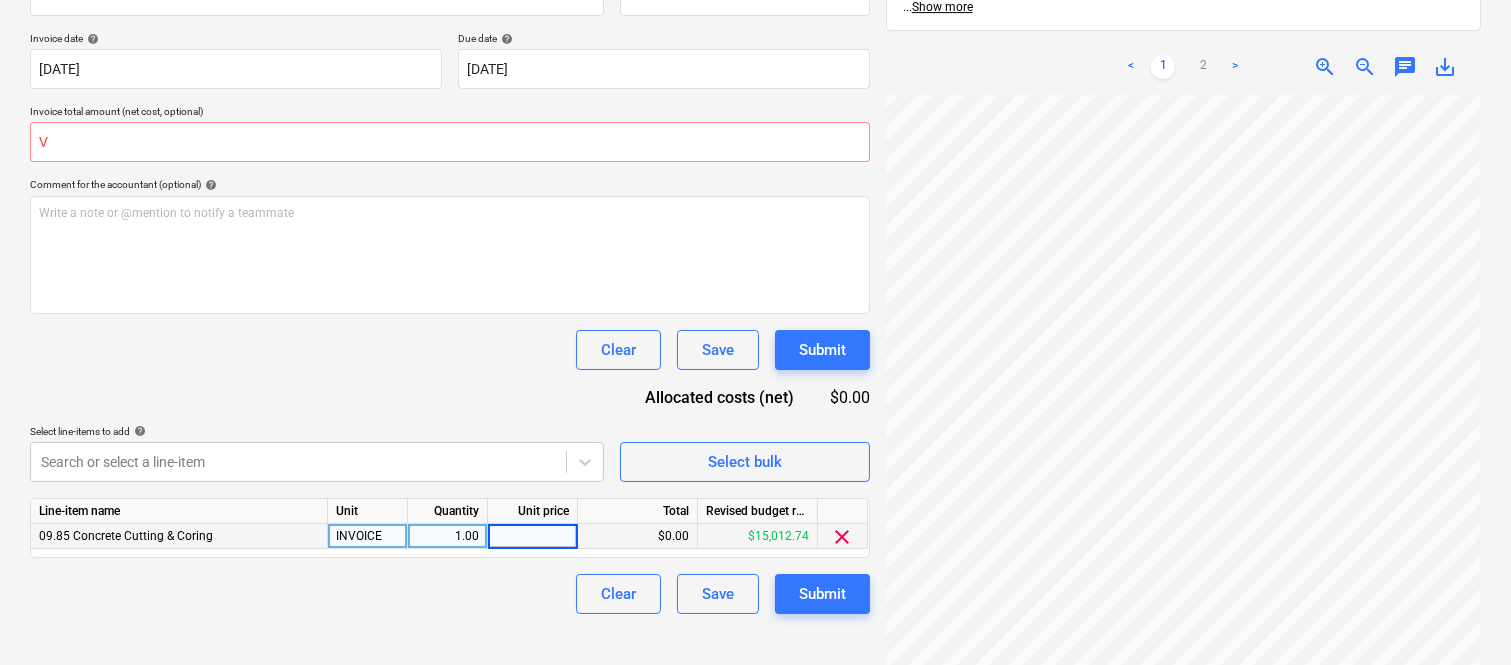 type on "162.50" 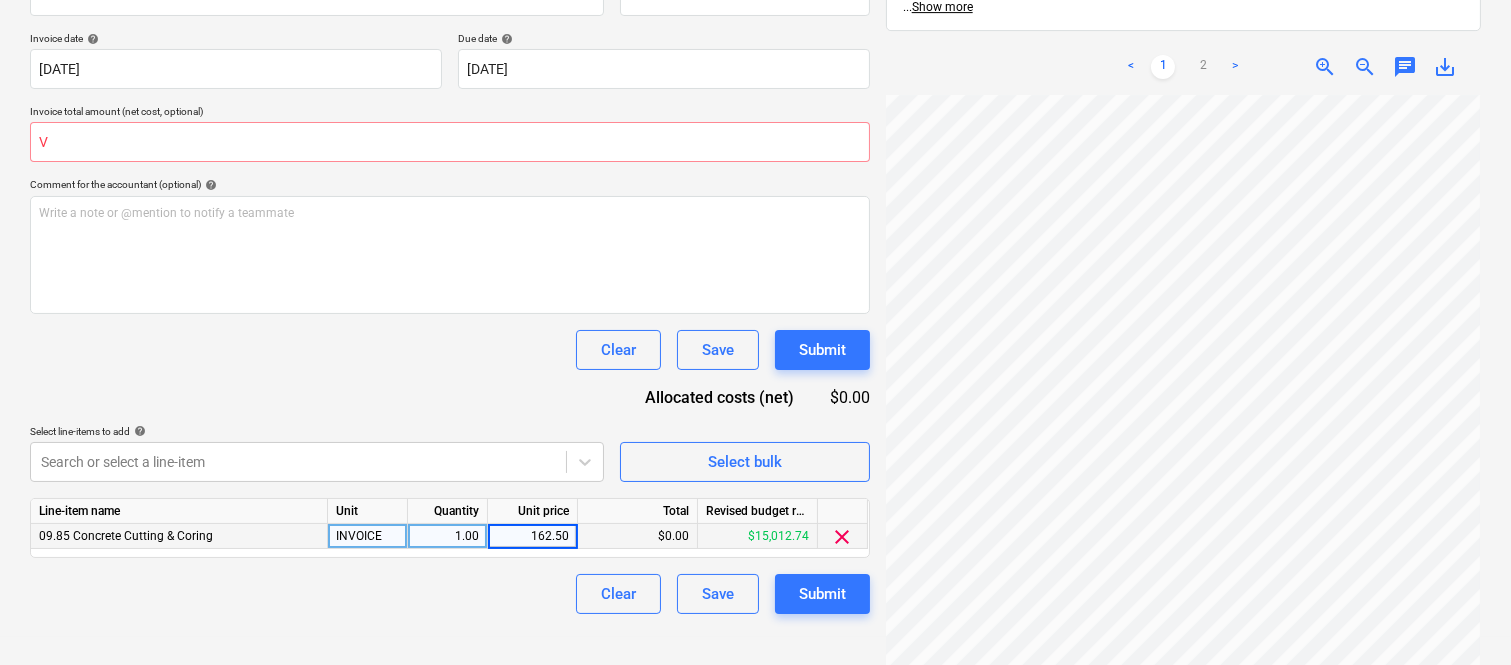 click on "162.50" at bounding box center [532, 536] 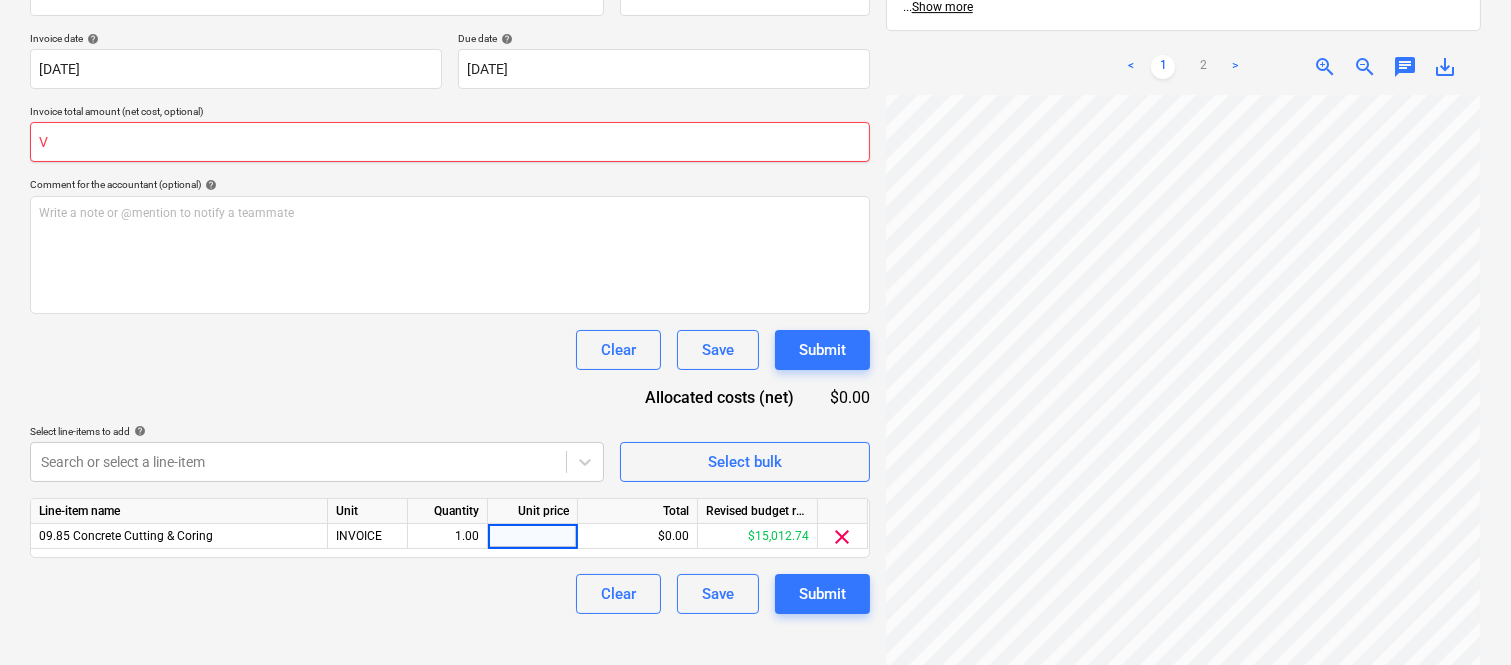 click on "V" at bounding box center (450, 142) 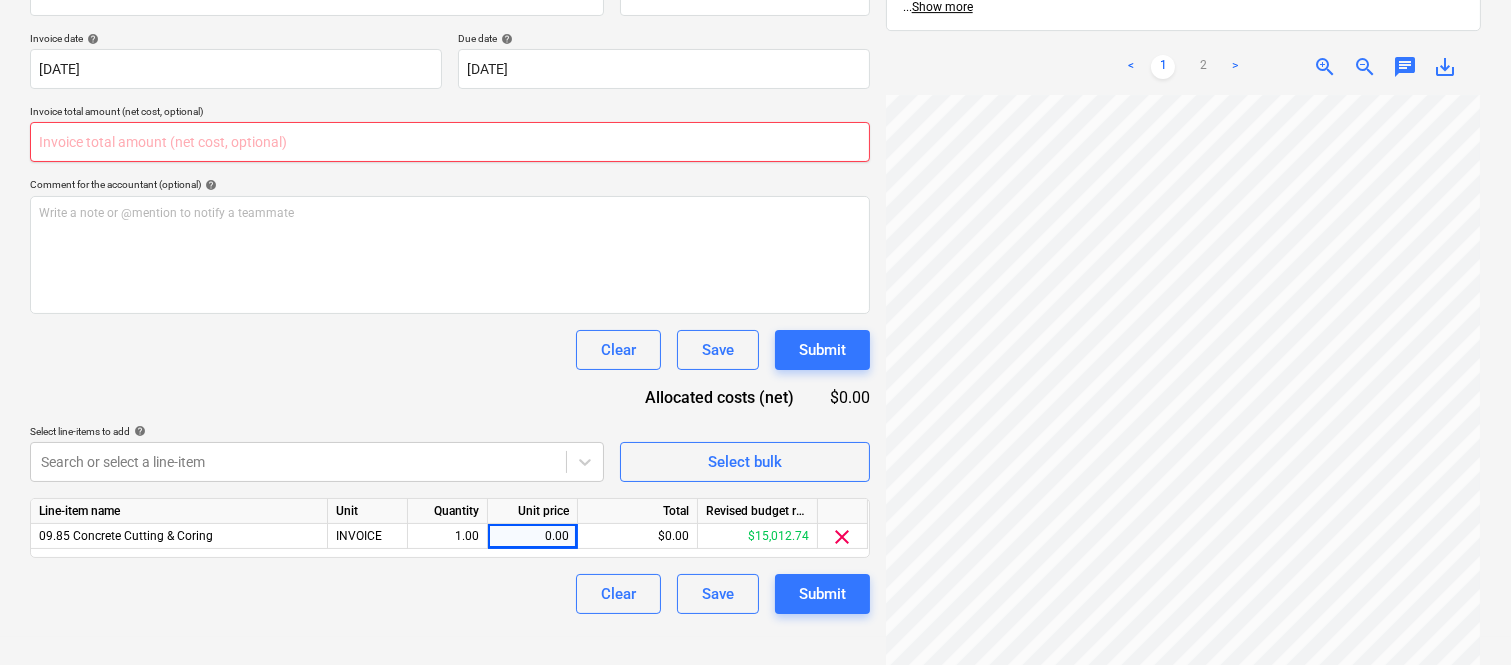 click at bounding box center (450, 142) 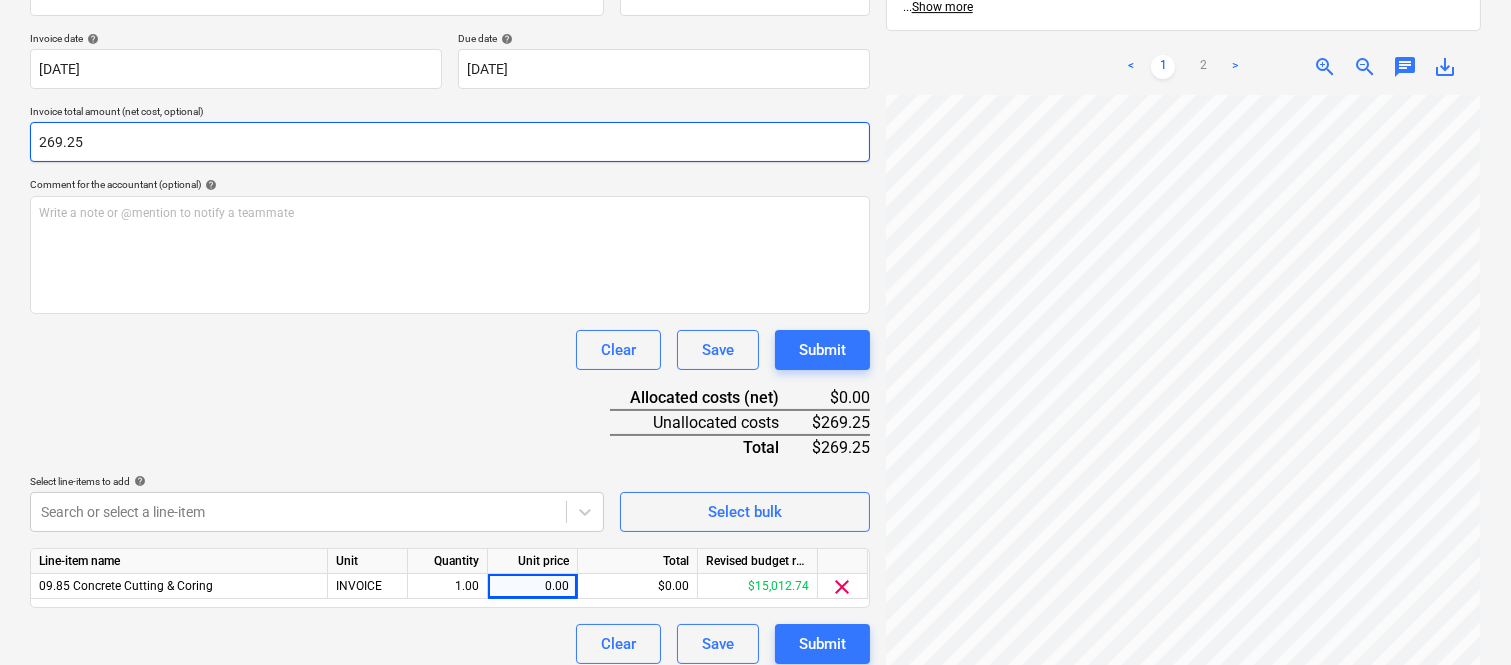 type on "269.25" 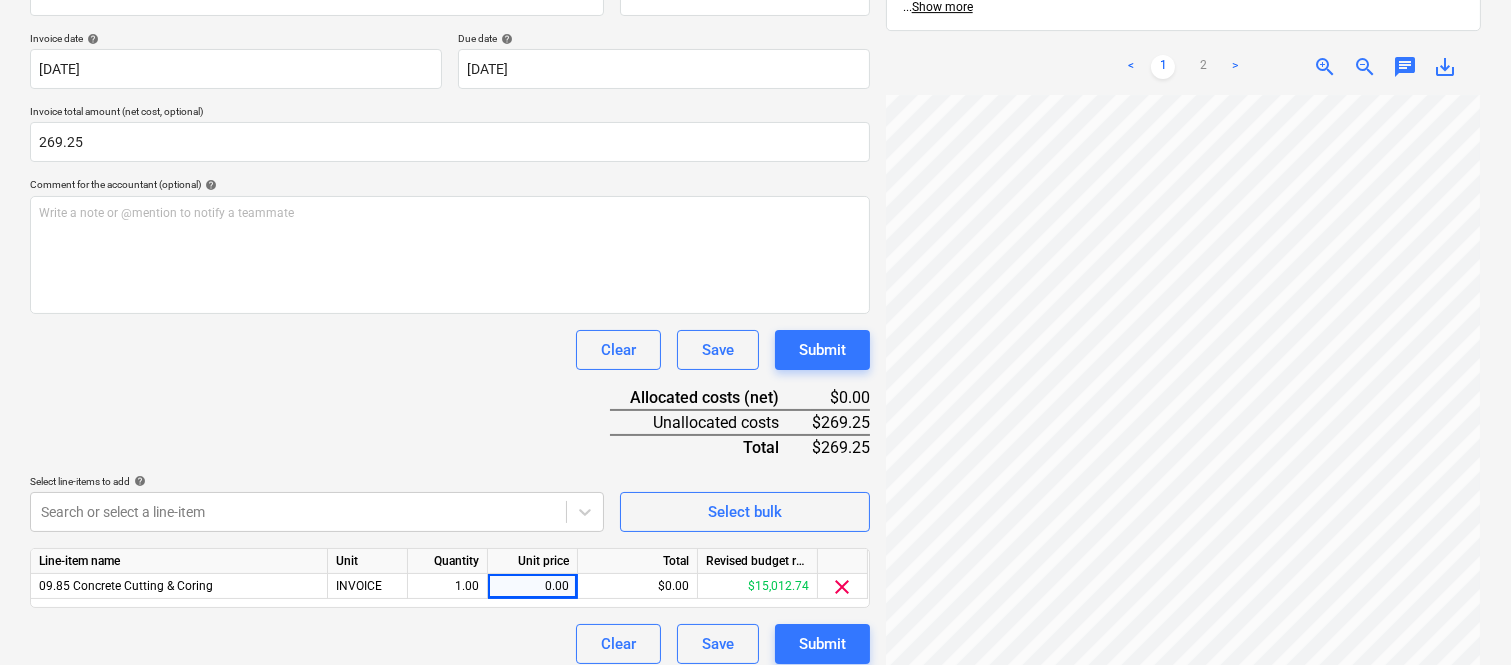click on "Clear Save Submit" at bounding box center [450, 350] 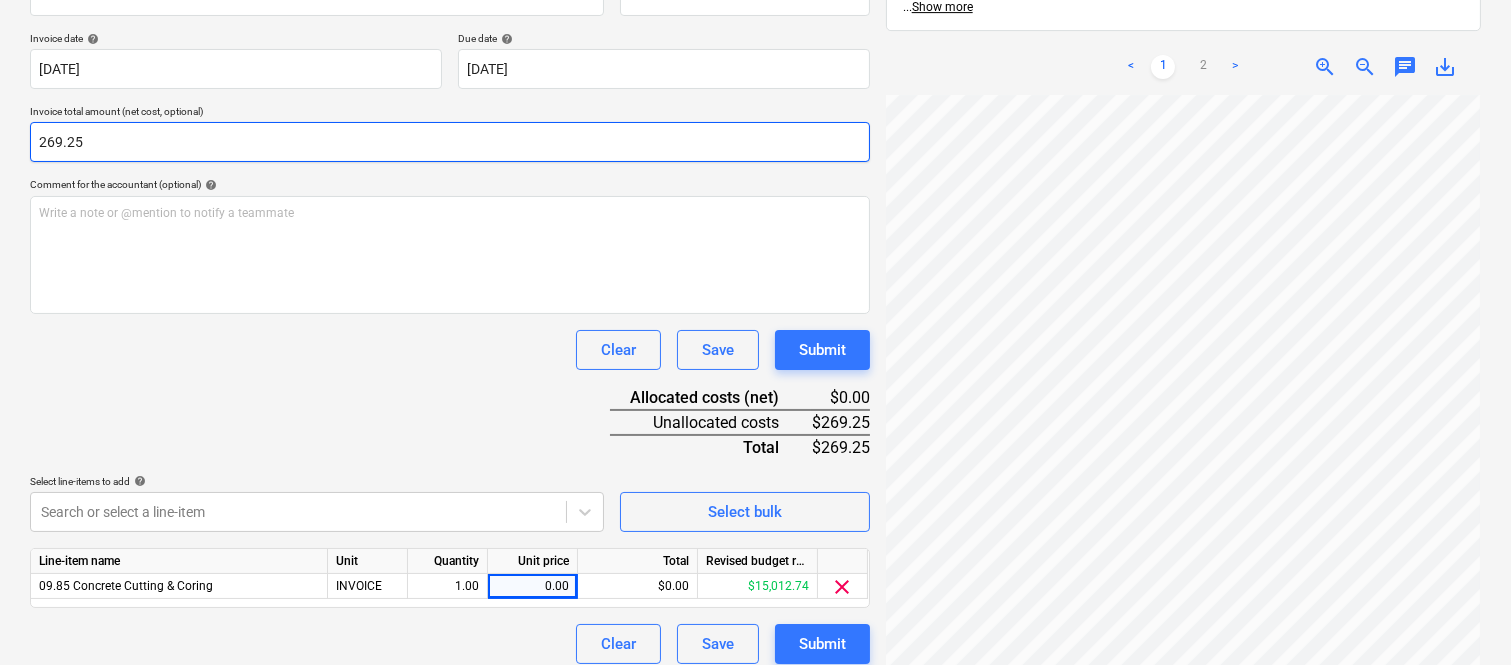 click on "269.25" at bounding box center [450, 142] 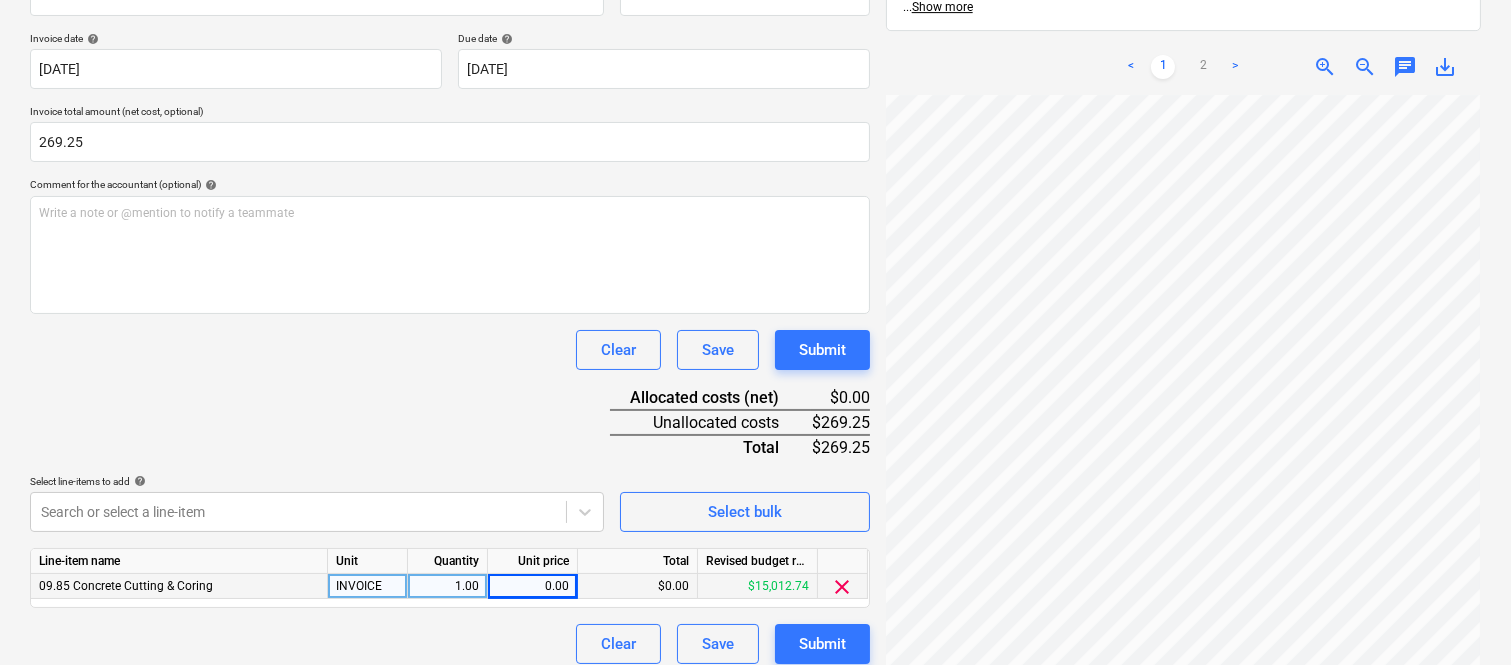 click on "0.00" at bounding box center (532, 586) 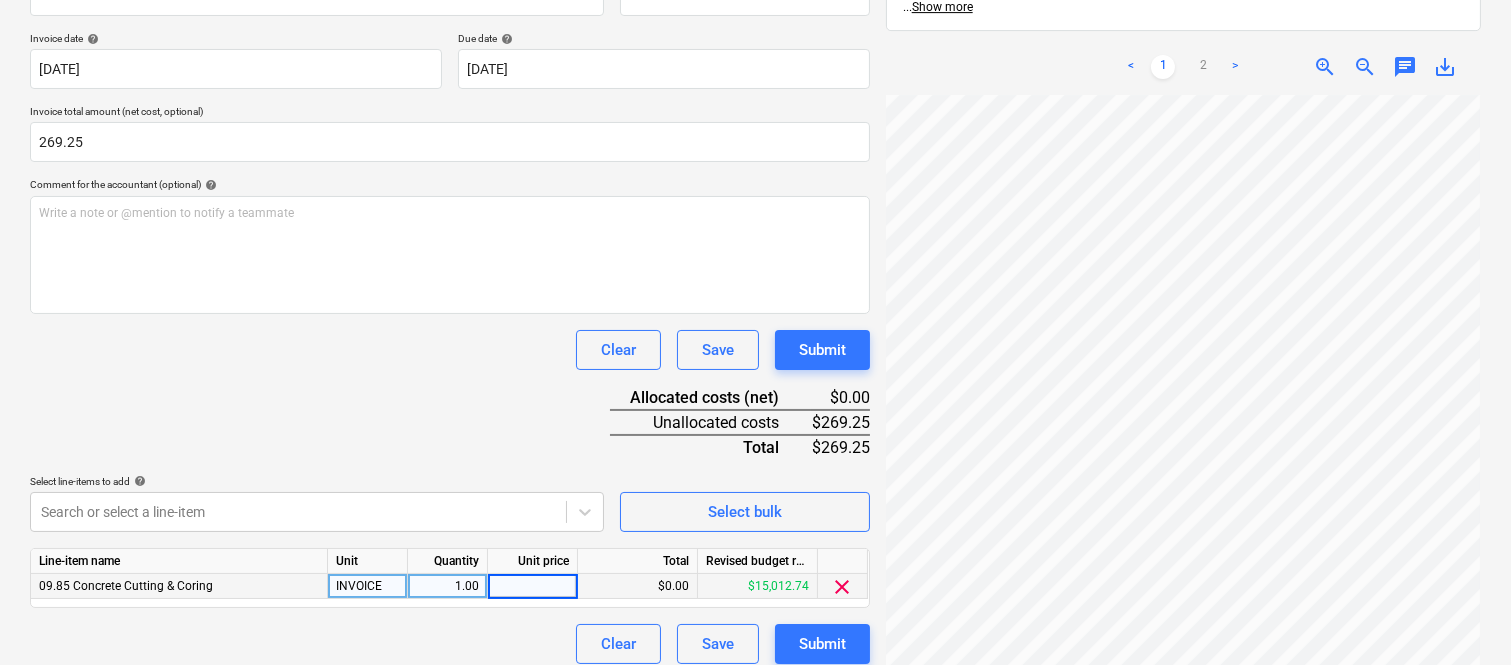 type on "269.25" 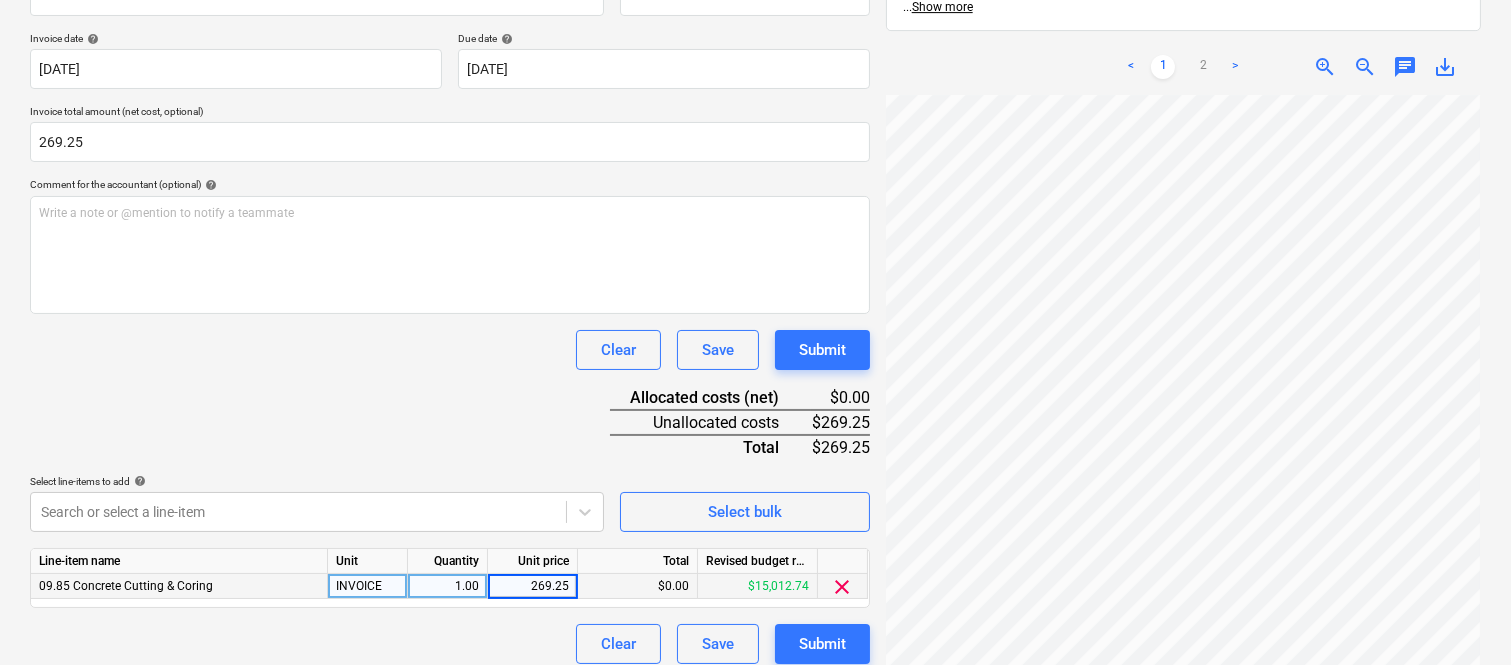 click on "Clear Save Submit" at bounding box center [450, 644] 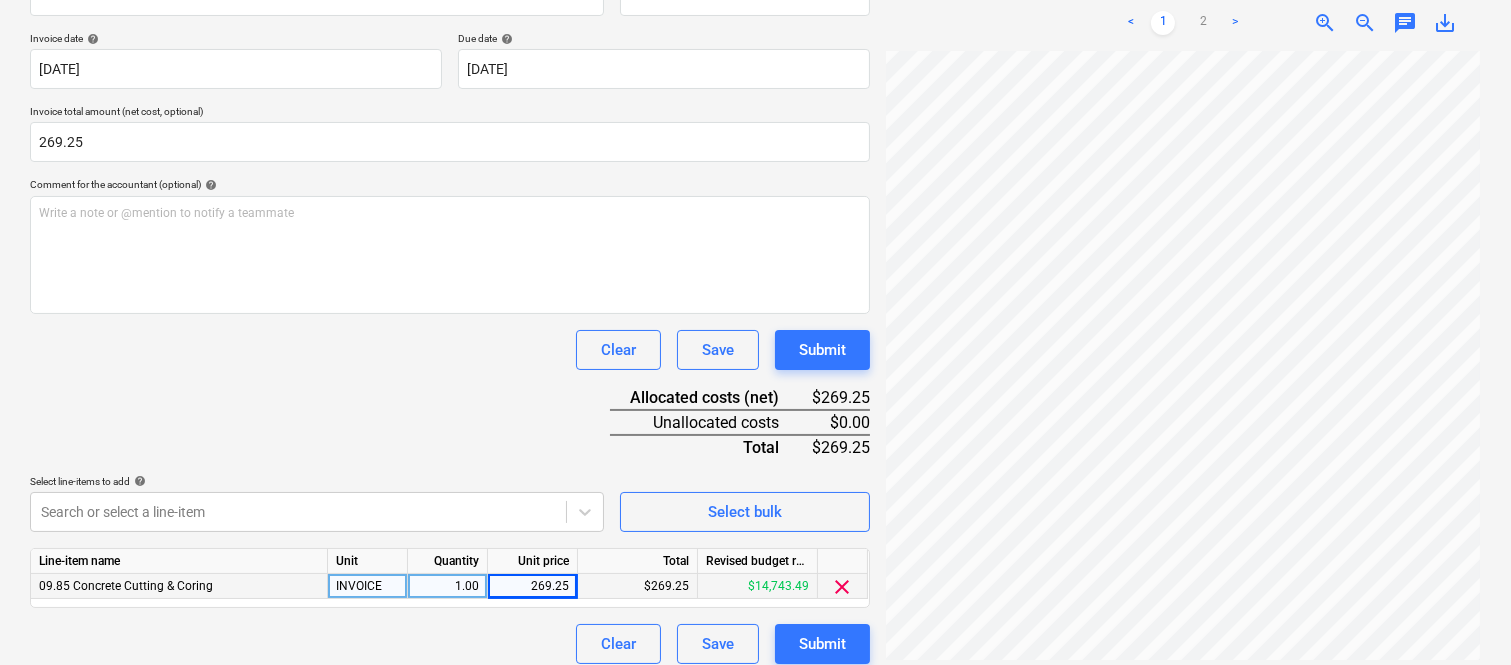 scroll, scrollTop: 0, scrollLeft: 0, axis: both 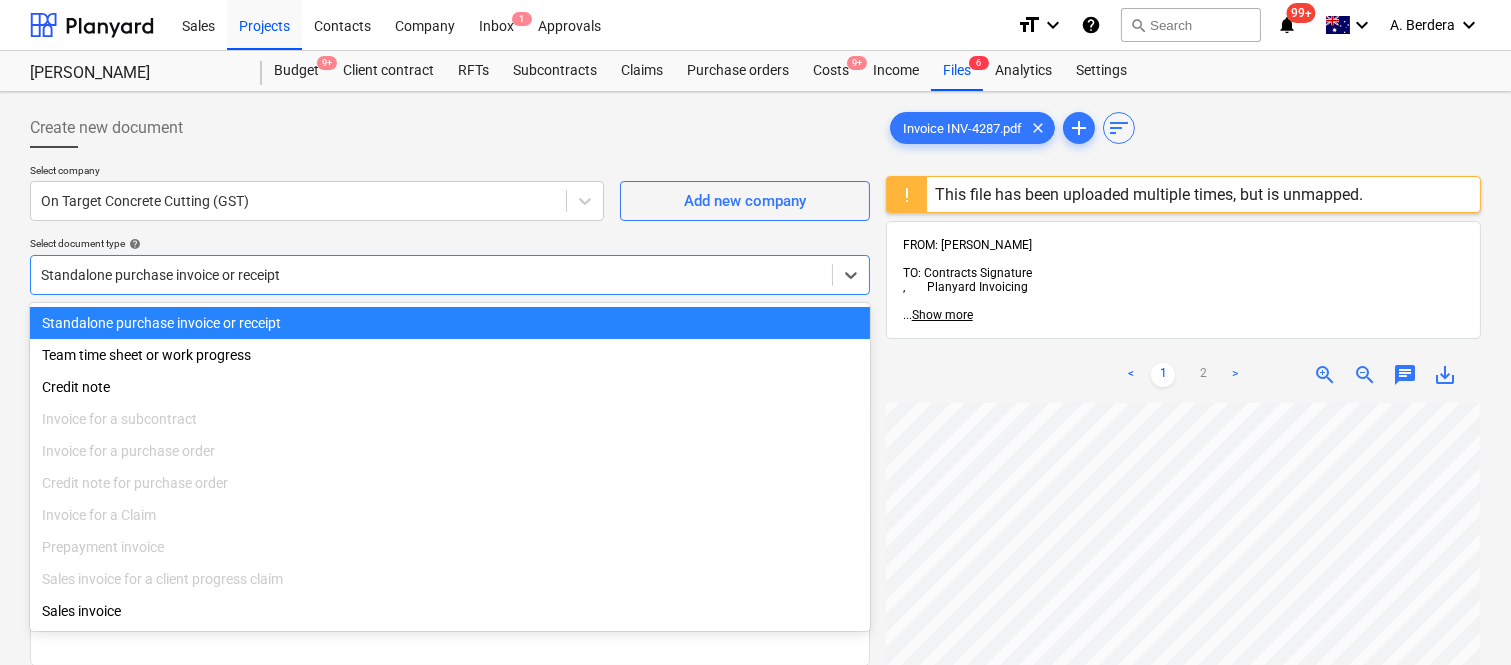 click at bounding box center (431, 275) 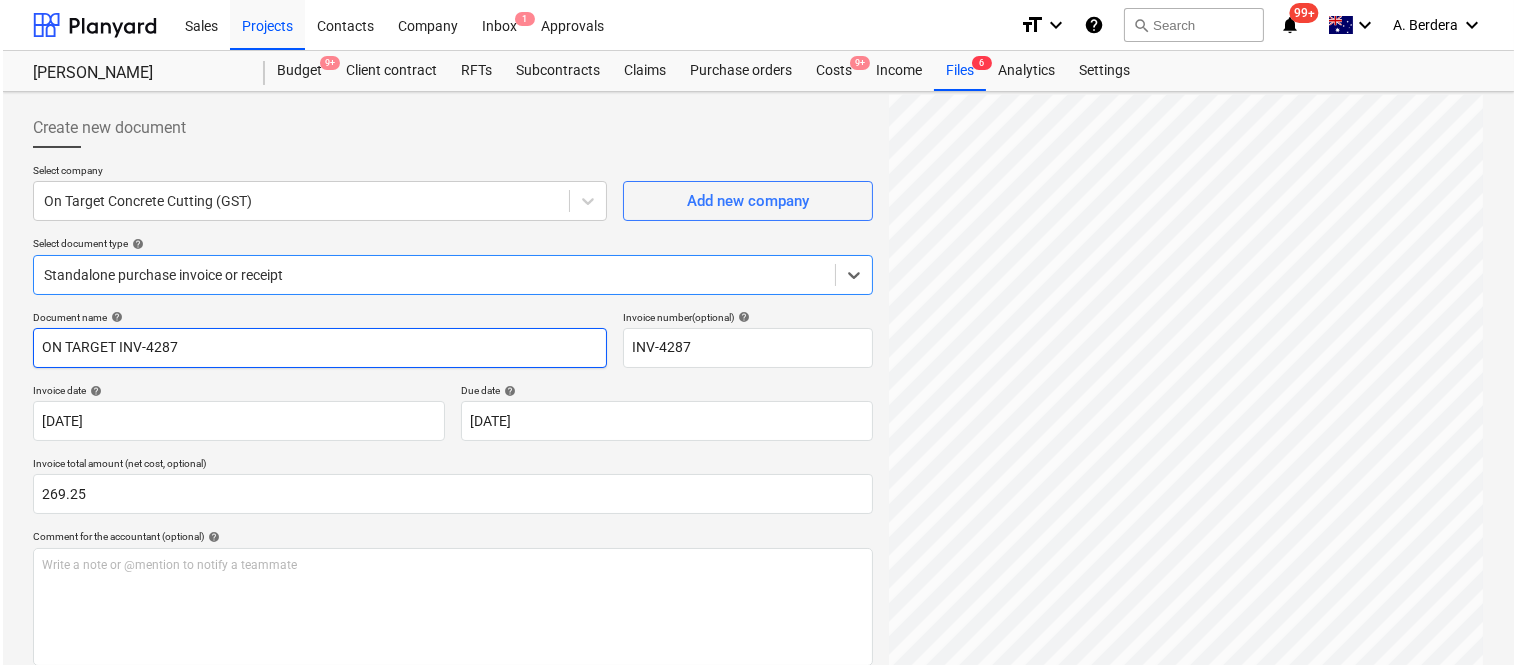 scroll, scrollTop: 367, scrollLeft: 0, axis: vertical 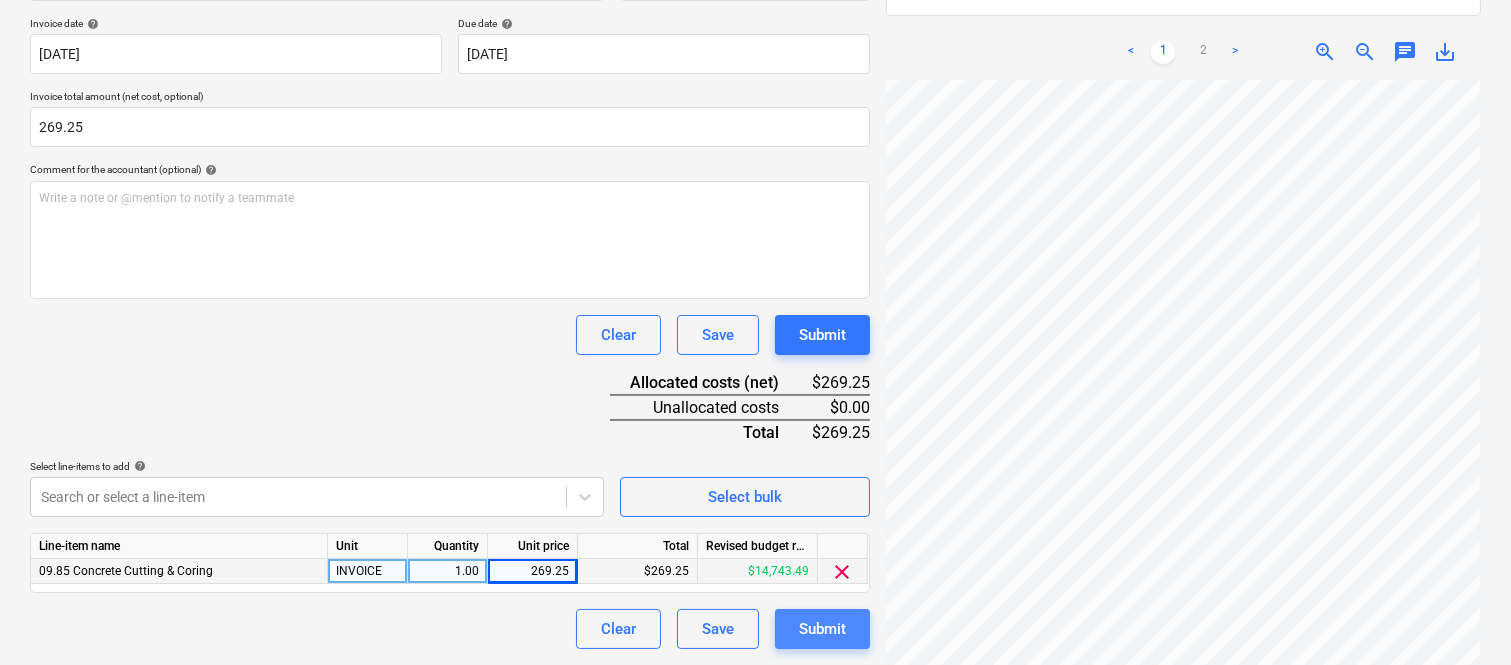 click on "Submit" at bounding box center (822, 629) 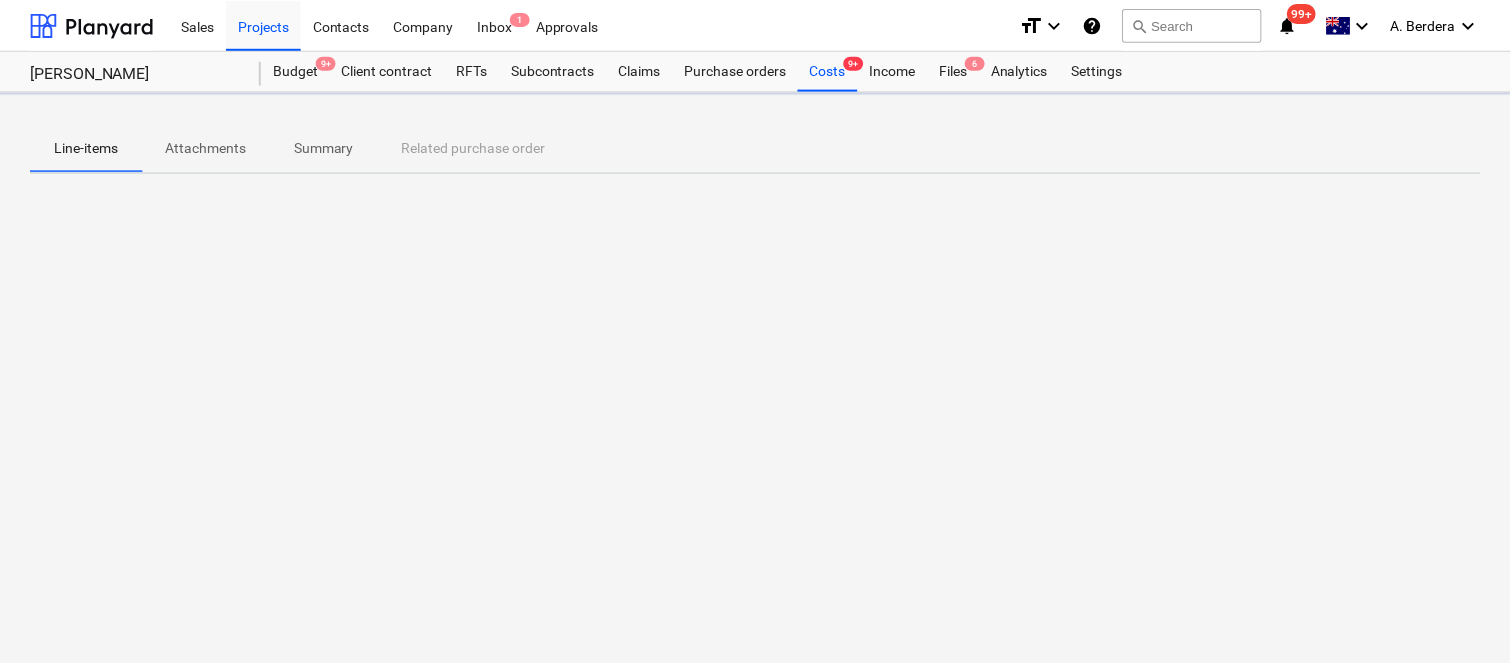 scroll, scrollTop: 0, scrollLeft: 0, axis: both 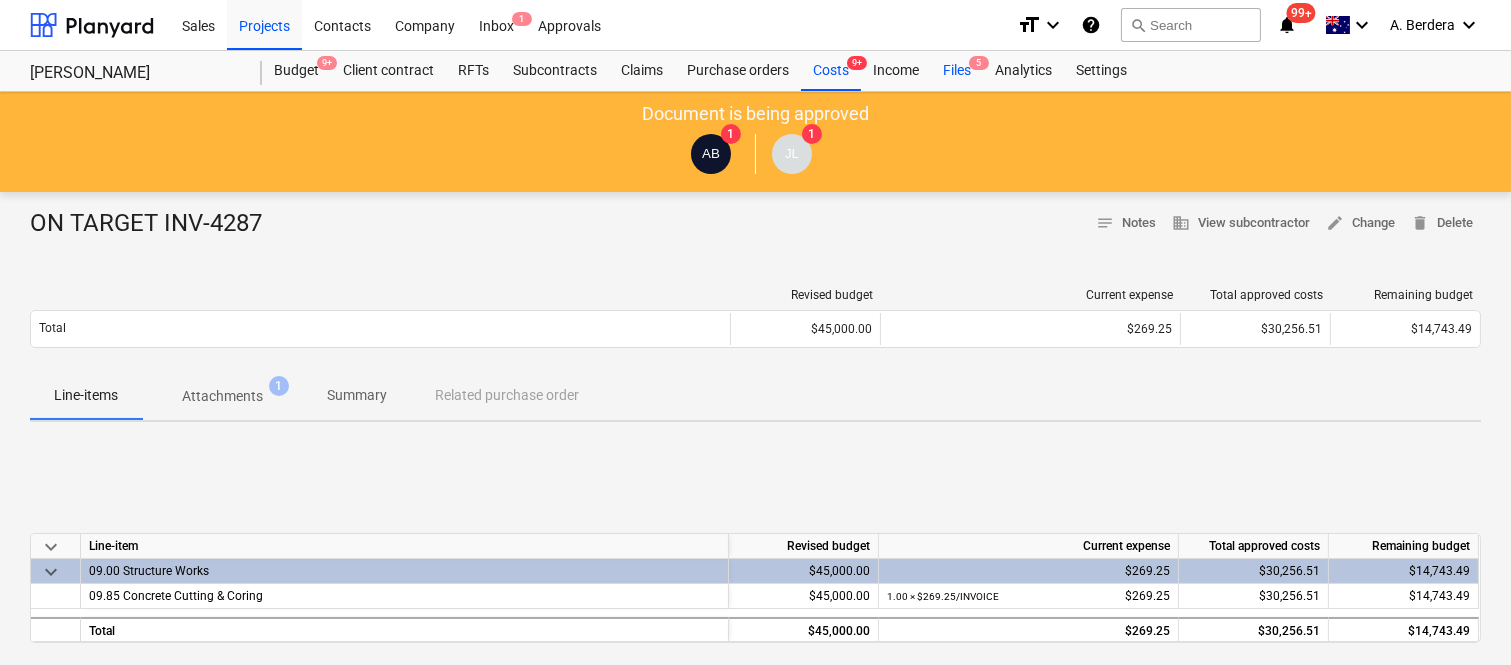click on "Files 5" at bounding box center [957, 71] 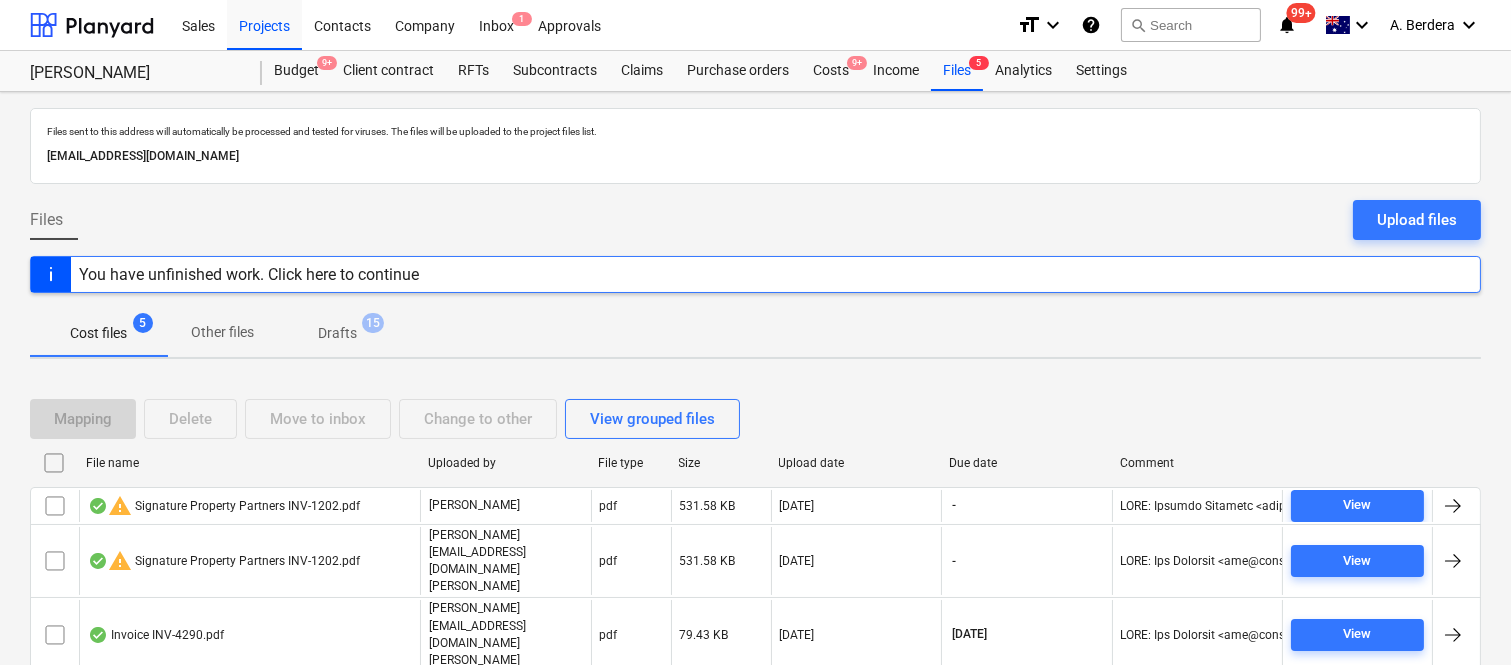 scroll, scrollTop: 78, scrollLeft: 0, axis: vertical 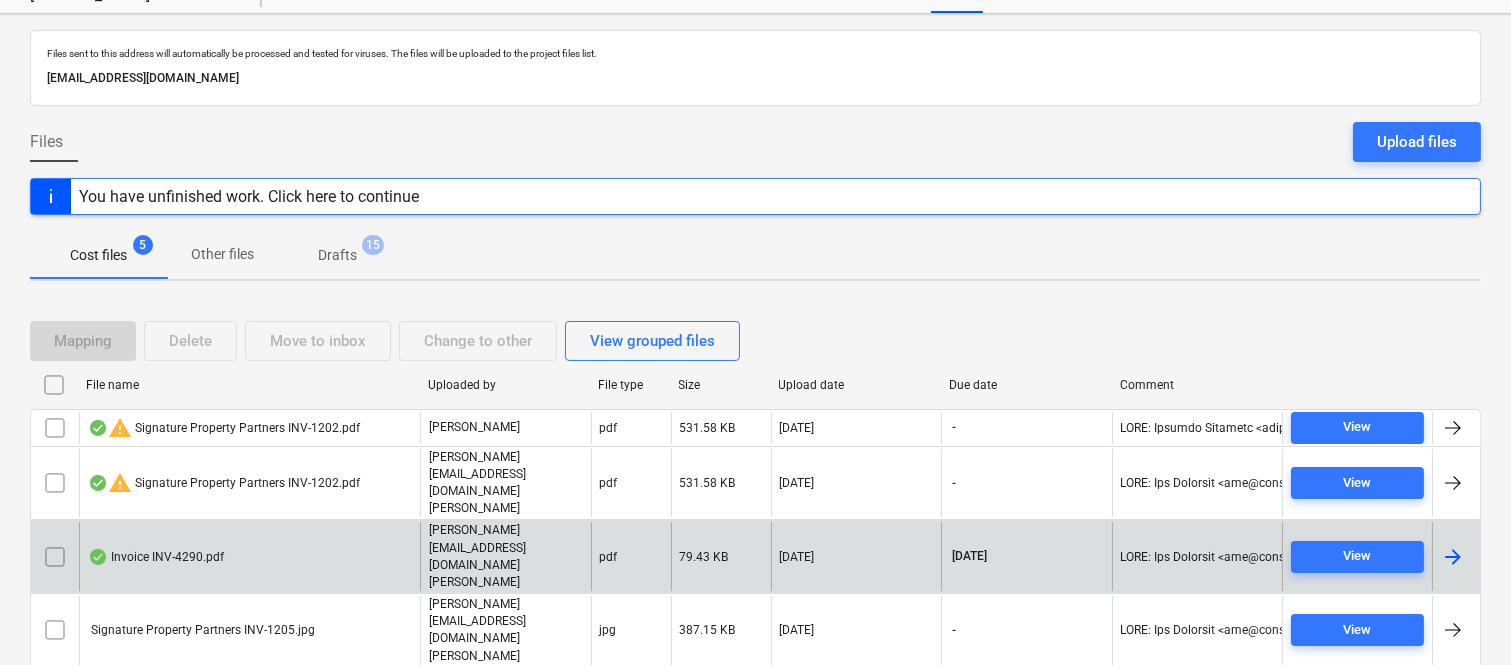click on "Invoice INV-4290.pdf" at bounding box center [249, 556] 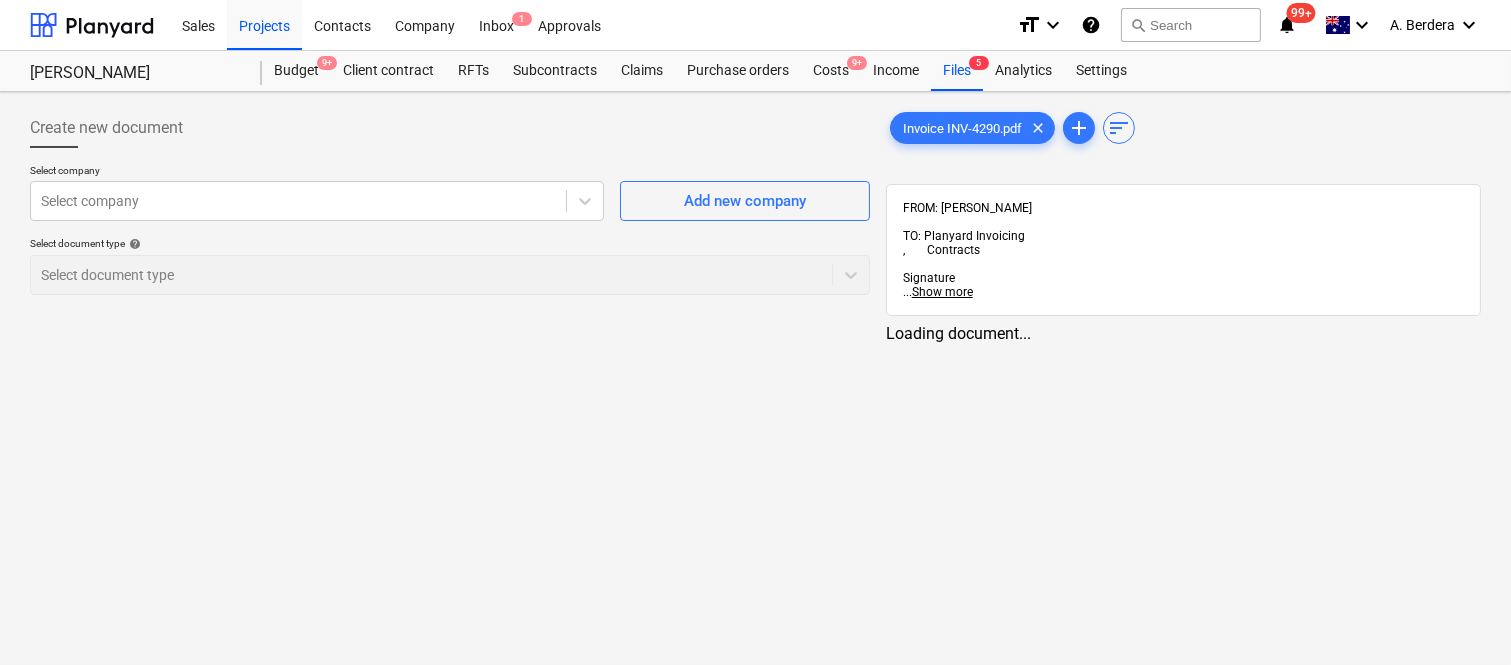 scroll, scrollTop: 0, scrollLeft: 0, axis: both 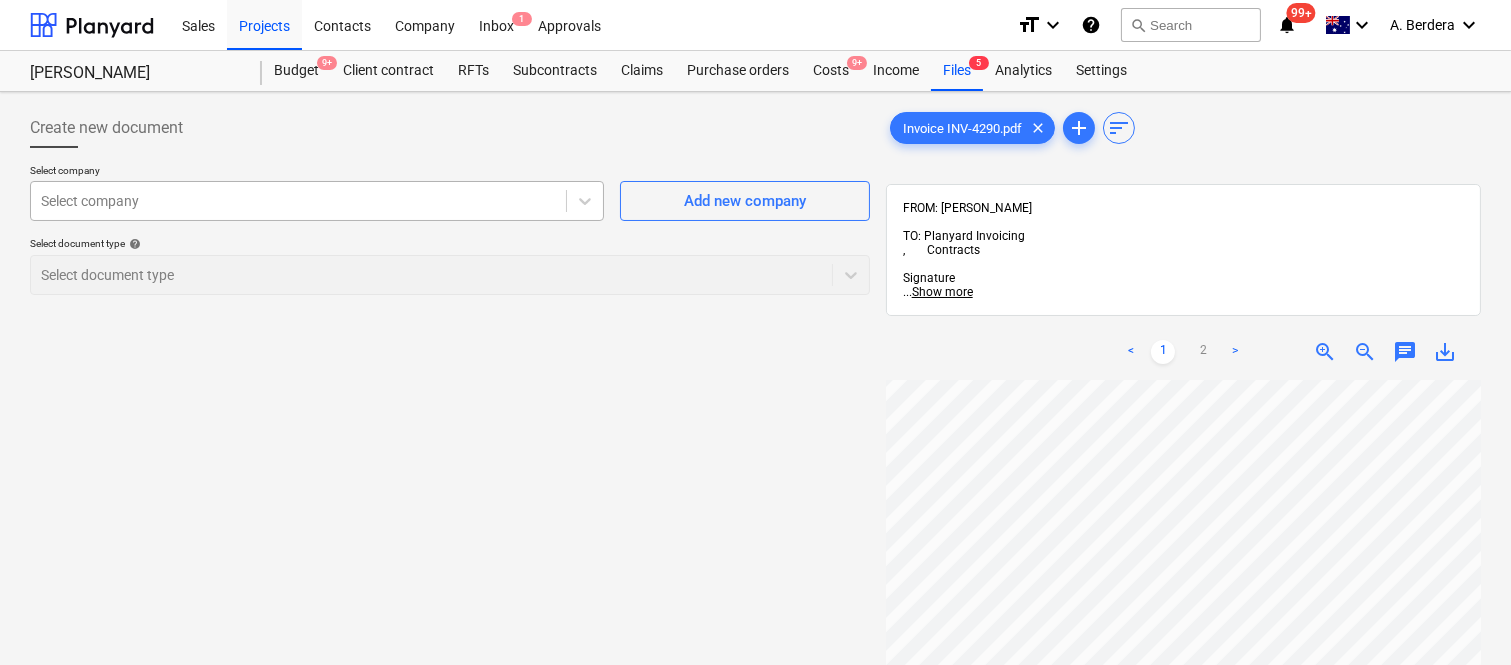 click at bounding box center (298, 201) 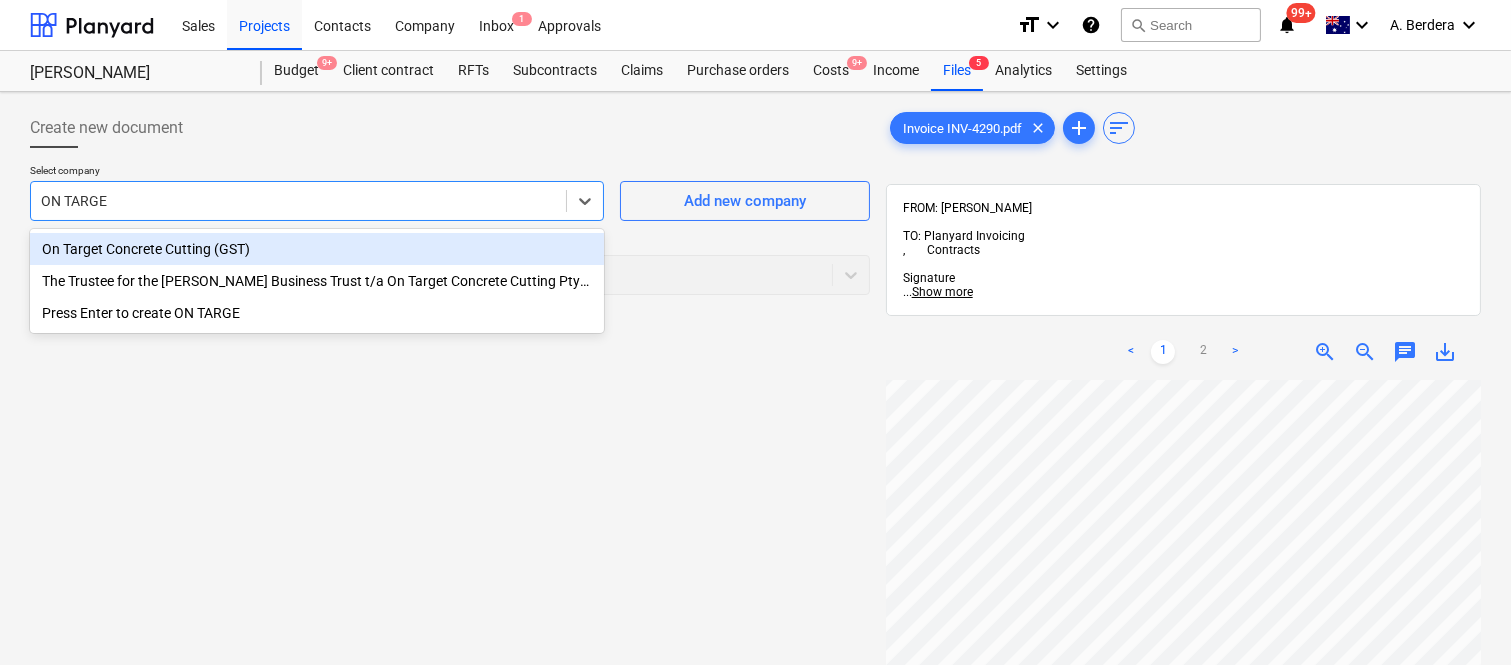 type on "ON TARGET" 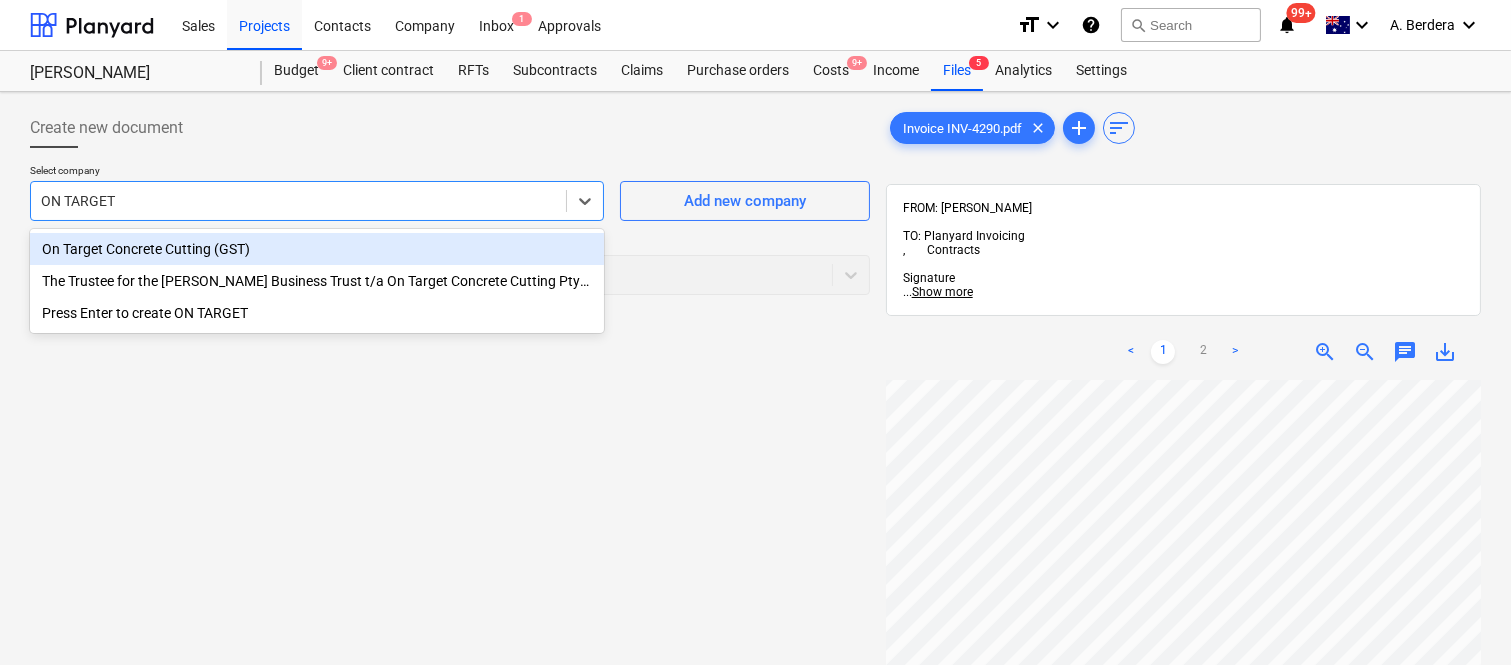click on "On Target Concrete Cutting (GST)" at bounding box center [317, 249] 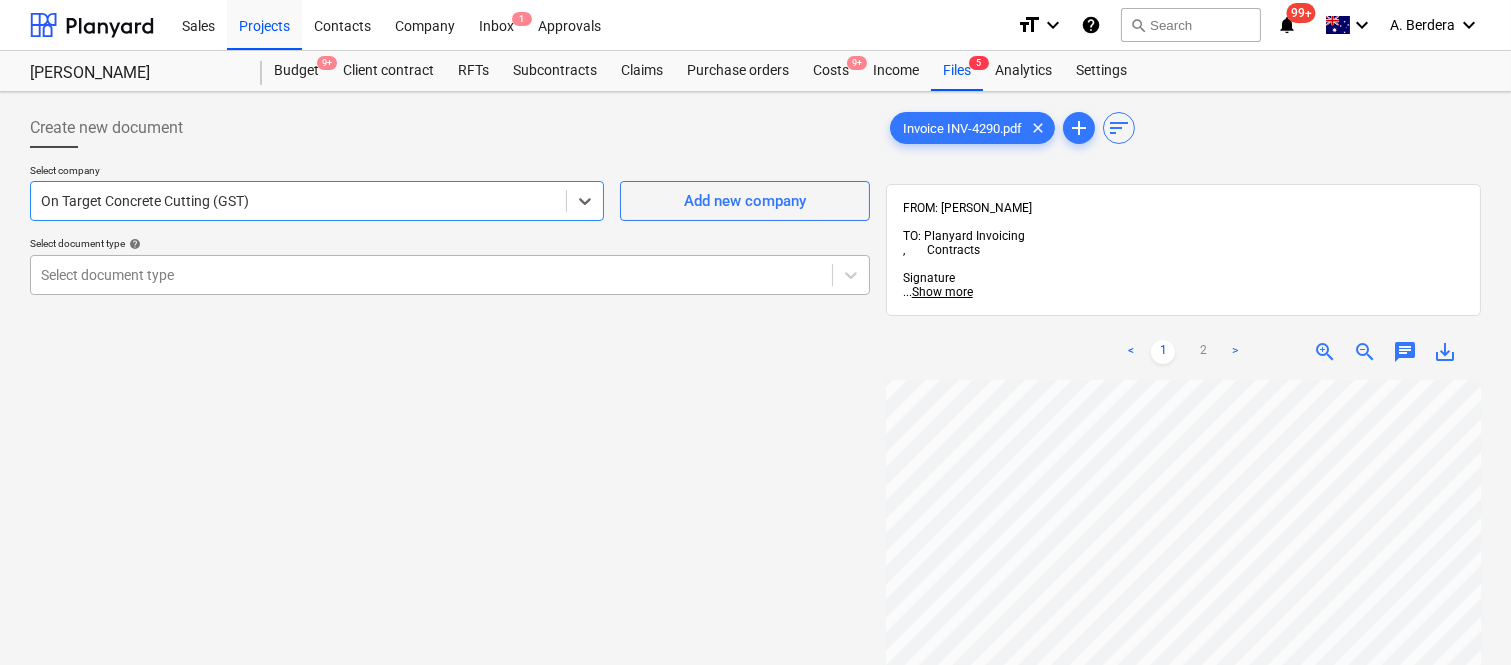 click at bounding box center (431, 275) 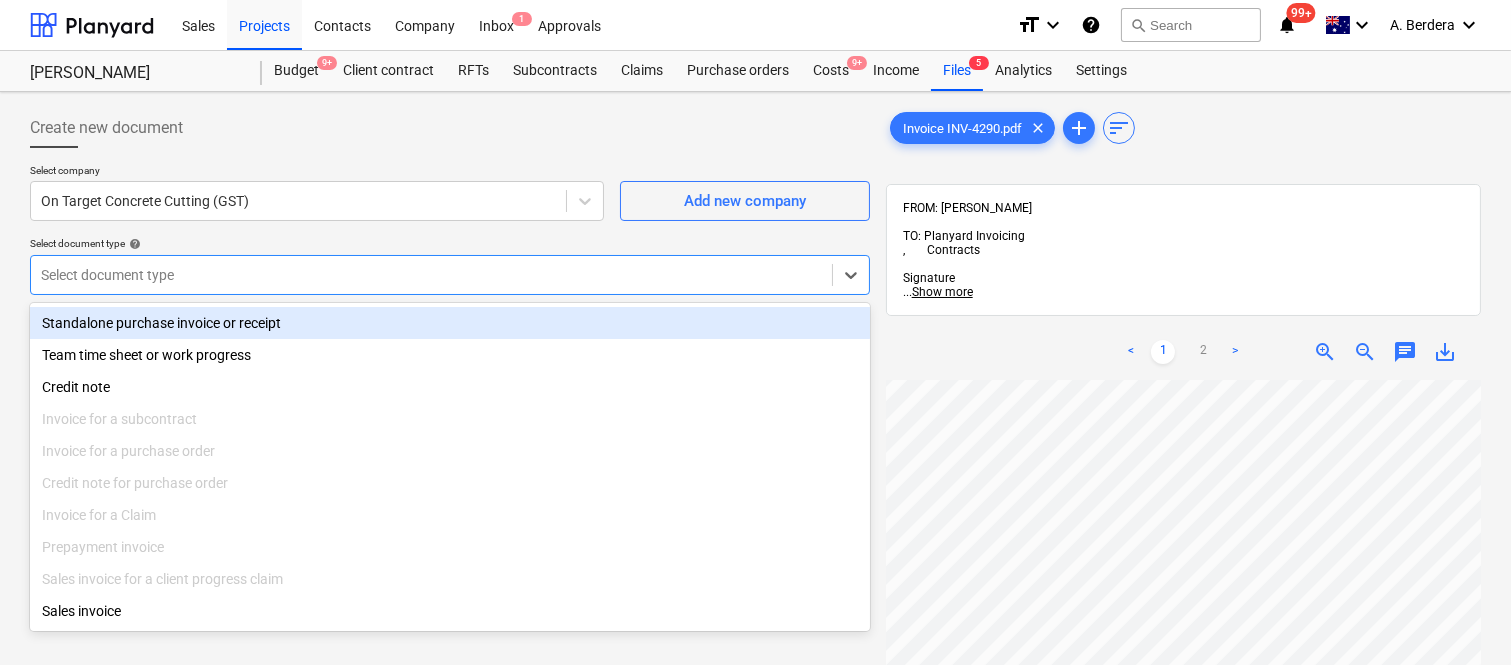click on "Standalone purchase invoice or receipt" at bounding box center [450, 323] 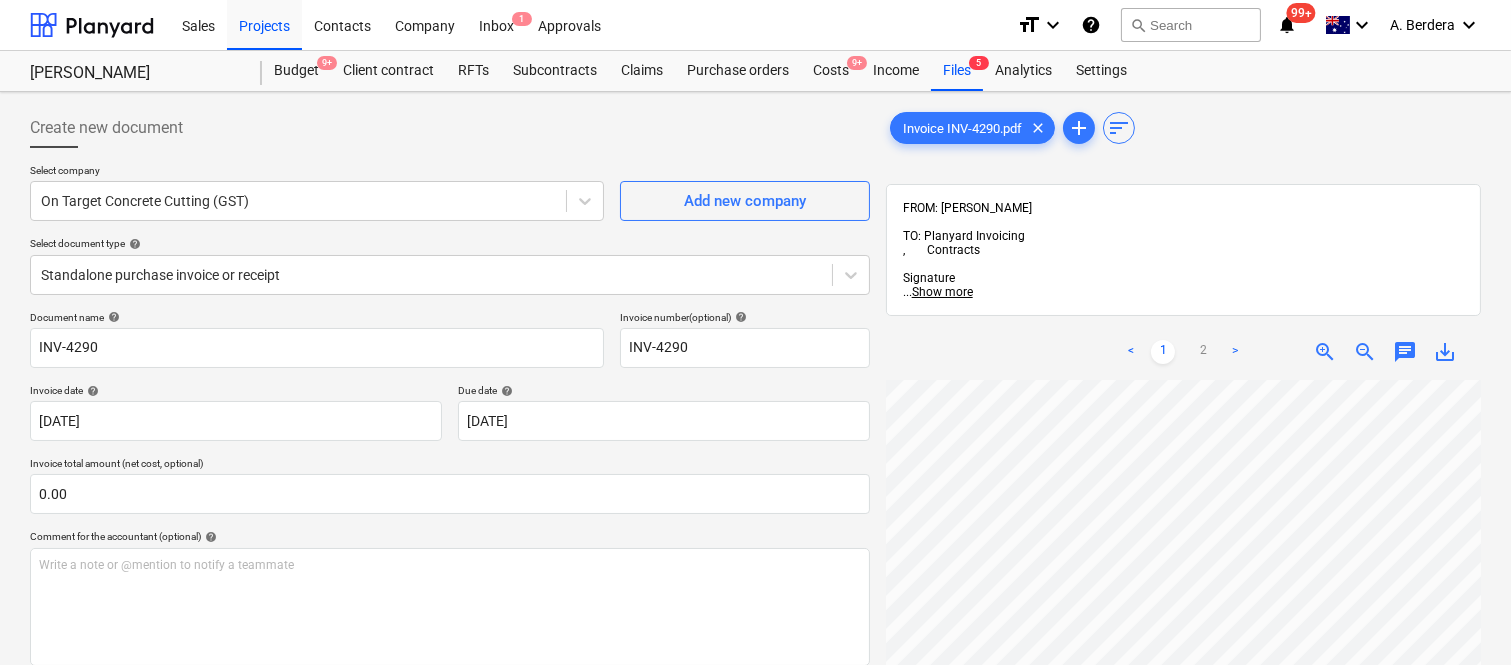scroll, scrollTop: 83, scrollLeft: 283, axis: both 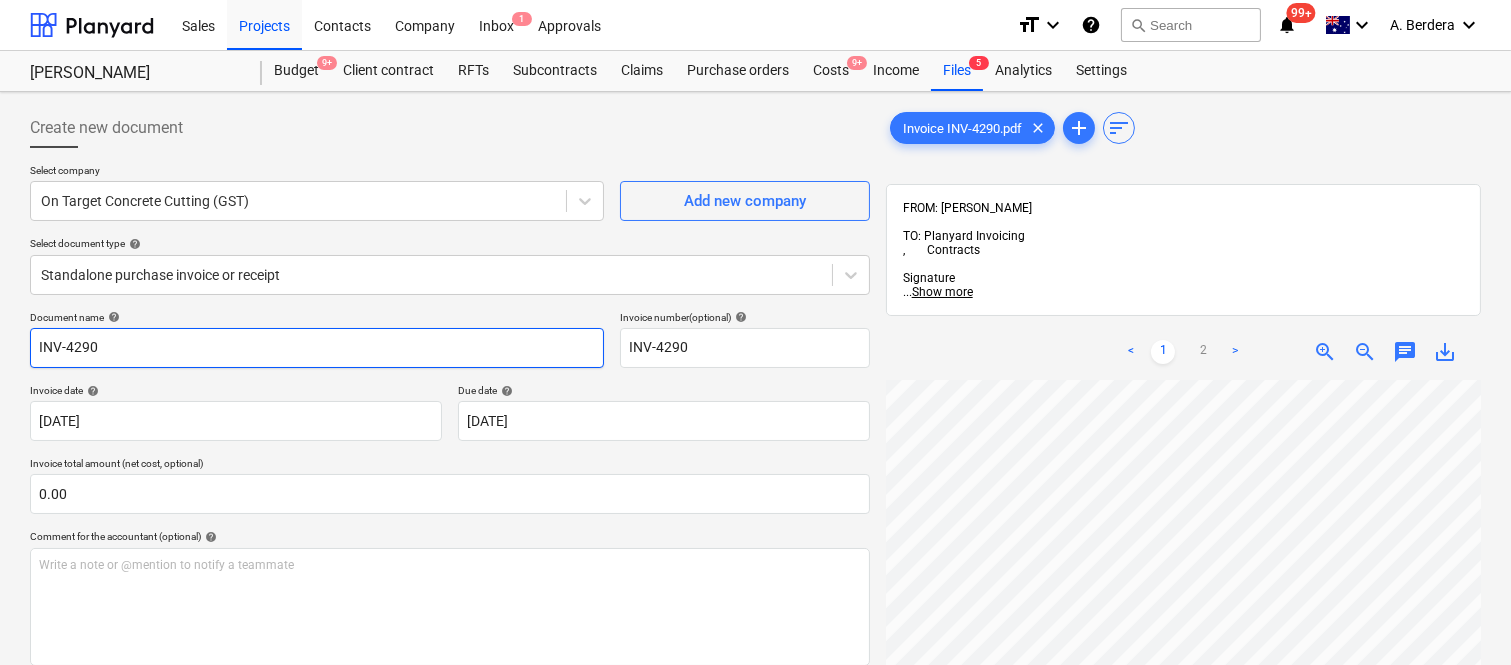 click on "INV-4290" at bounding box center [317, 348] 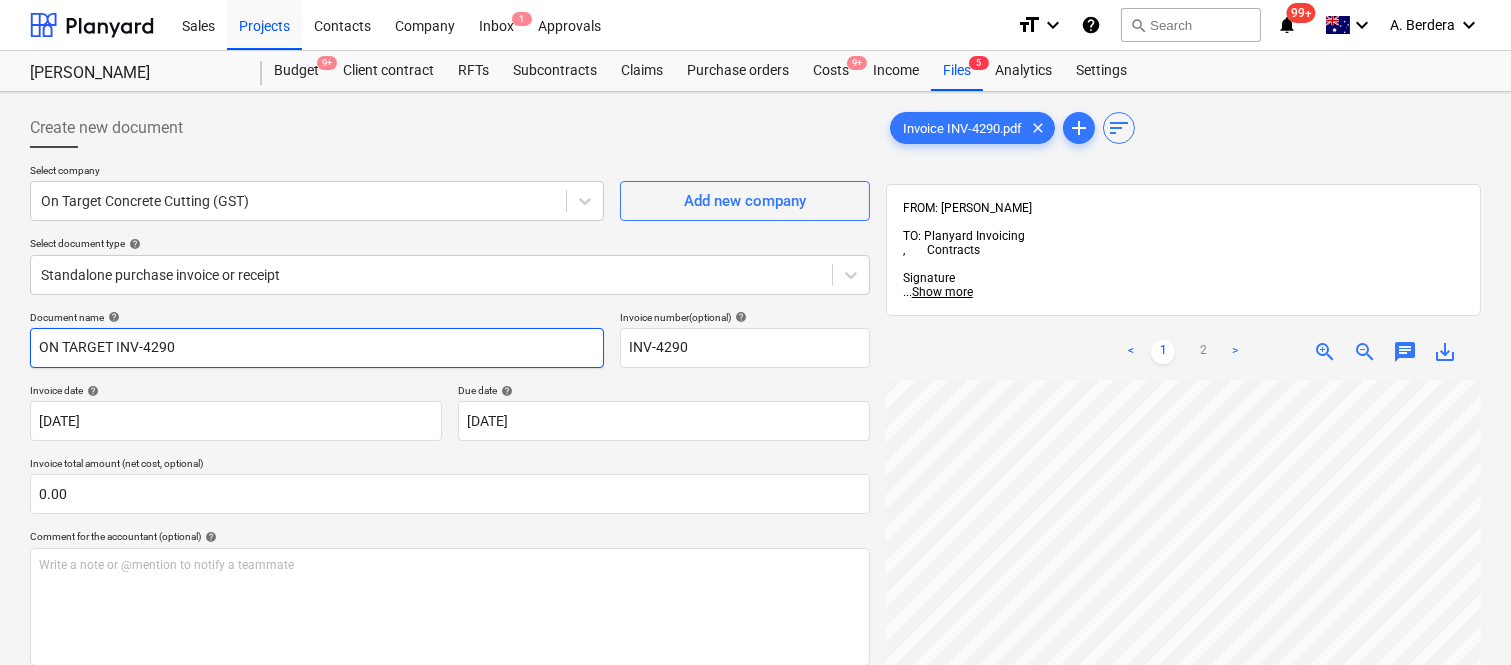 type on "ON TARGET INV-4290" 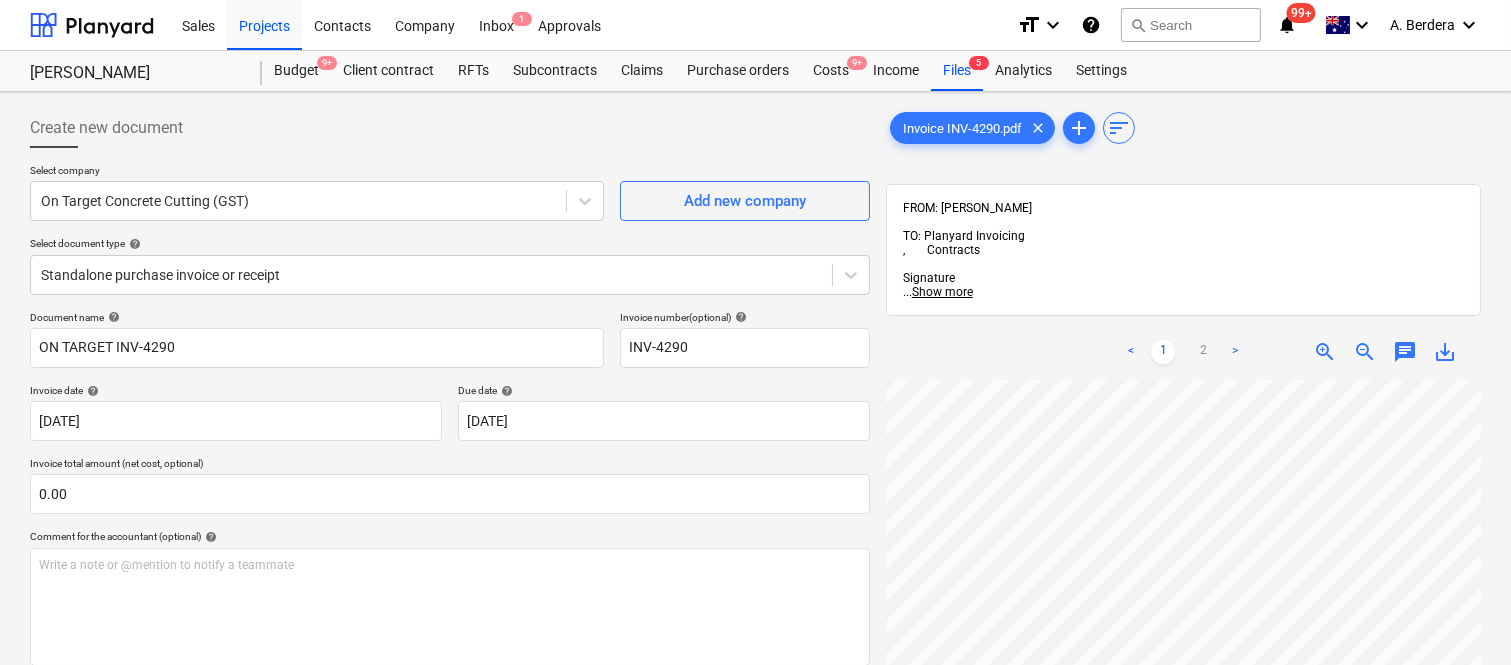 scroll, scrollTop: 64, scrollLeft: 305, axis: both 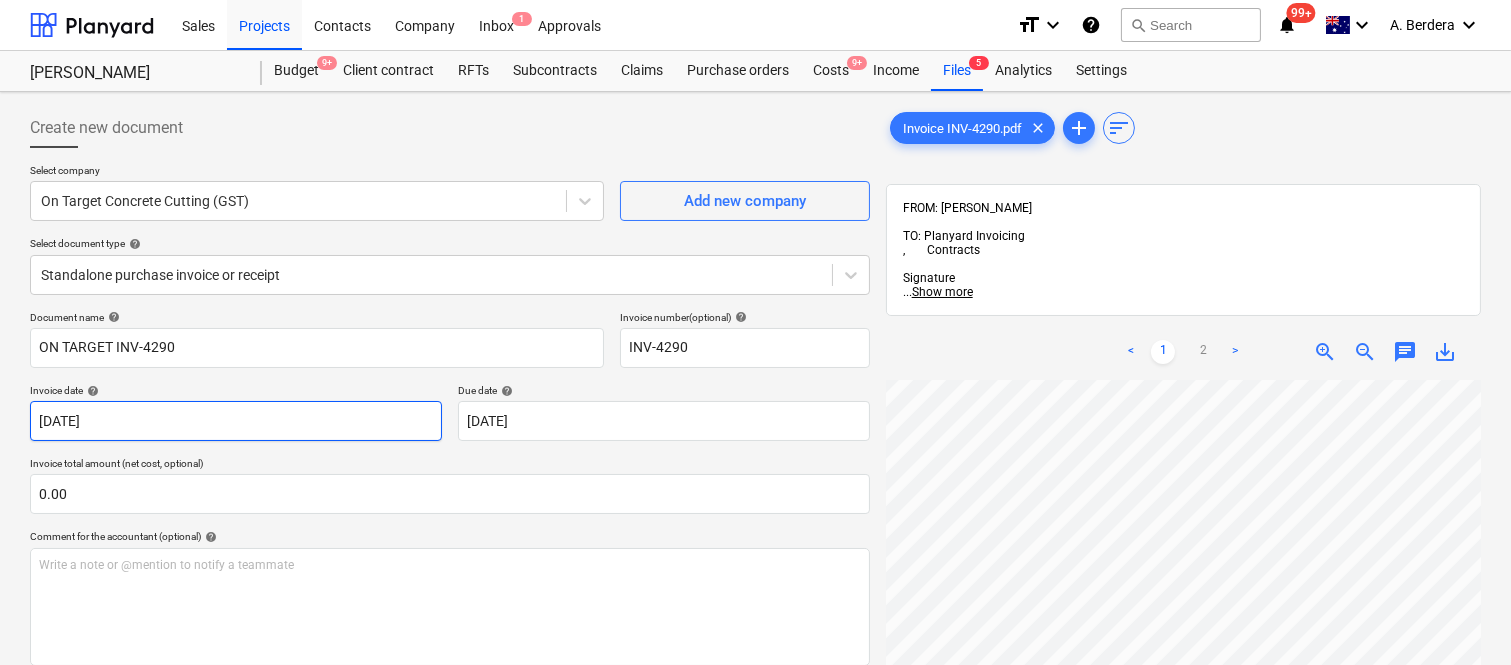 click on "Sales Projects Contacts Company Inbox 1 Approvals format_size keyboard_arrow_down help search Search notifications 99+ keyboard_arrow_down A. Berdera keyboard_arrow_down [PERSON_NAME] Budget 9+ Client contract RFTs Subcontracts Claims Purchase orders Costs 9+ Income Files 5 Analytics Settings Create new document Select company On Target Concrete Cutting (GST)   Add new company Select document type help Standalone purchase invoice or receipt Document name help ON TARGET INV-4290 Invoice number  (optional) help INV-4290 Invoice date help [DATE] [DATE] Press the down arrow key to interact with the calendar and
select a date. Press the question mark key to get the keyboard shortcuts for changing dates. Due date help [DATE] [DATE] Press the down arrow key to interact with the calendar and
select a date. Press the question mark key to get the keyboard shortcuts for changing dates. Invoice total amount (net cost, optional) 0.00 Comment for the accountant (optional) help ﻿ Clear Save Submit" at bounding box center [755, 332] 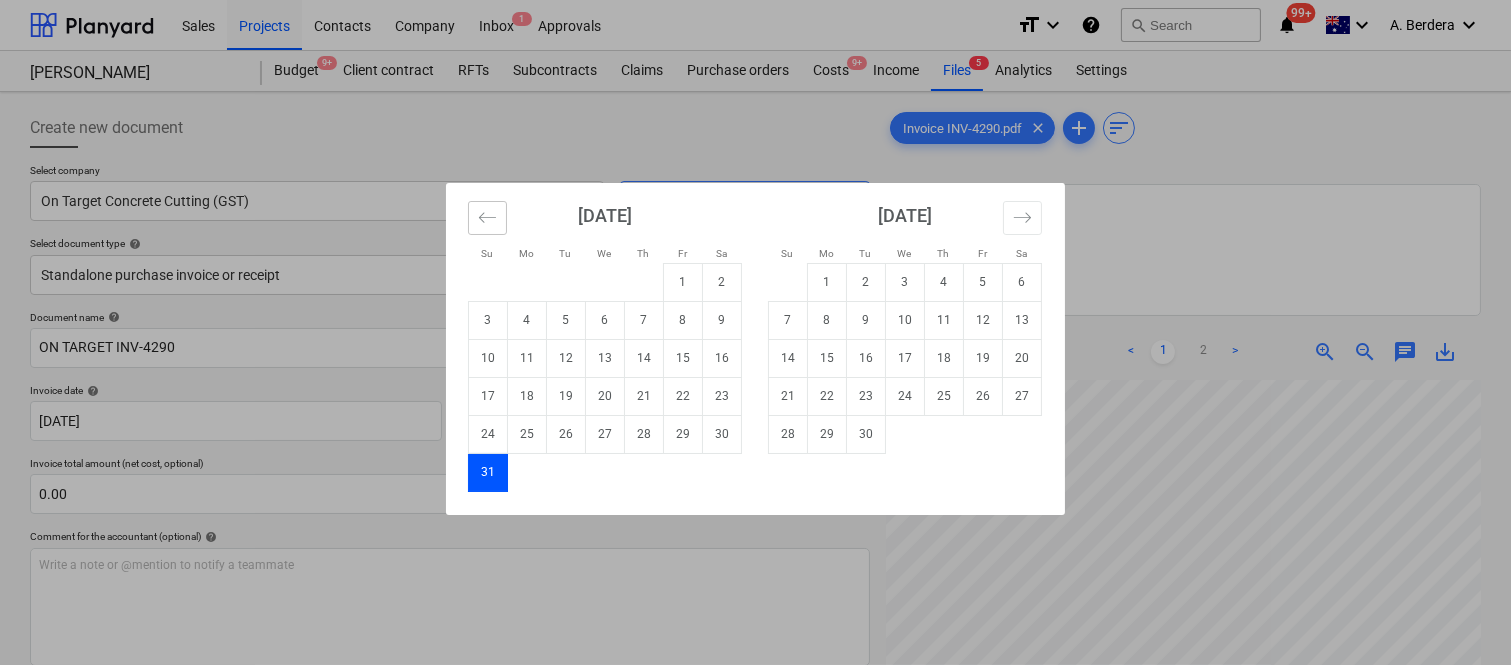 click 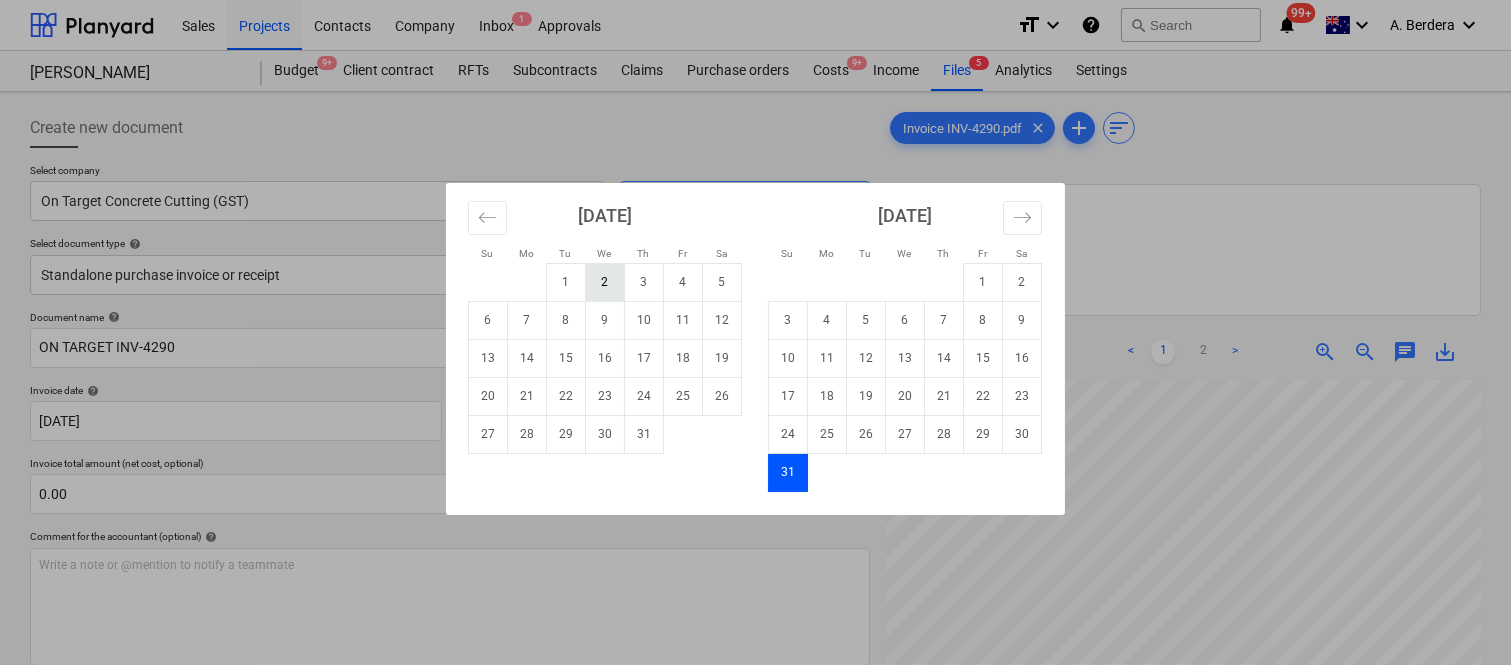 click on "2" at bounding box center (605, 282) 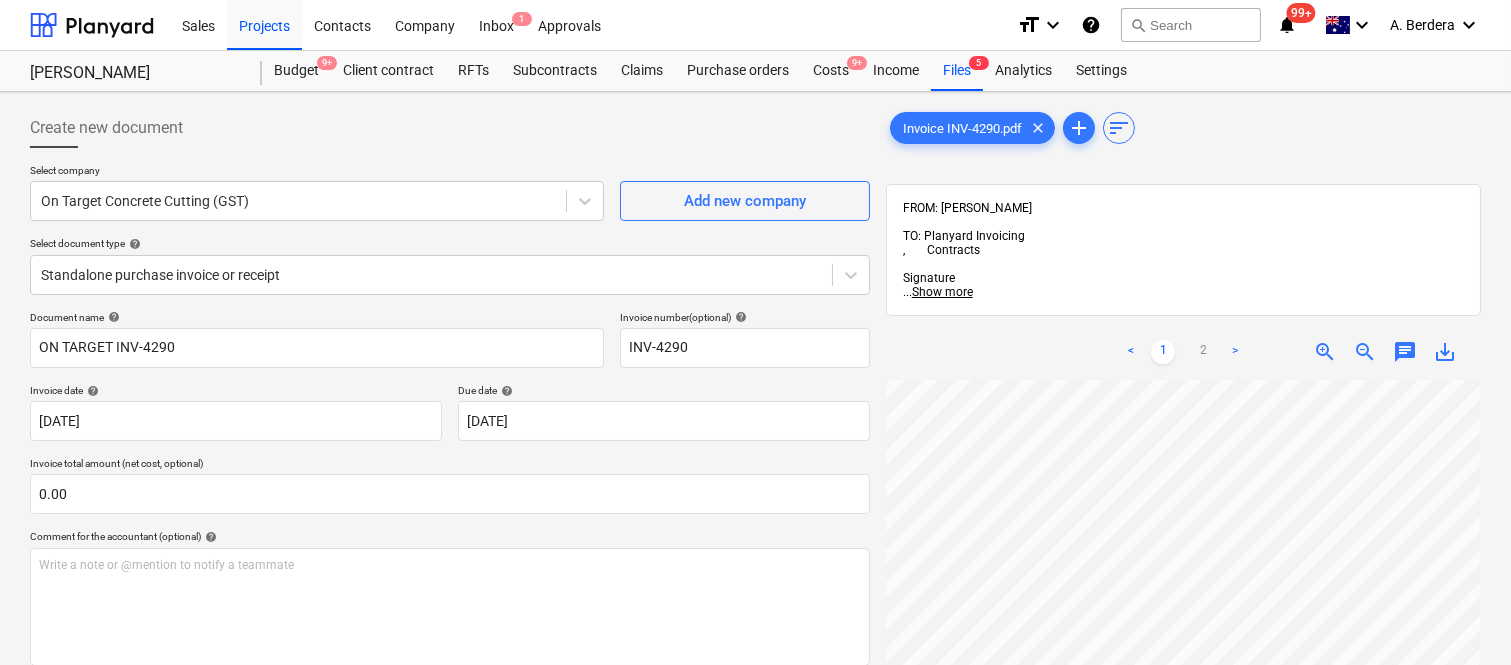 scroll, scrollTop: 738, scrollLeft: 455, axis: both 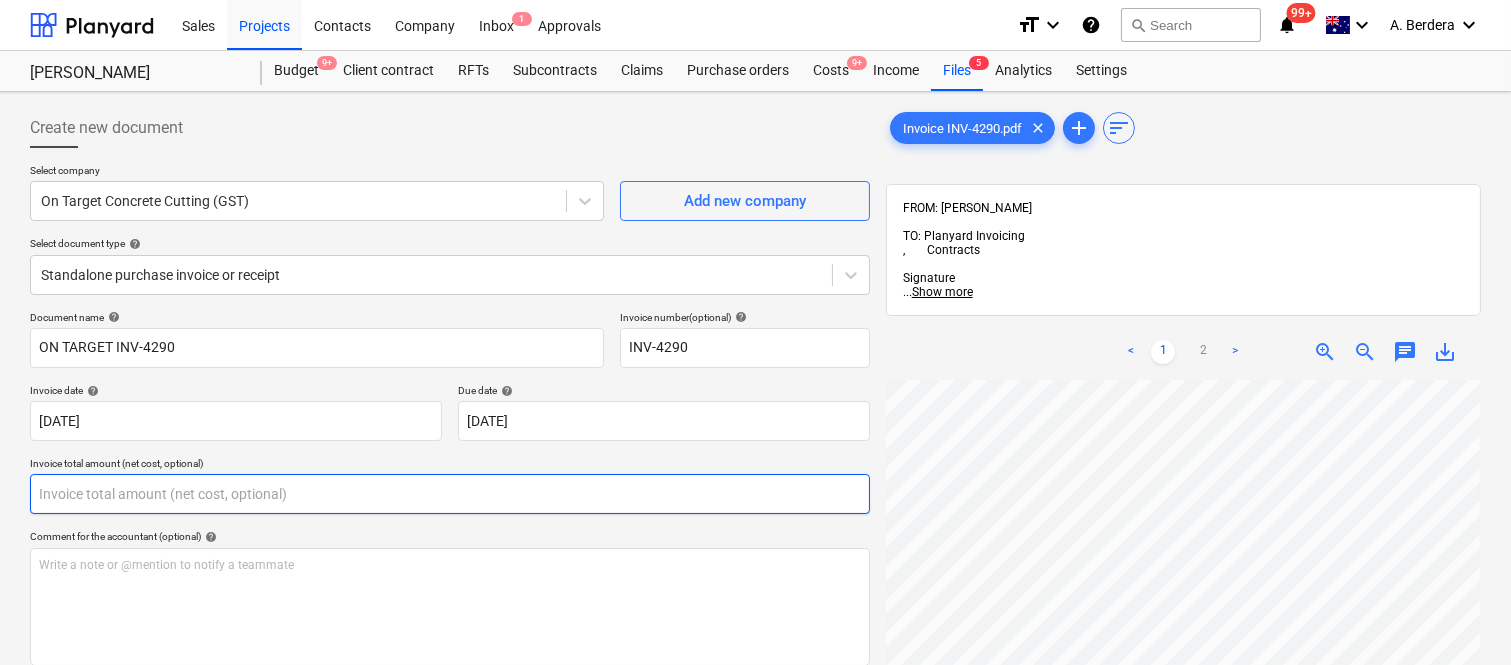 click at bounding box center [450, 494] 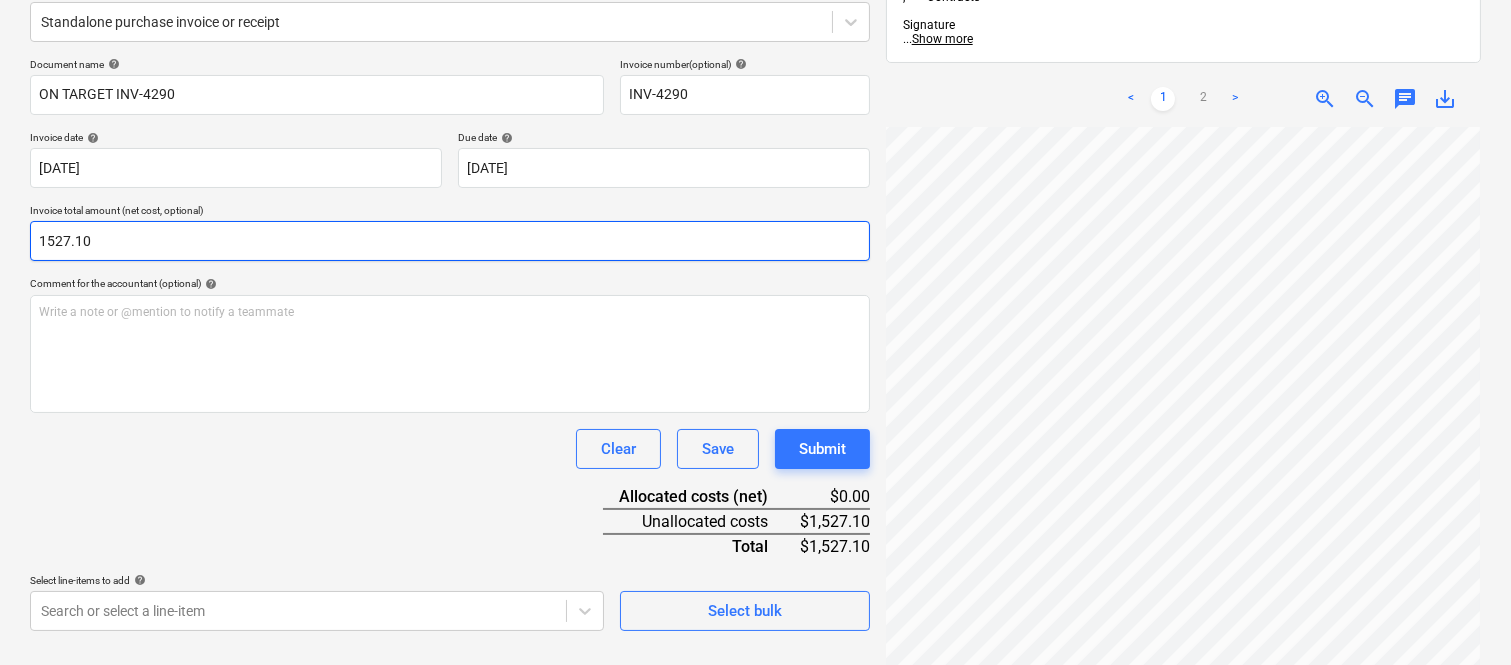scroll, scrollTop: 285, scrollLeft: 0, axis: vertical 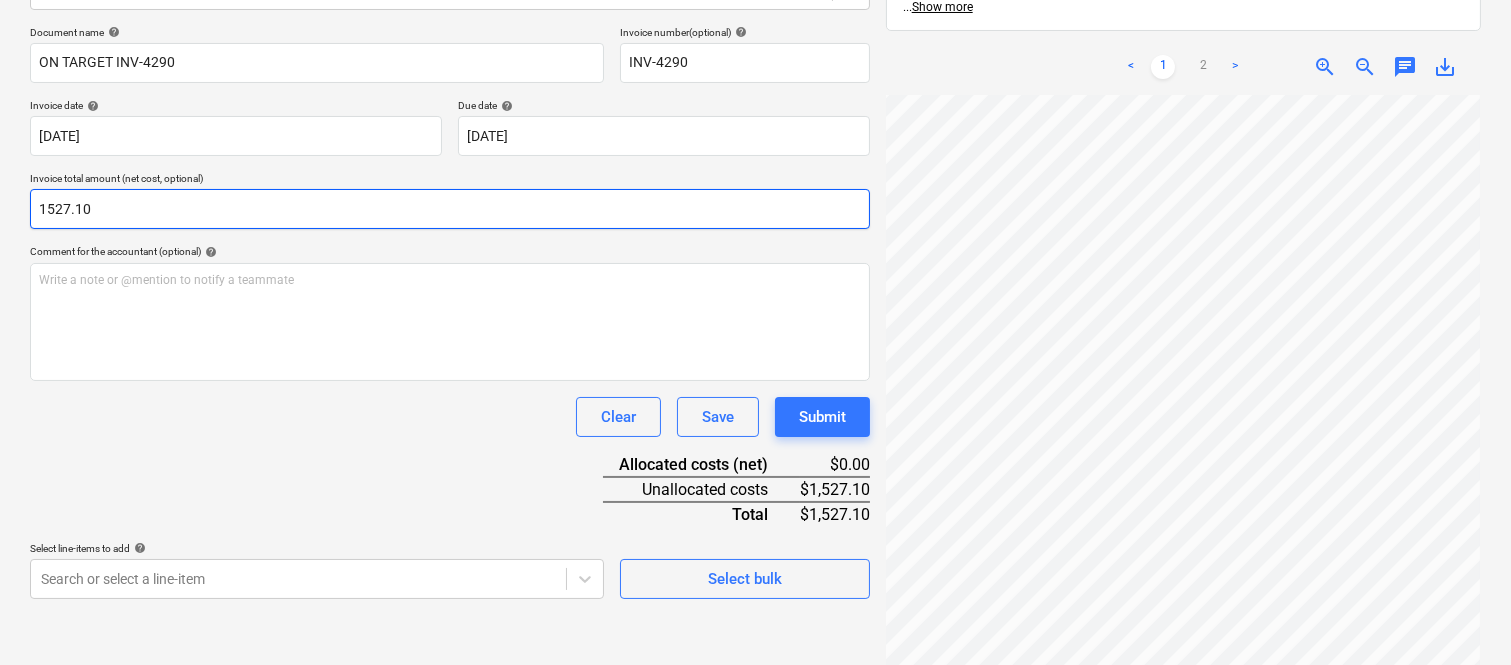type on "1527.1" 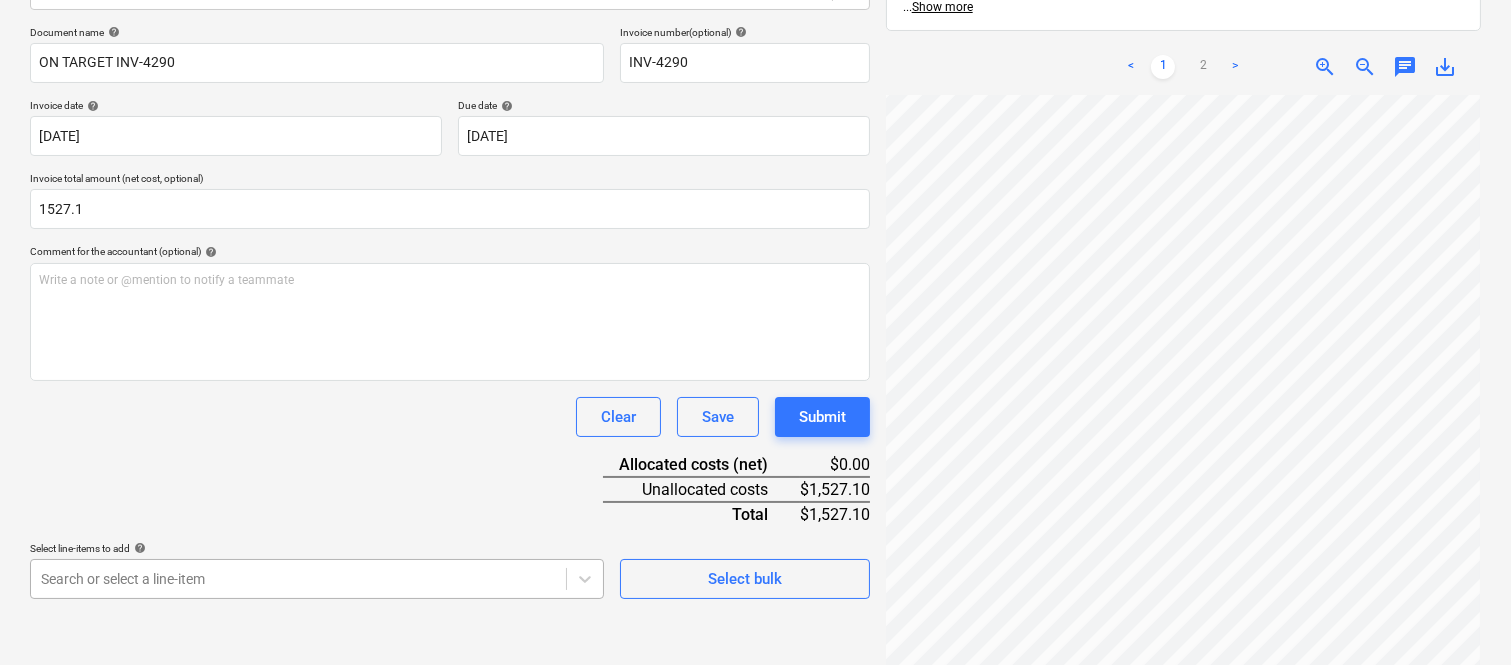 click on "Sales Projects Contacts Company Inbox 1 Approvals format_size keyboard_arrow_down help search Search notifications 99+ keyboard_arrow_down A. Berdera keyboard_arrow_down [PERSON_NAME] Budget 9+ Client contract RFTs Subcontracts Claims Purchase orders Costs 9+ Income Files 5 Analytics Settings Create new document Select company On Target Concrete Cutting (GST)   Add new company Select document type help Standalone purchase invoice or receipt Document name help ON TARGET INV-4290 Invoice number  (optional) help INV-4290 Invoice date help [DATE] 02.07.2025 Press the down arrow key to interact with the calendar and
select a date. Press the question mark key to get the keyboard shortcuts for changing dates. Due date help [DATE] [DATE] Press the down arrow key to interact with the calendar and
select a date. Press the question mark key to get the keyboard shortcuts for changing dates. Invoice total amount (net cost, optional) 1527.1 Comment for the accountant (optional) help ﻿ Clear Save help" at bounding box center (755, 47) 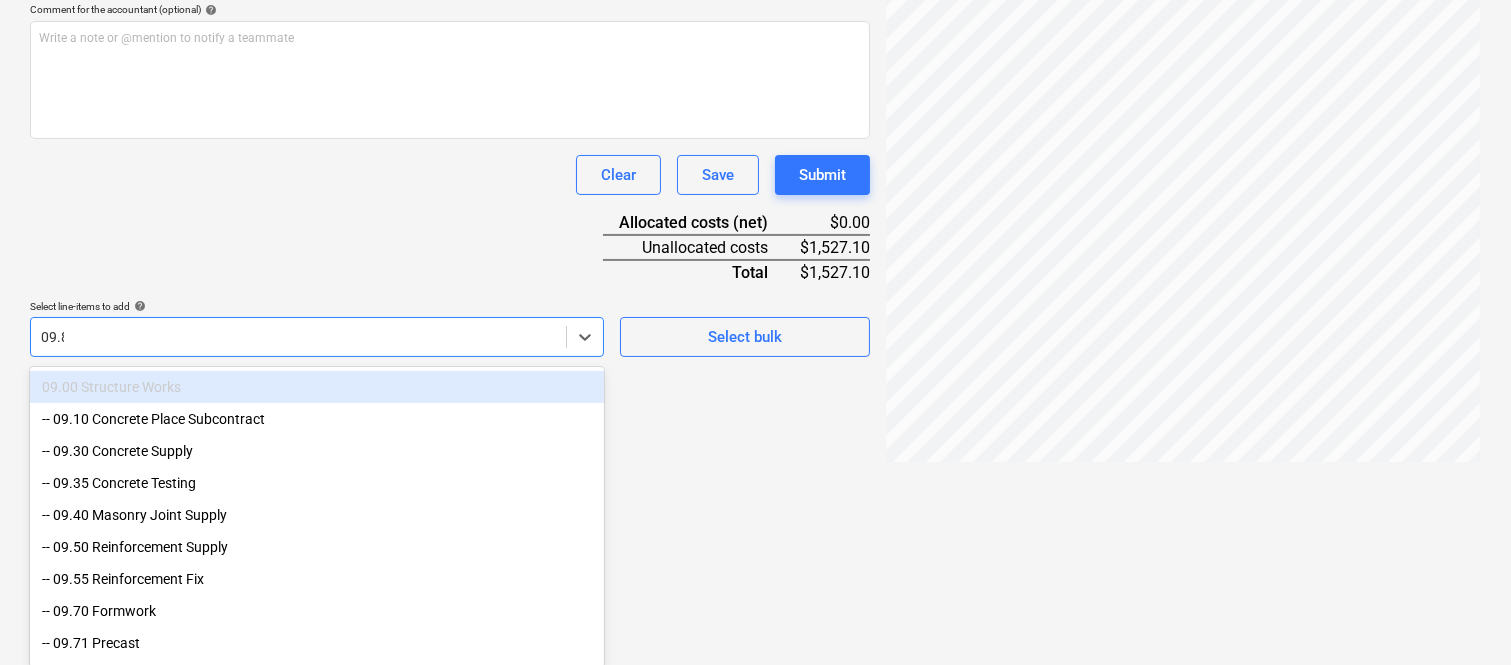 scroll, scrollTop: 285, scrollLeft: 0, axis: vertical 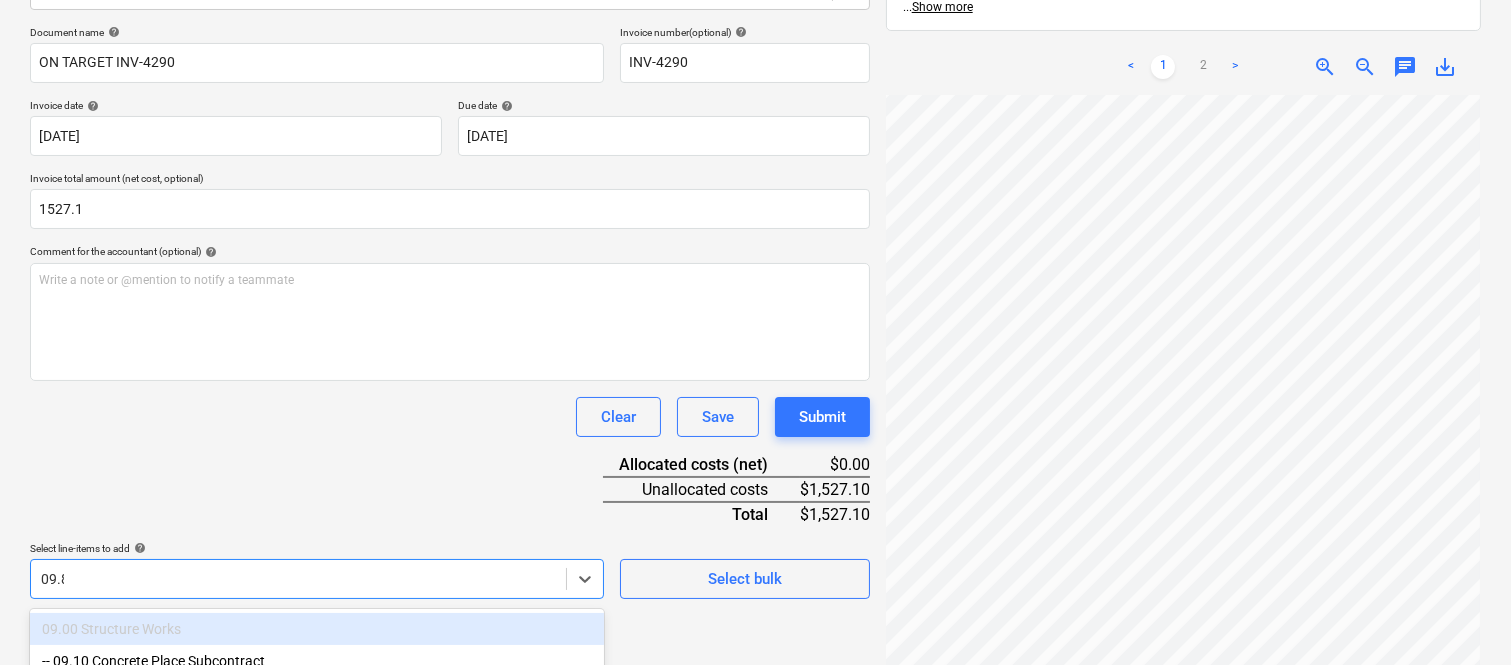 type on "09.85" 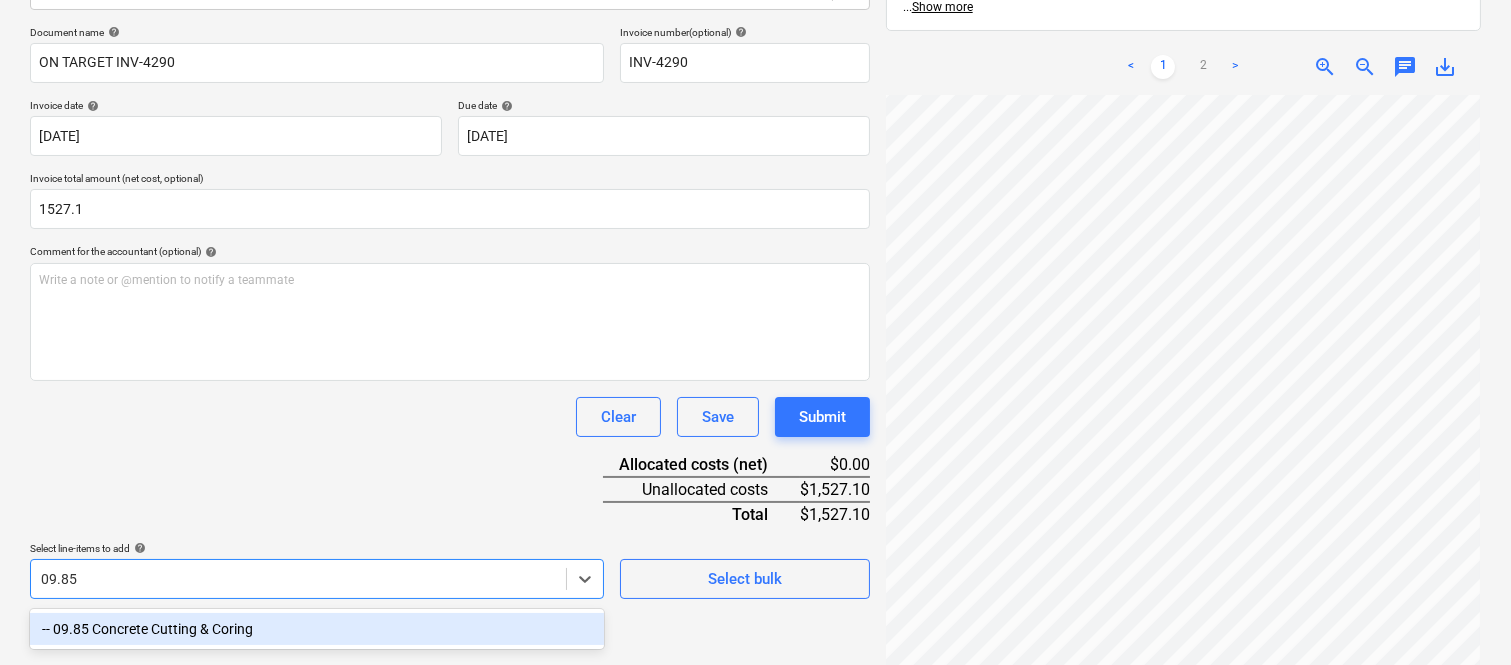 click on "--  09.85 Concrete Cutting & Coring" at bounding box center (317, 629) 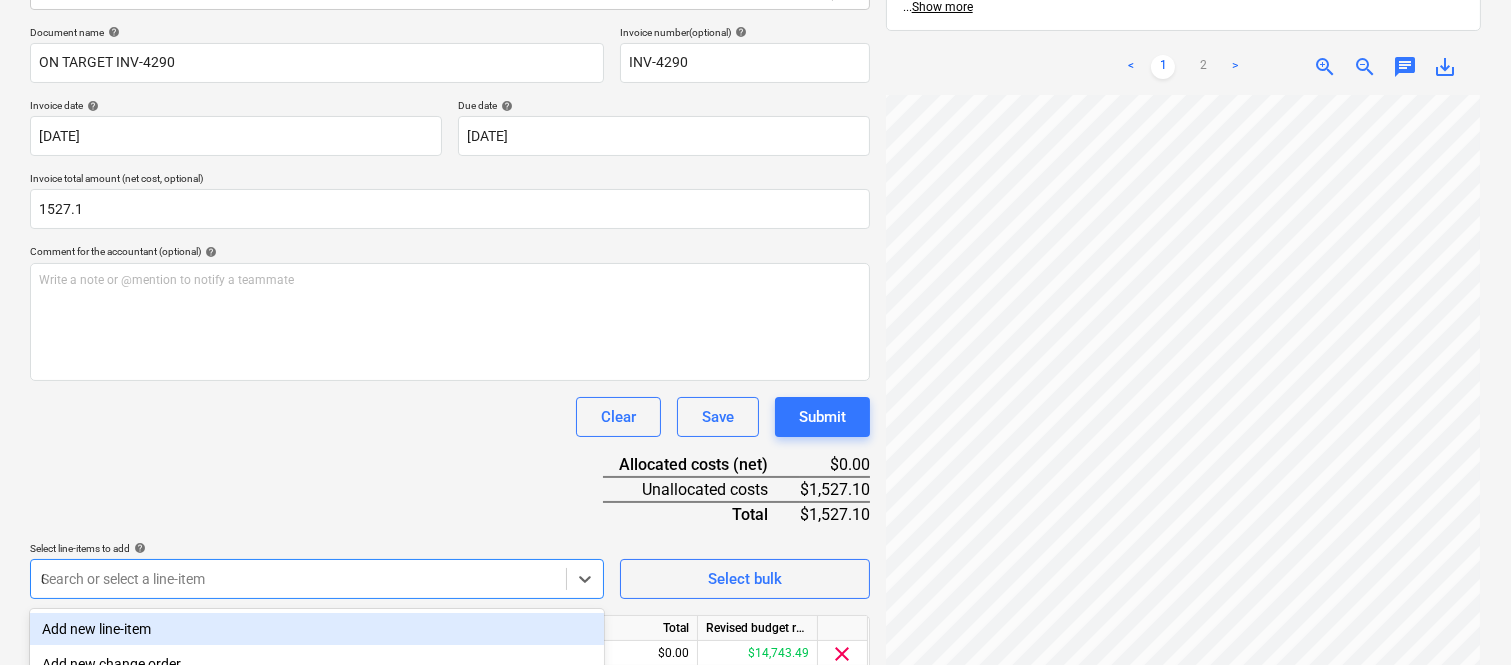 type 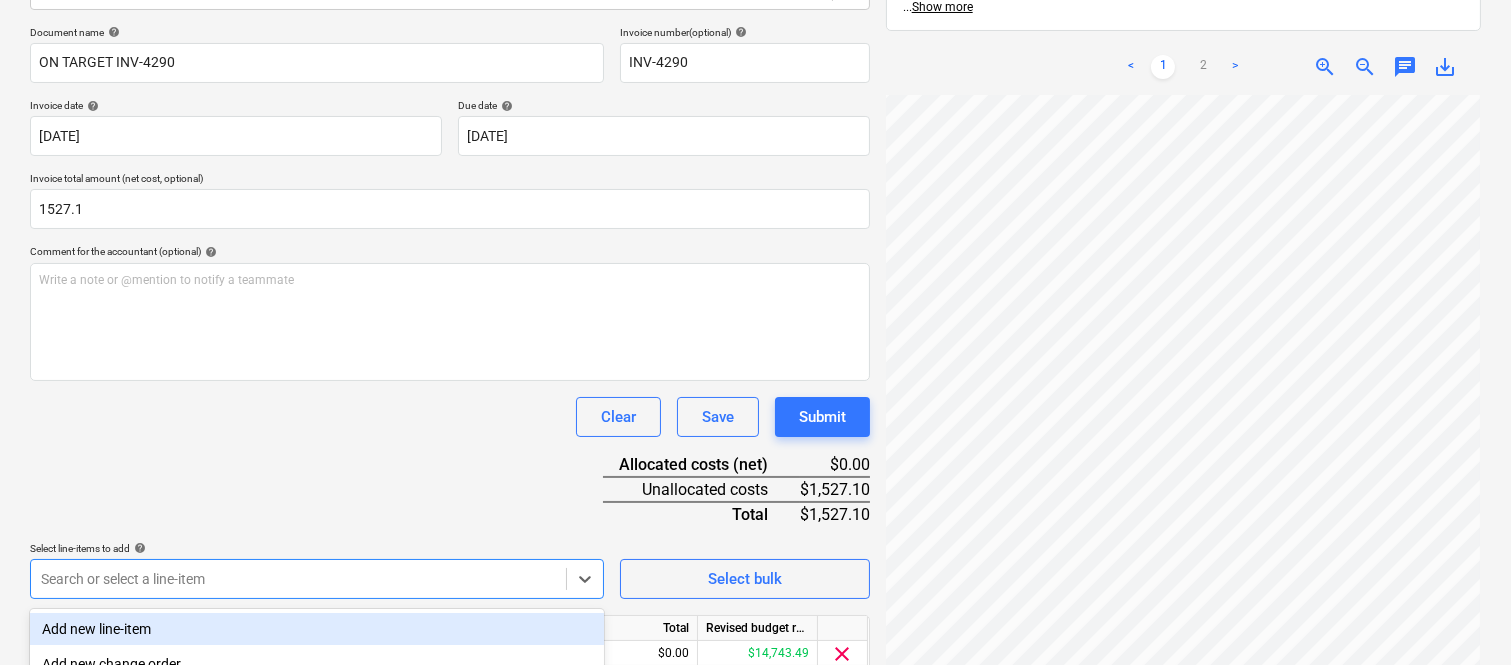 click on "Document name help ON TARGET INV-4290 Invoice number  (optional) help INV-4290 Invoice date help [DATE] 02.07.2025 Press the down arrow key to interact with the calendar and
select a date. Press the question mark key to get the keyboard shortcuts for changing dates. Due date help [DATE] [DATE] Press the down arrow key to interact with the calendar and
select a date. Press the question mark key to get the keyboard shortcuts for changing dates. Invoice total amount (net cost, optional) 1527.1 Comment for the accountant (optional) help Write a note or @mention to notify a teammate ﻿ Clear Save Submit Allocated costs (net) $0.00 Unallocated costs $1,527.10 Total $1,527.10 Select line-items to add help option --  09.85 Concrete Cutting & Coring, selected. option Add new line-item focused, 1 of 182. 182 results available. Use Up and Down to choose options, press Enter to select the currently focused option, press Escape to exit the menu, press Tab to select the option and exit the menu. Unit" at bounding box center (450, 378) 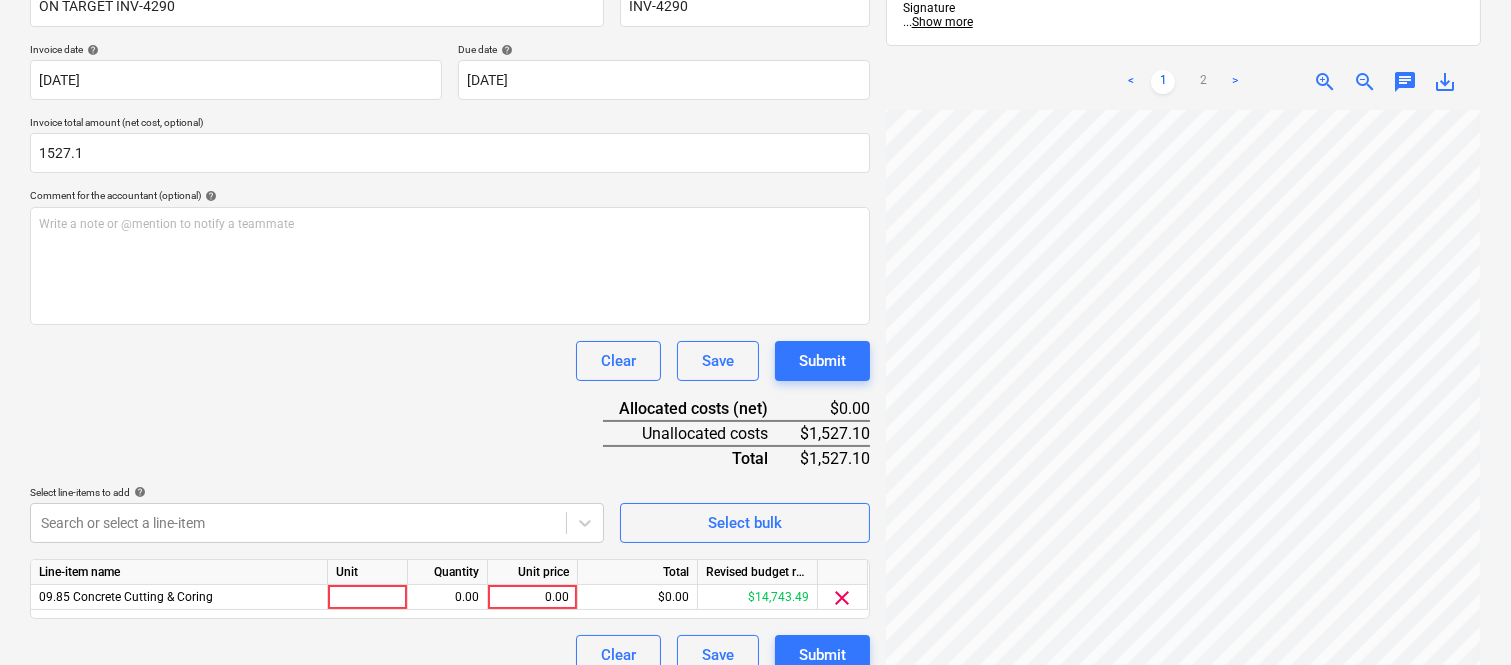 scroll, scrollTop: 367, scrollLeft: 0, axis: vertical 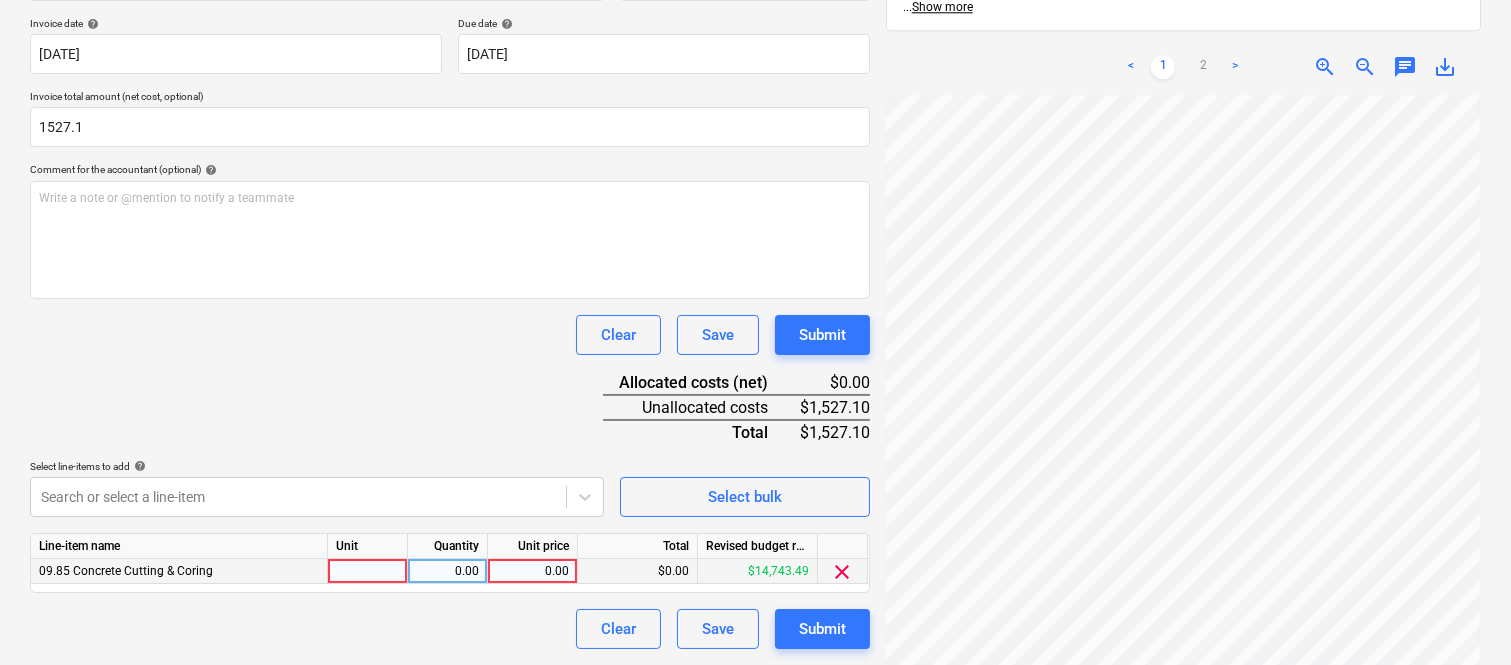 click at bounding box center [368, 571] 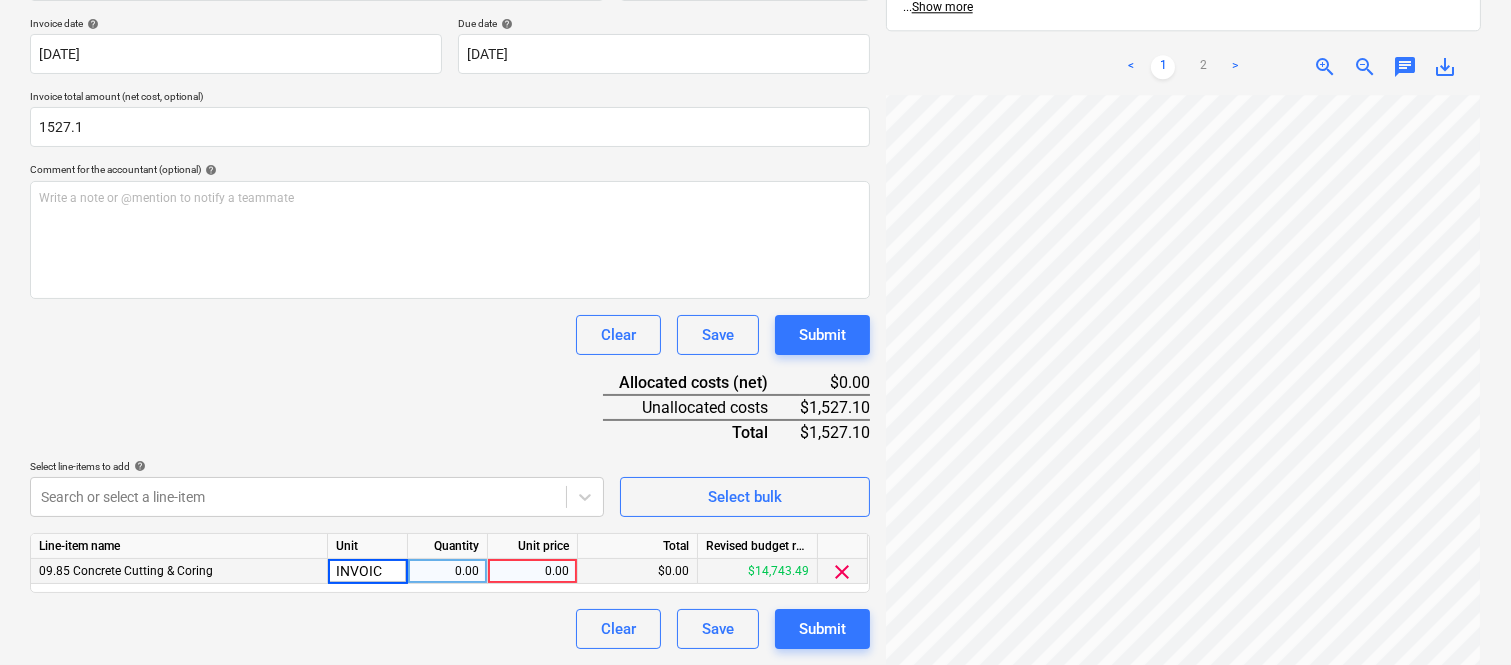 type on "INVOICE" 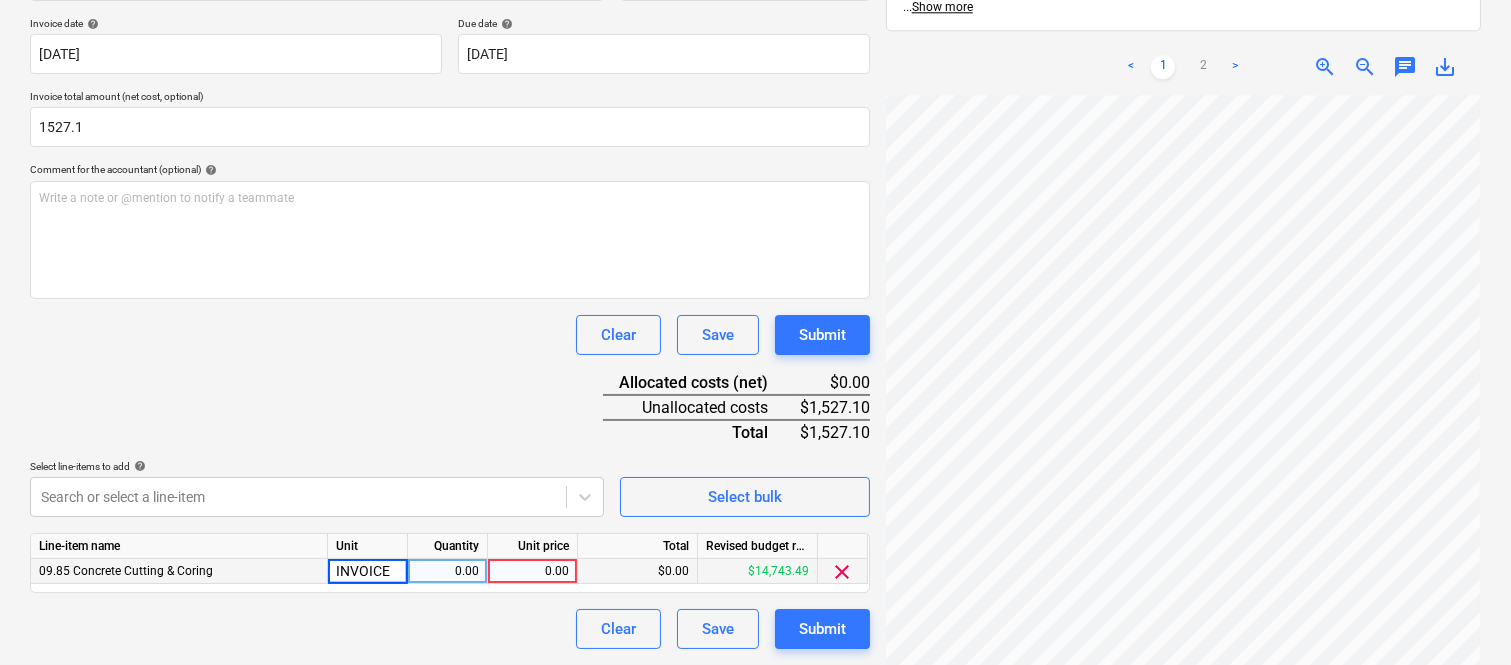 click on "0.00" at bounding box center [447, 571] 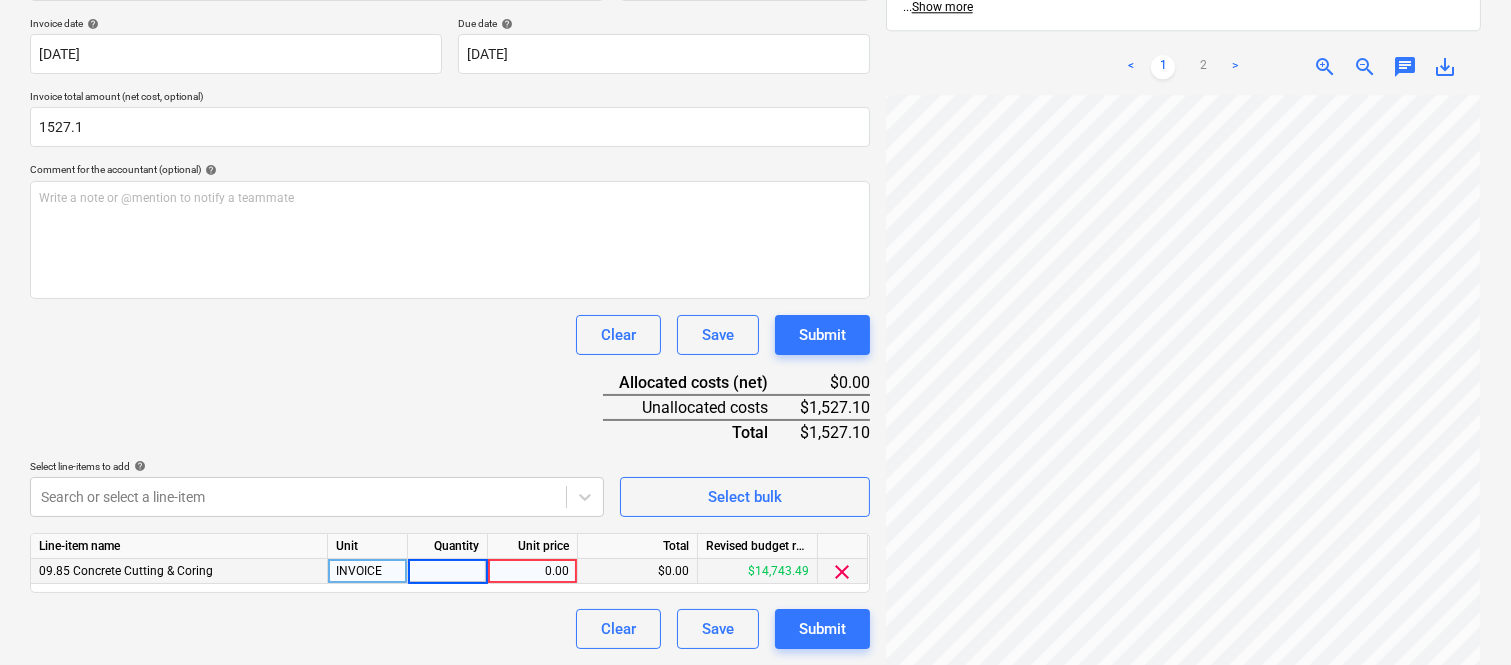 type on "1" 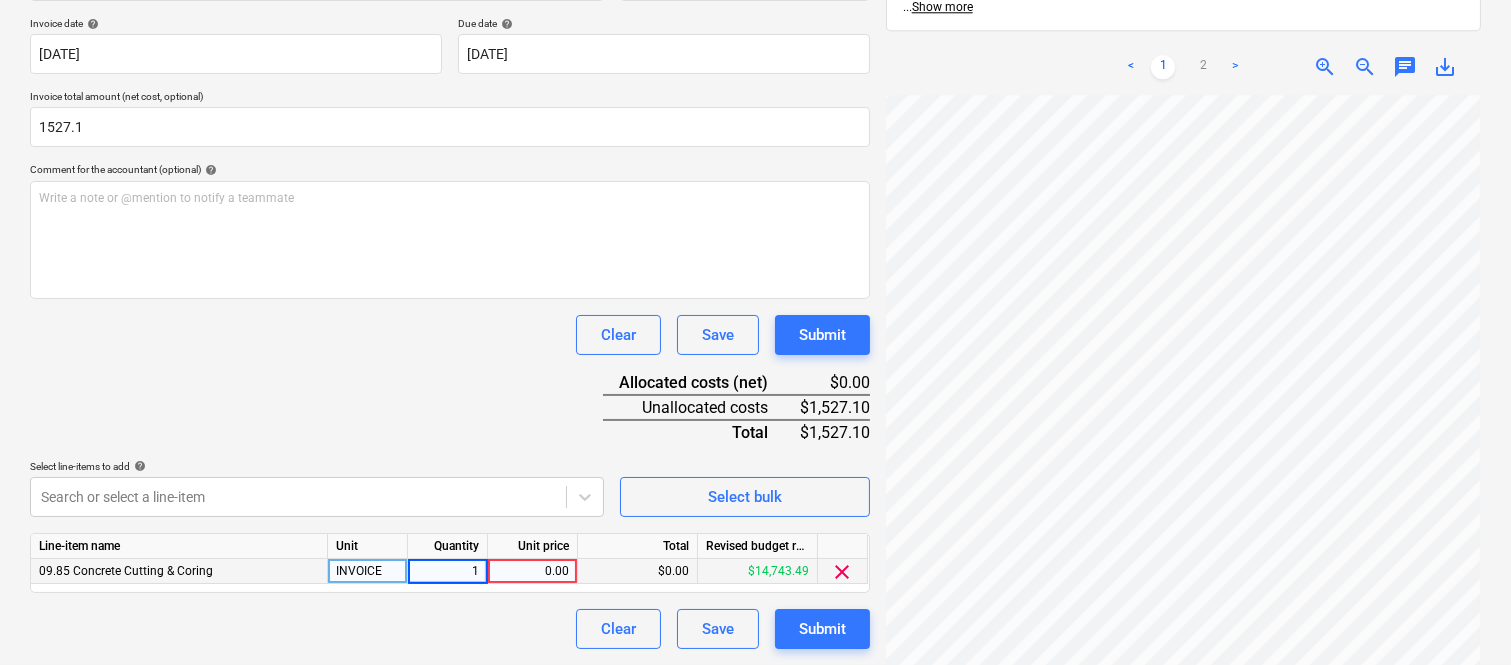 click on "0.00" at bounding box center [532, 571] 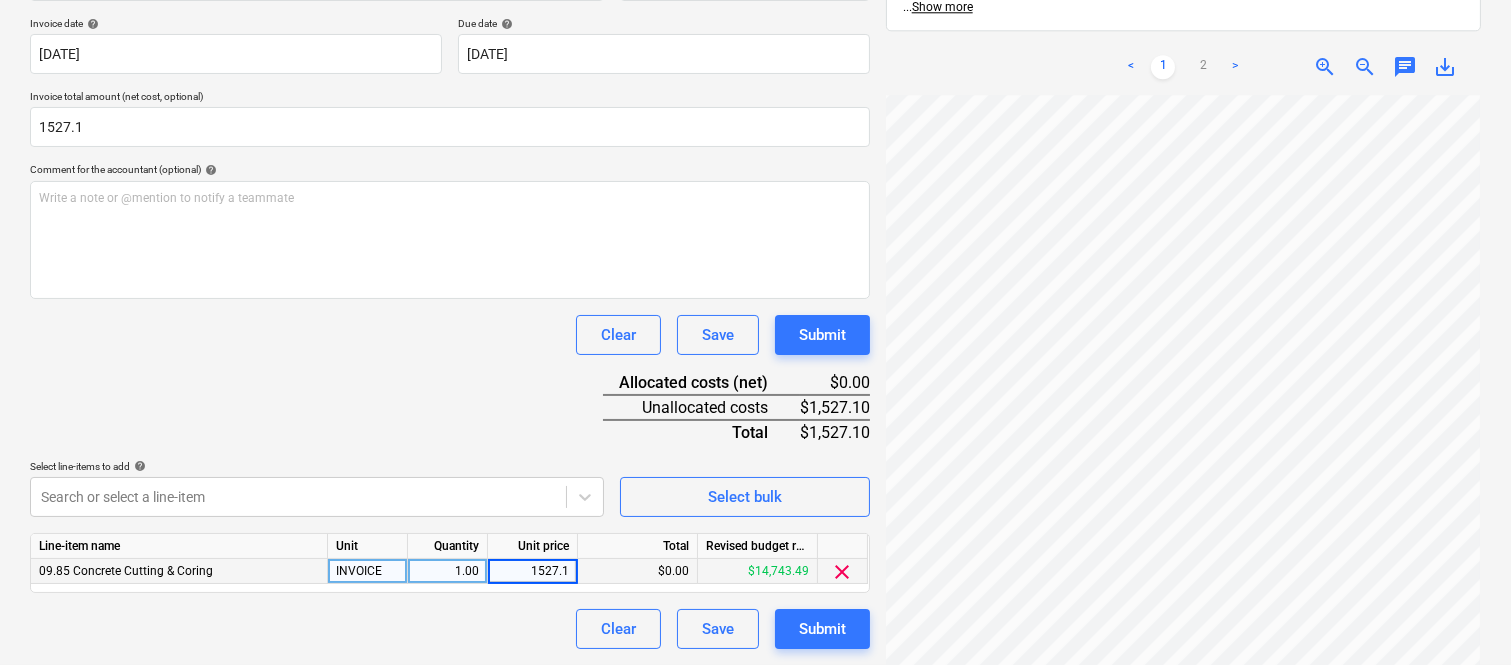type on "1527.10" 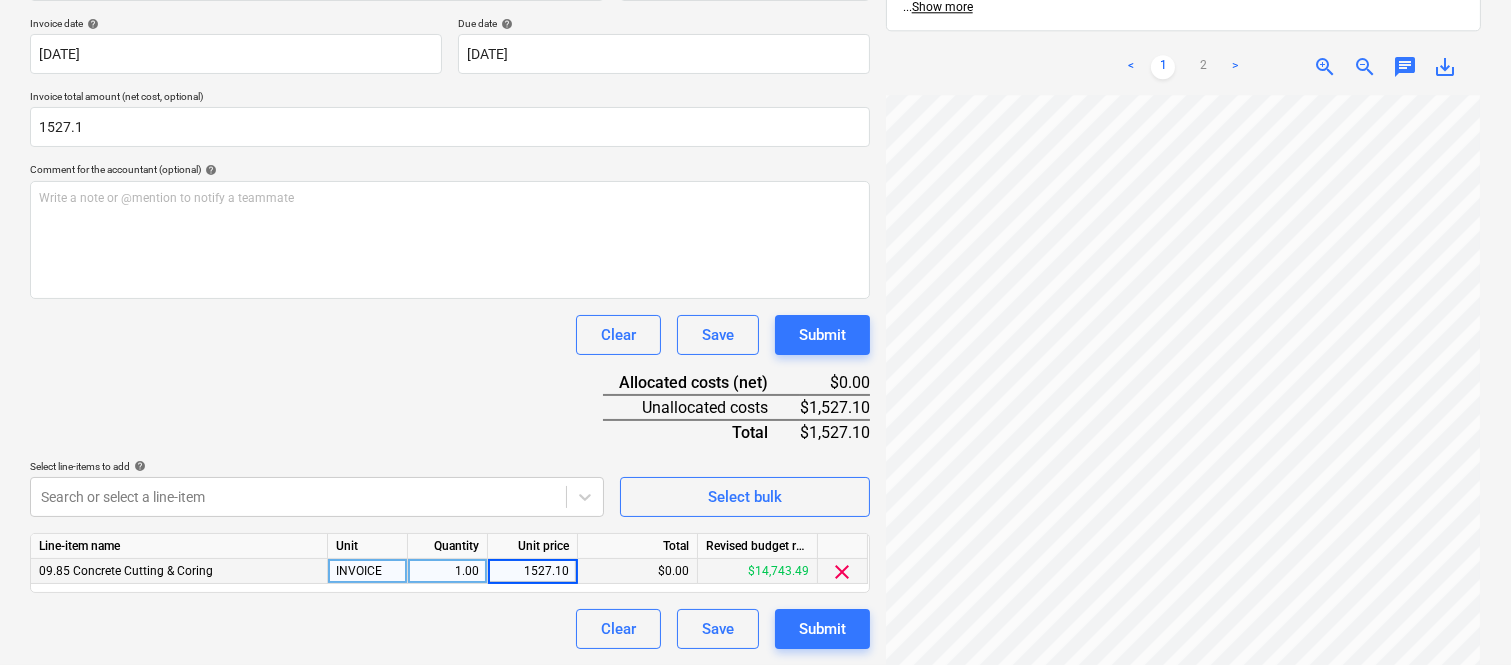 click on "Clear Save Submit" at bounding box center (450, 629) 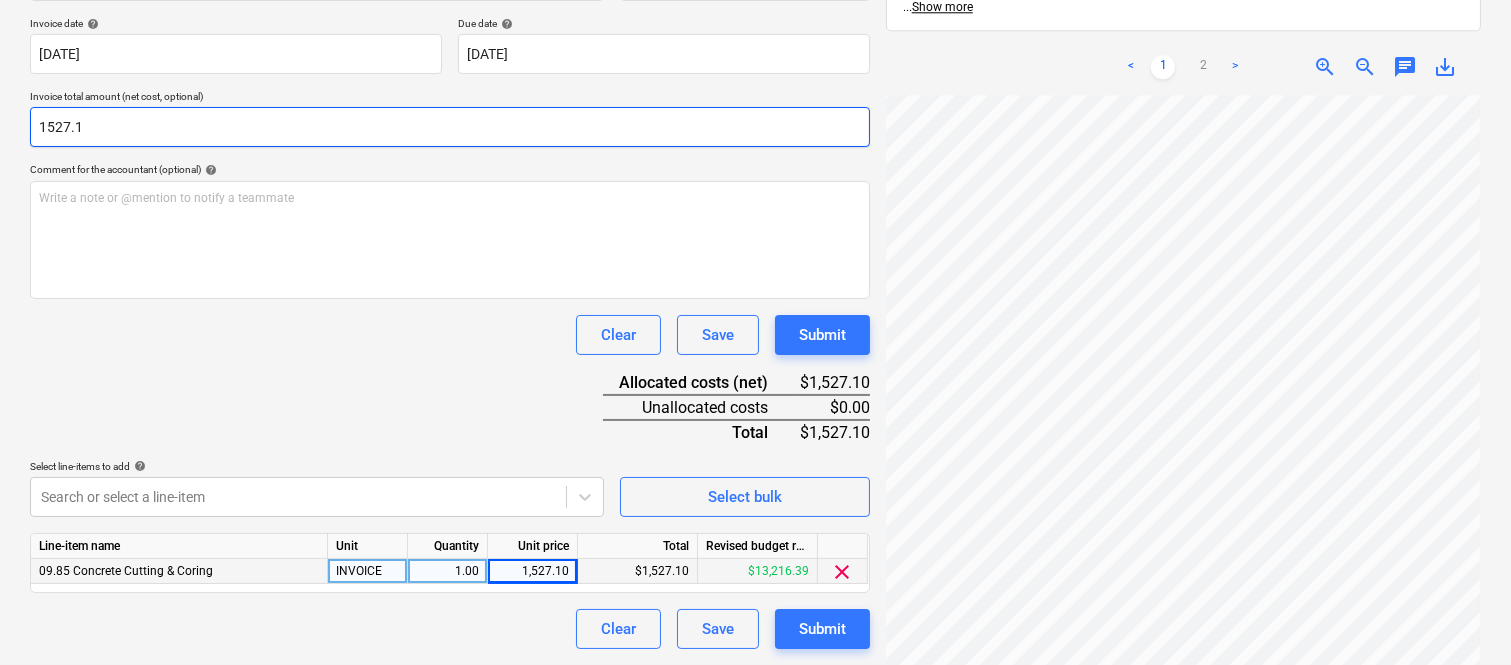 click on "1527.1" at bounding box center [450, 127] 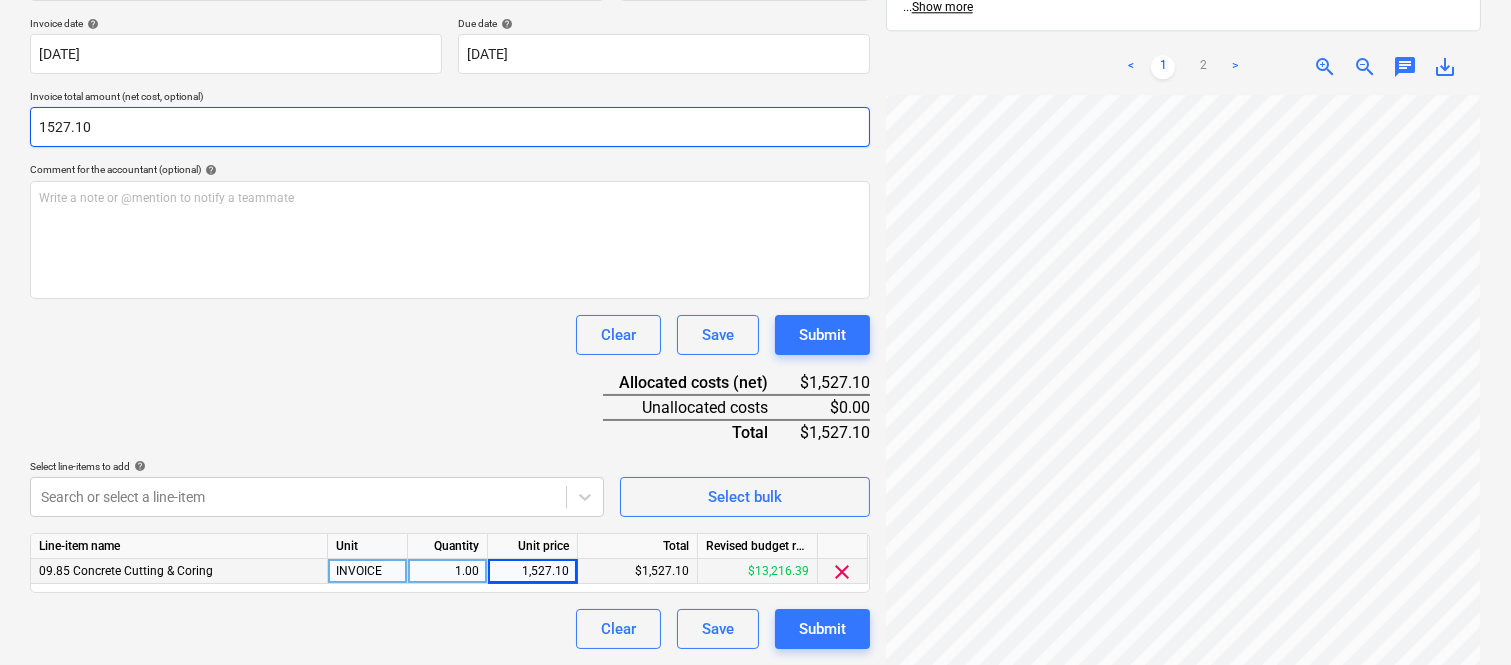 type on "1527.10" 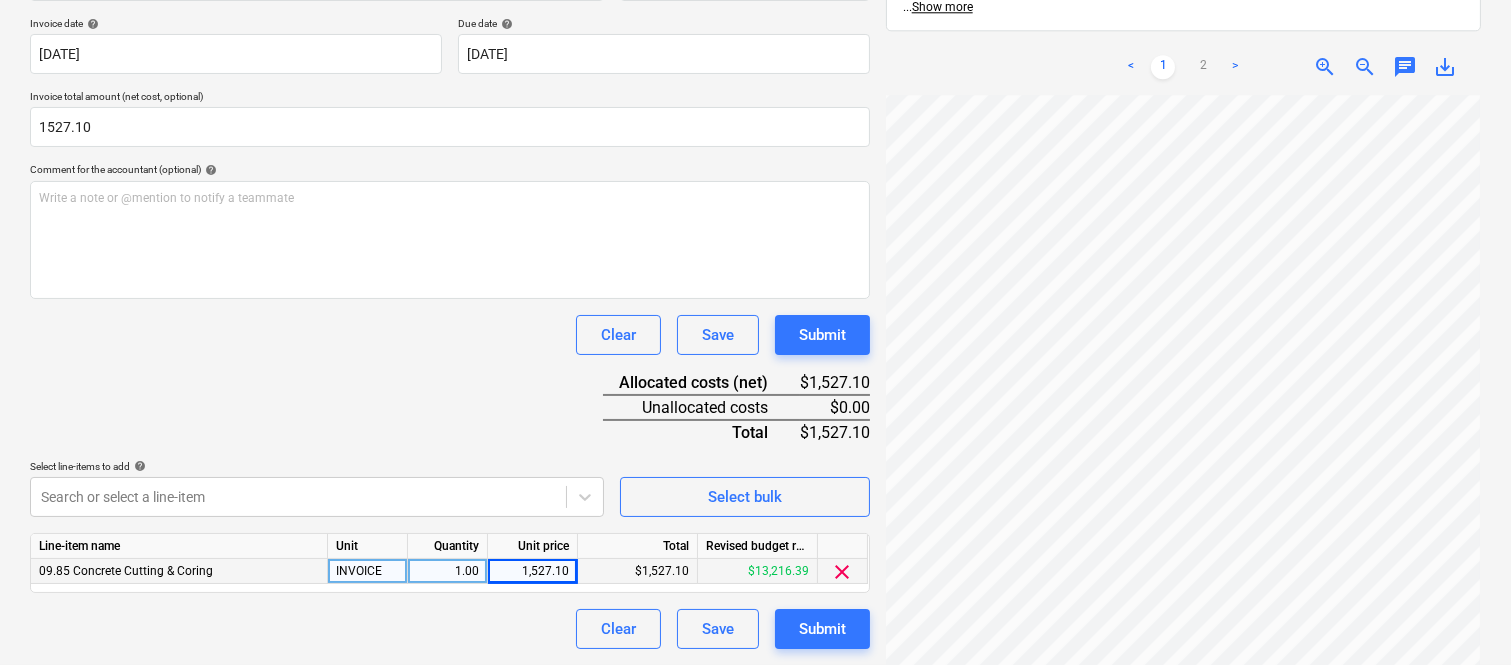 click on "Clear Save Submit" at bounding box center [450, 335] 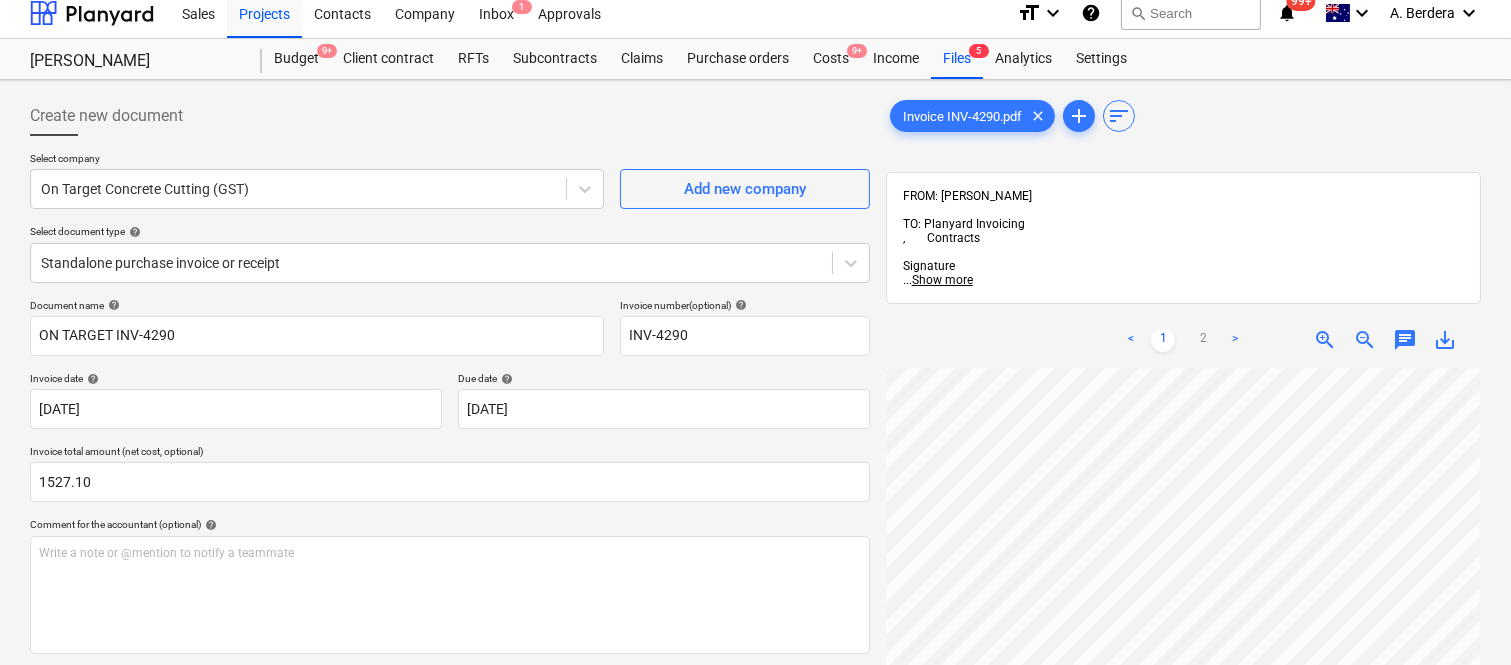 scroll, scrollTop: 0, scrollLeft: 0, axis: both 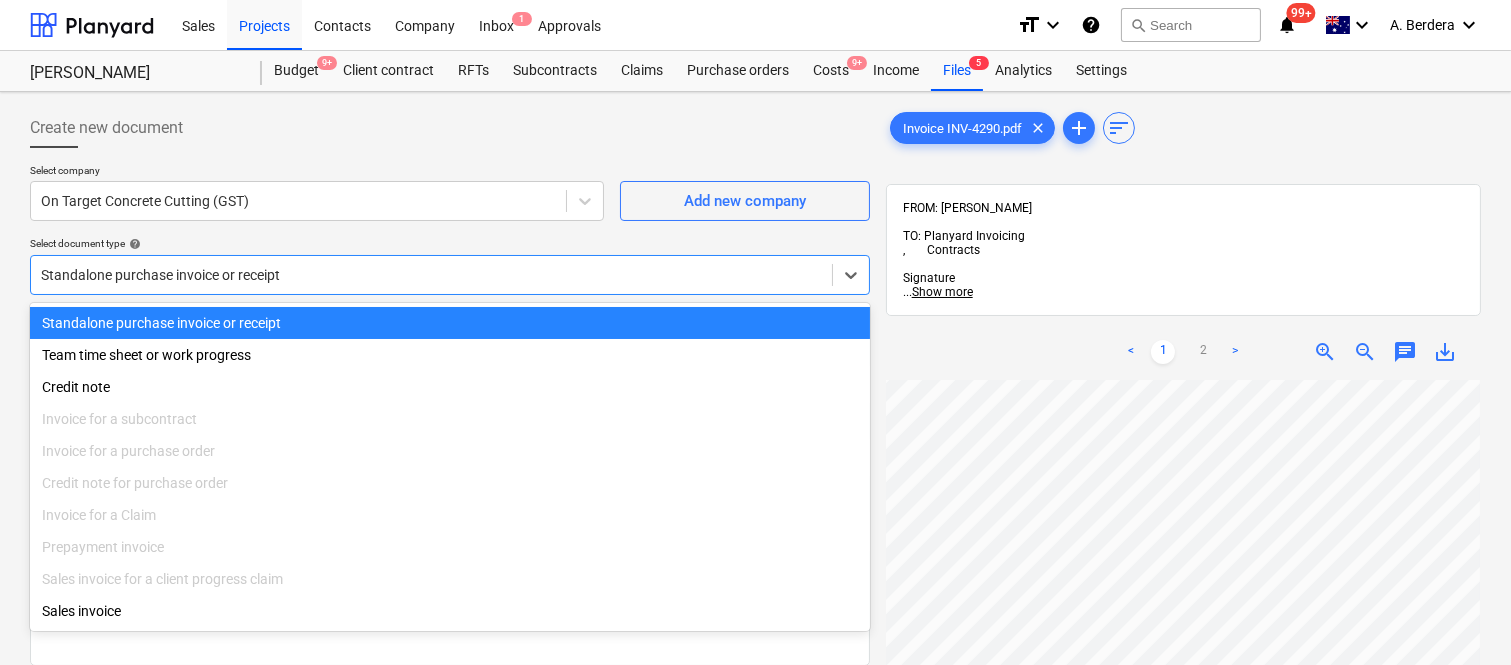 click at bounding box center (431, 275) 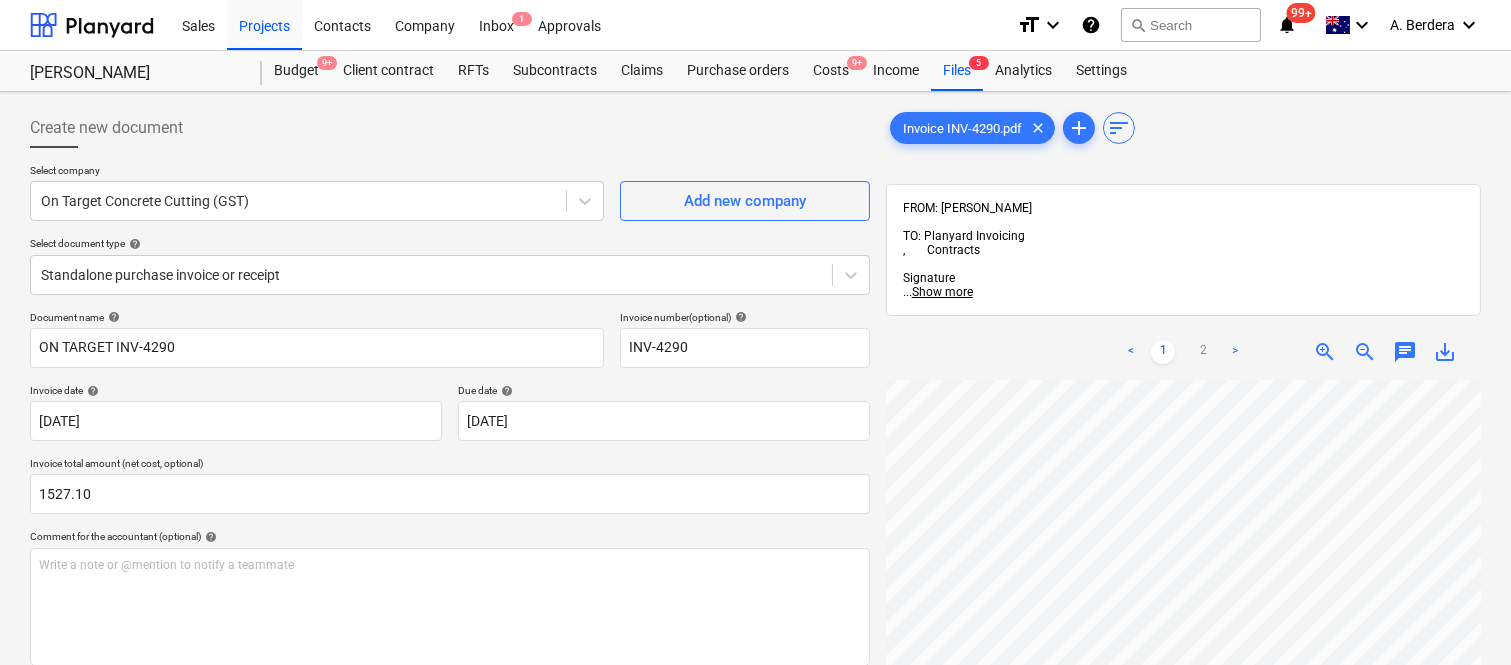 scroll, scrollTop: 877, scrollLeft: 404, axis: both 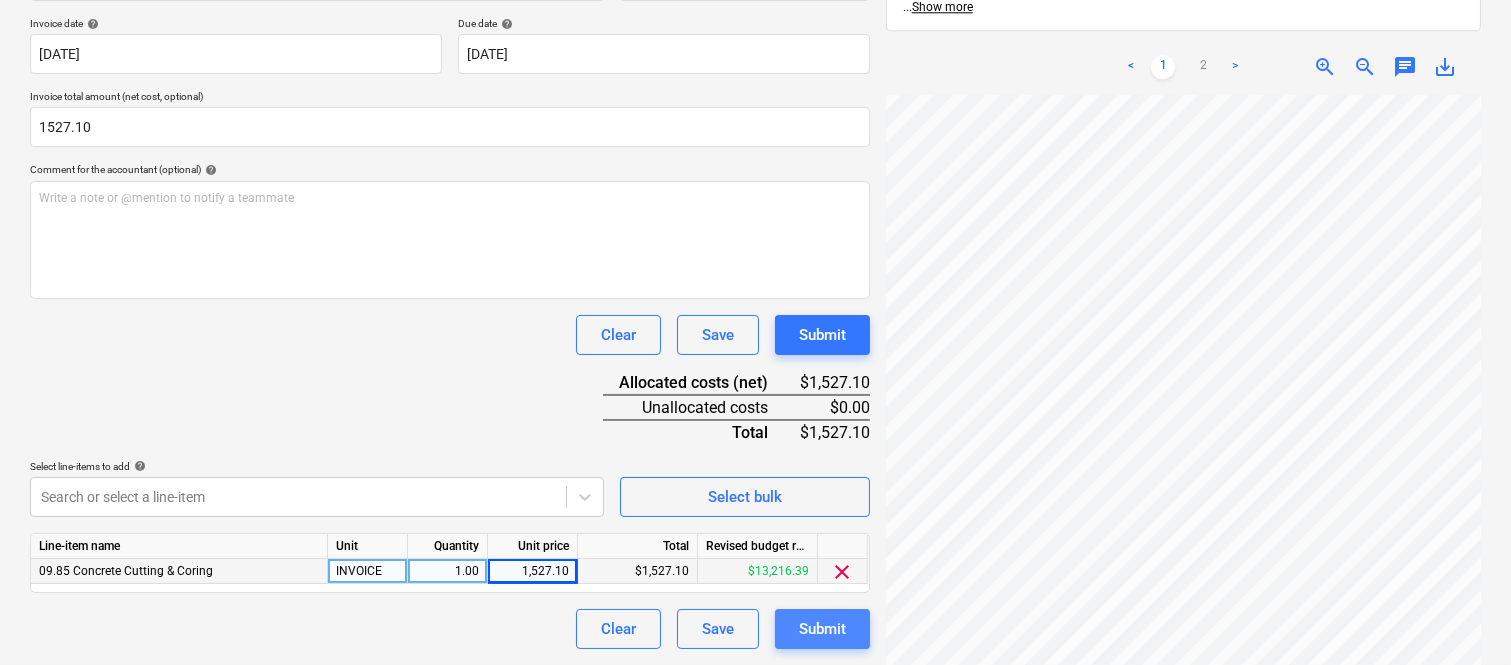 click on "Submit" at bounding box center (822, 629) 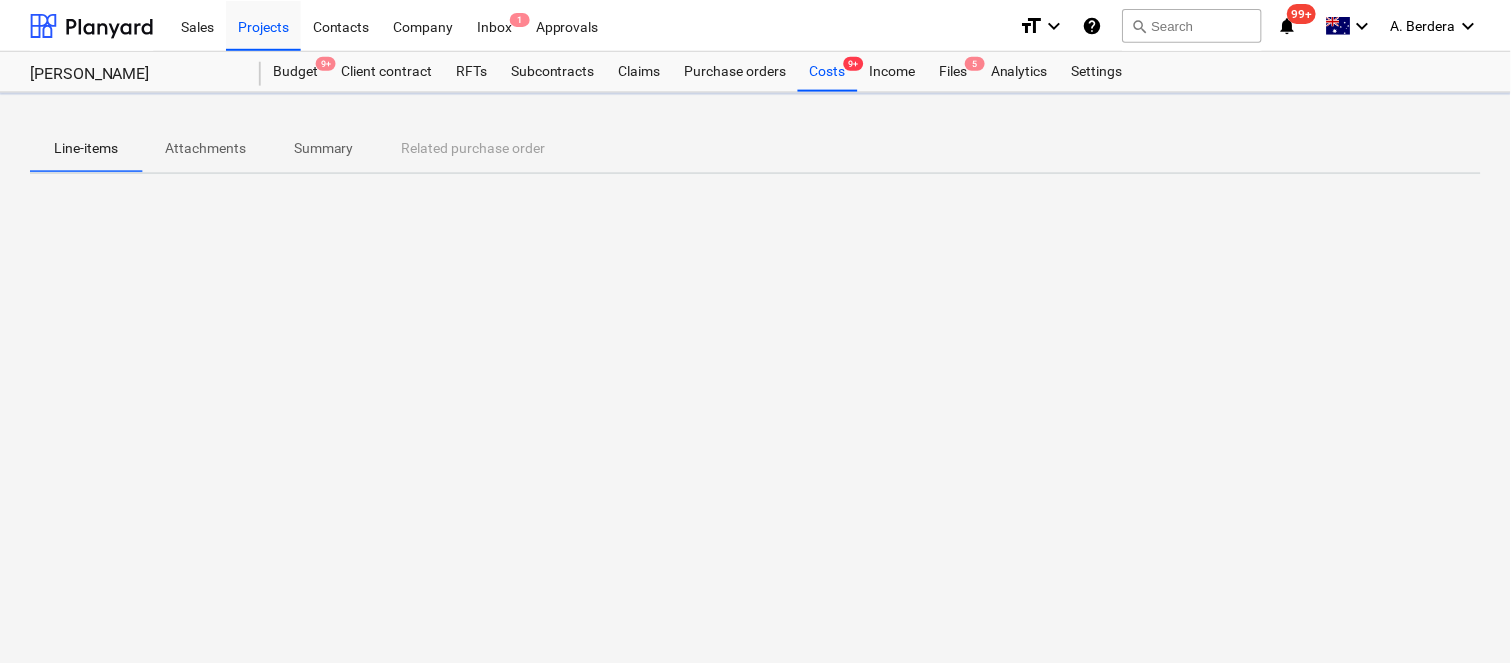 scroll, scrollTop: 0, scrollLeft: 0, axis: both 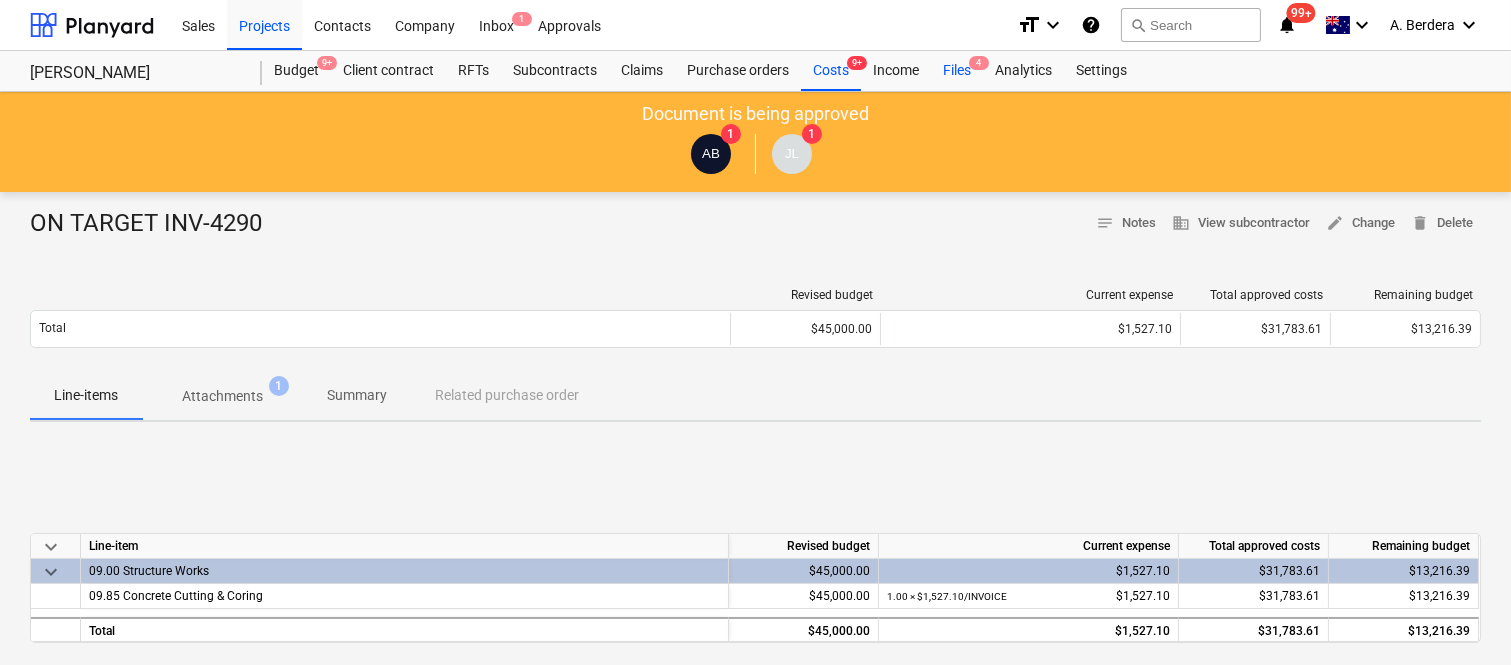click on "Files 4" at bounding box center (957, 71) 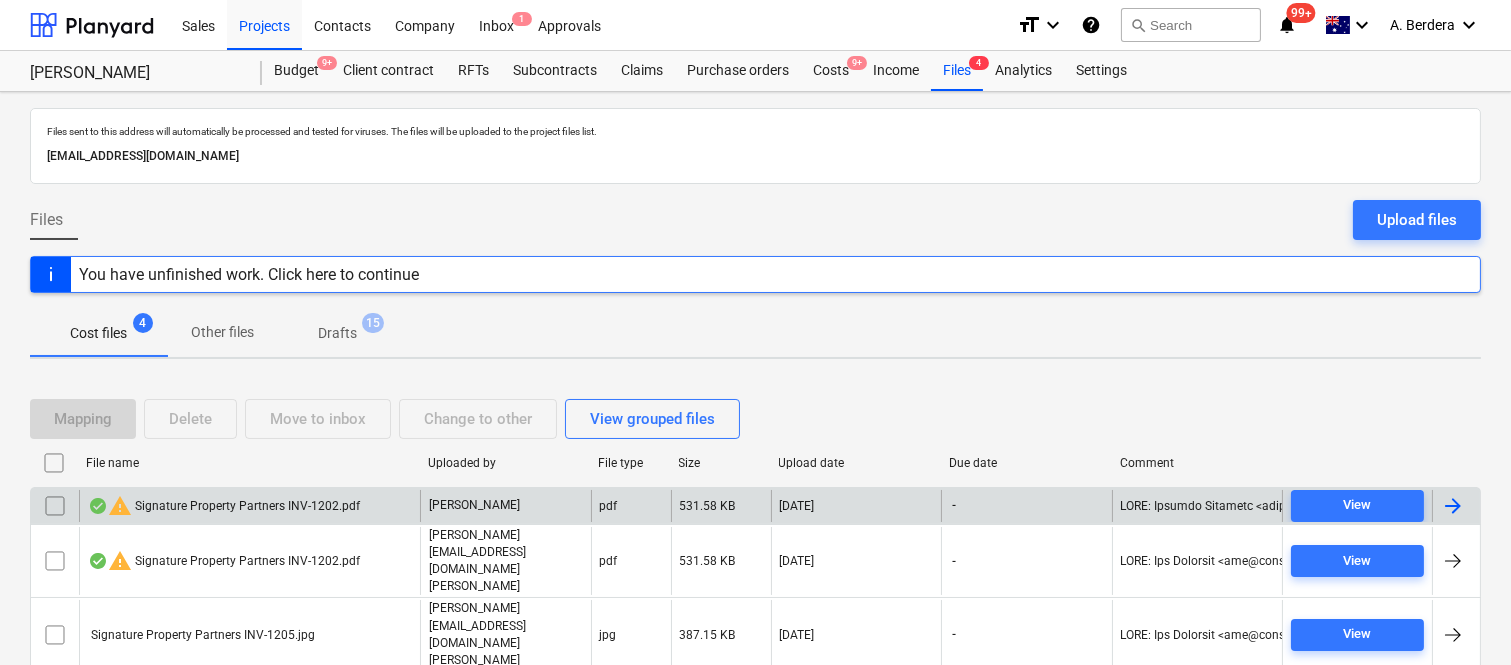 click on "warning   Signature Property Partners INV-1202.pdf" at bounding box center (224, 506) 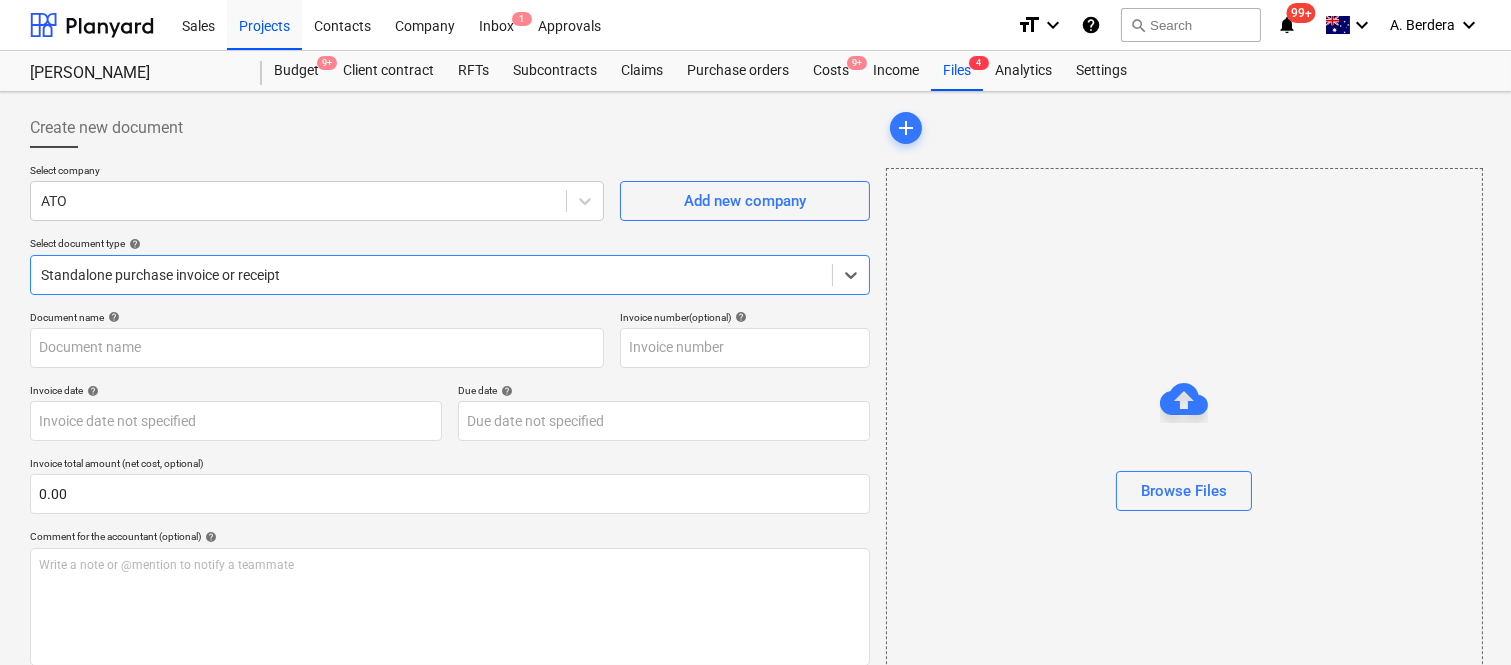 type on "0437042440" 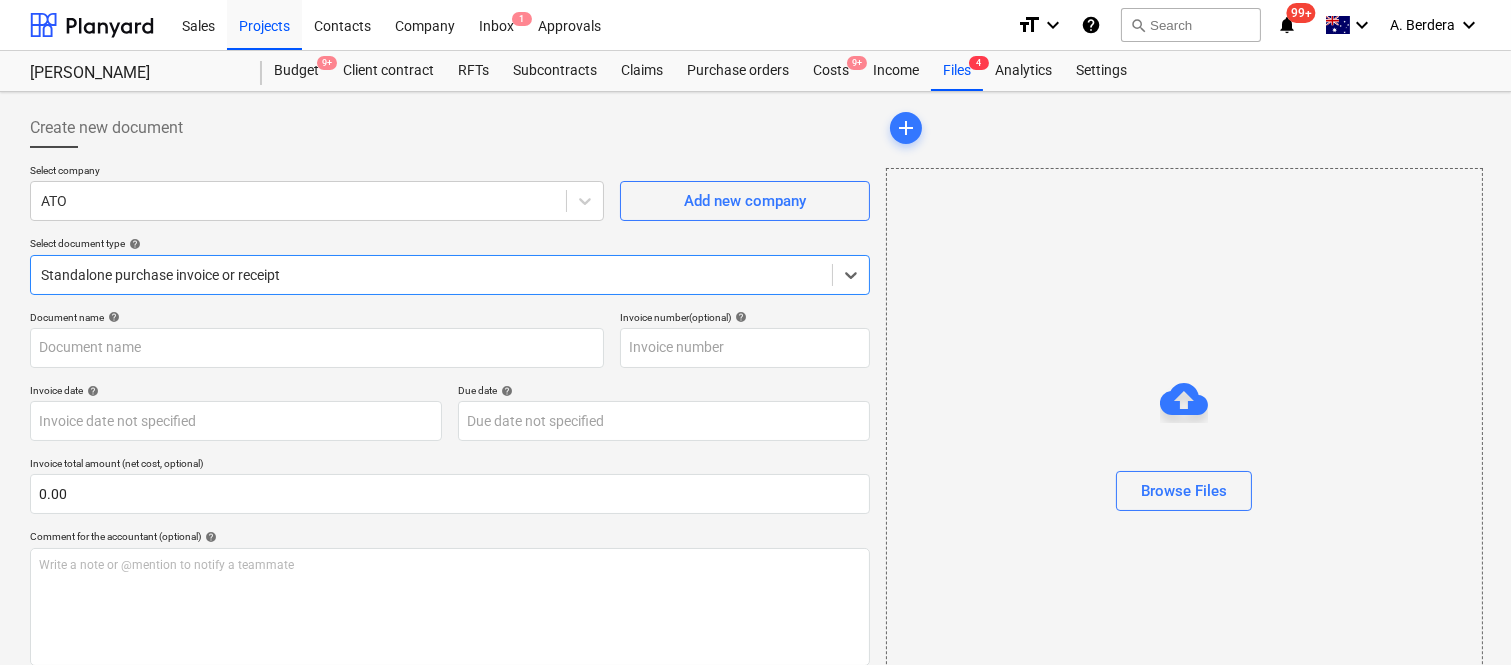 type on "0437042440" 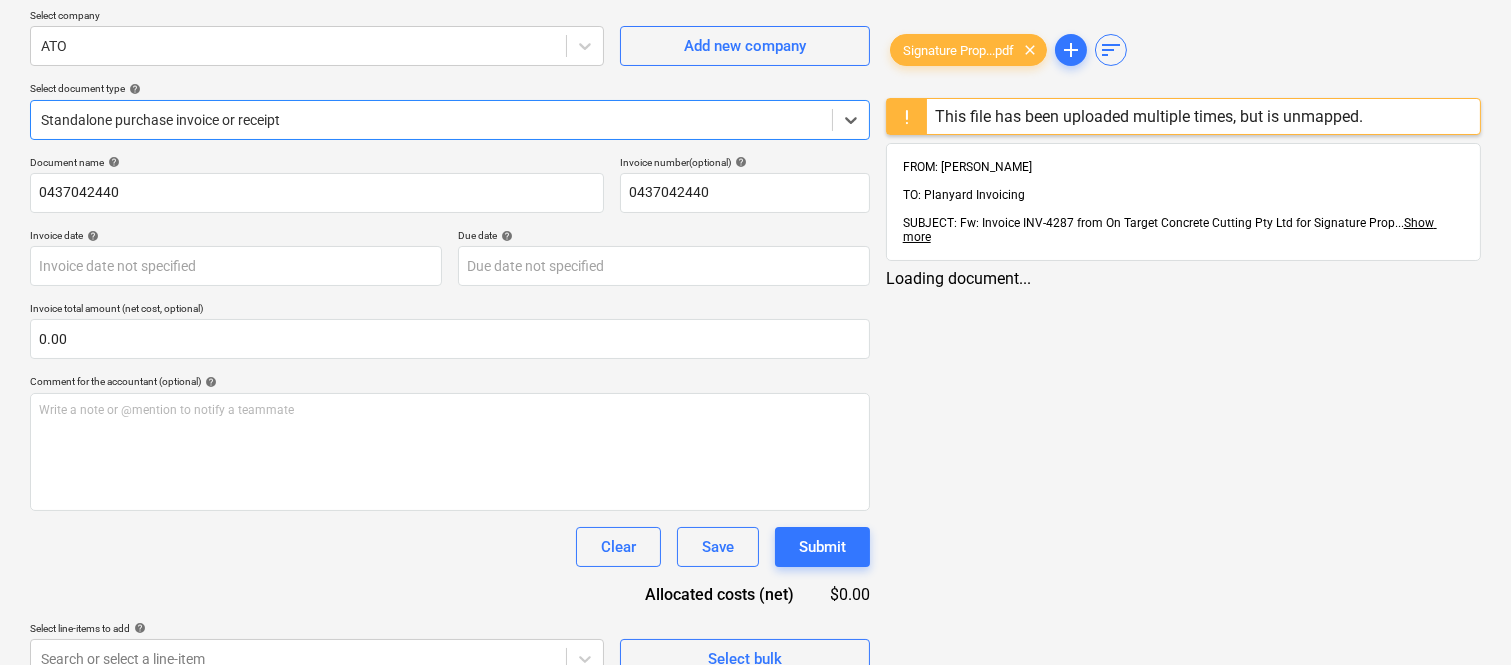 scroll, scrollTop: 185, scrollLeft: 0, axis: vertical 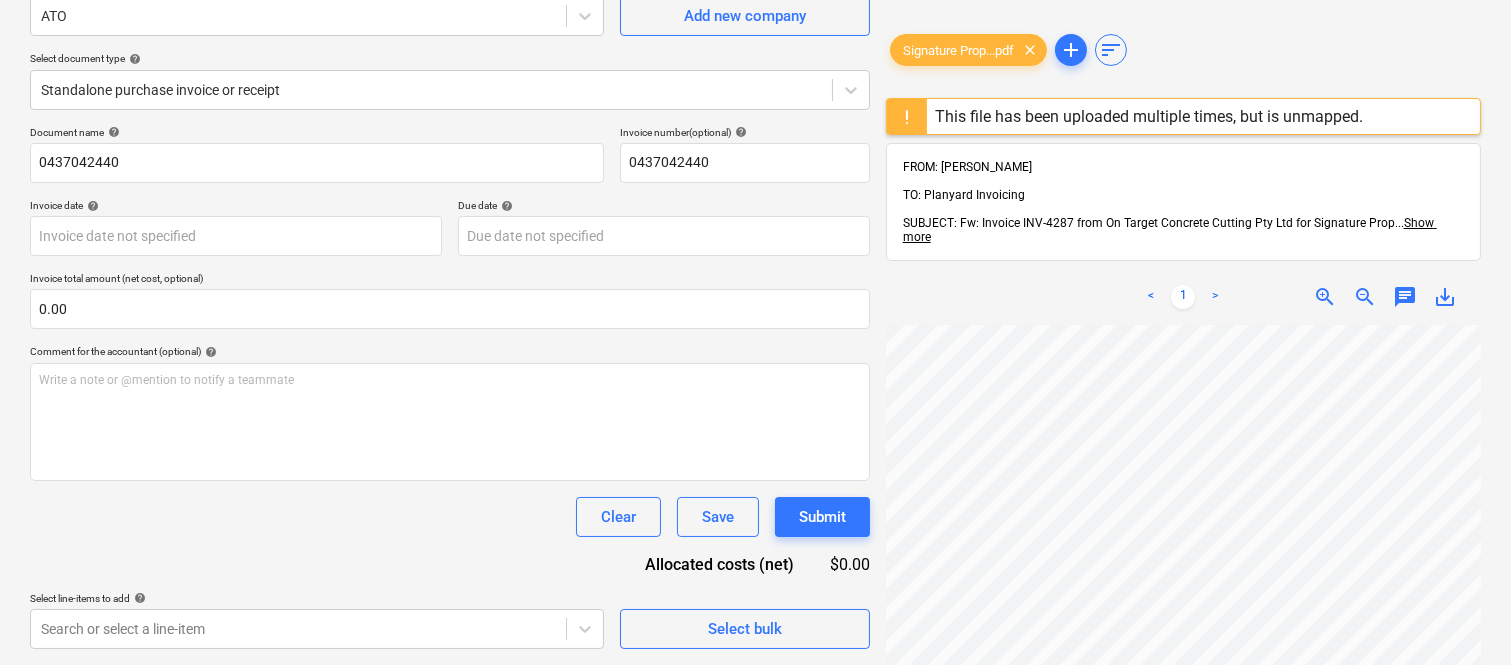 click on "< 1 > zoom_in zoom_out chat 0 save_alt" at bounding box center [1183, 601] 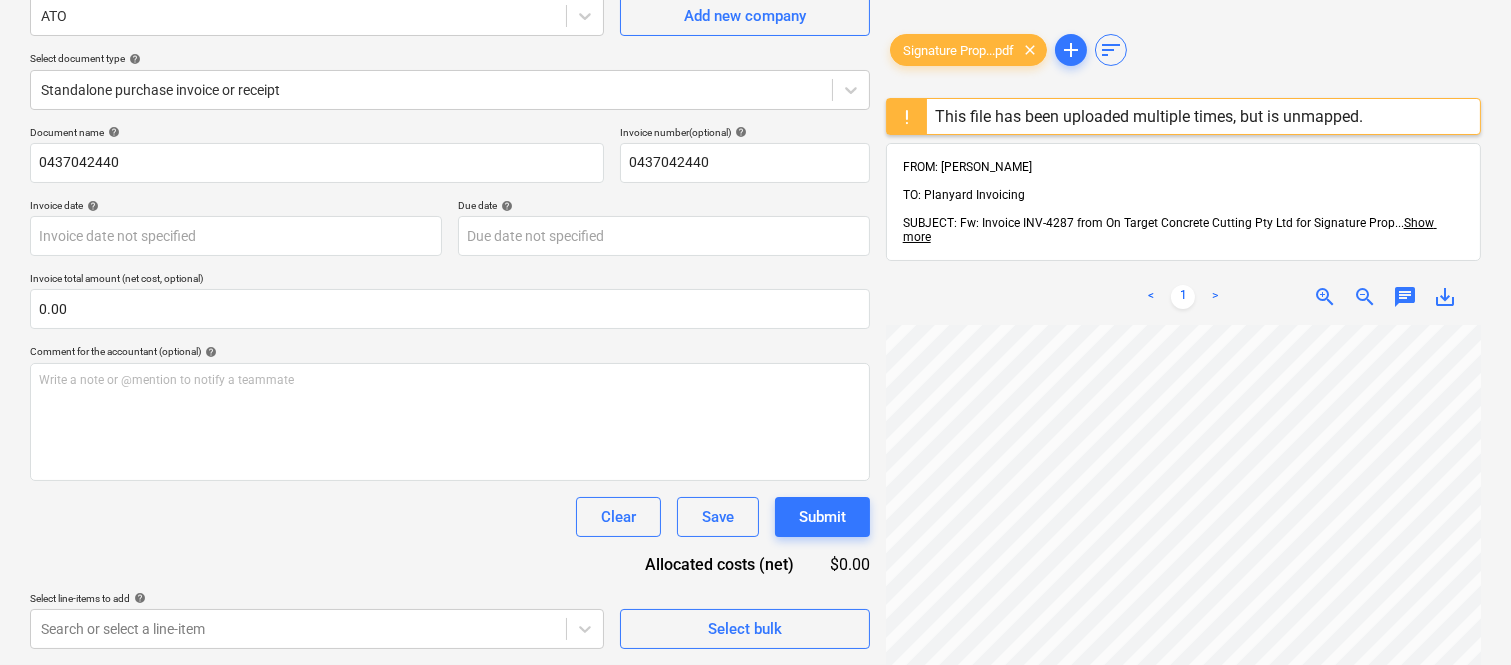 scroll, scrollTop: 484, scrollLeft: 0, axis: vertical 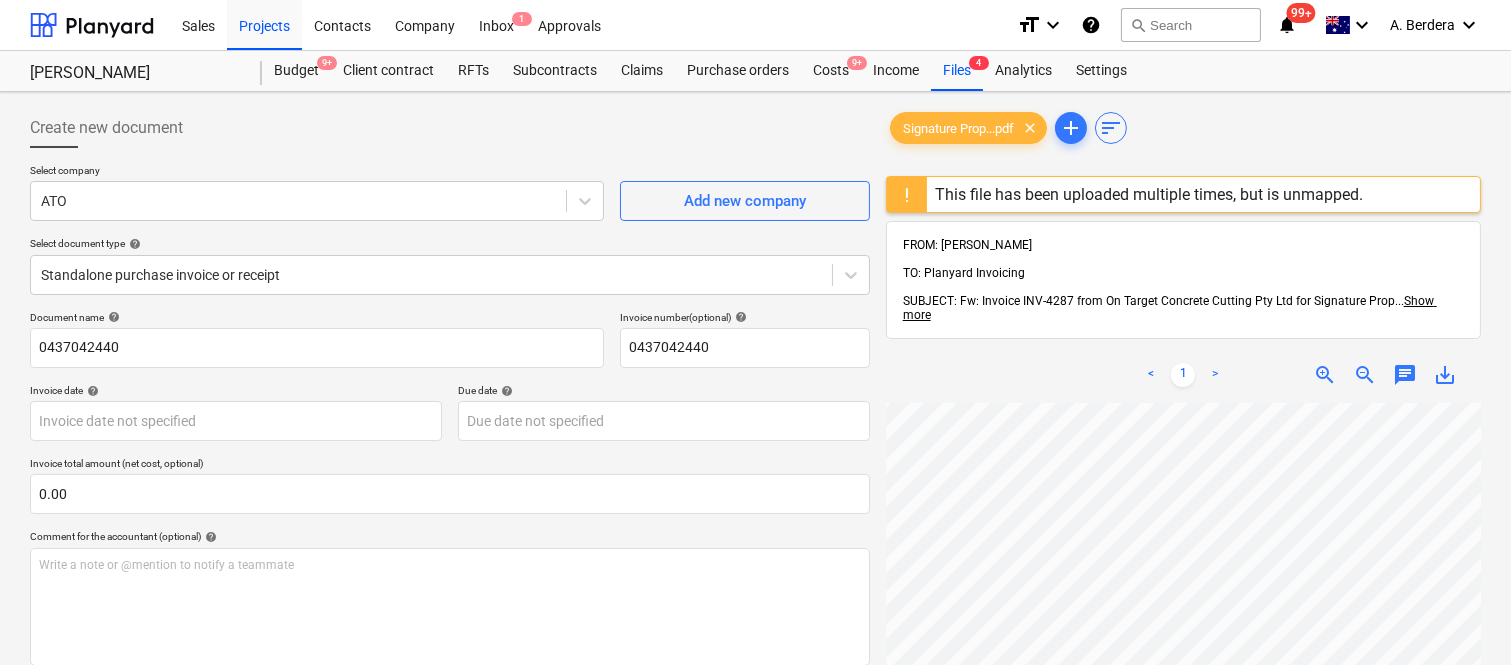 click on "Signature Prop...pdf clear add sort This file has been uploaded multiple times, but is unmapped. FROM: [PERSON_NAME]  TO: Planyard Invoicing	 SUBJECT: Fw: Invoice INV-4287 from On Target Concrete Cutting Pty Ltd for Signature Prop ...  Show more ...  Show more < 1 > zoom_in zoom_out chat 0 save_alt" at bounding box center (1183, 560) 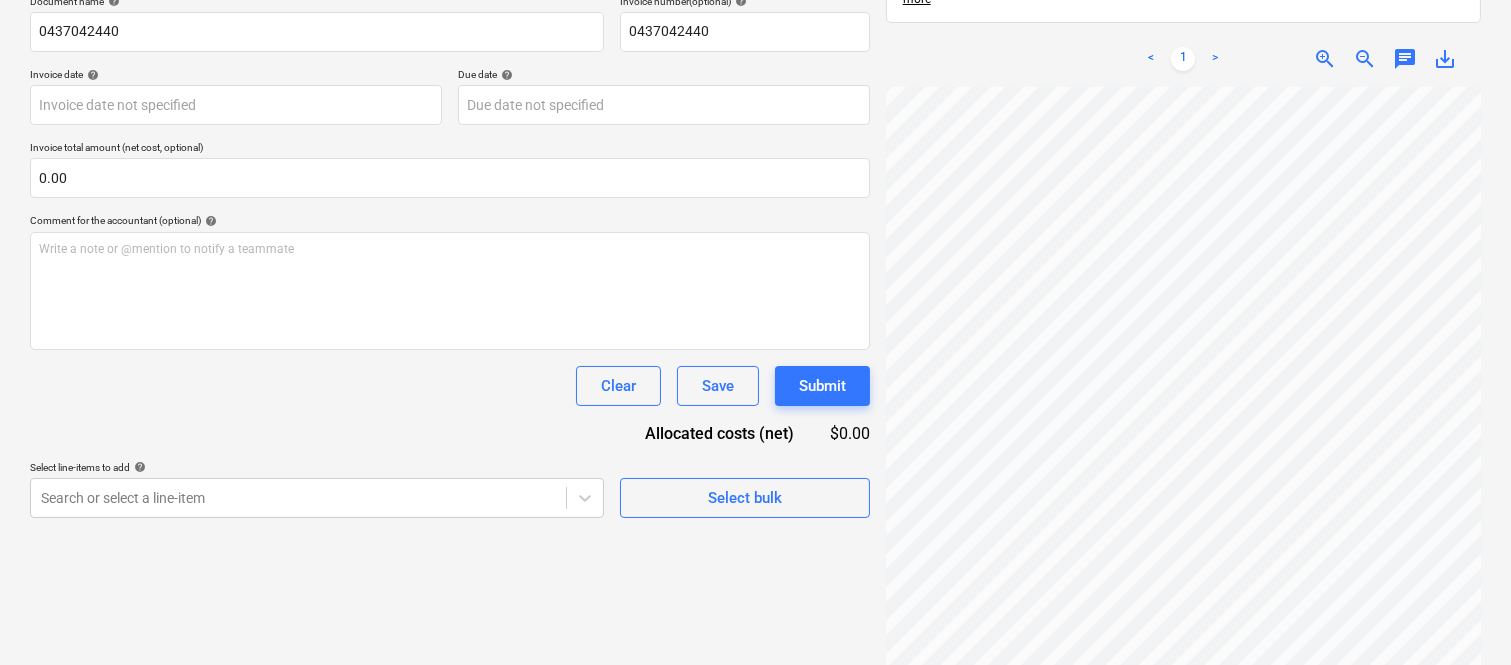 scroll, scrollTop: 323, scrollLeft: 0, axis: vertical 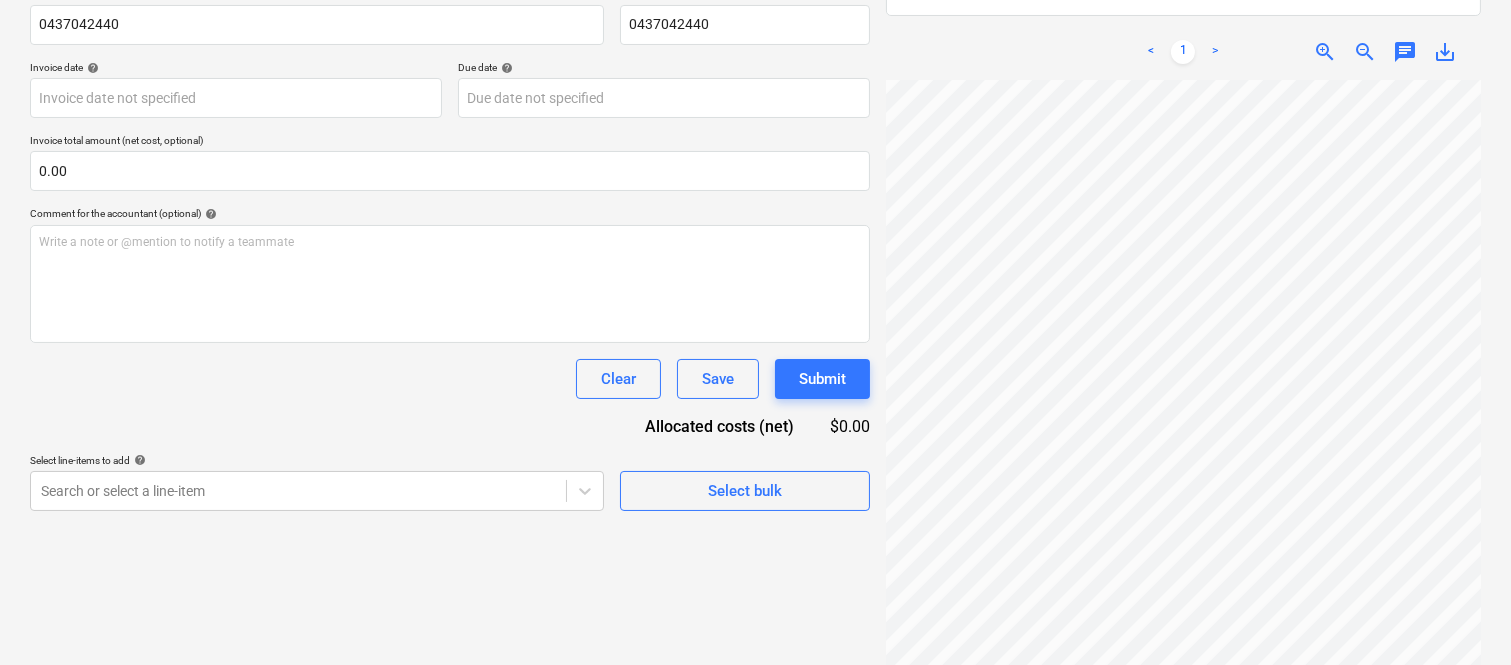 click on "Sales Projects Contacts Company Inbox 1 Approvals format_size keyboard_arrow_down help search Search notifications 99+ keyboard_arrow_down A. Berdera keyboard_arrow_down [PERSON_NAME] Budget 9+ Client contract RFTs Subcontracts Claims Purchase orders Costs 9+ Income Files 4 Analytics Settings Create new document Select company ATO   Add new company Select document type help Standalone purchase invoice or receipt Document name help 0437042440 Invoice number  (optional) help 0437042440 Invoice date help Press the down arrow key to interact with the calendar and
select a date. Press the question mark key to get the keyboard shortcuts for changing dates. Due date help Press the down arrow key to interact with the calendar and
select a date. Press the question mark key to get the keyboard shortcuts for changing dates. Invoice total amount (net cost, optional) 0.00 Comment for the accountant (optional) help Write a note or @mention to notify a teammate ﻿ Clear Save Submit Allocated costs (net) $0.00 <" at bounding box center [755, 9] 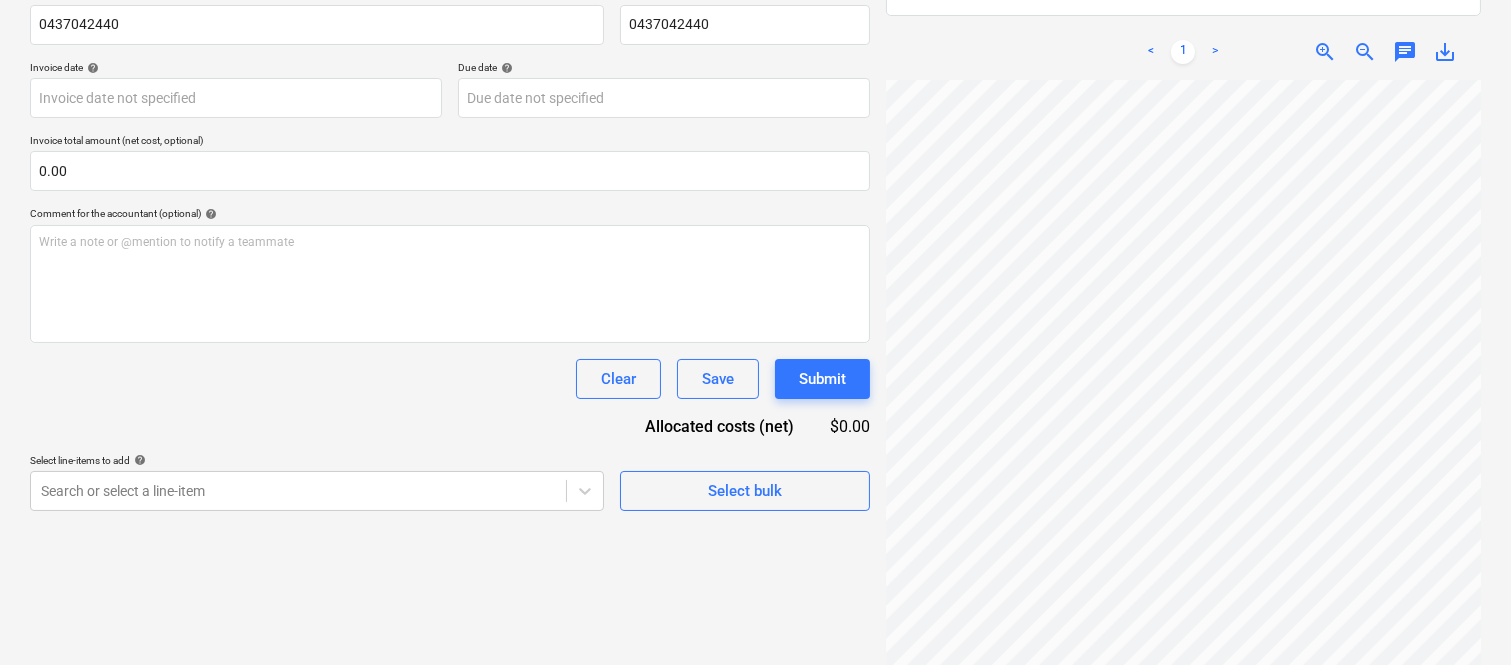 click at bounding box center (1183, 384) 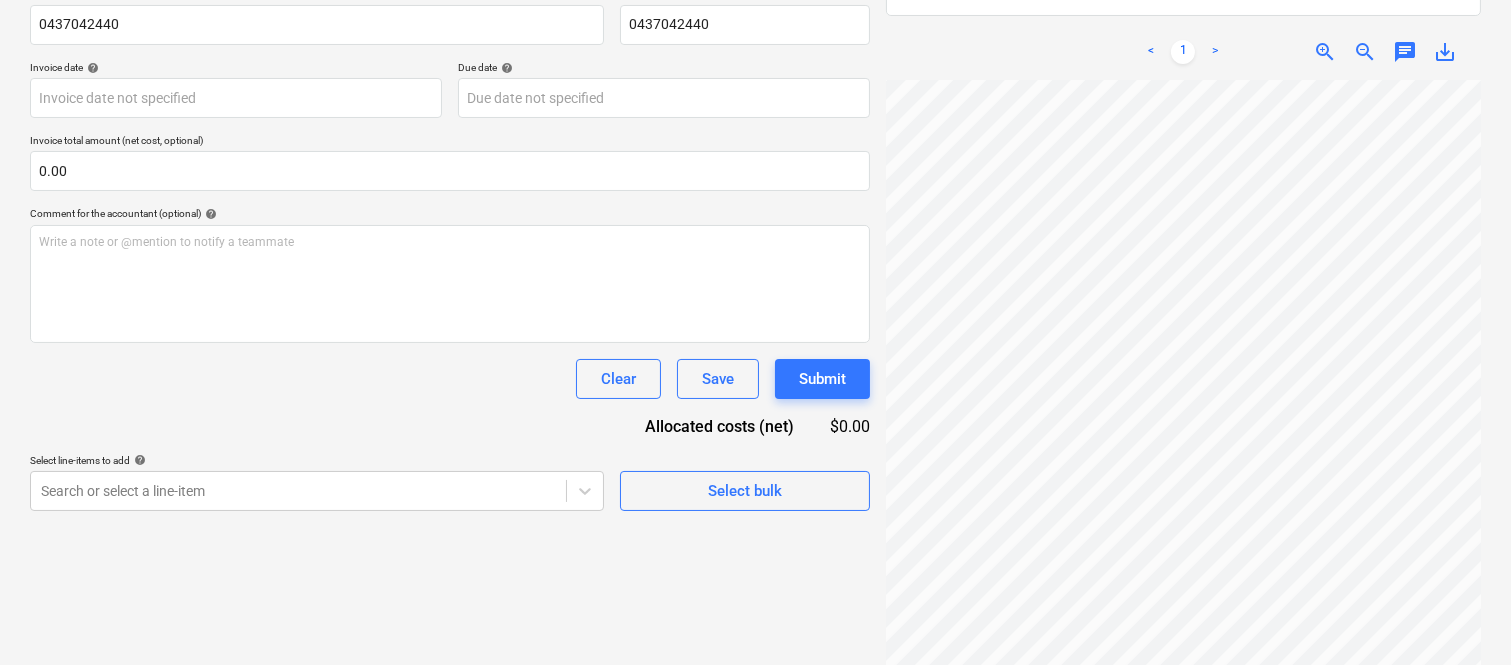 scroll, scrollTop: 0, scrollLeft: 0, axis: both 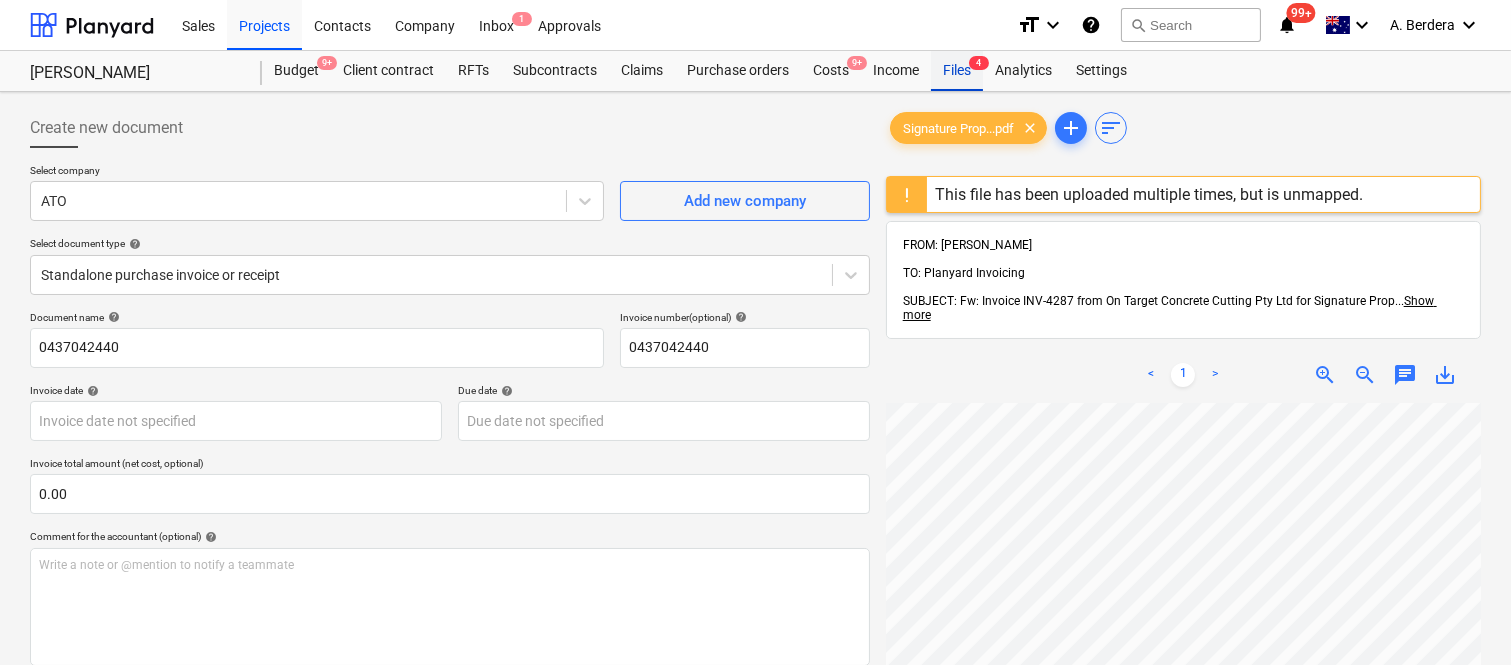 click on "Files 4" at bounding box center (957, 71) 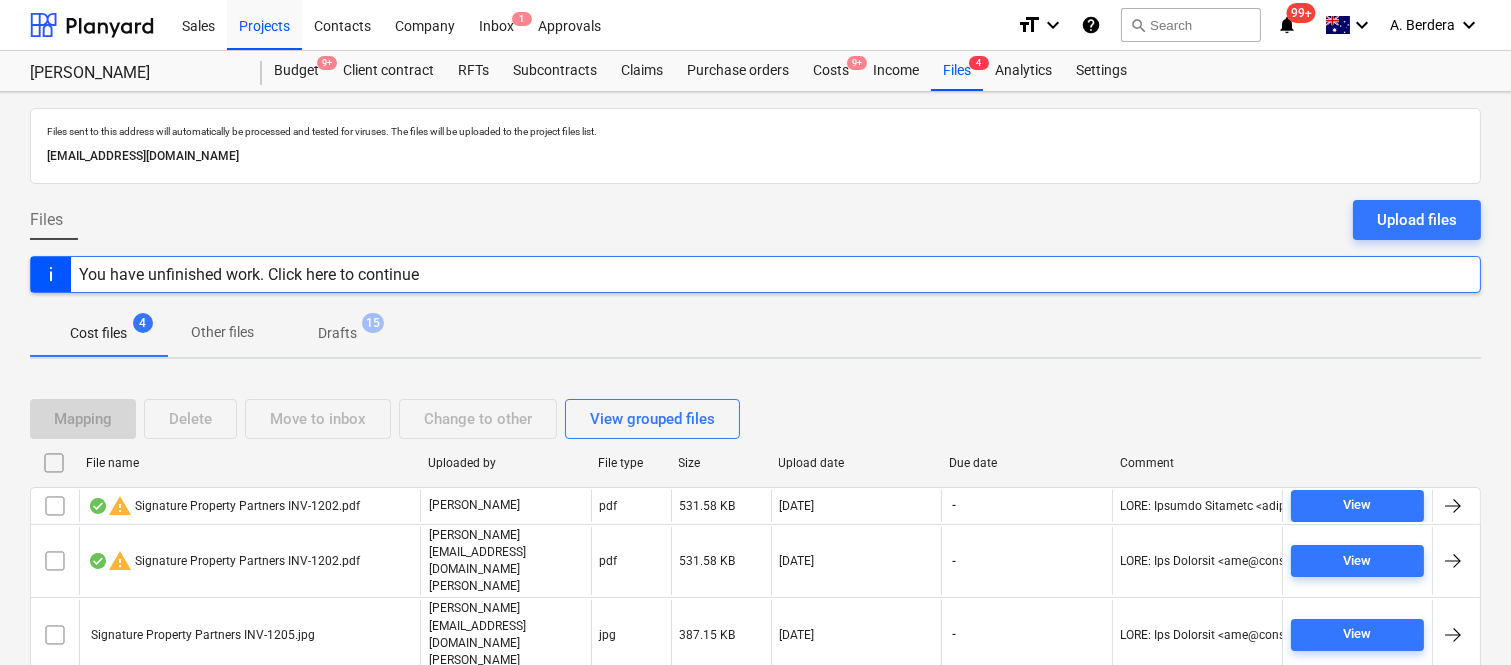 click on "warning   Signature Property Partners INV-1202.pdf" at bounding box center (224, 561) 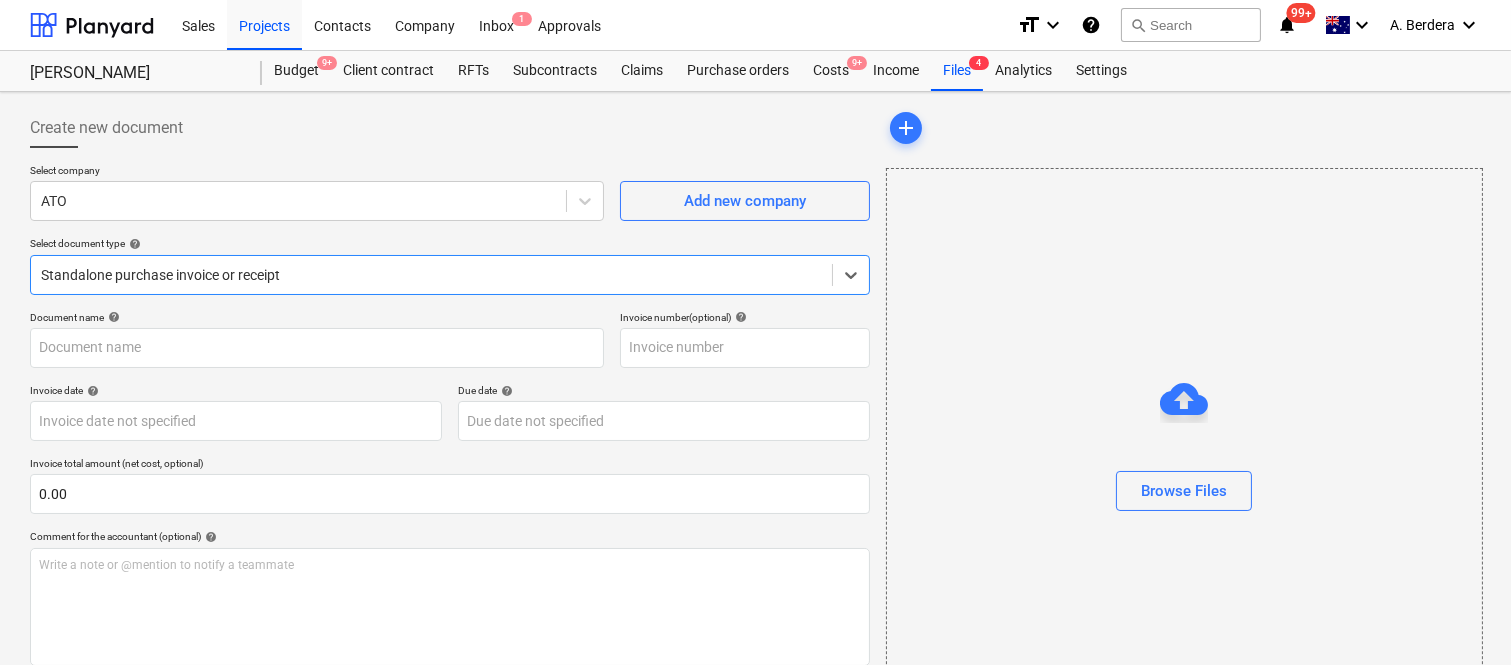type on "0437042440" 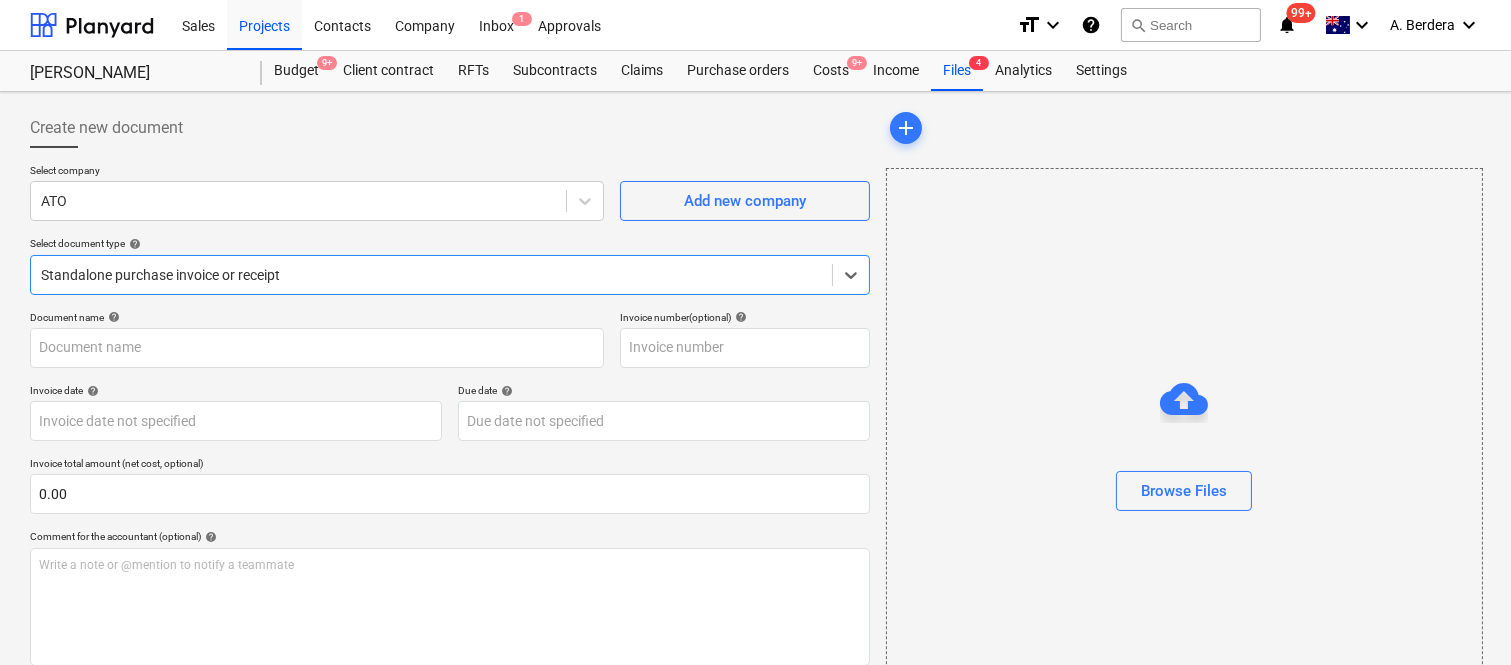 type on "0437042440" 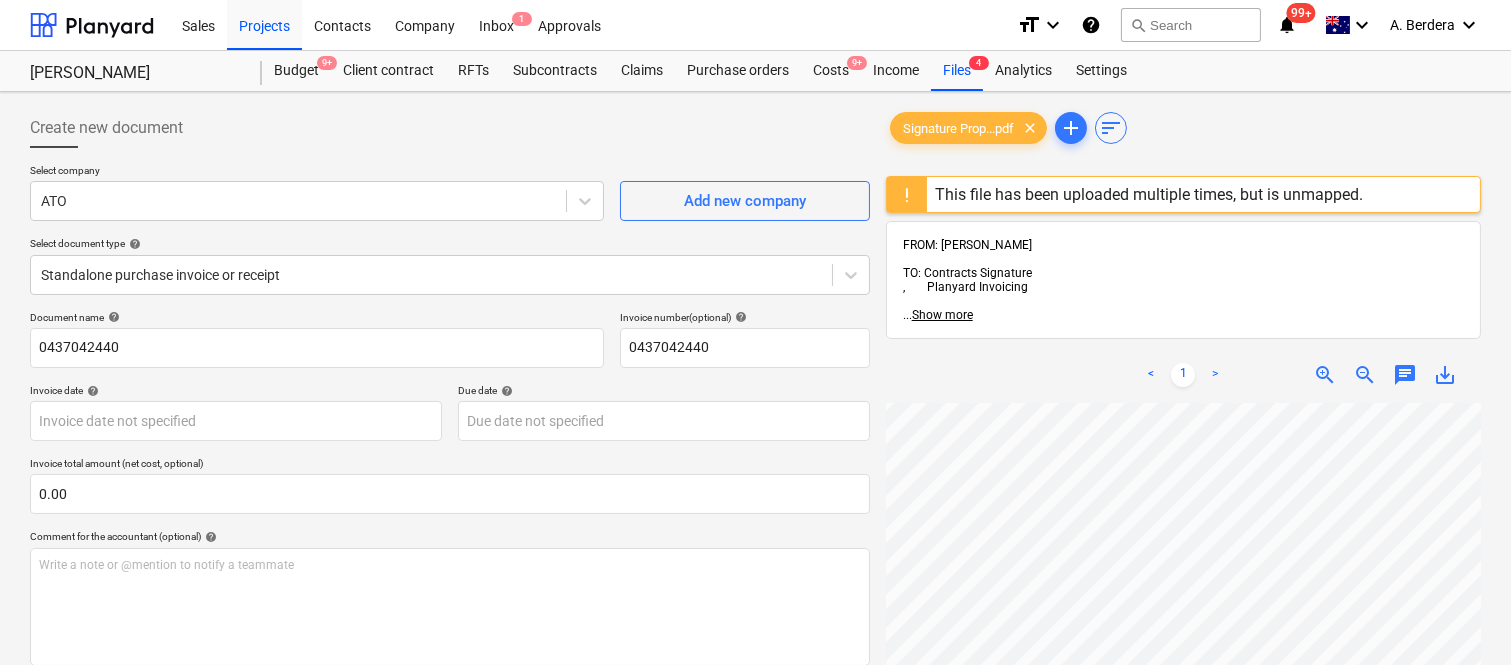 scroll, scrollTop: 846, scrollLeft: 326, axis: both 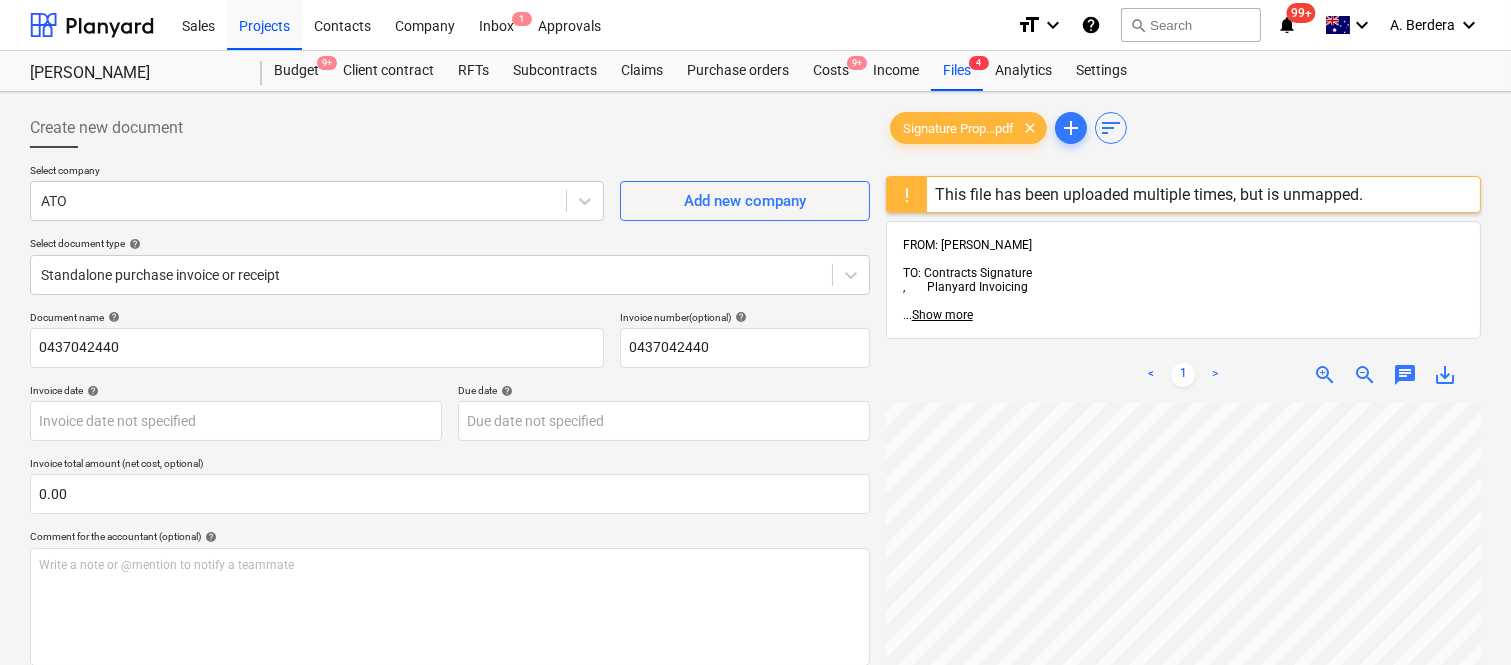 click on "< 1 > zoom_in zoom_out chat 0 save_alt" at bounding box center (1183, 679) 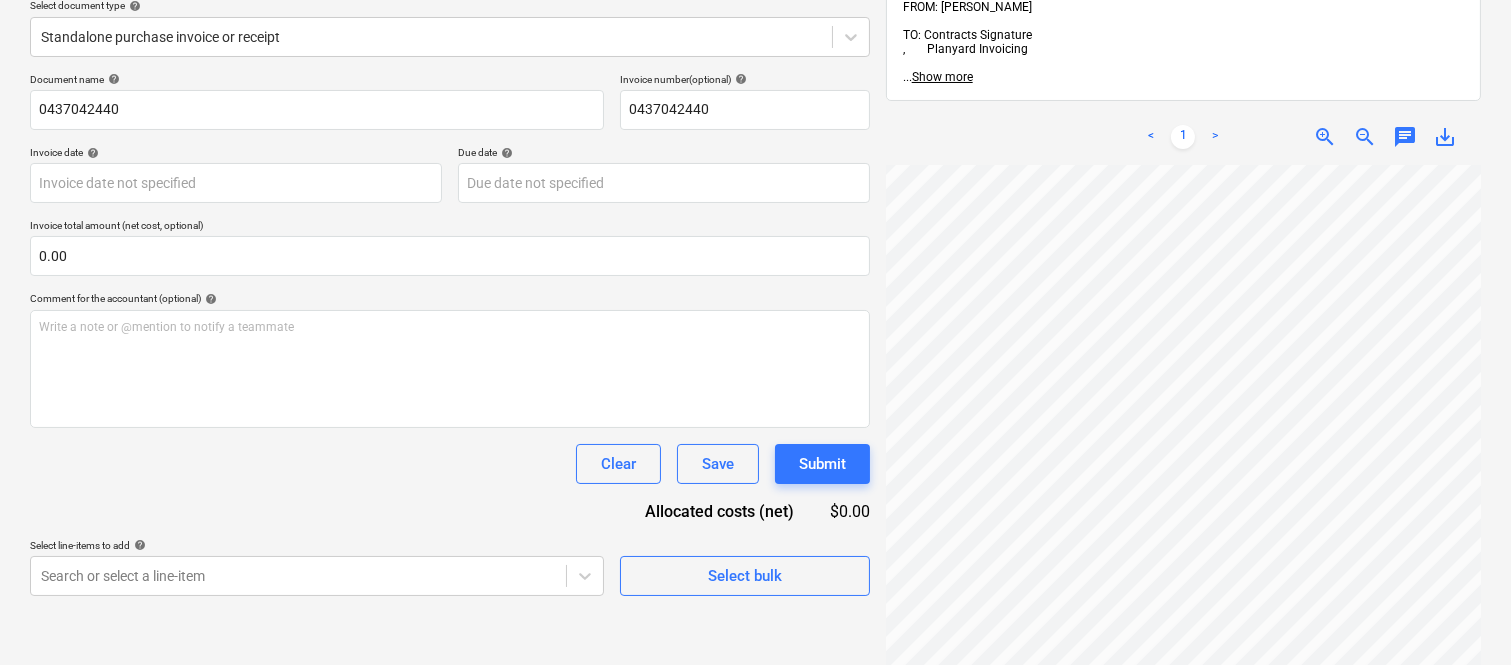 scroll, scrollTop: 244, scrollLeft: 0, axis: vertical 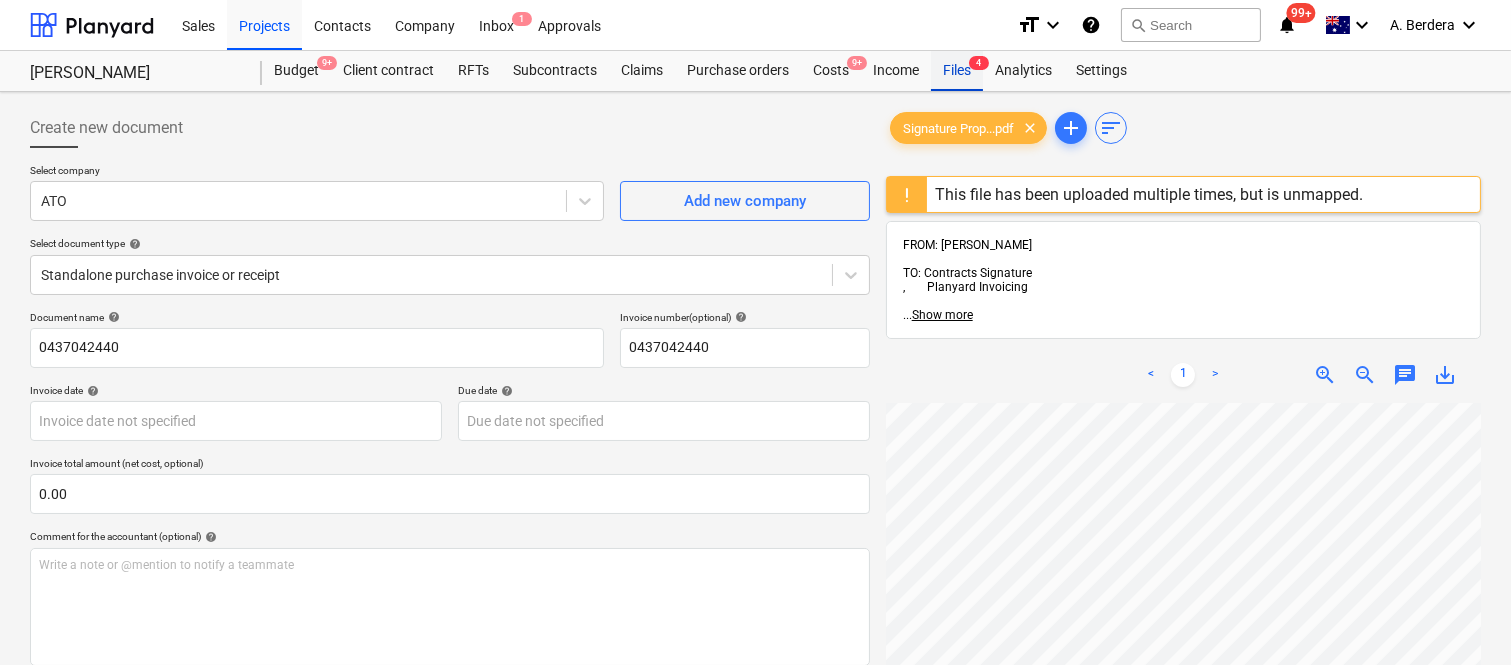 click on "Files 4" at bounding box center [957, 71] 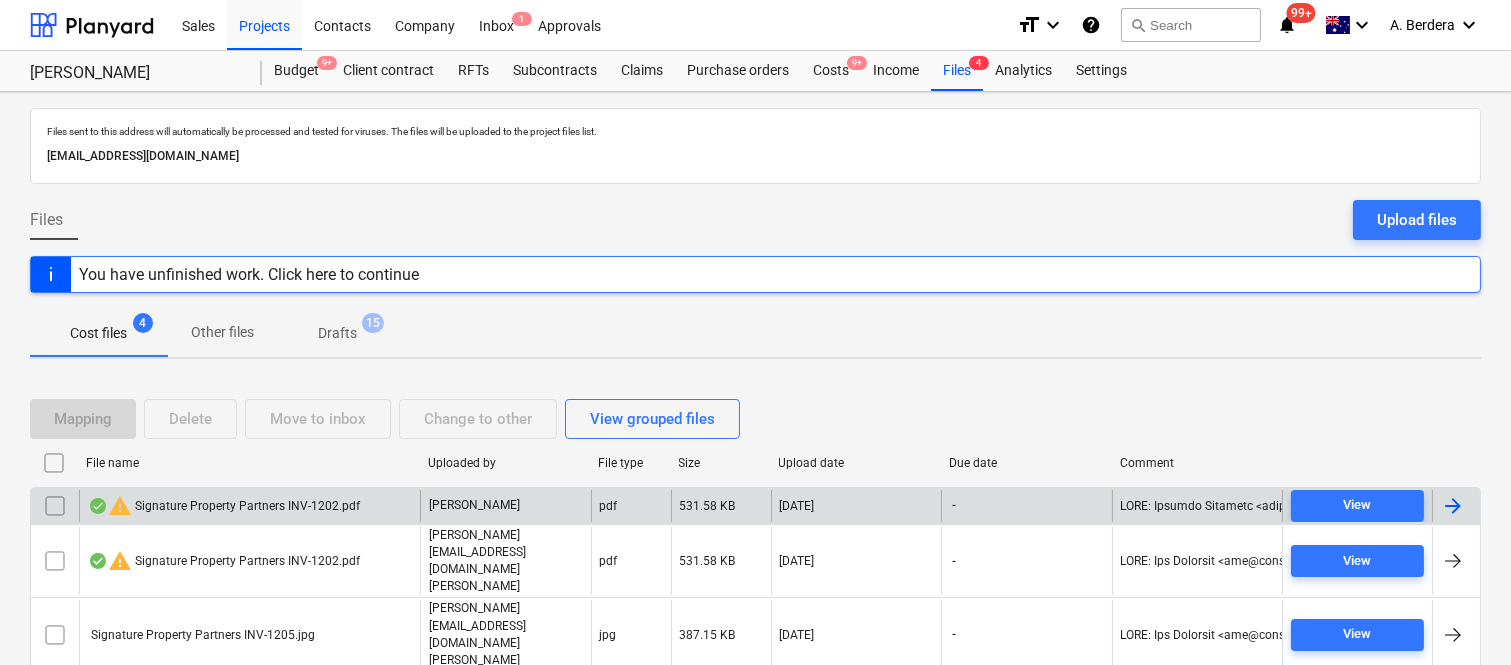 click on "warning   Signature Property Partners INV-1202.pdf" at bounding box center (249, 506) 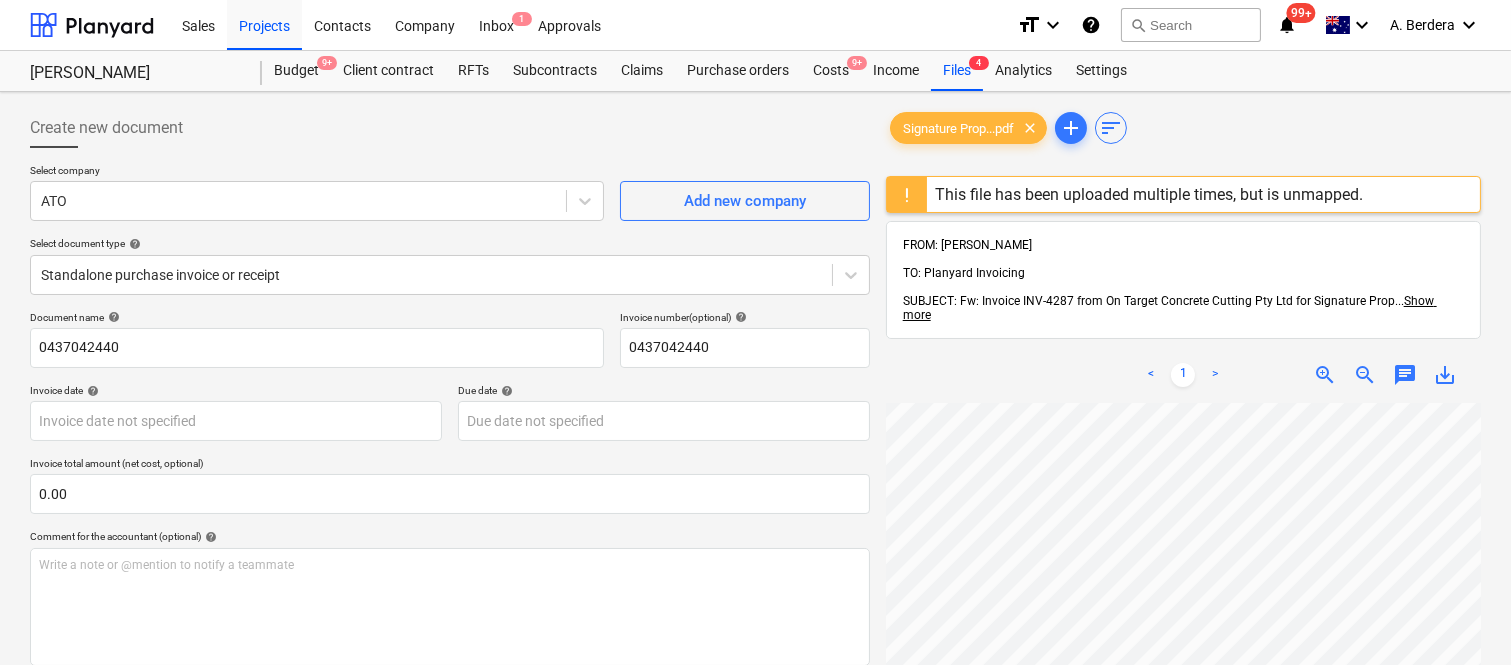 scroll, scrollTop: 241, scrollLeft: 0, axis: vertical 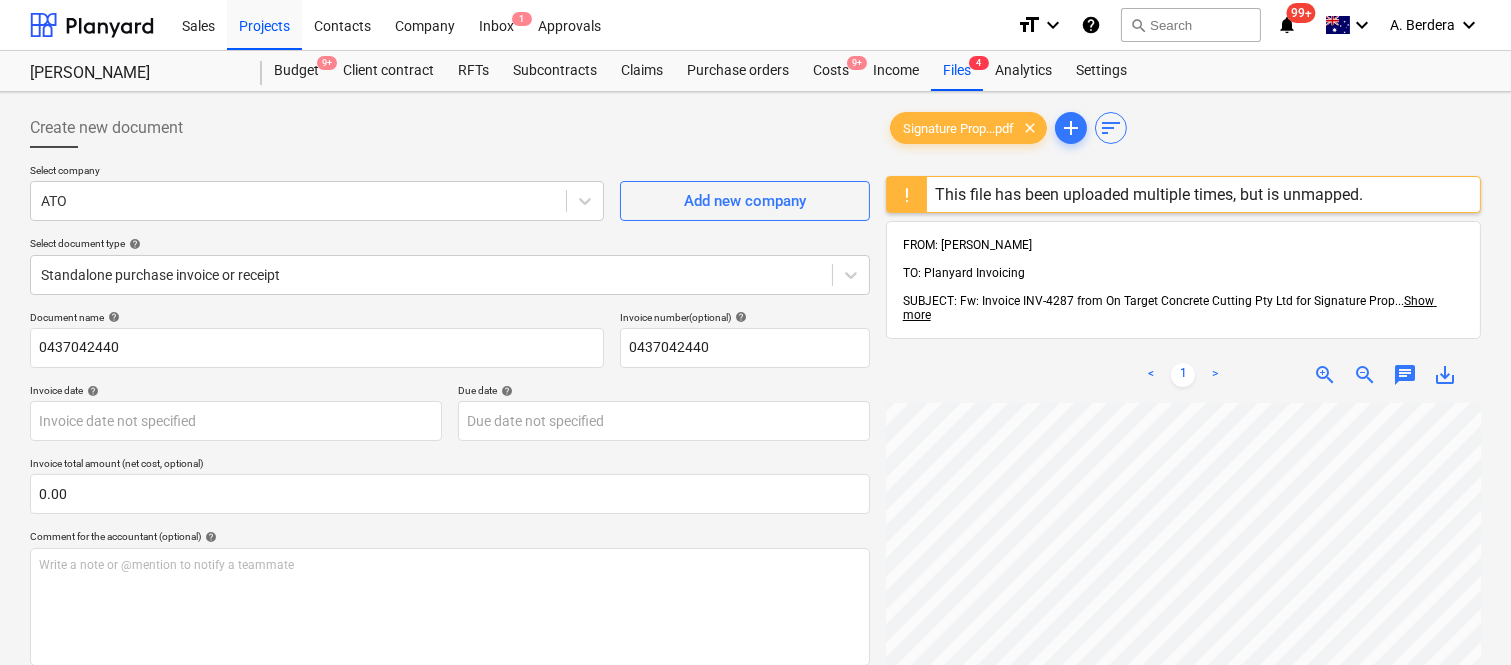 click on "< 1 > zoom_in zoom_out chat 0 save_alt" at bounding box center [1183, 679] 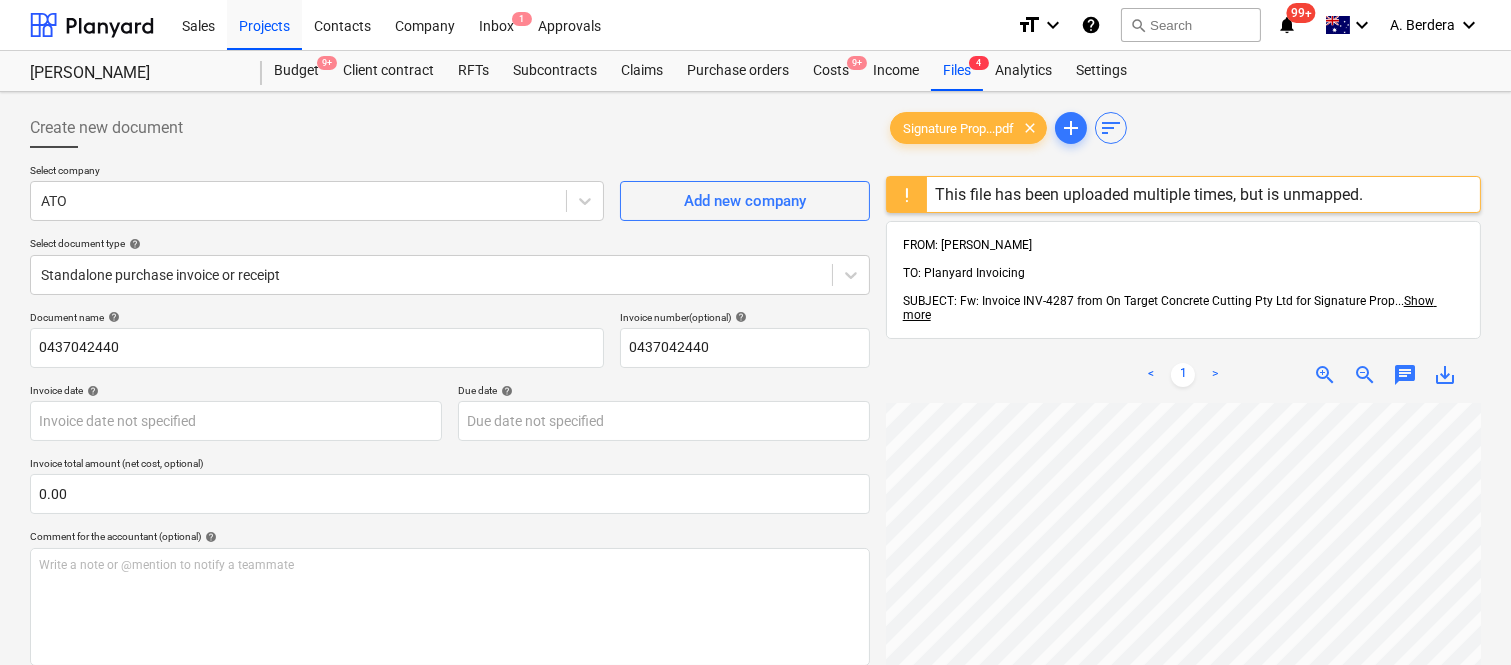 scroll, scrollTop: 45, scrollLeft: 102, axis: both 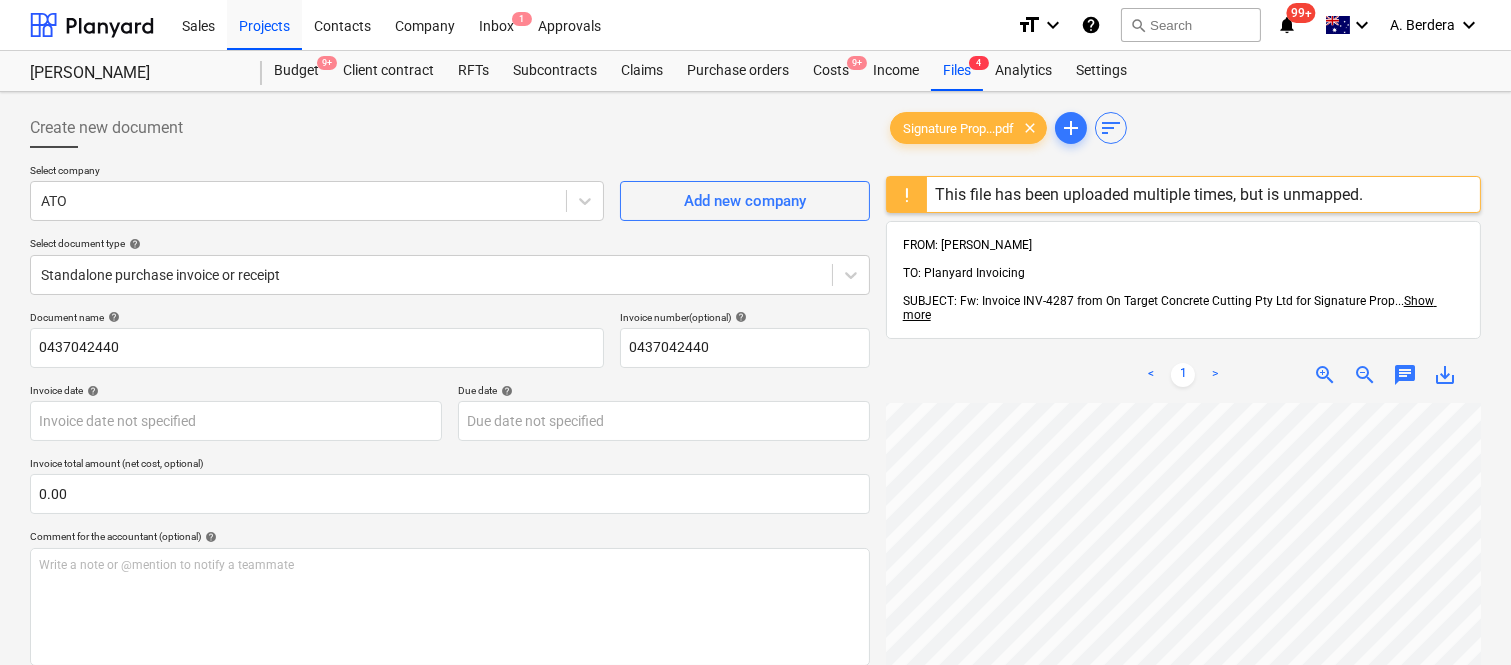 click on "Sales Projects Contacts Company Inbox 1 Approvals format_size keyboard_arrow_down help search Search notifications 99+ keyboard_arrow_down A. Berdera keyboard_arrow_down [PERSON_NAME] Budget 9+ Client contract RFTs Subcontracts Claims Purchase orders Costs 9+ Income Files 4 Analytics Settings Create new document Select company ATO   Add new company Select document type help Standalone purchase invoice or receipt Document name help 0437042440 Invoice number  (optional) help 0437042440 Invoice date help Press the down arrow key to interact with the calendar and
select a date. Press the question mark key to get the keyboard shortcuts for changing dates. Due date help Press the down arrow key to interact with the calendar and
select a date. Press the question mark key to get the keyboard shortcuts for changing dates. Invoice total amount (net cost, optional) 0.00 Comment for the accountant (optional) help Write a note or @mention to notify a teammate ﻿ Clear Save Submit Allocated costs (net) $0.00 <" at bounding box center (755, 332) 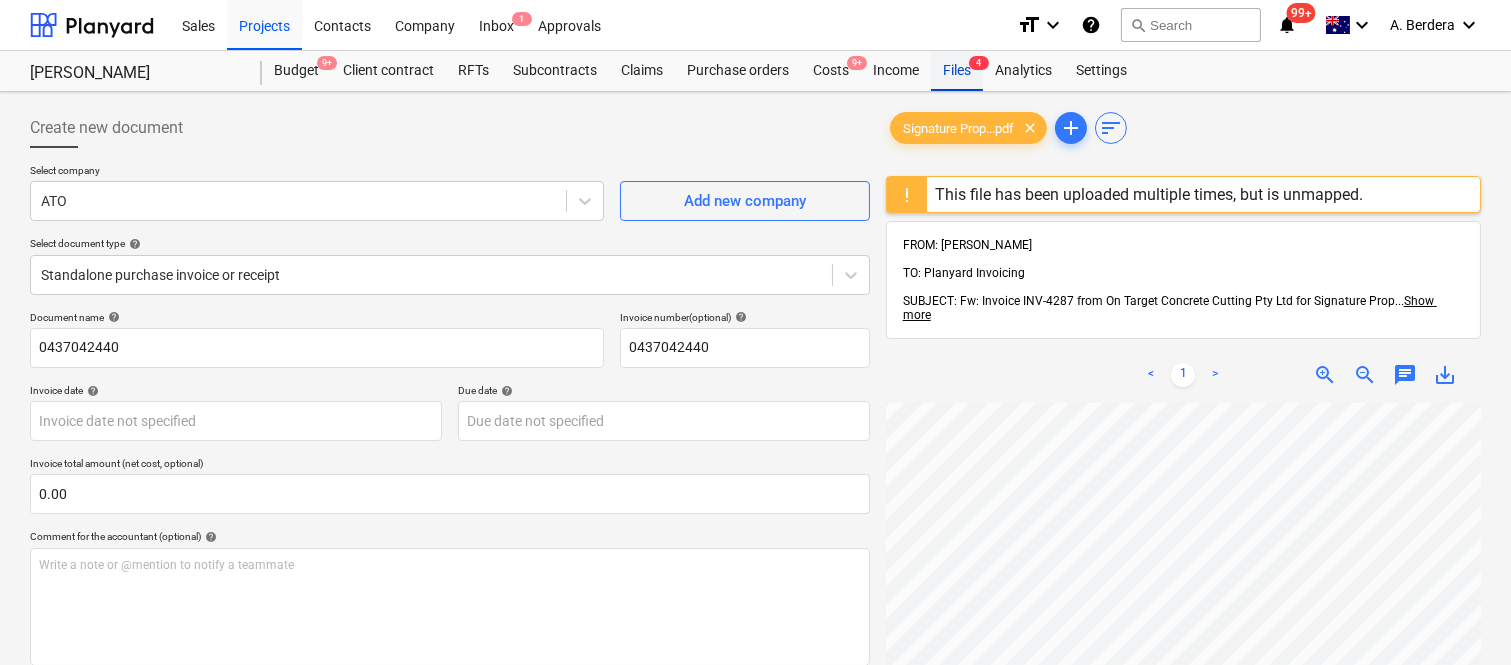 click on "Files 4" at bounding box center (957, 71) 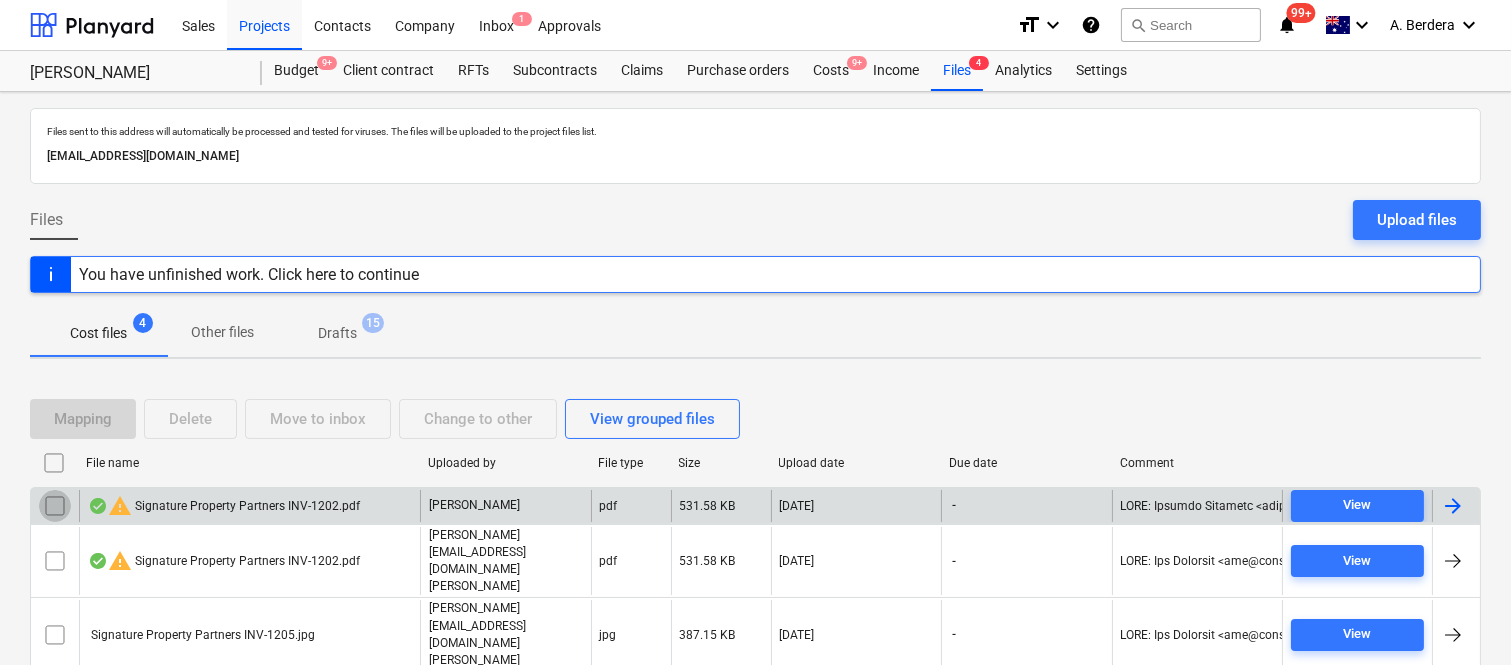 click at bounding box center (55, 506) 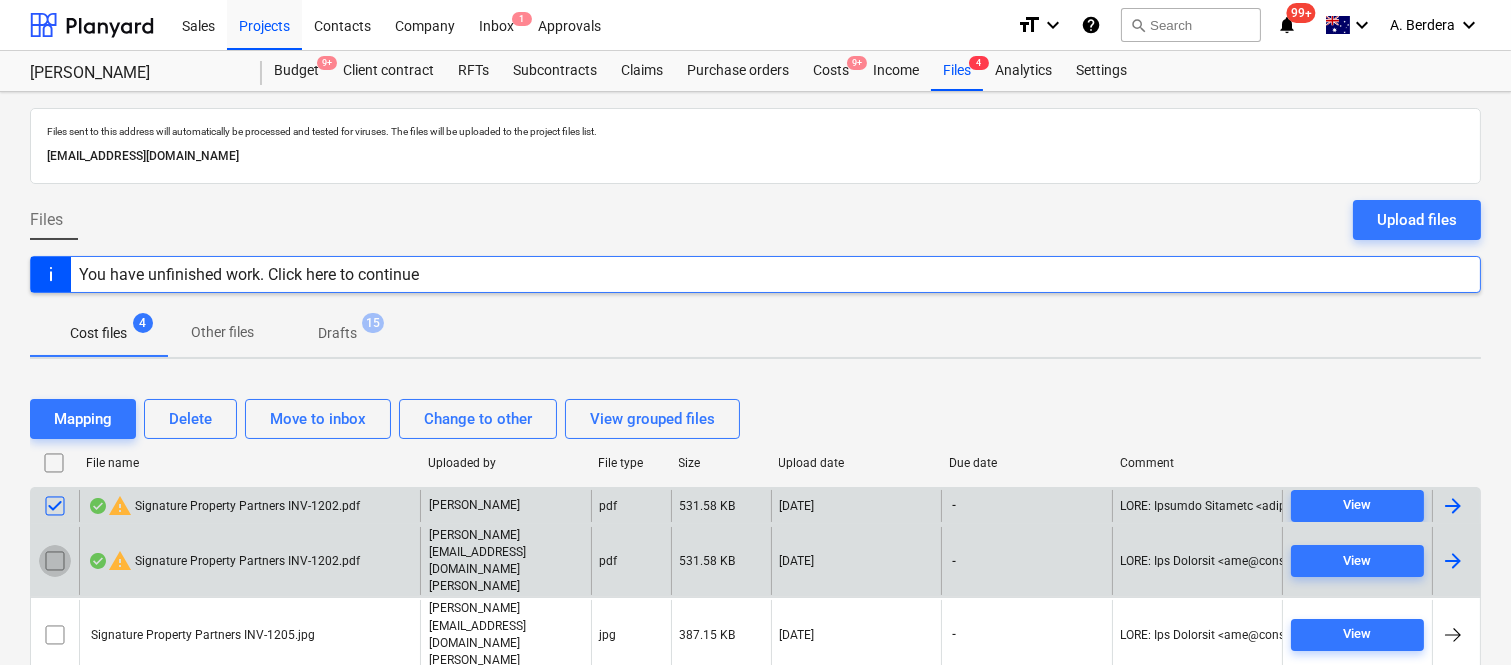 click at bounding box center [55, 561] 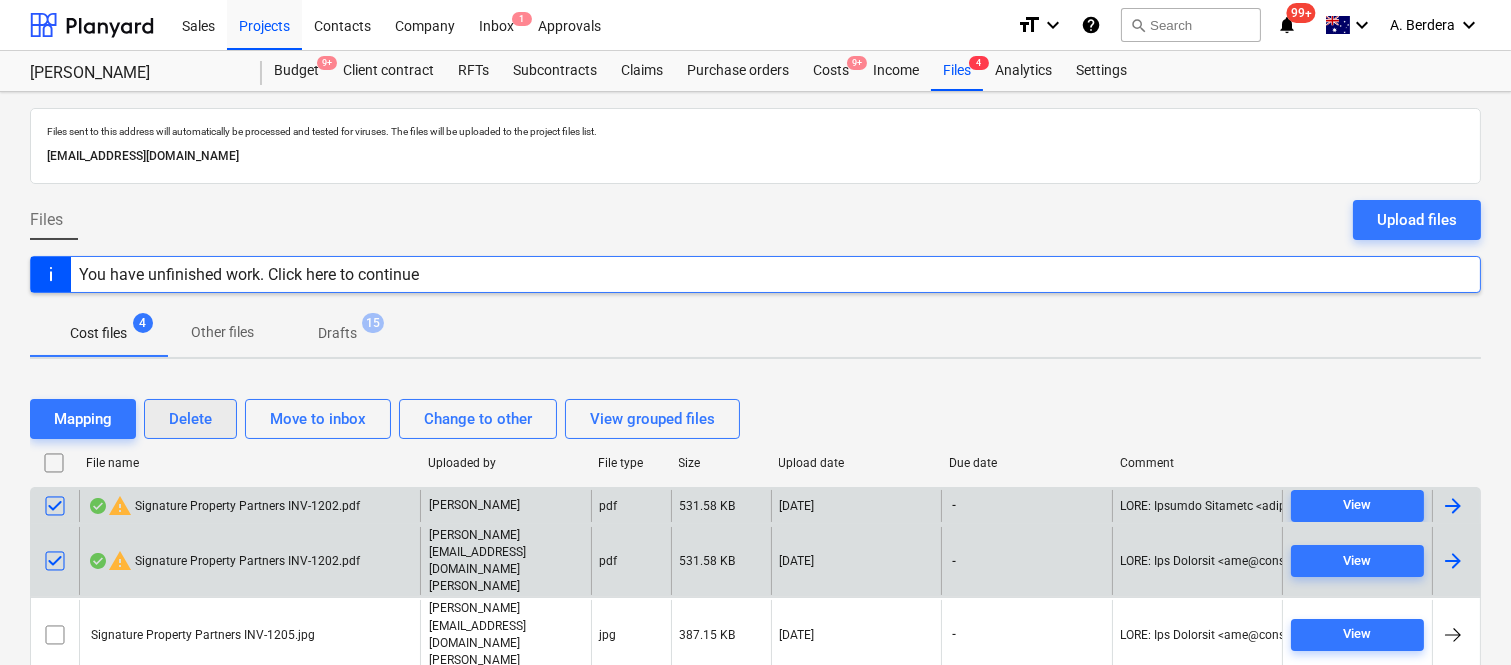 click on "Delete" at bounding box center [190, 419] 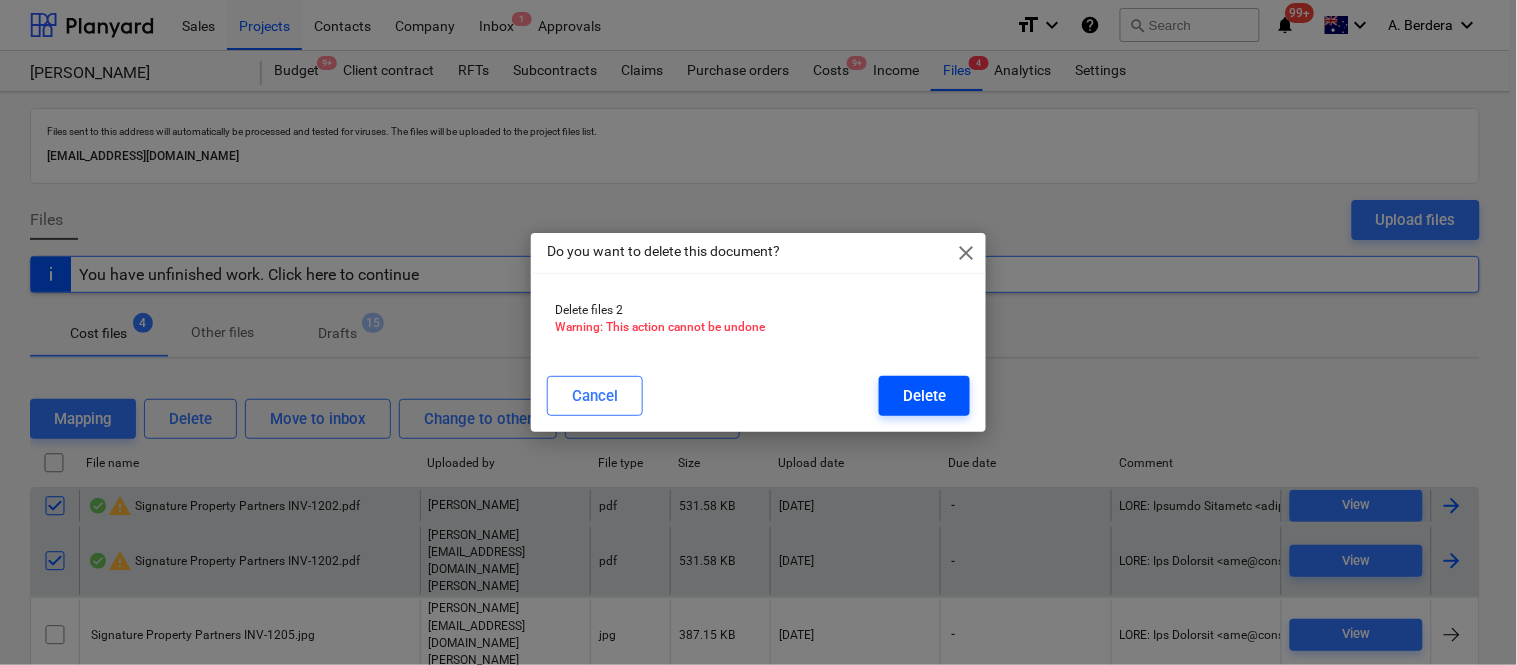 click on "Delete" at bounding box center [924, 396] 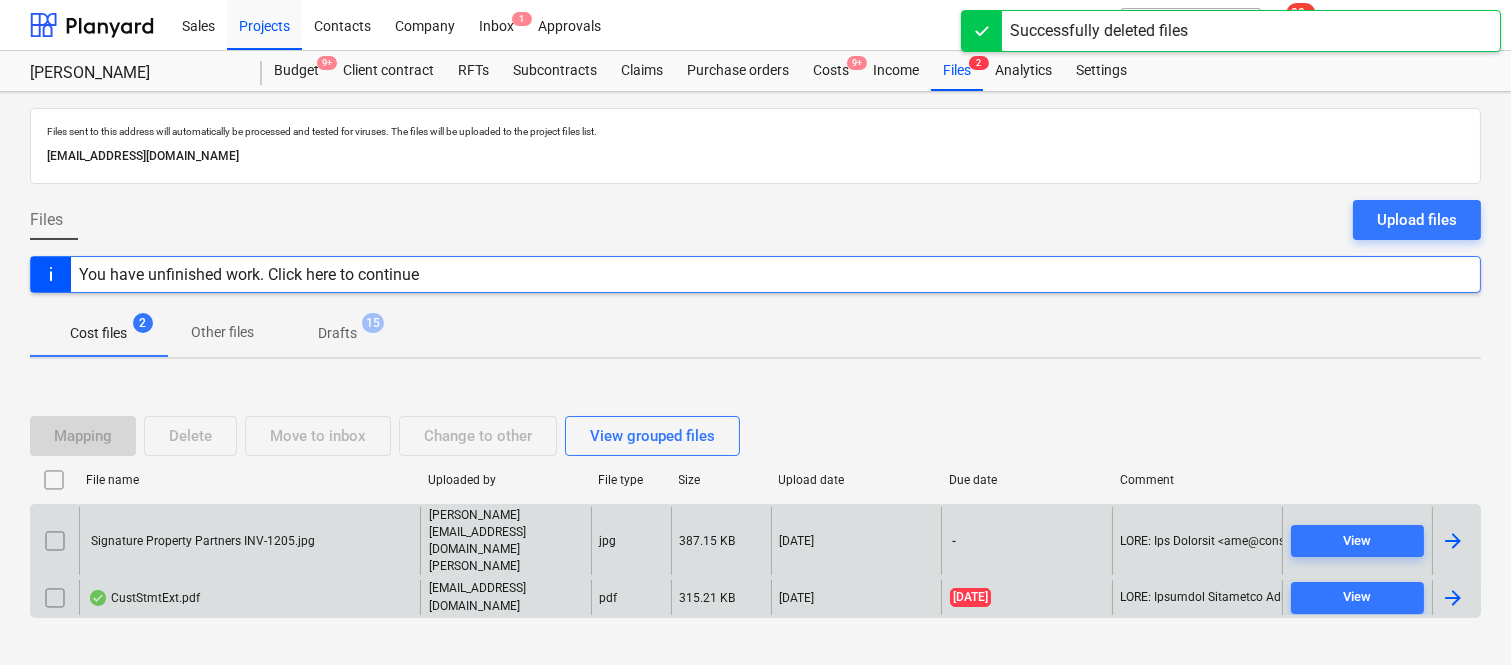 click on "Signature Property Partners INV-1205.jpg" at bounding box center [201, 541] 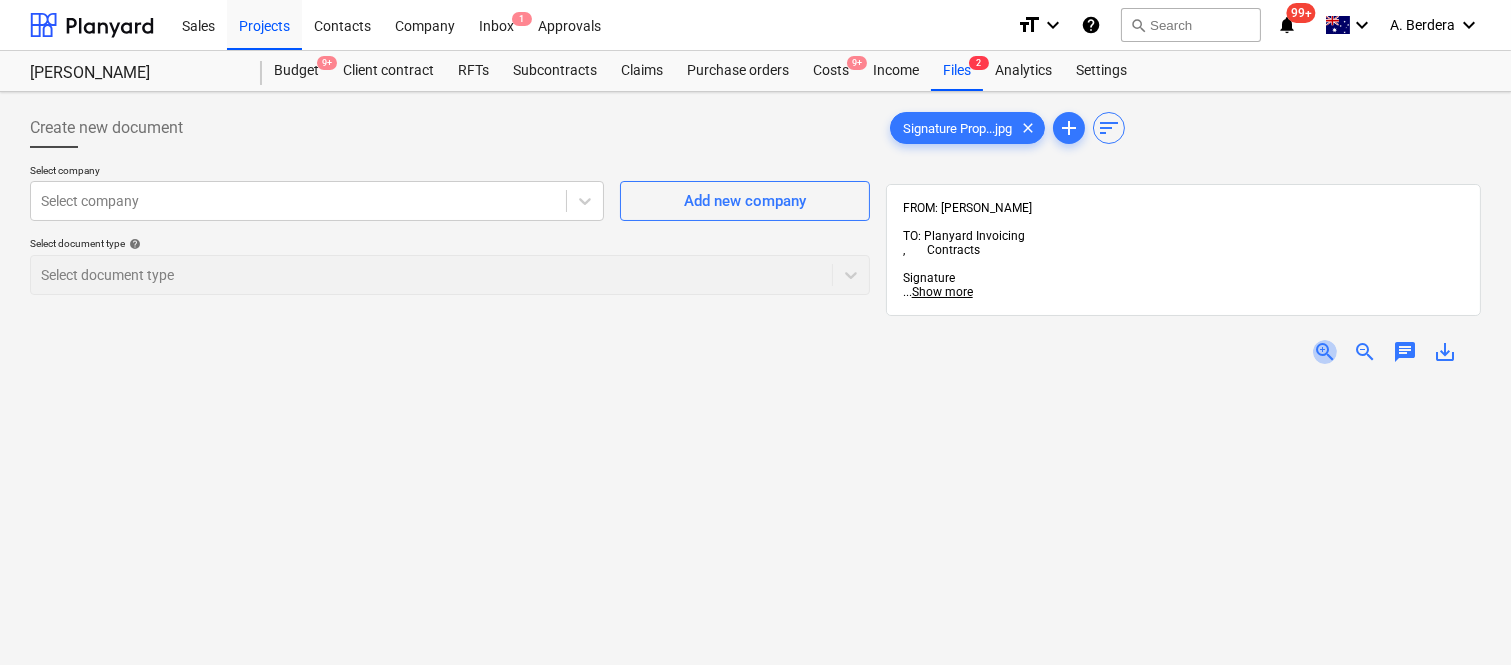 click on "zoom_in" at bounding box center (1325, 352) 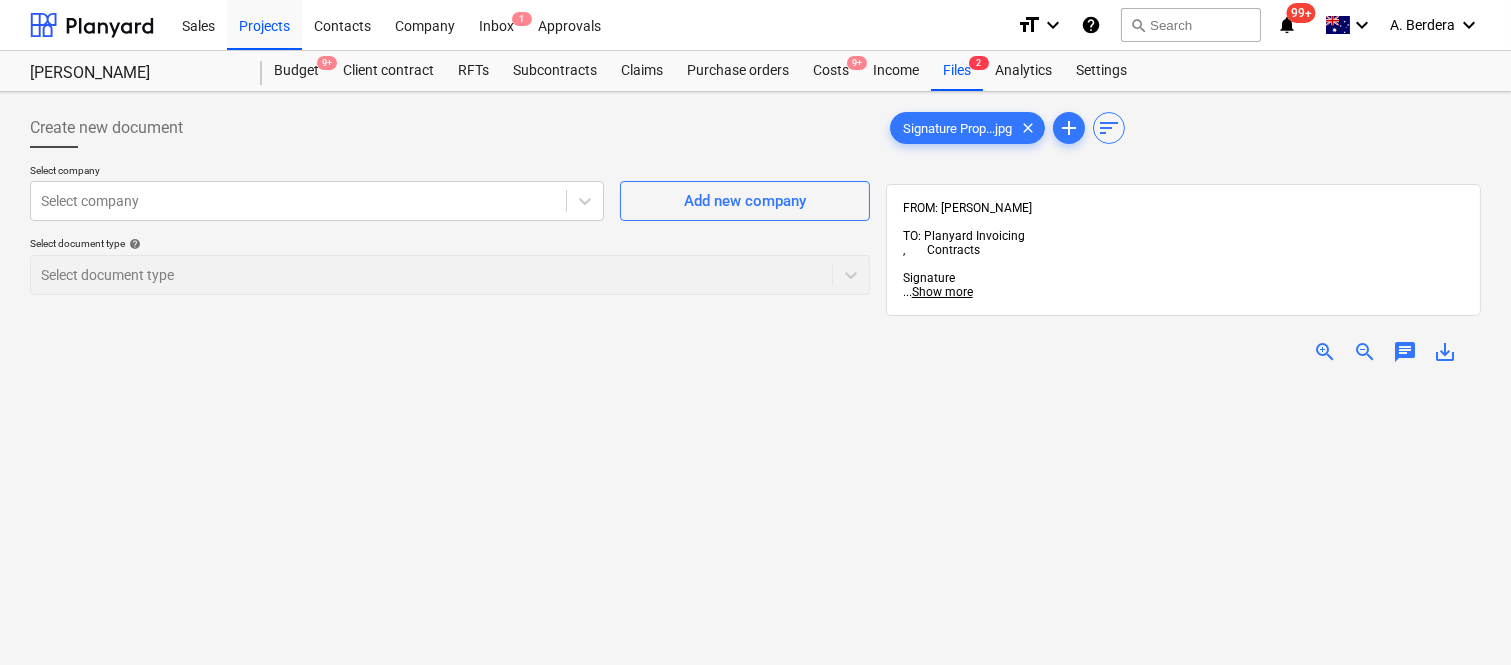 scroll, scrollTop: 517, scrollLeft: 0, axis: vertical 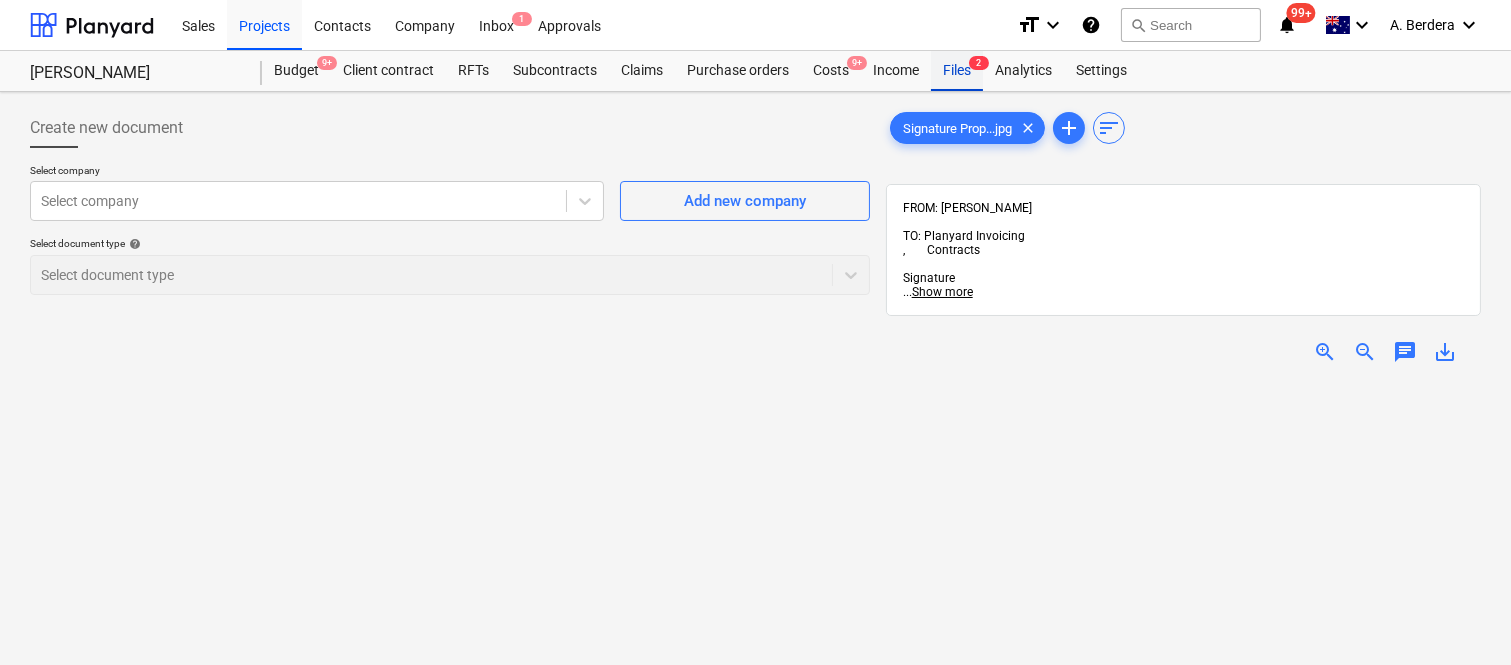 click on "Files 2" at bounding box center [957, 71] 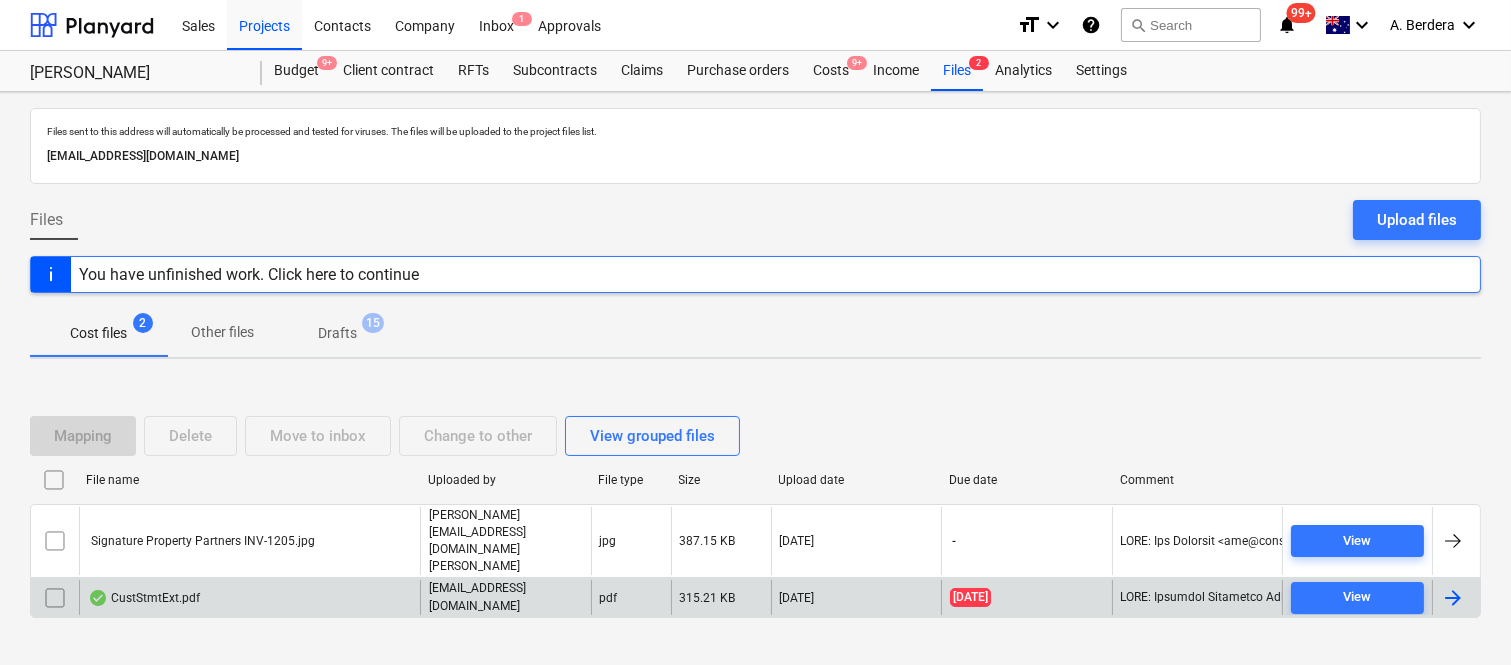 click on "CustStmtExt.pdf" at bounding box center [249, 597] 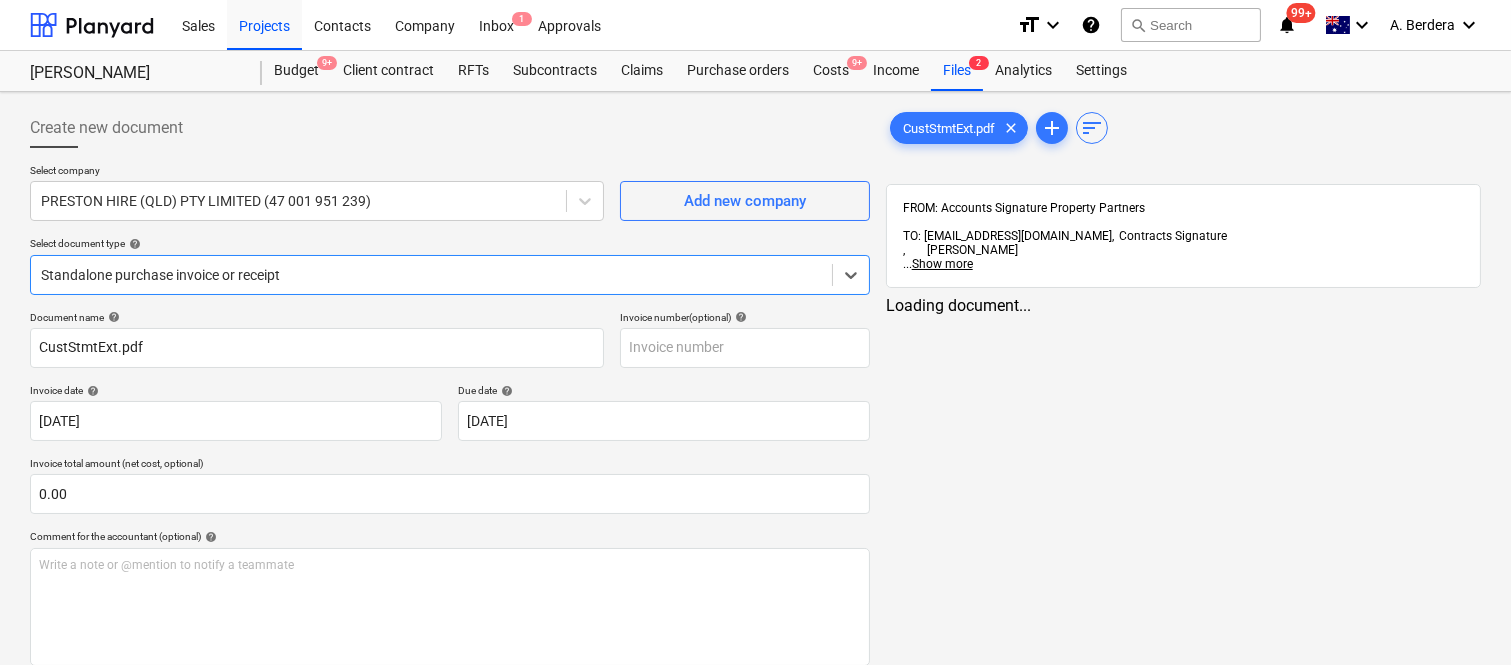 type on "CustStmtExt.pdf" 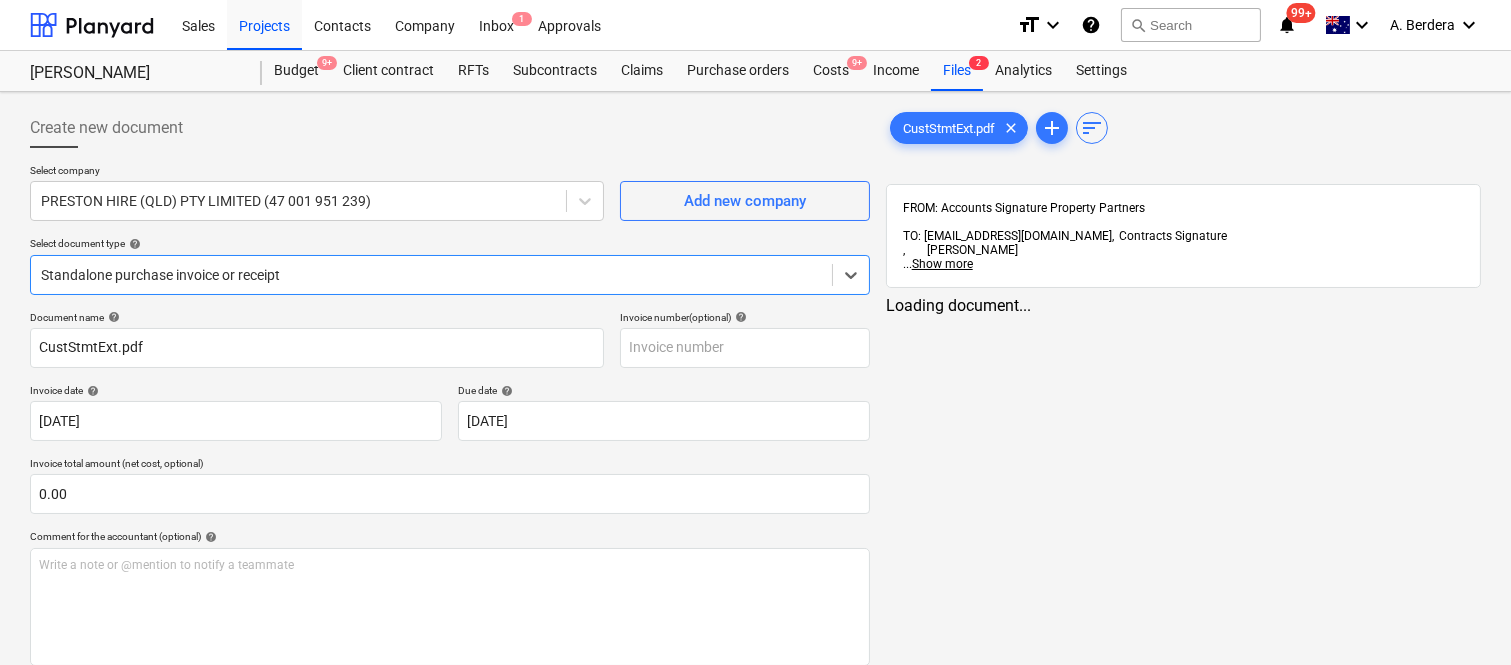 type on "[DATE]" 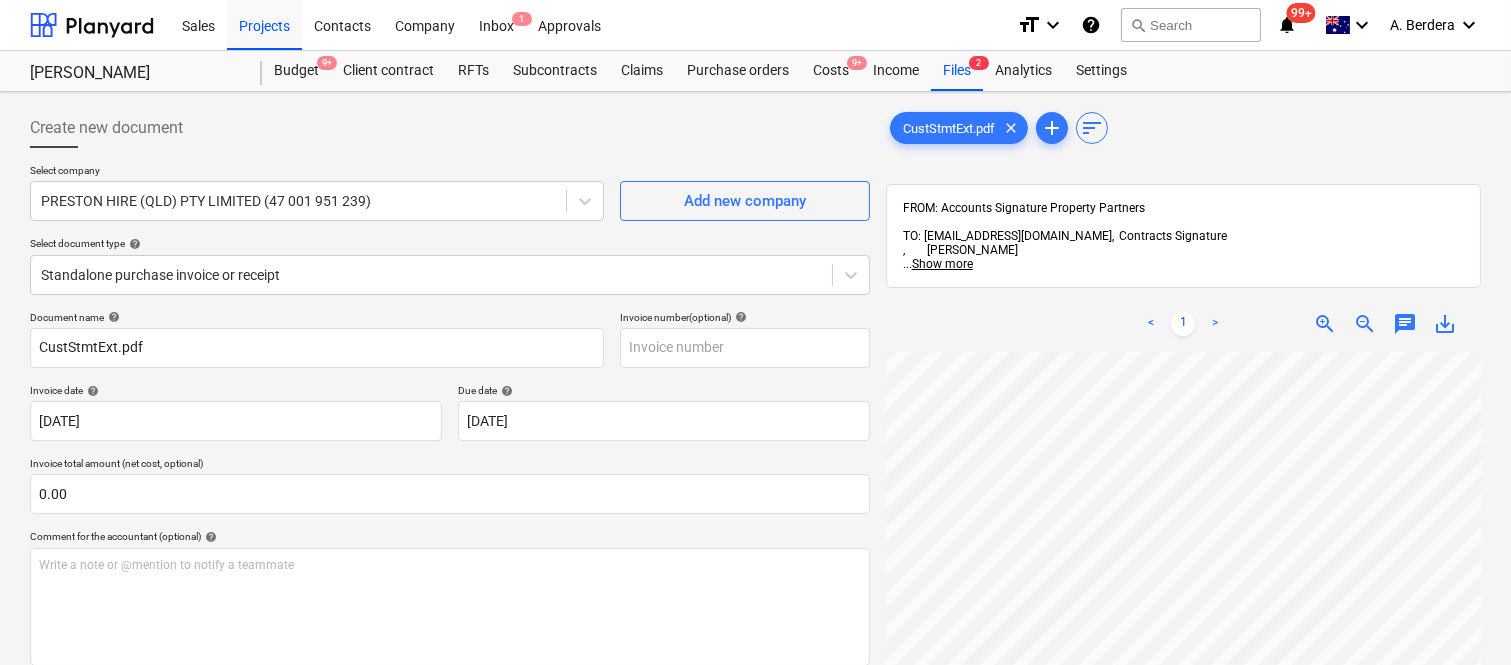 scroll, scrollTop: 726, scrollLeft: 0, axis: vertical 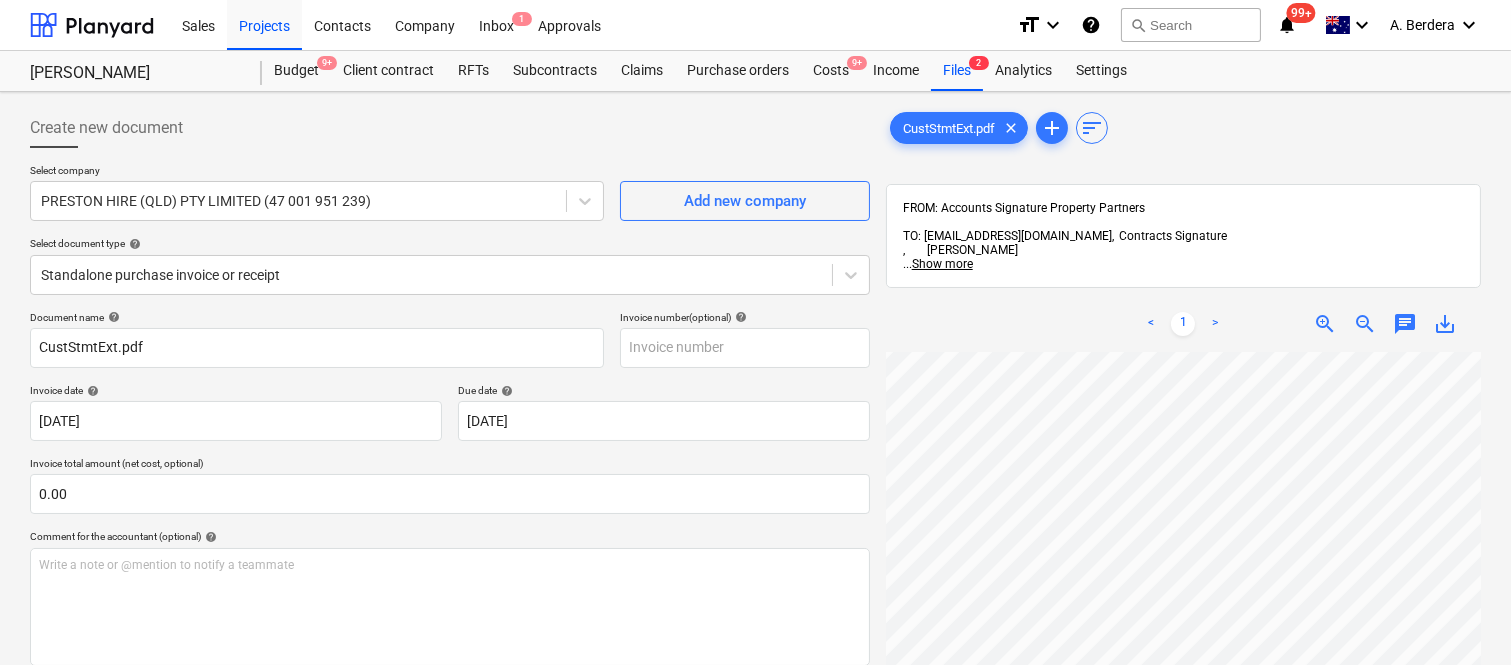 click on "Sales Projects Contacts Company Inbox 1 Approvals format_size keyboard_arrow_down help search Search notifications 99+ keyboard_arrow_down A. Berdera keyboard_arrow_down [PERSON_NAME] Budget 9+ Client contract RFTs Subcontracts Claims Purchase orders Costs 9+ Income Files 2 Analytics Settings Create new document Select company PRESTON HIRE (QLD) PTY LIMITED (47 001 951 239)  Add new company Select document type help Standalone purchase invoice or receipt Document name help CustStmtExt.pdf Invoice number  (optional) help Invoice date help [DATE] [DATE] Press the down arrow key to interact with the calendar and
select a date. Press the question mark key to get the keyboard shortcuts for changing dates. Due date help [DATE] [DATE] Press the down arrow key to interact with the calendar and
select a date. Press the question mark key to get the keyboard shortcuts for changing dates. Invoice total amount (net cost, optional) 0.00 Comment for the accountant (optional) help ﻿ Clear Save" at bounding box center (755, 332) 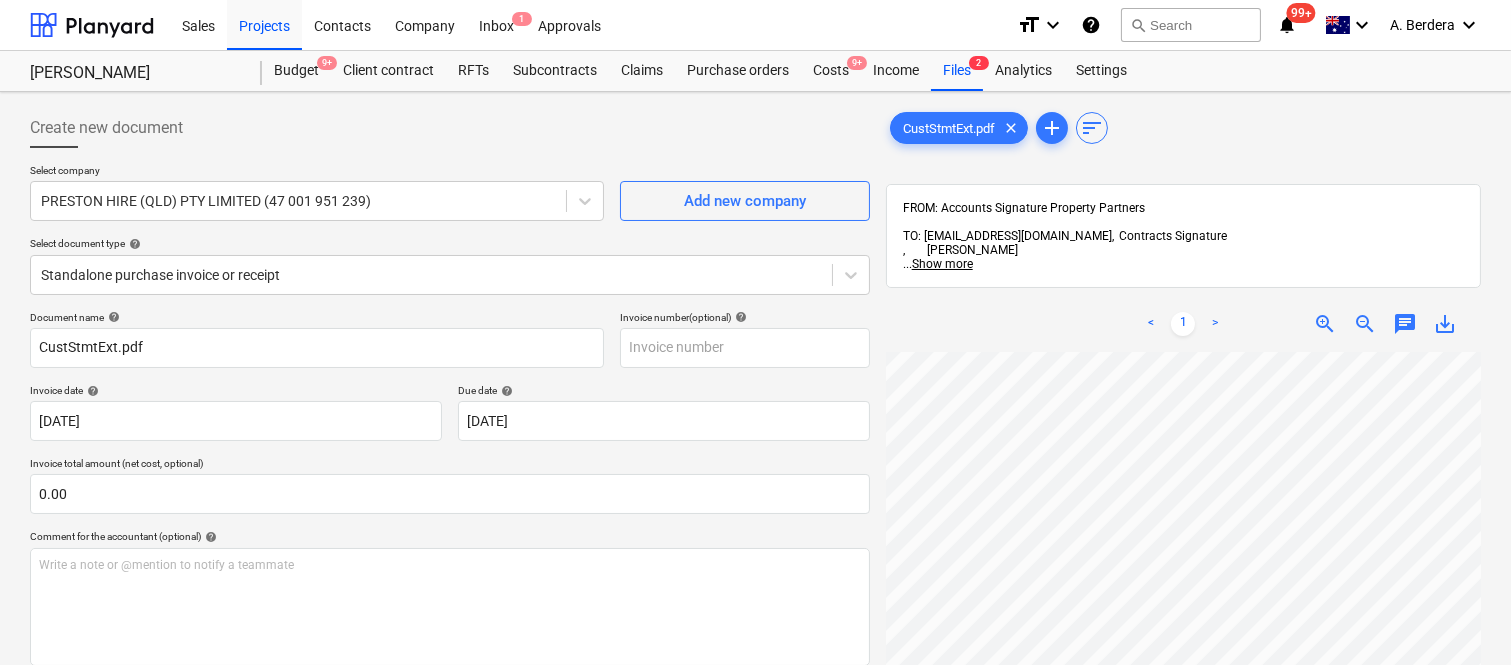 scroll, scrollTop: 294, scrollLeft: 82, axis: both 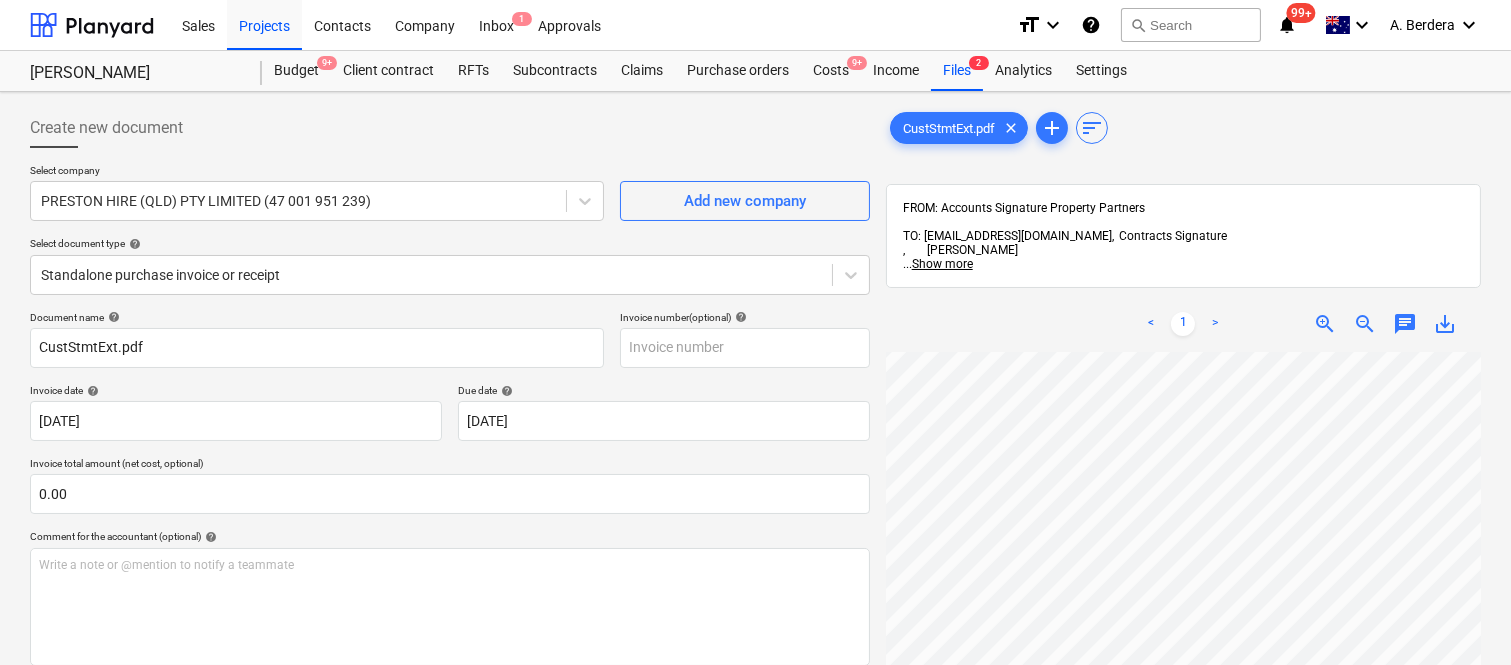 click on "Sales Projects Contacts Company Inbox 1 Approvals format_size keyboard_arrow_down help search Search notifications 99+ keyboard_arrow_down A. Berdera keyboard_arrow_down [PERSON_NAME] Budget 9+ Client contract RFTs Subcontracts Claims Purchase orders Costs 9+ Income Files 2 Analytics Settings Create new document Select company PRESTON HIRE (QLD) PTY LIMITED (47 001 951 239)  Add new company Select document type help Standalone purchase invoice or receipt Document name help CustStmtExt.pdf Invoice number  (optional) help Invoice date help [DATE] [DATE] Press the down arrow key to interact with the calendar and
select a date. Press the question mark key to get the keyboard shortcuts for changing dates. Due date help [DATE] [DATE] Press the down arrow key to interact with the calendar and
select a date. Press the question mark key to get the keyboard shortcuts for changing dates. Invoice total amount (net cost, optional) 0.00 Comment for the accountant (optional) help ﻿ Clear Save" at bounding box center [755, 332] 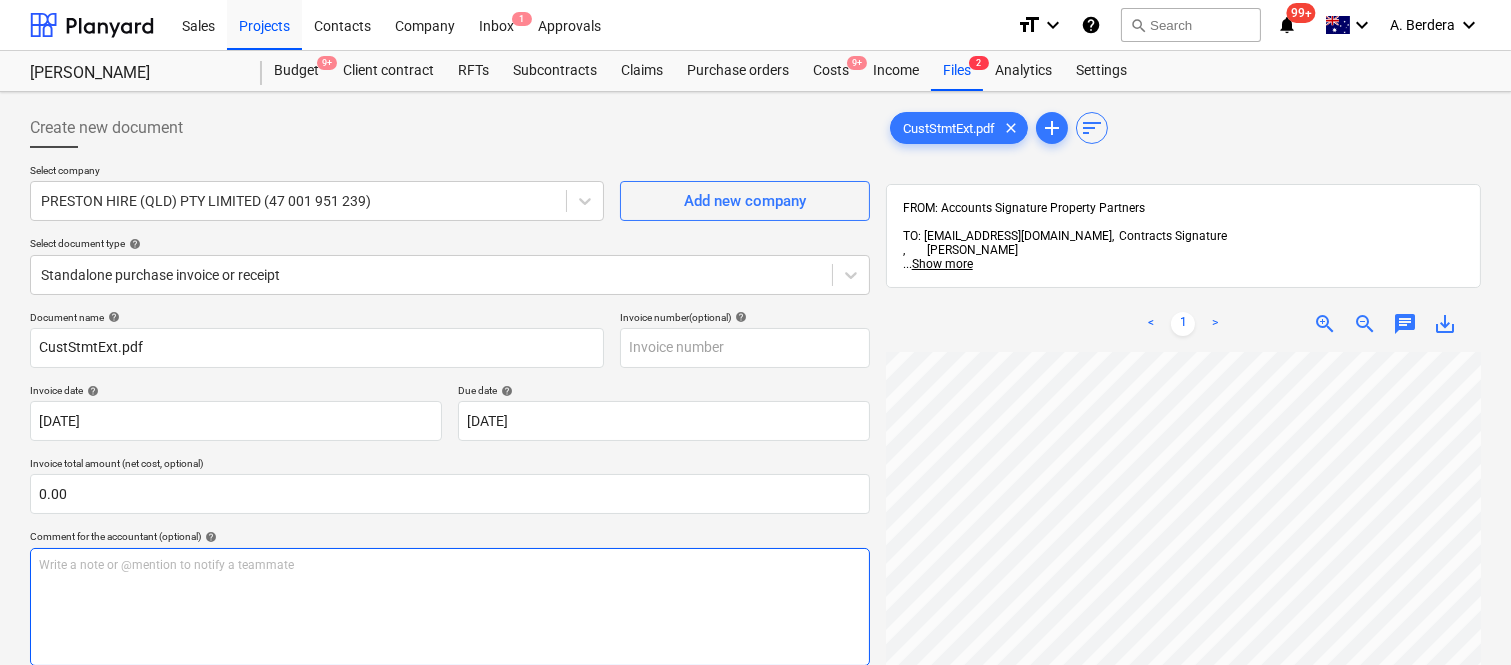 scroll, scrollTop: 0, scrollLeft: 355, axis: horizontal 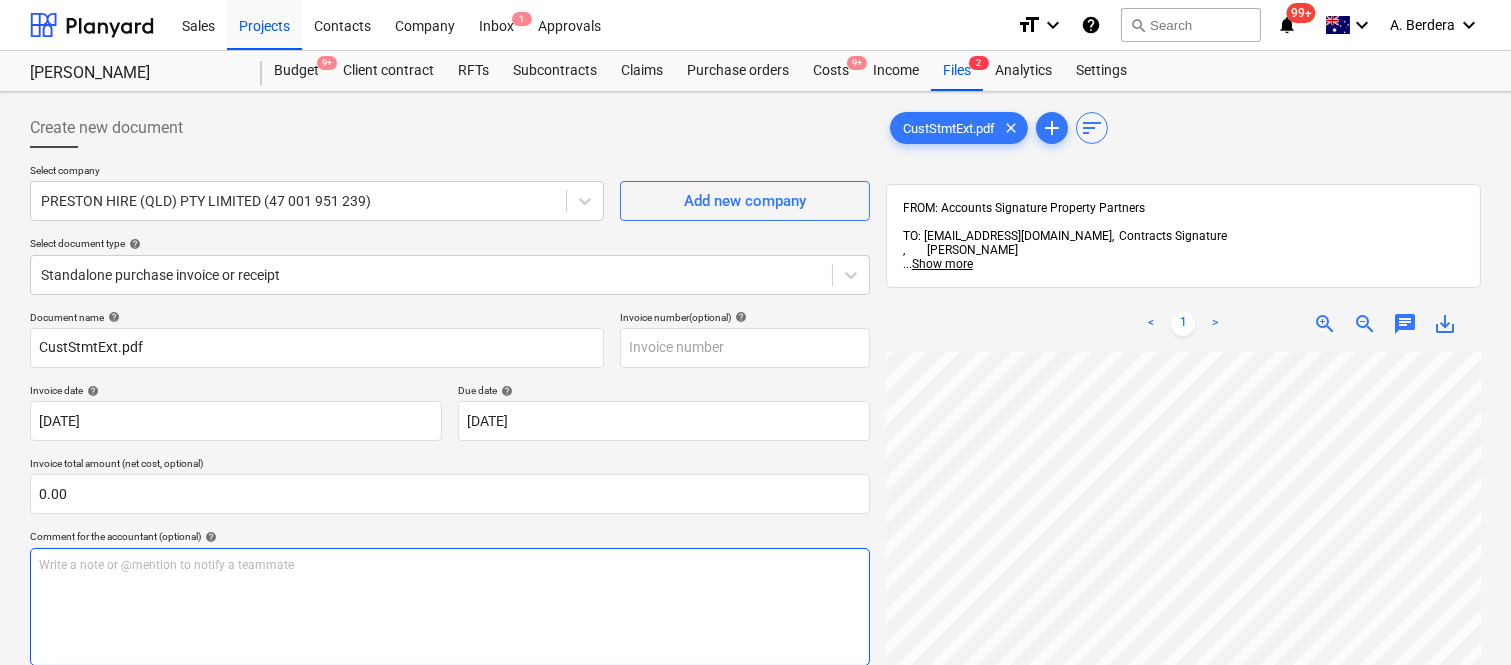 click on "Create new document Select company PRESTON HIRE (QLD) PTY LIMITED (47 001 951 239)  Add new company Select document type help Standalone purchase invoice or receipt Document name help CustStmtExt.pdf Invoice number  (optional) help Invoice date help [DATE] [DATE] Press the down arrow key to interact with the calendar and
select a date. Press the question mark key to get the keyboard shortcuts for changing dates. Due date help [DATE] [DATE] Press the down arrow key to interact with the calendar and
select a date. Press the question mark key to get the keyboard shortcuts for changing dates. Invoice total amount (net cost, optional) 0.00 Comment for the accountant (optional) help Write a note or @mention to notify a teammate ﻿ Clear Save Submit Allocated costs (net) $0.00 Select line-items to add help Search or select a line-item Select bulk CustStmtExt.pdf clear add sort FROM: Accounts Signature Property Partners  , 	[PERSON_NAME]  ...  Show more ...  Show more < 1 > zoom_in zoom_out" at bounding box center (755, 534) 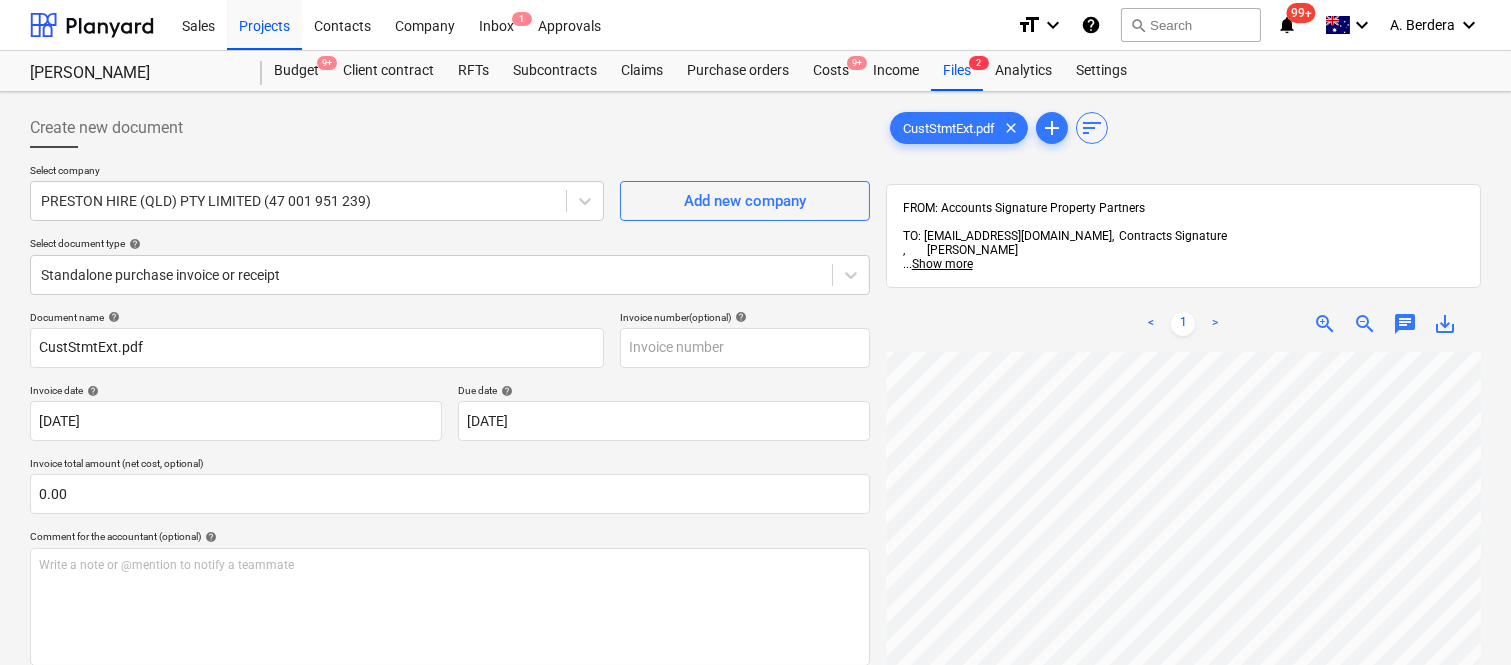 scroll, scrollTop: 642, scrollLeft: 374, axis: both 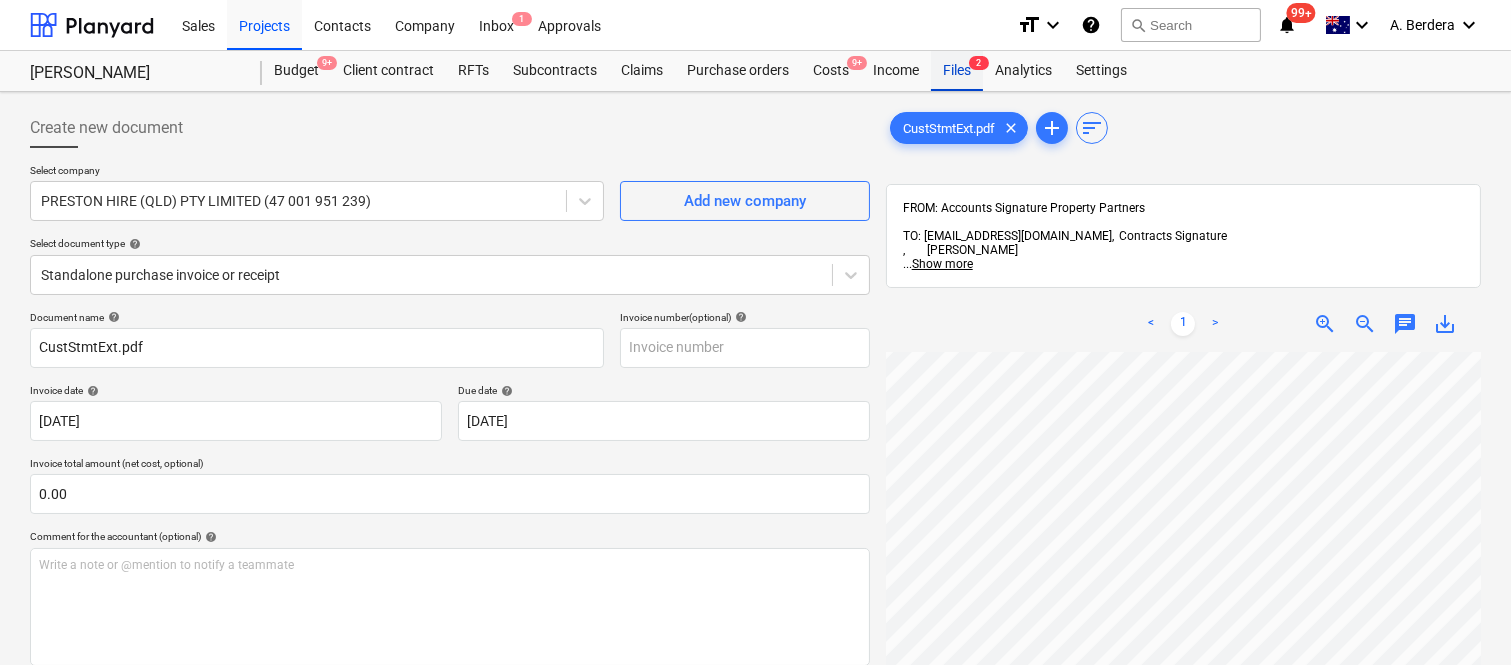 click on "Files 2" at bounding box center [957, 71] 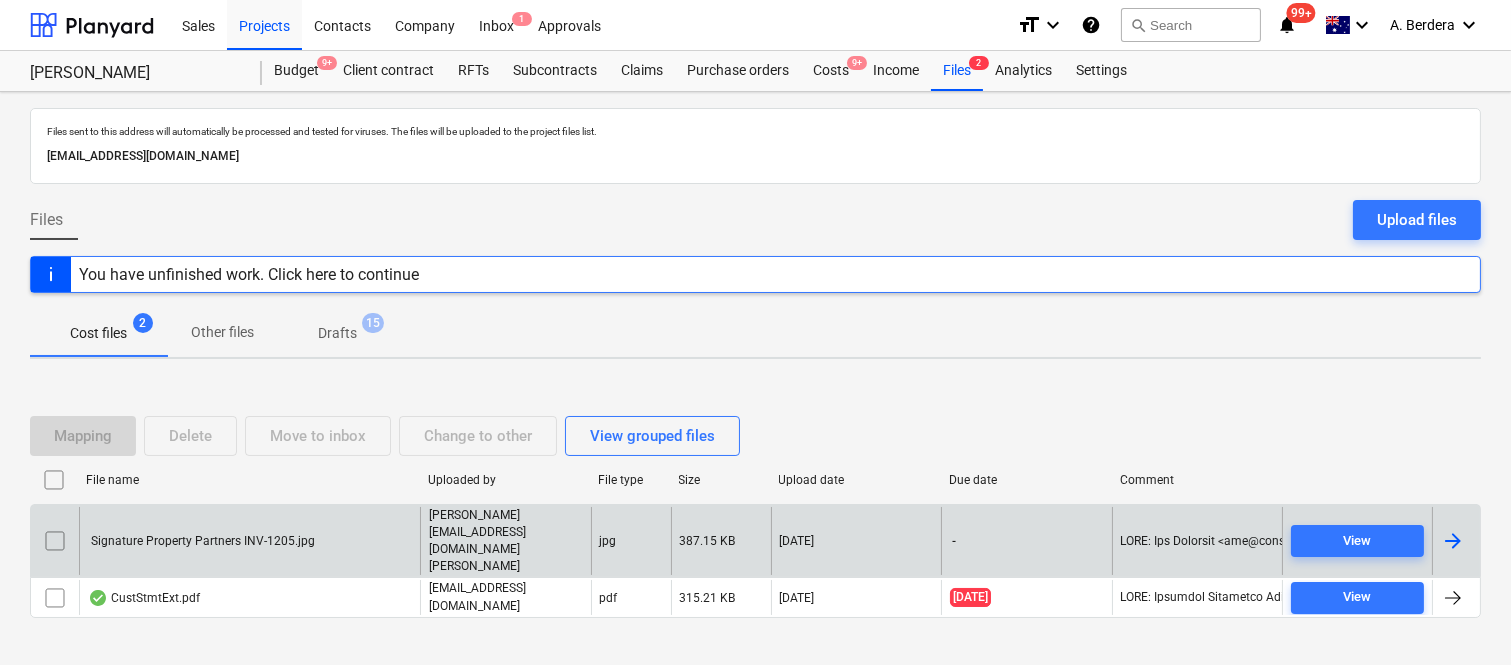 click on "Signature Property Partners INV-1205.jpg" at bounding box center [201, 541] 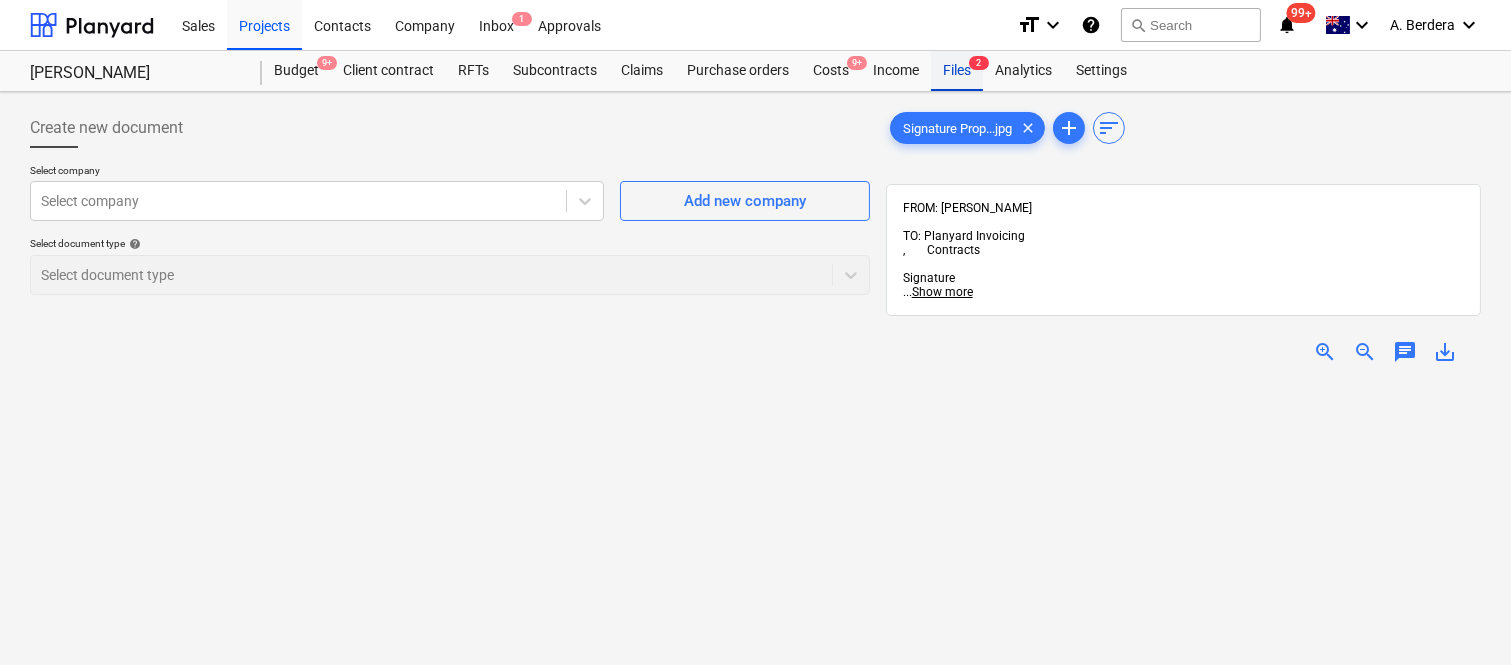 click on "Files 2" at bounding box center (957, 71) 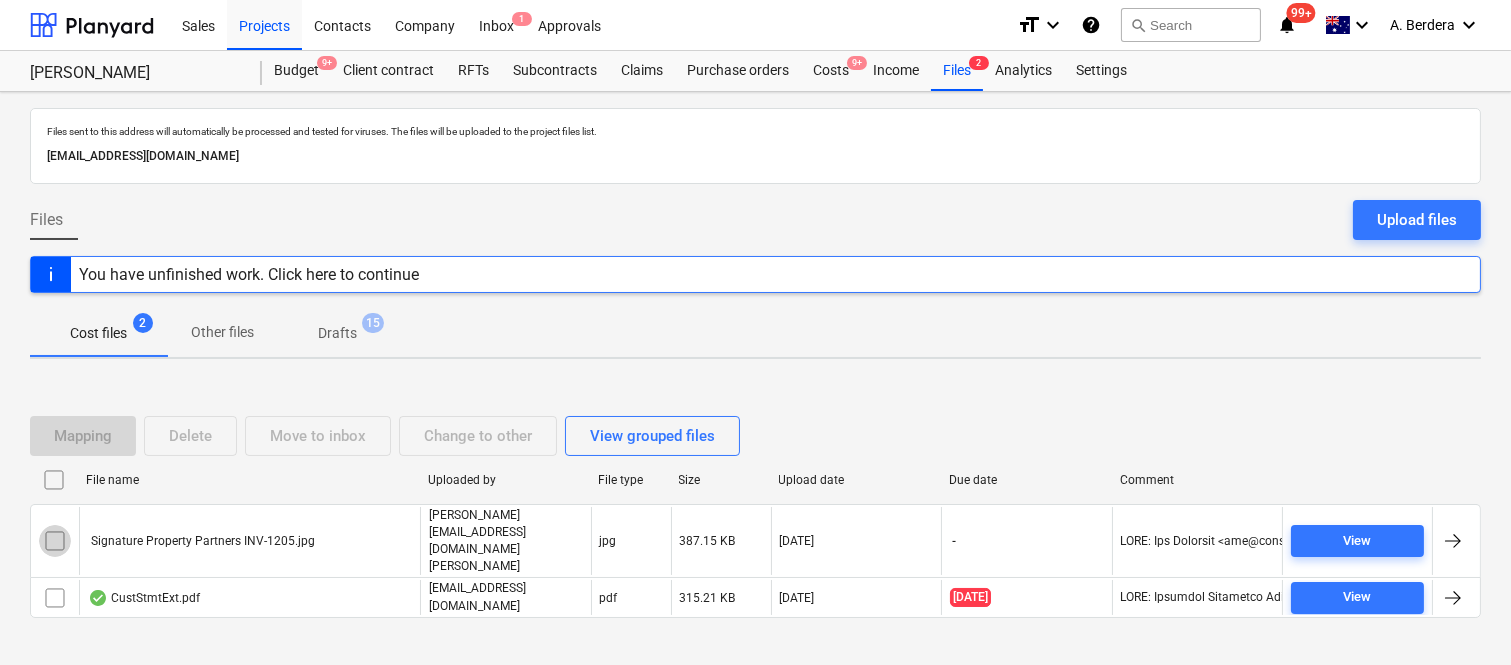 click at bounding box center [55, 541] 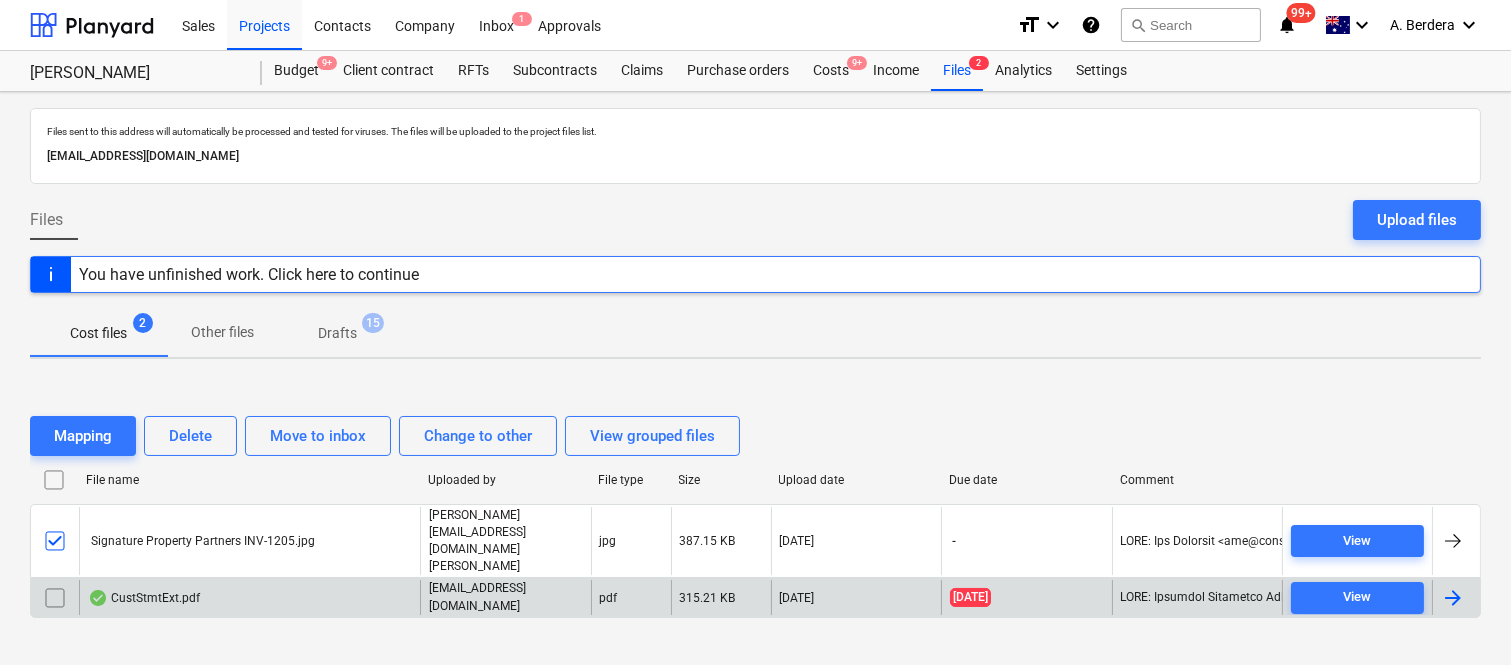 click at bounding box center (55, 598) 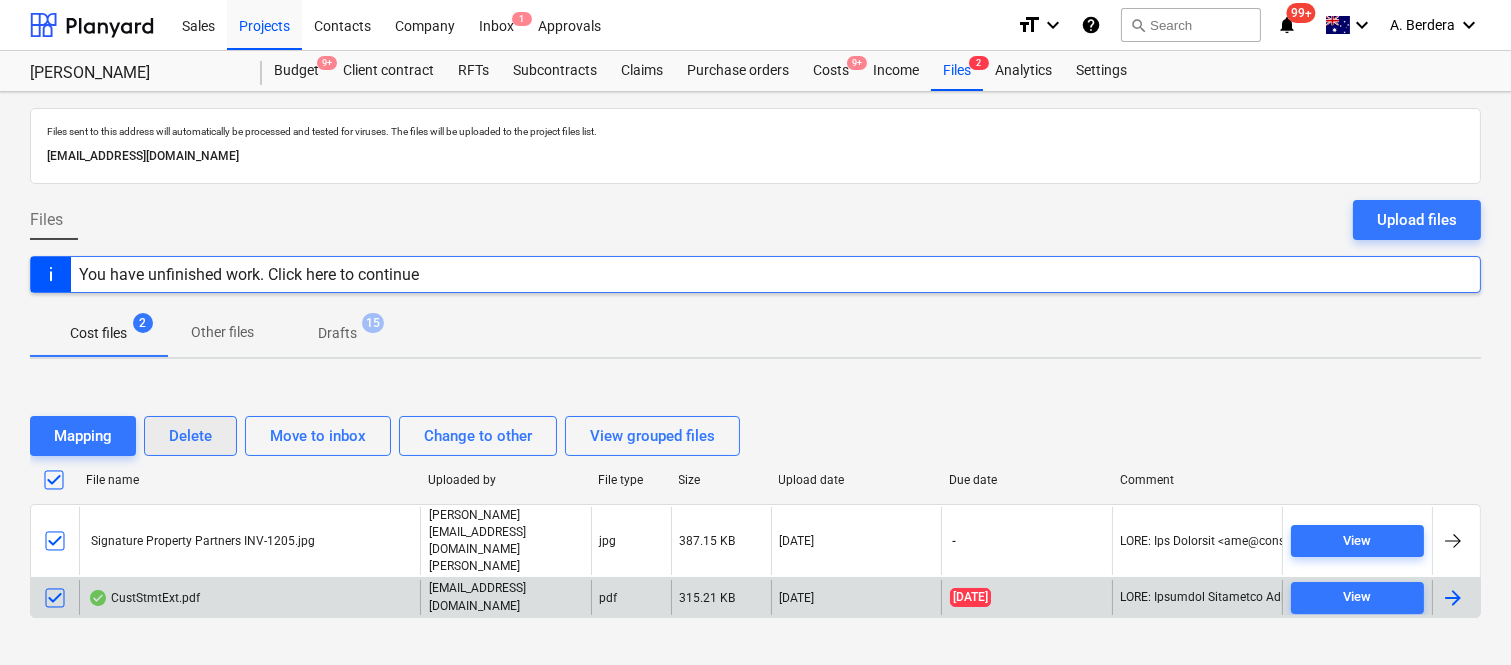 click on "Delete" at bounding box center [190, 436] 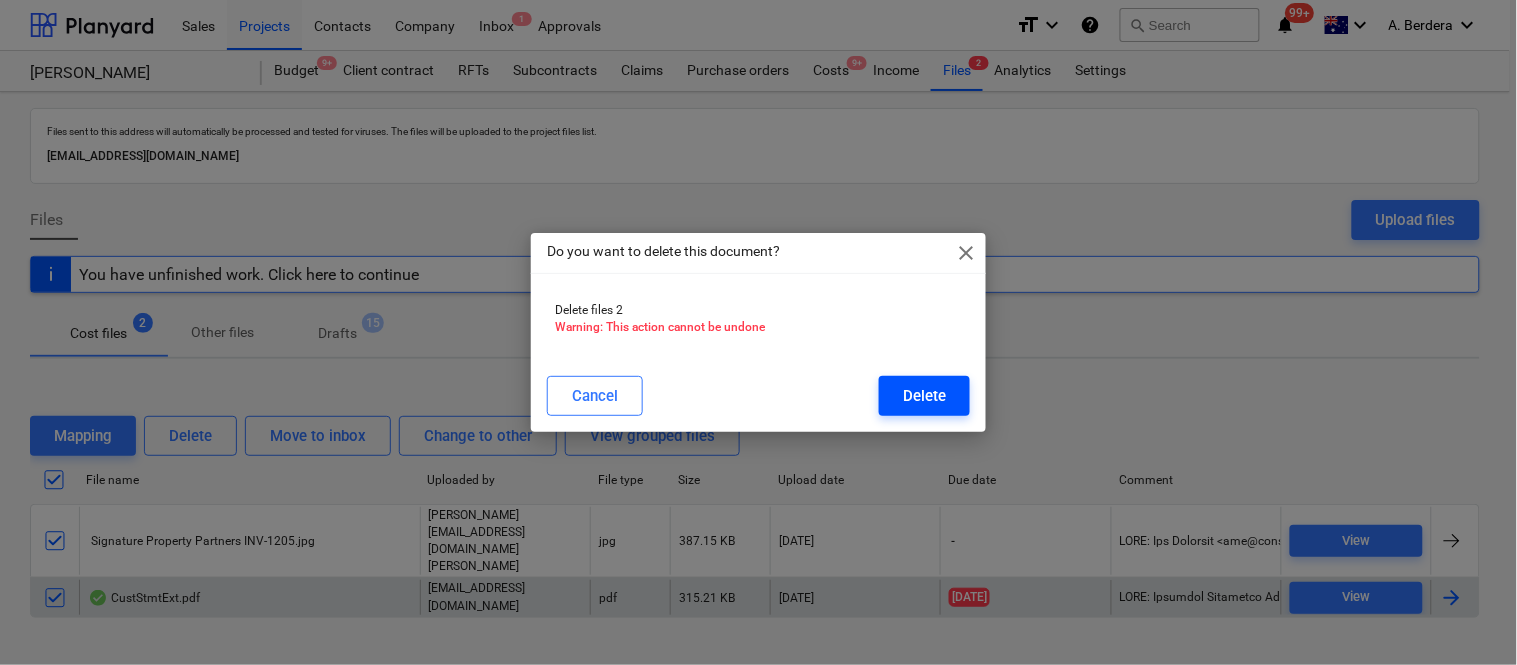 click on "Delete" at bounding box center (924, 396) 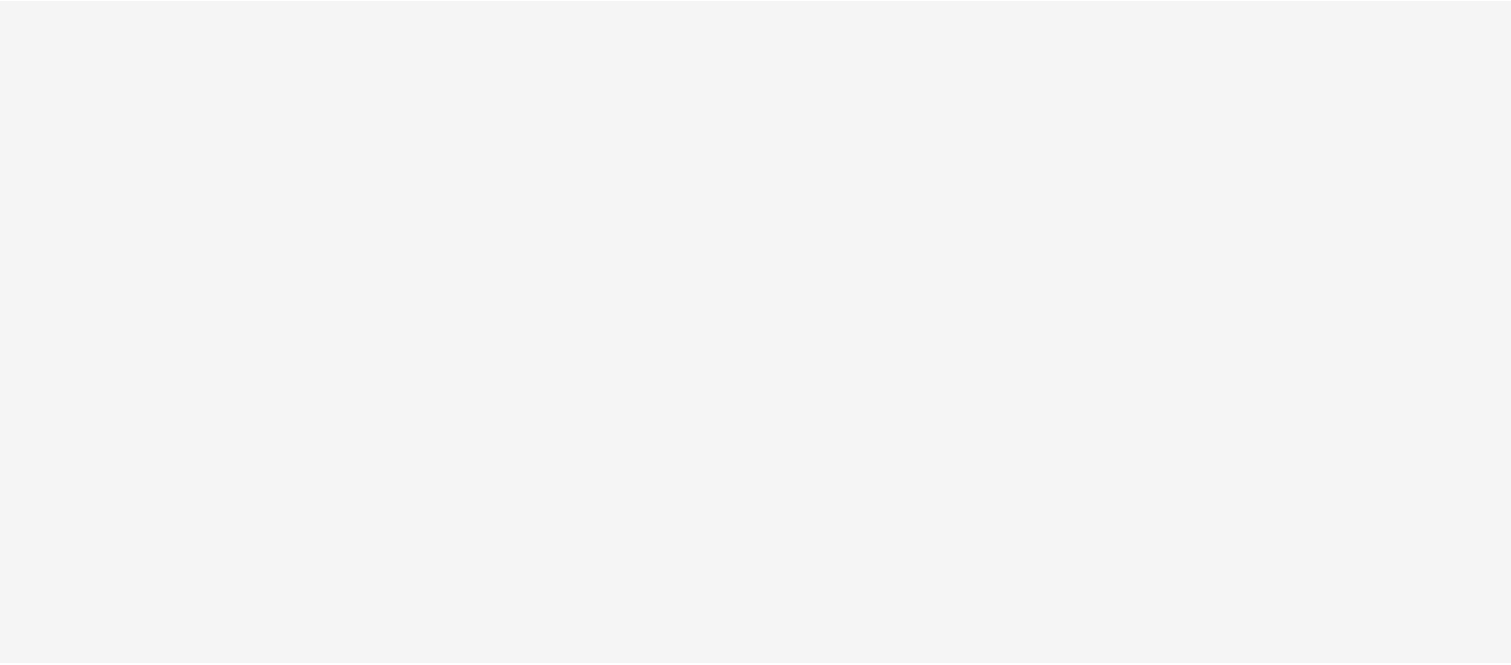 scroll, scrollTop: 0, scrollLeft: 0, axis: both 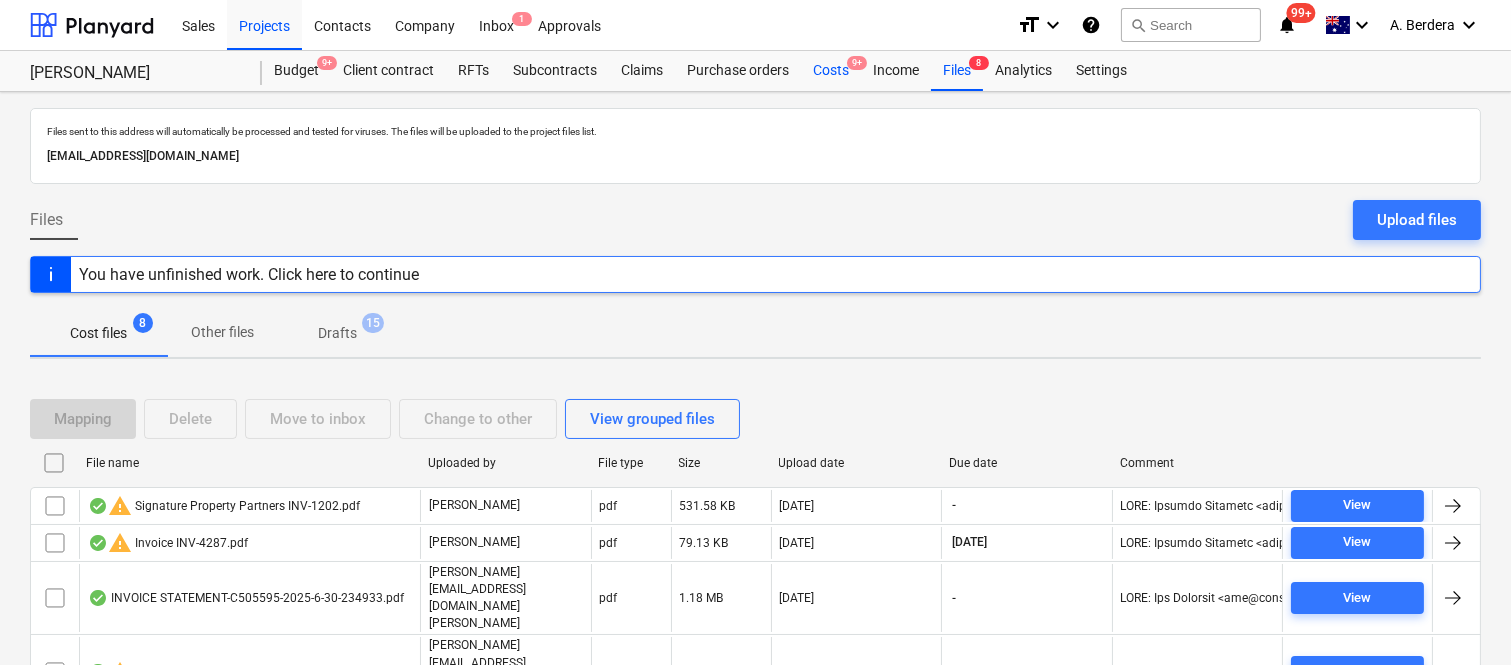 click on "Costs 9+" at bounding box center (831, 71) 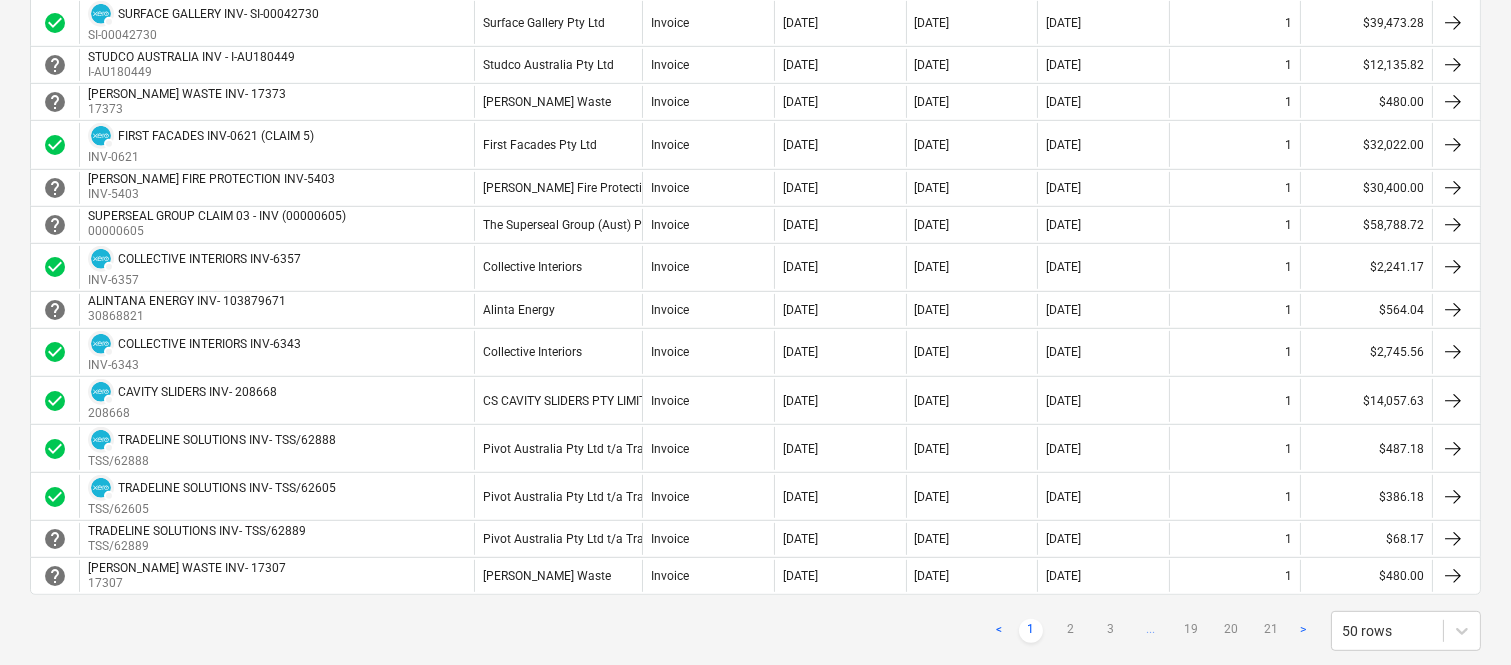 scroll, scrollTop: 1777, scrollLeft: 0, axis: vertical 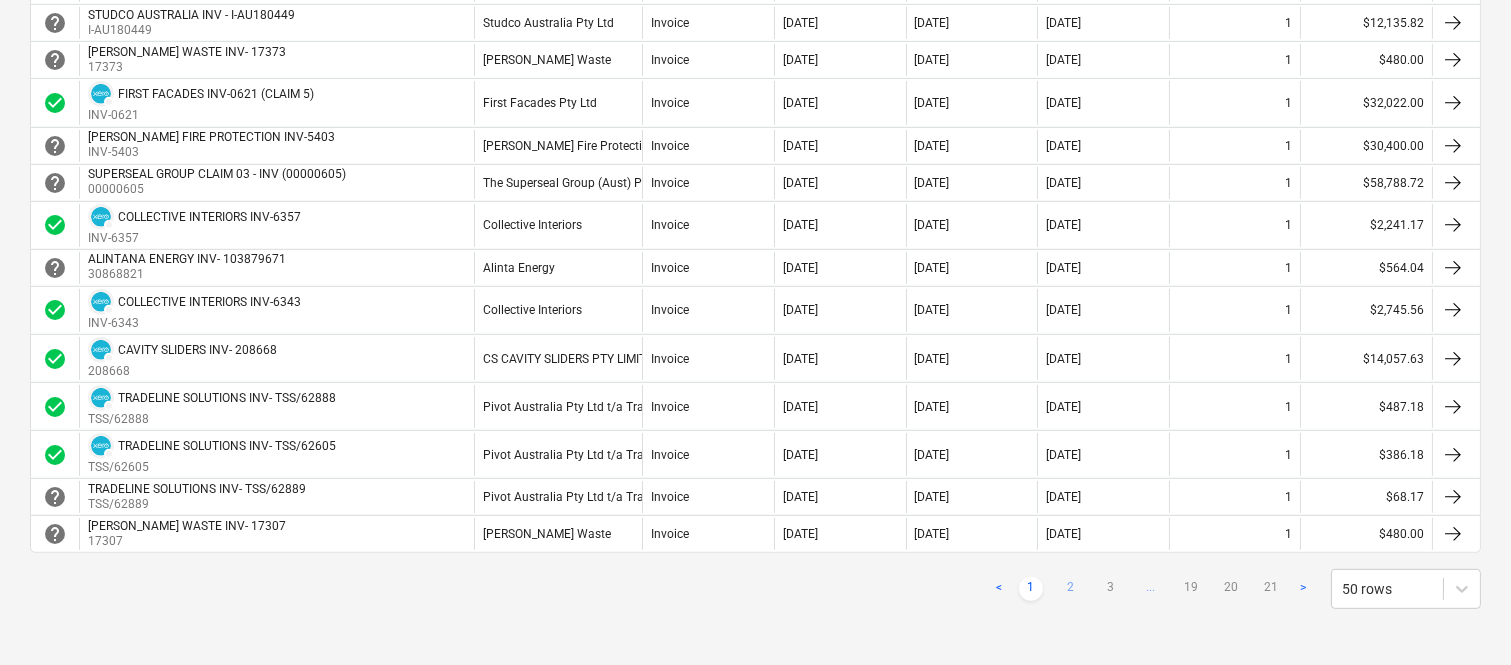 click on "2" at bounding box center (1071, 589) 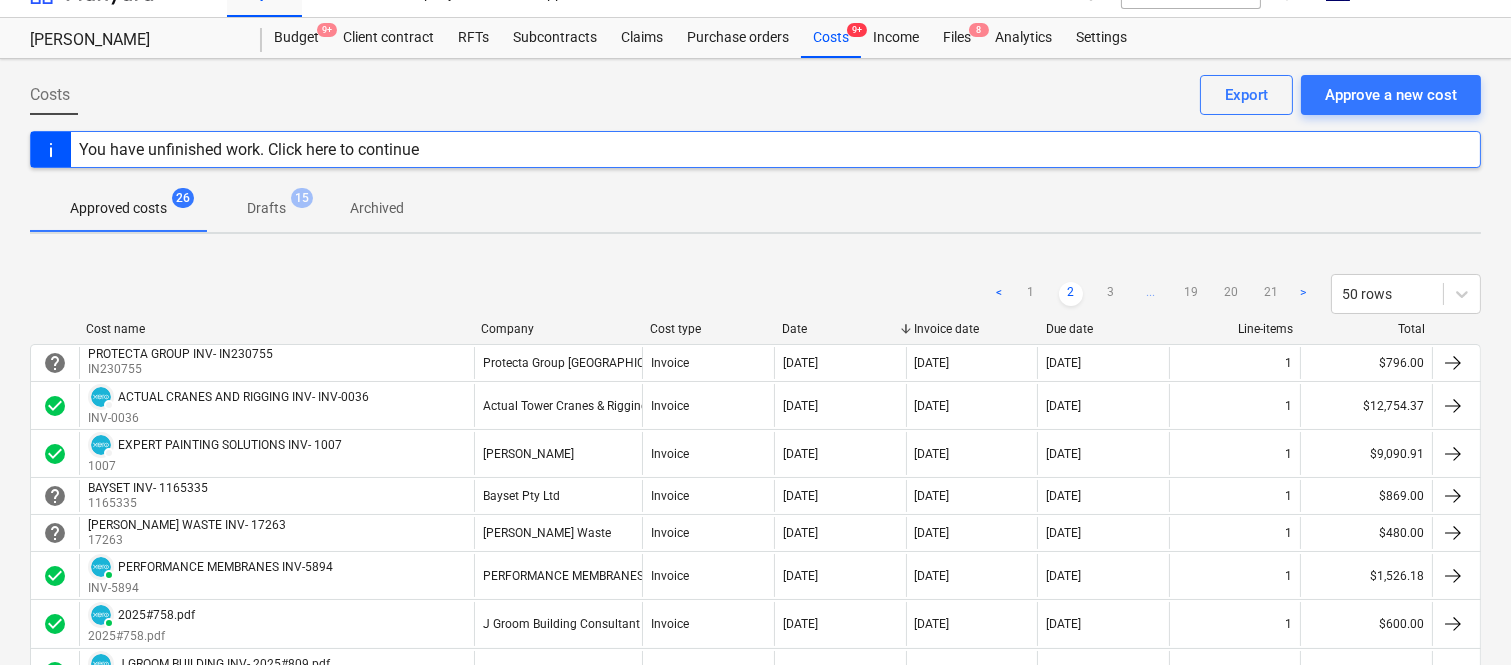 scroll, scrollTop: 0, scrollLeft: 0, axis: both 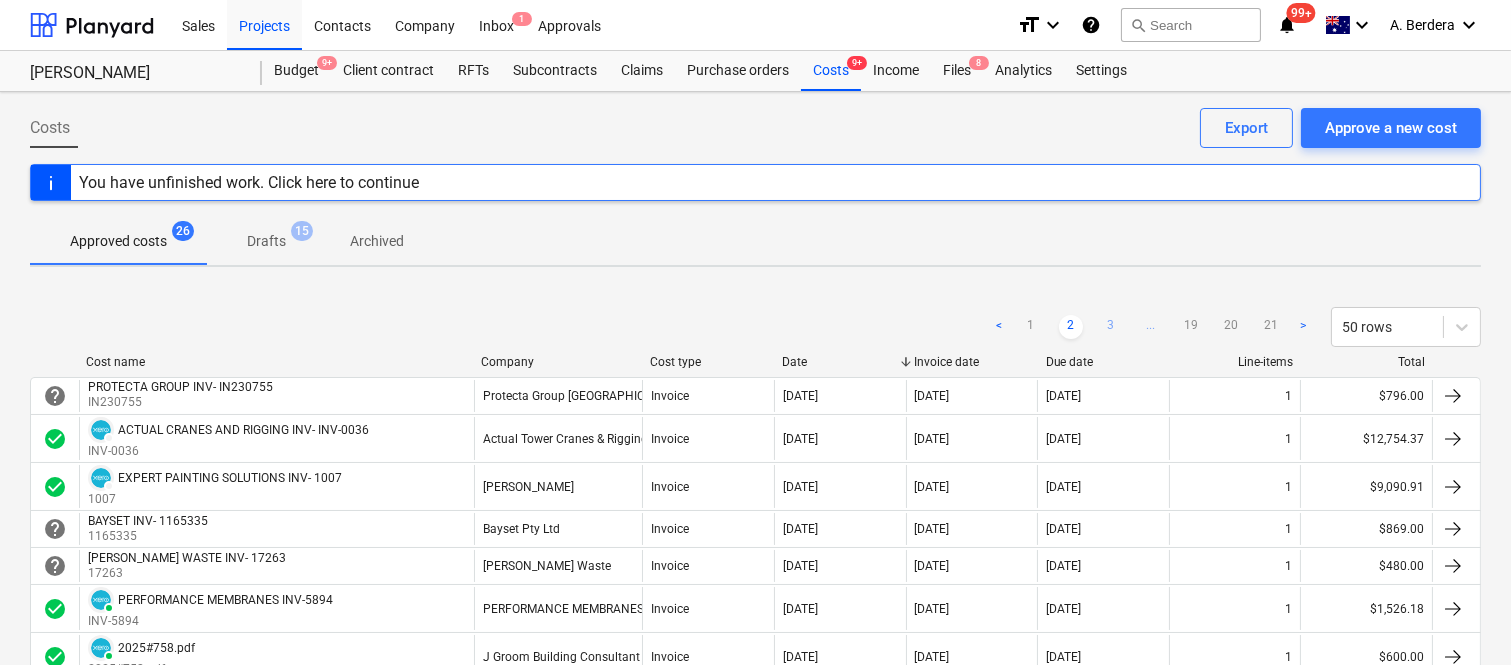 click on "3" at bounding box center (1111, 327) 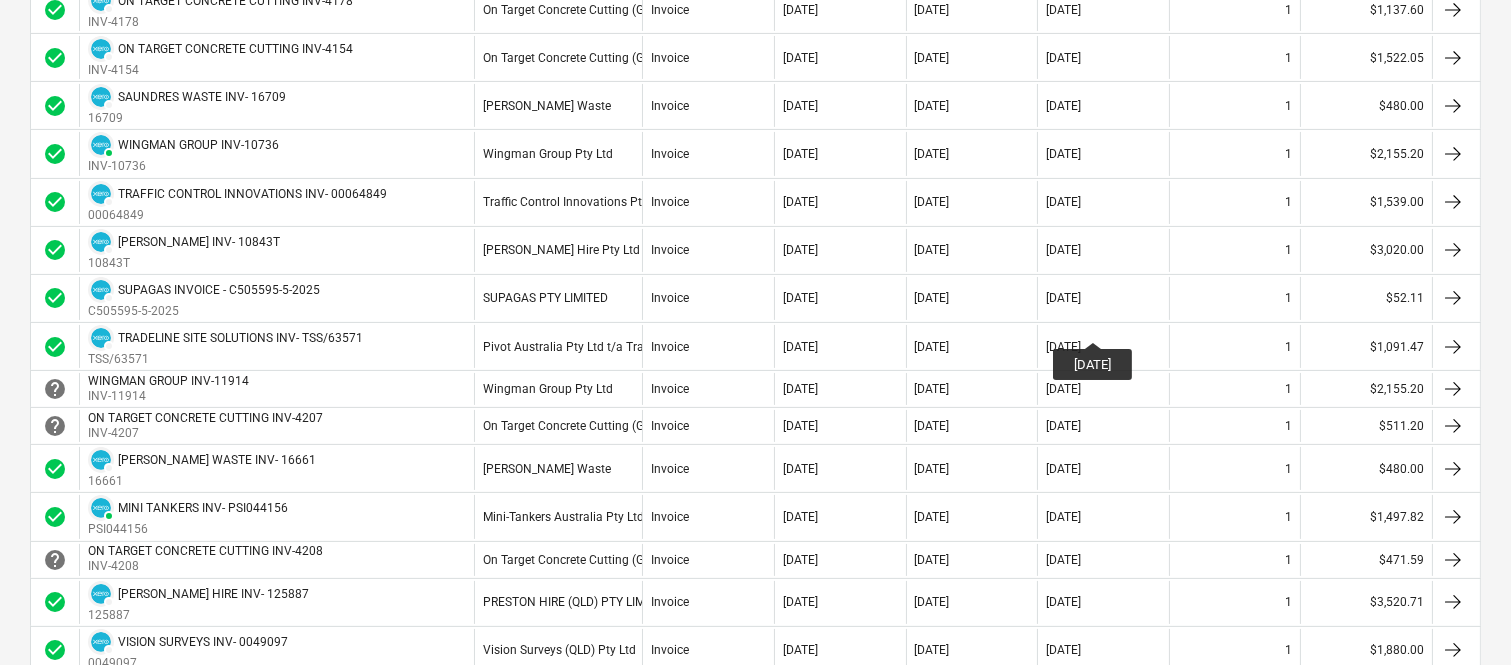 scroll, scrollTop: 711, scrollLeft: 0, axis: vertical 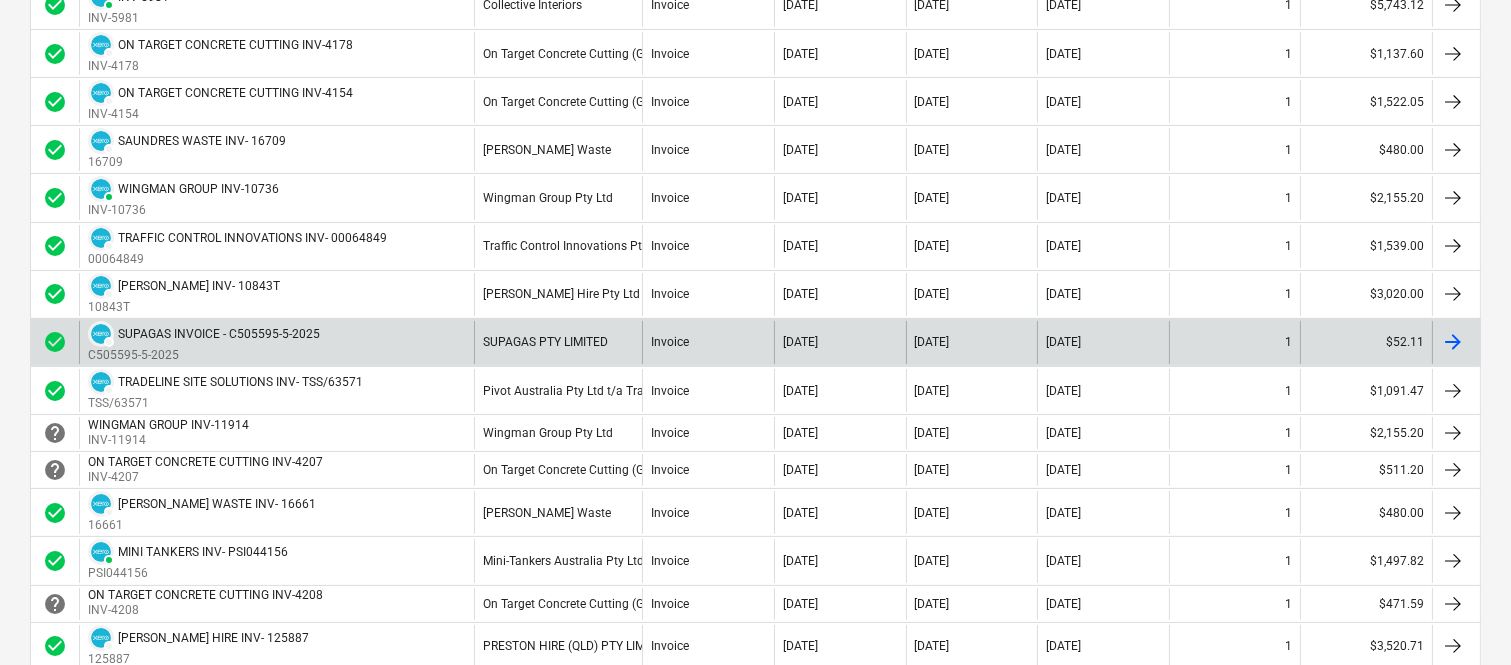 click on "DRAFT SUPAGAS INVOICE - C505595-5-2025 C505595-5-2025" at bounding box center (276, 342) 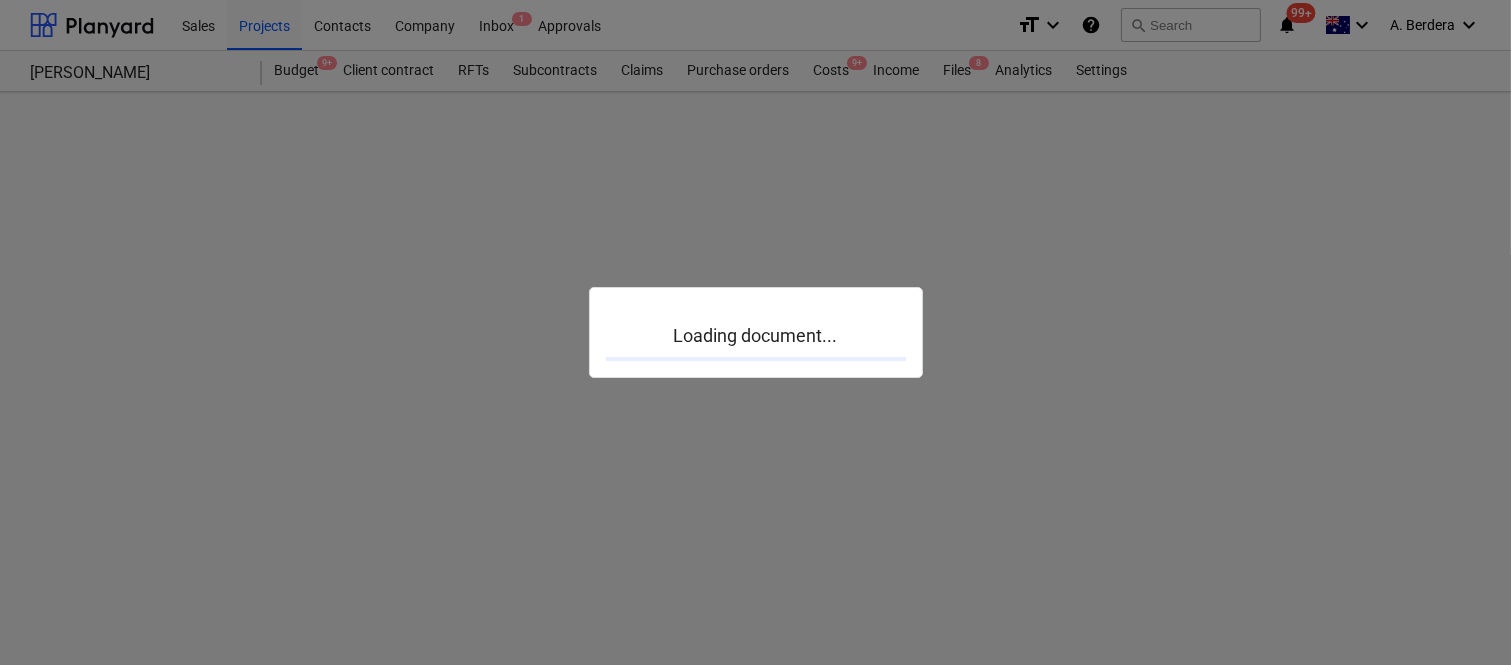 scroll, scrollTop: 0, scrollLeft: 0, axis: both 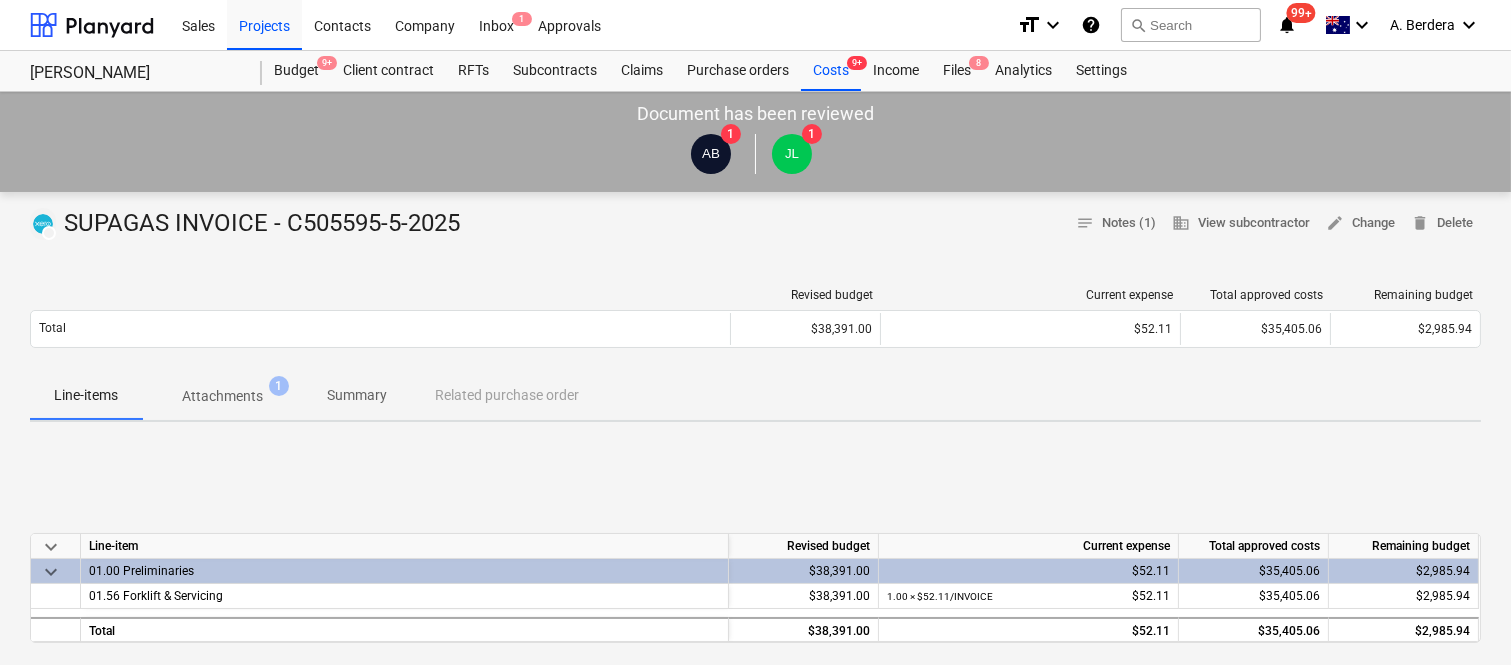 click on "Summary" at bounding box center [357, 395] 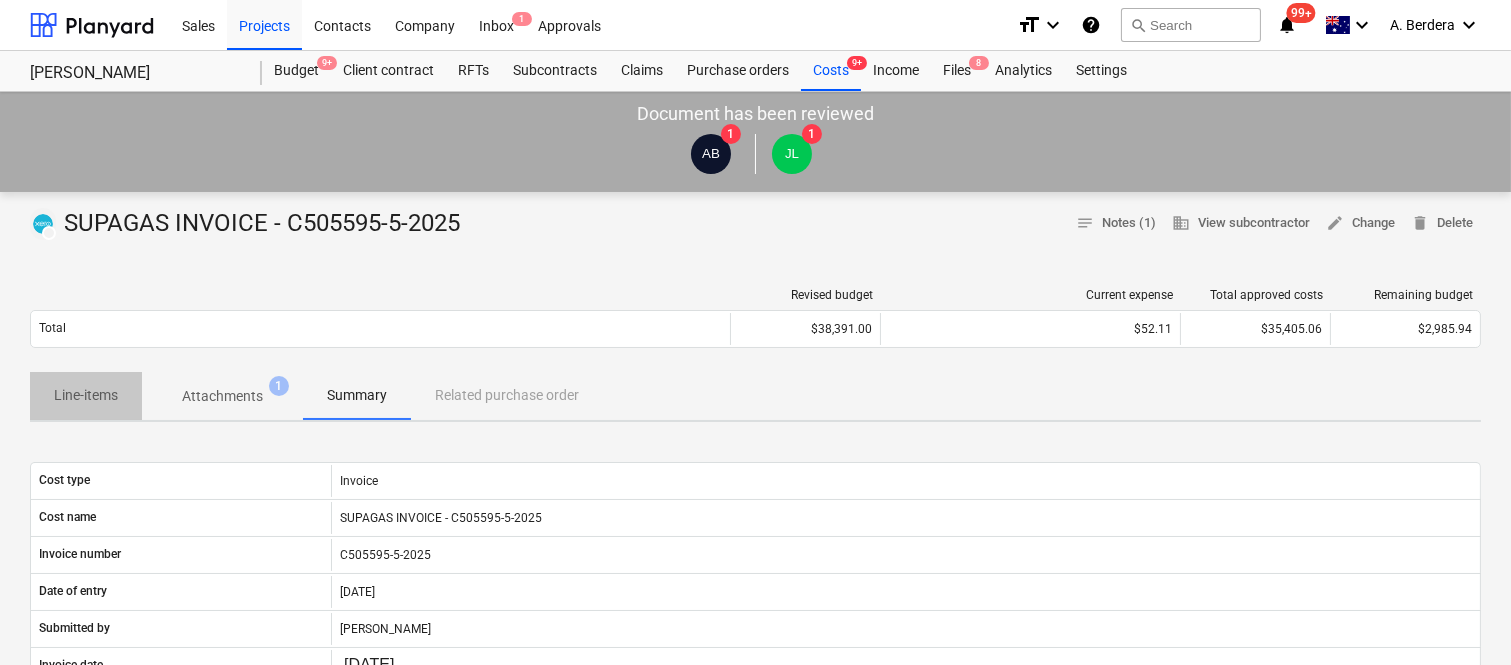 click on "Line-items" at bounding box center [86, 395] 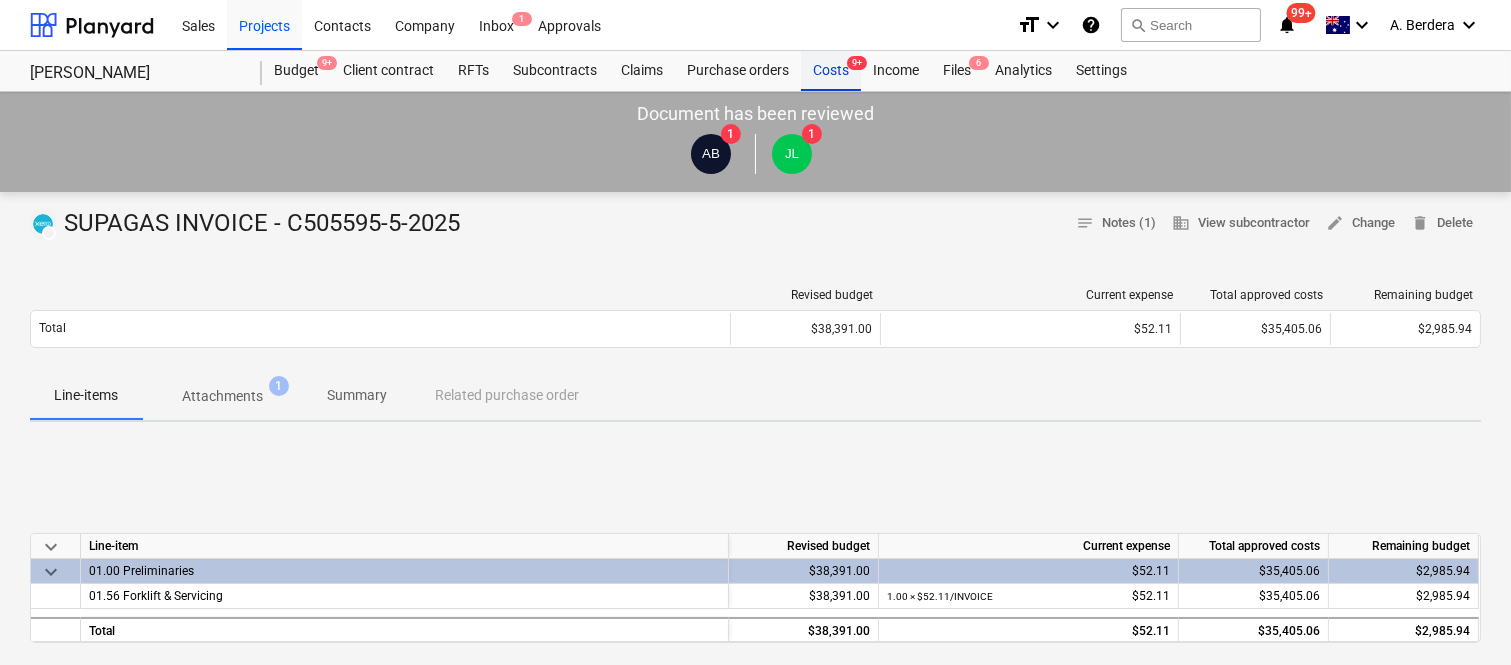 click on "Costs 9+" at bounding box center [831, 71] 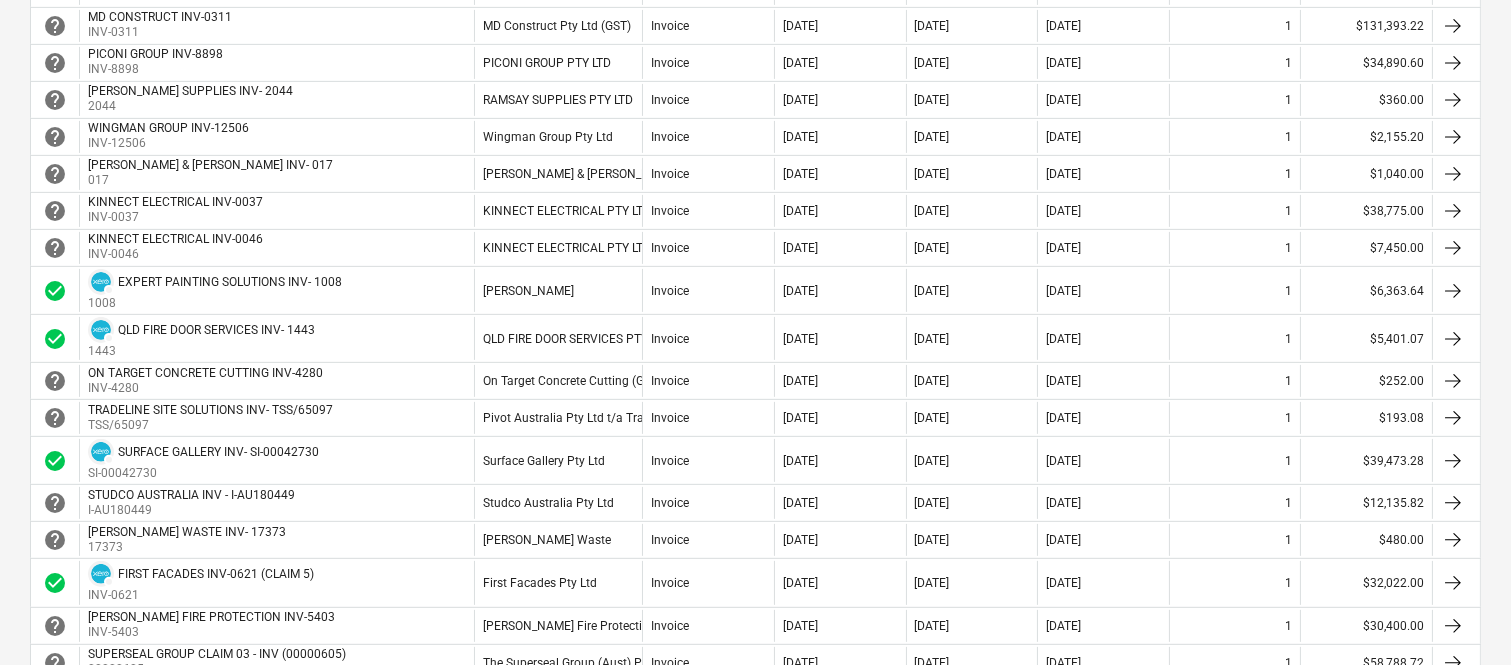 scroll, scrollTop: 1333, scrollLeft: 0, axis: vertical 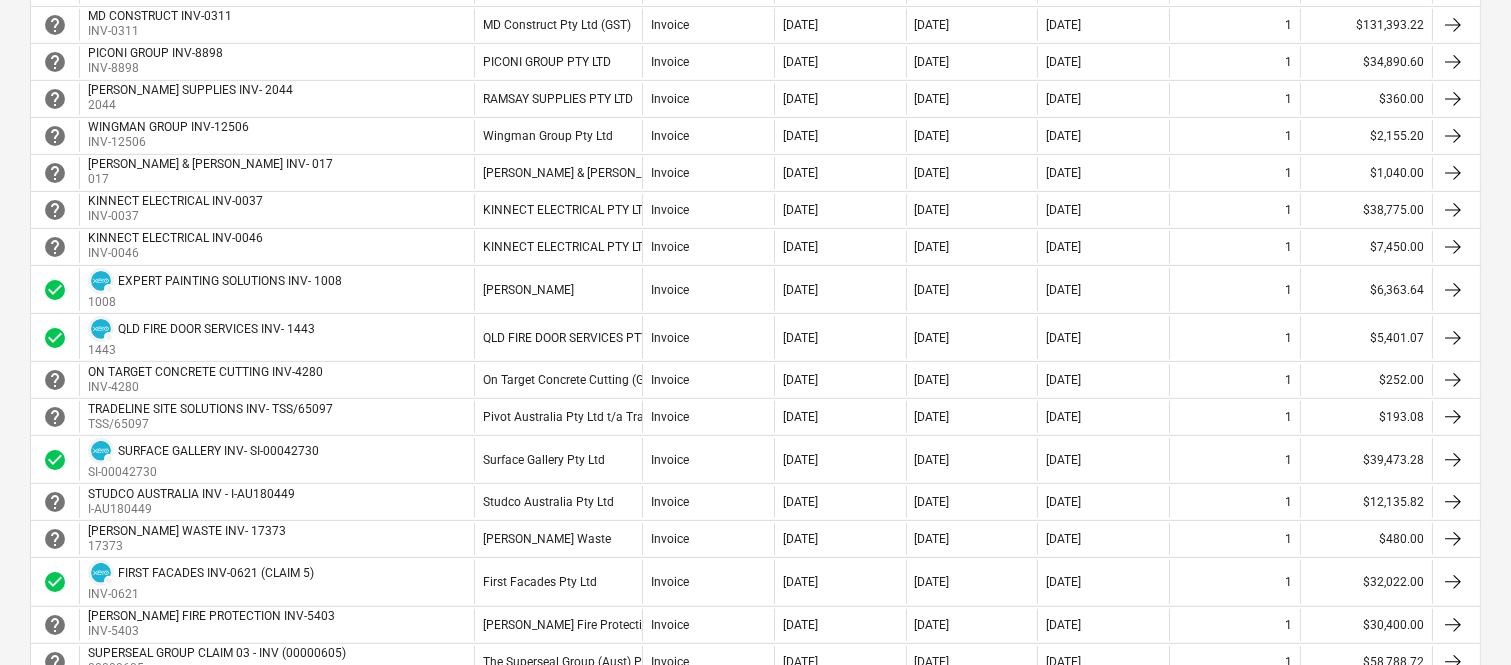 click on "On Target Concrete Cutting (GST)" at bounding box center [572, 380] 